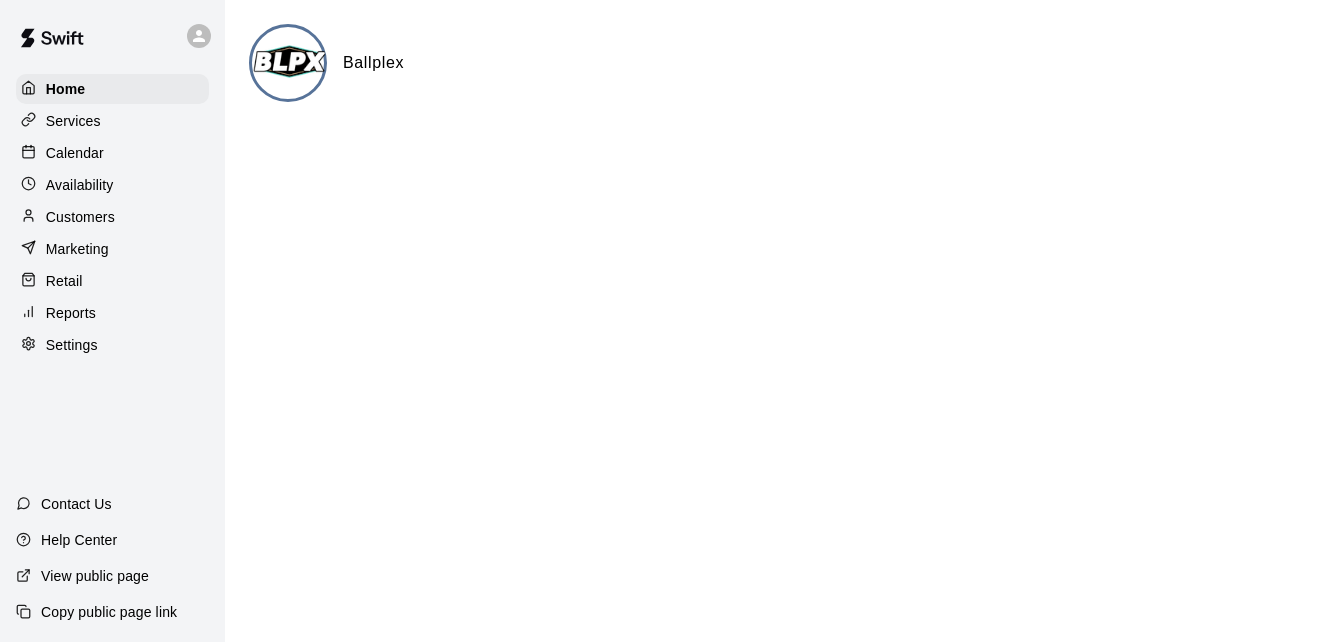 scroll, scrollTop: 0, scrollLeft: 0, axis: both 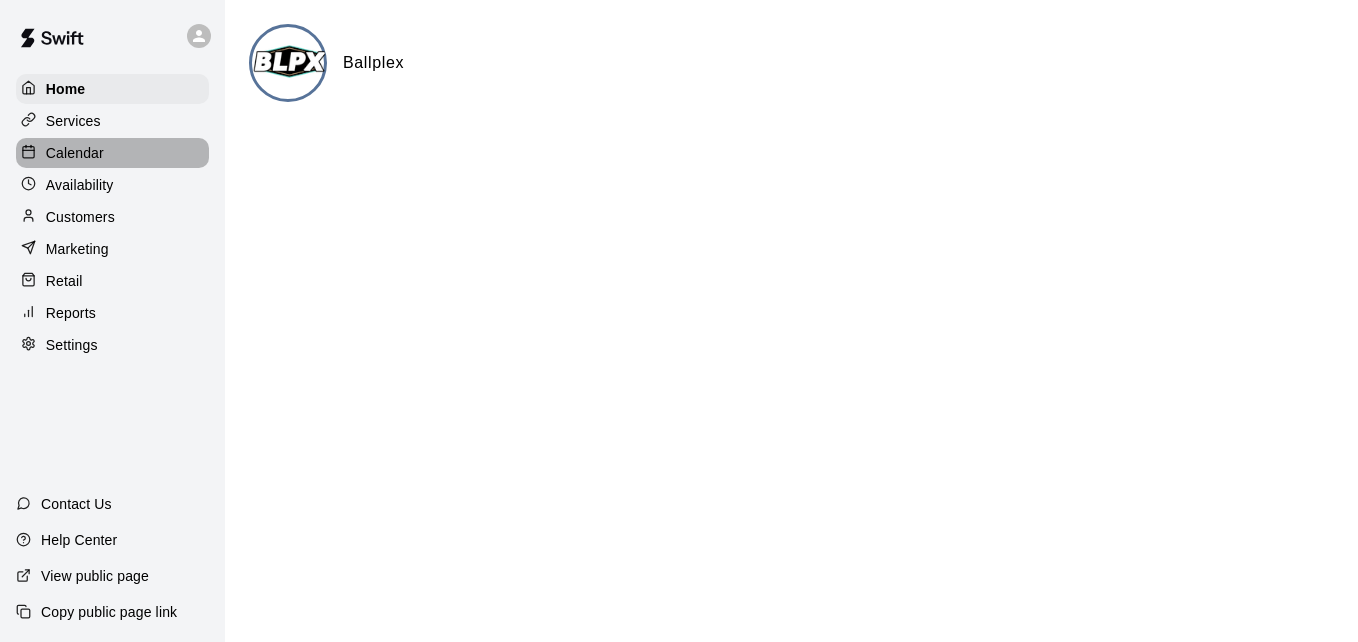 click on "Calendar" at bounding box center (112, 153) 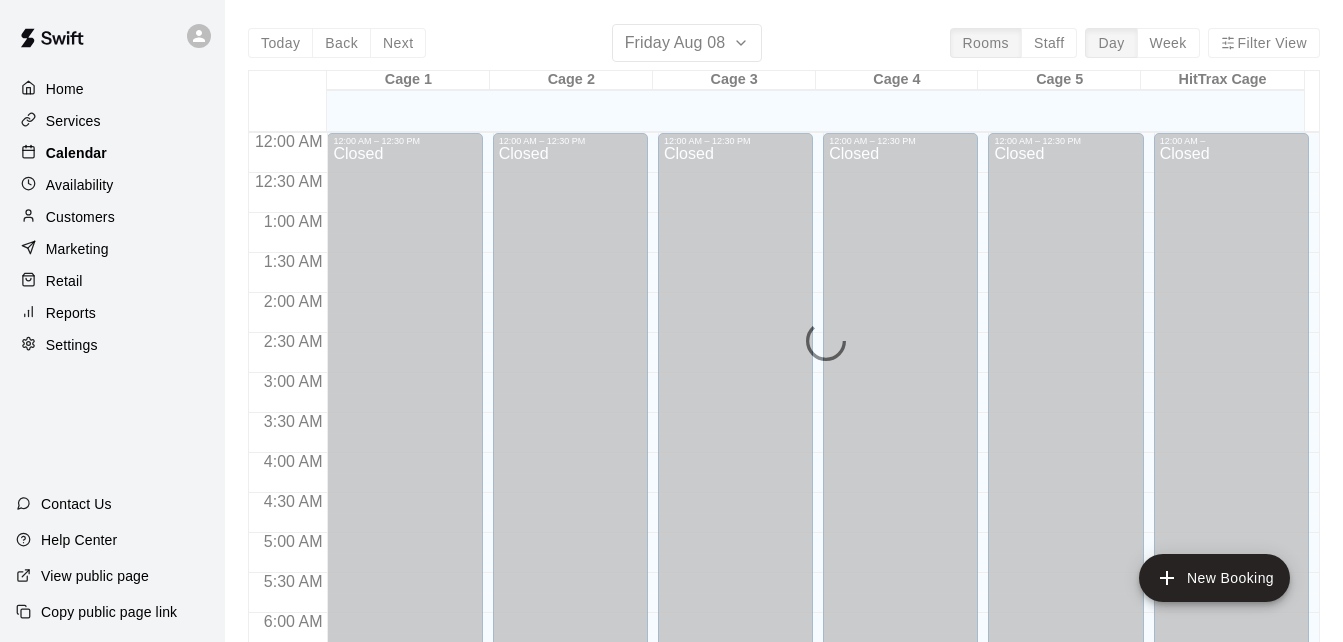 scroll, scrollTop: 1328, scrollLeft: 0, axis: vertical 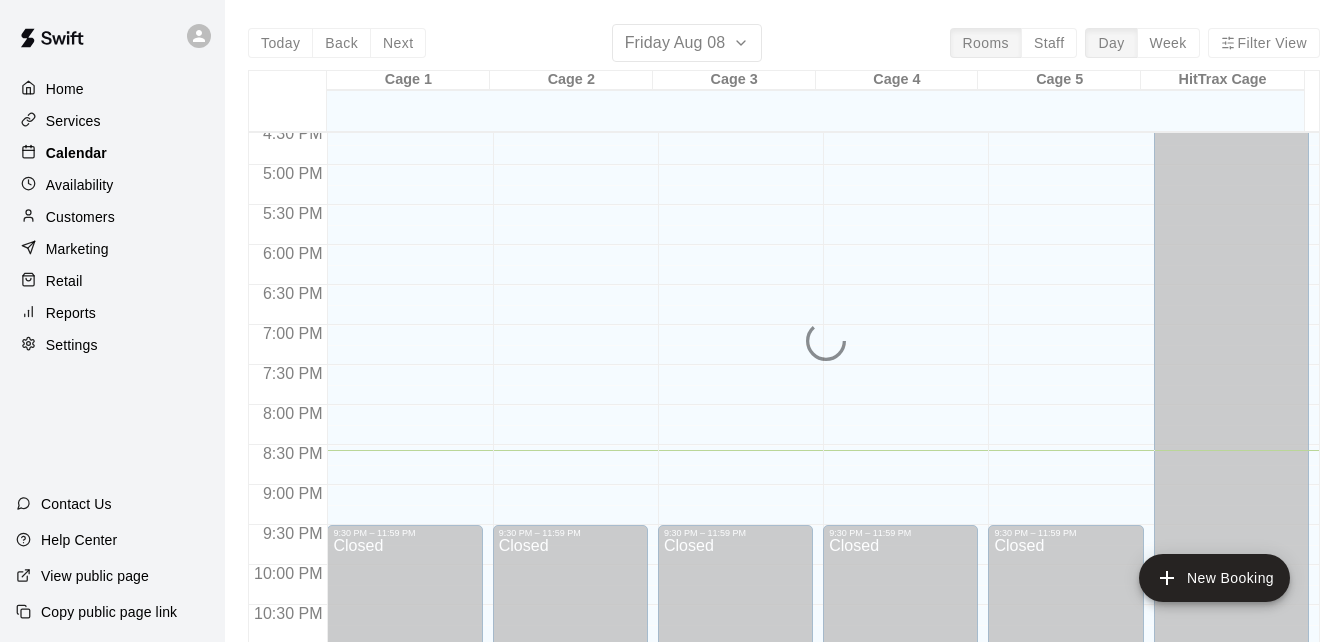 click on "Calendar" at bounding box center [112, 153] 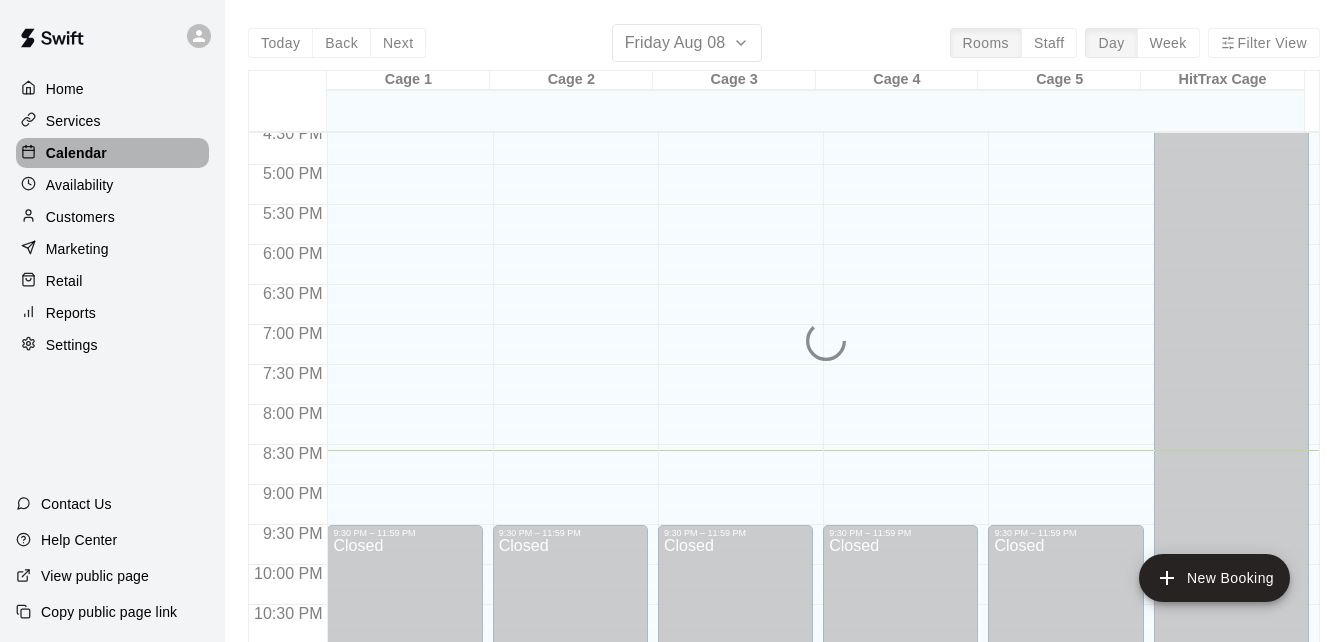 click on "Calendar" at bounding box center [112, 153] 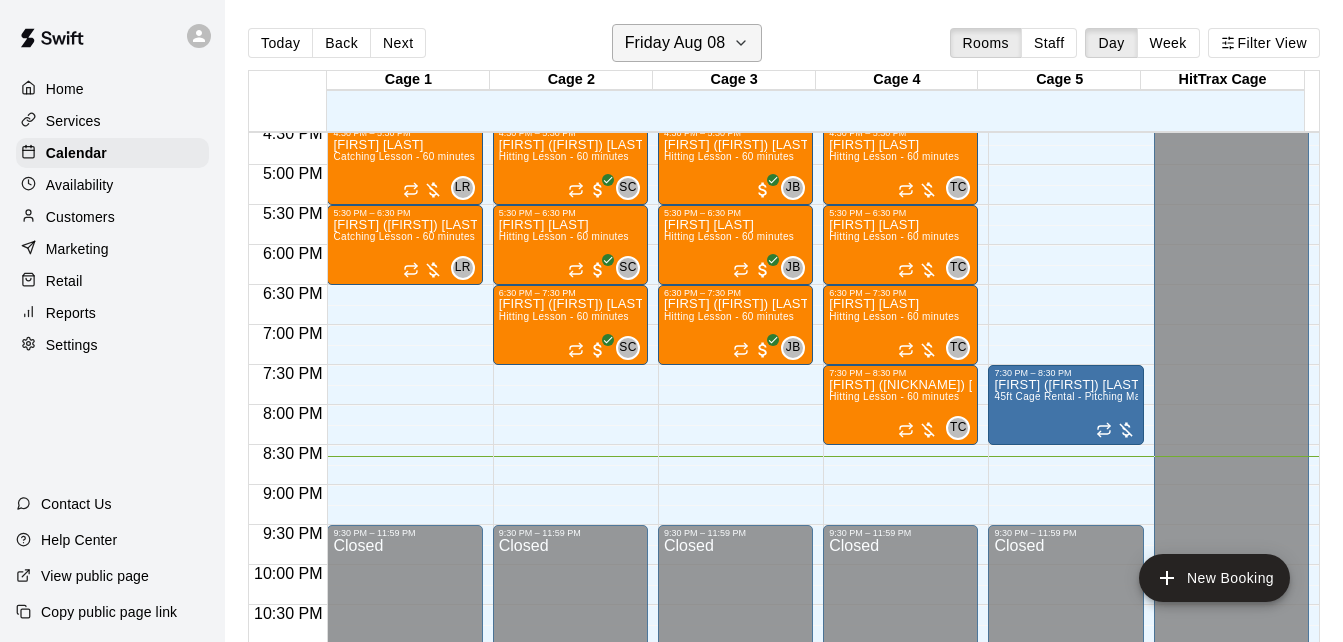 click on "Friday Aug 08" at bounding box center [687, 43] 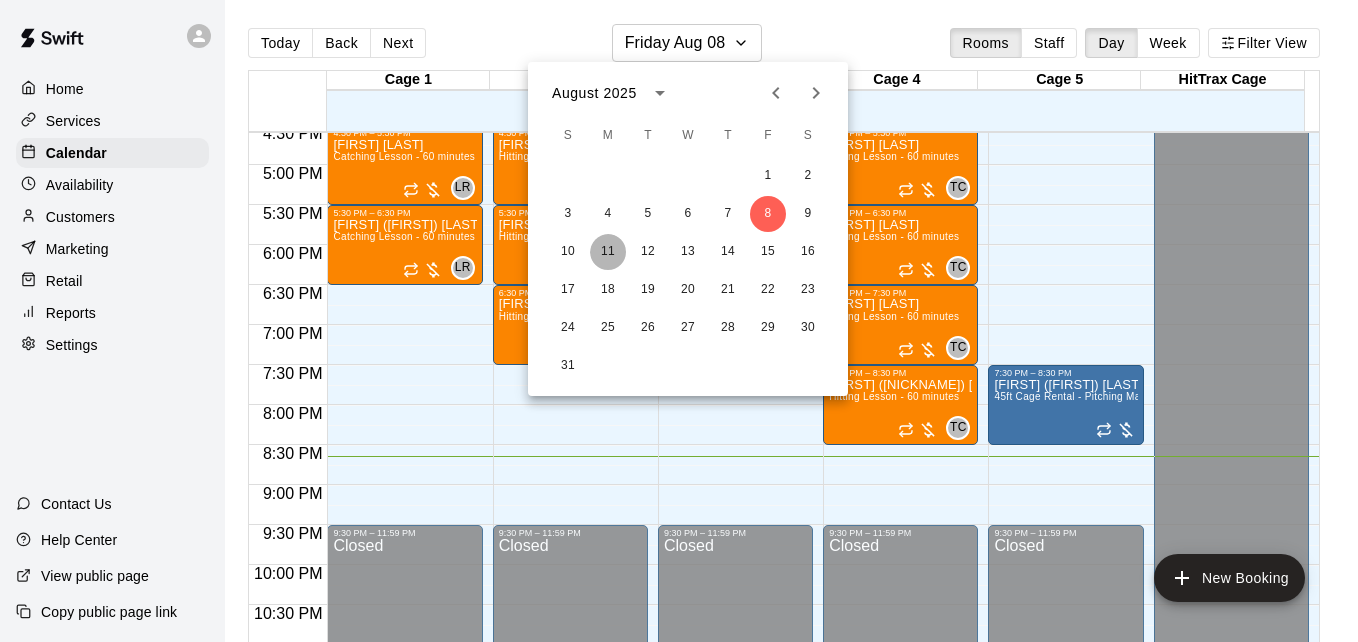 click on "11" at bounding box center [608, 252] 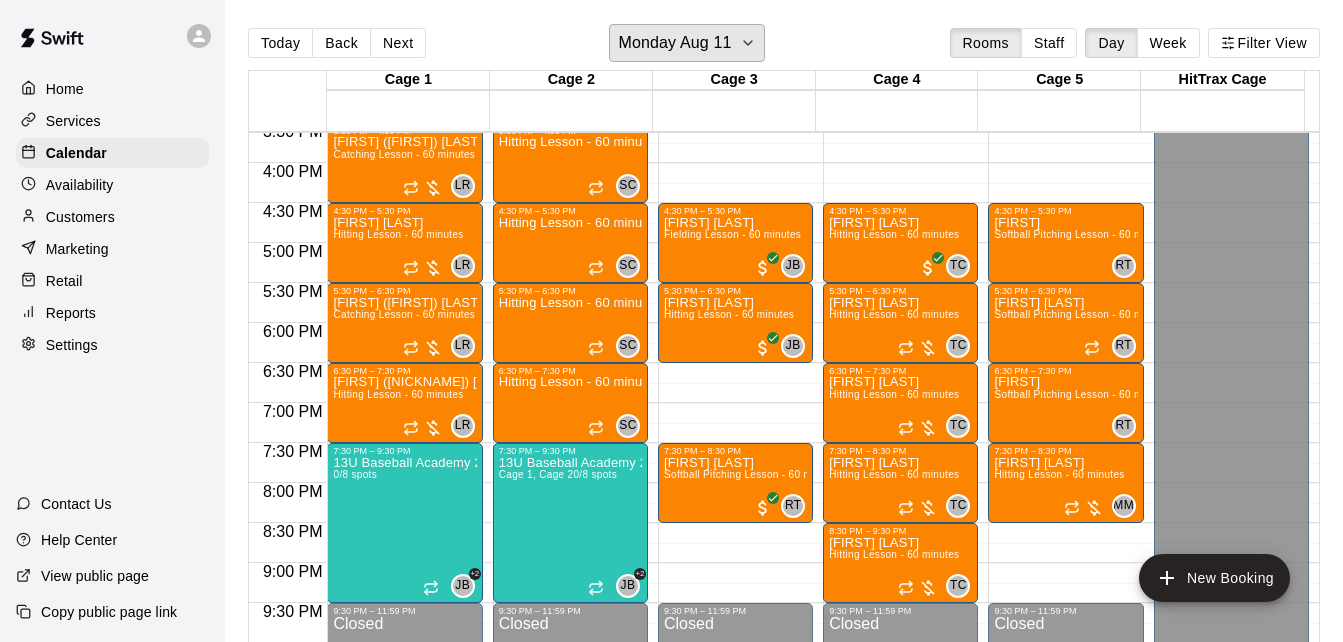 scroll, scrollTop: 1248, scrollLeft: 0, axis: vertical 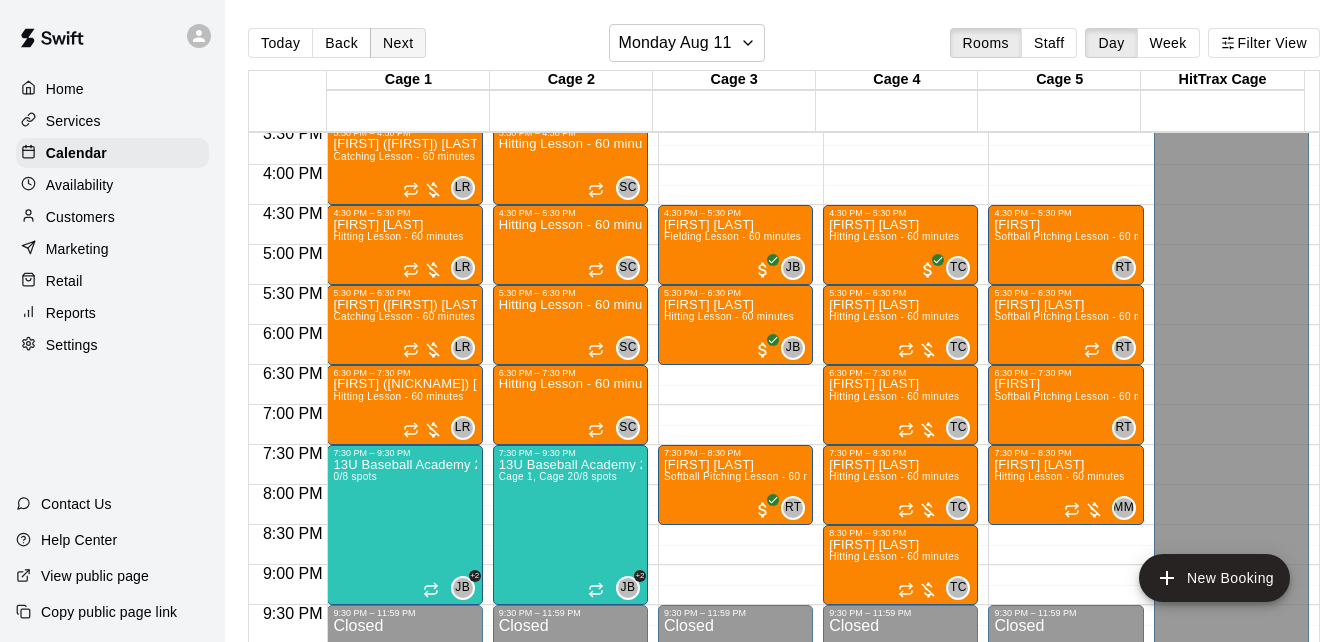 click on "Next" at bounding box center [398, 43] 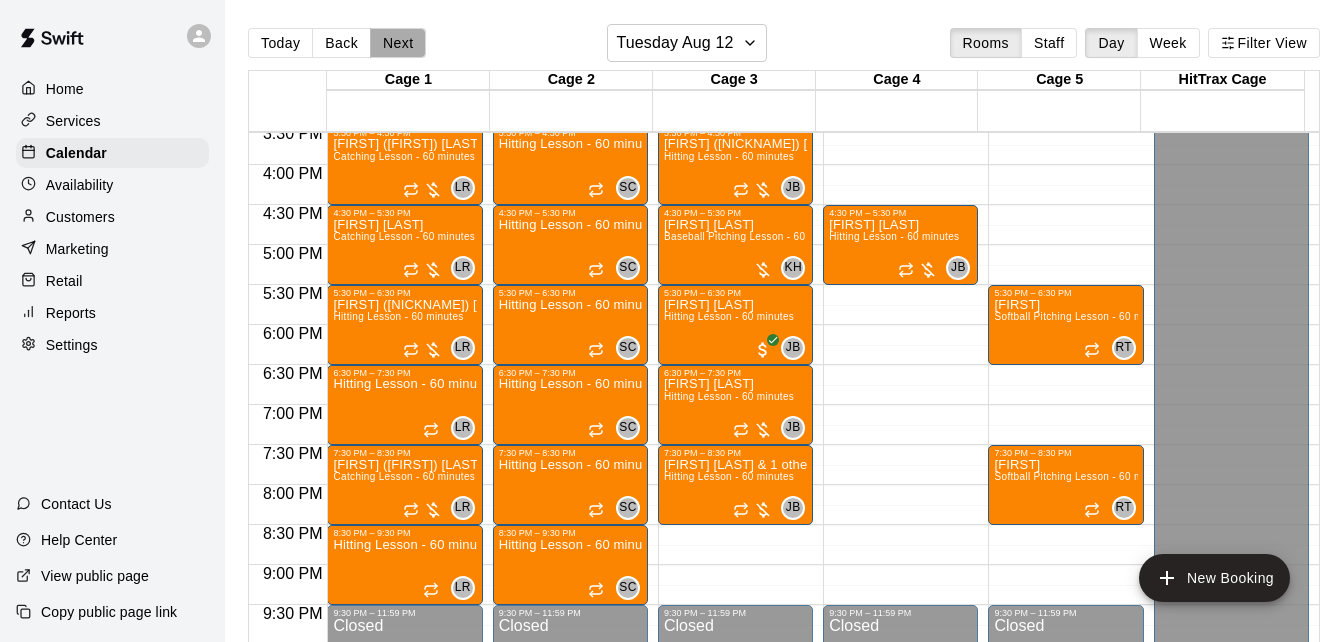 click on "Next" at bounding box center (398, 43) 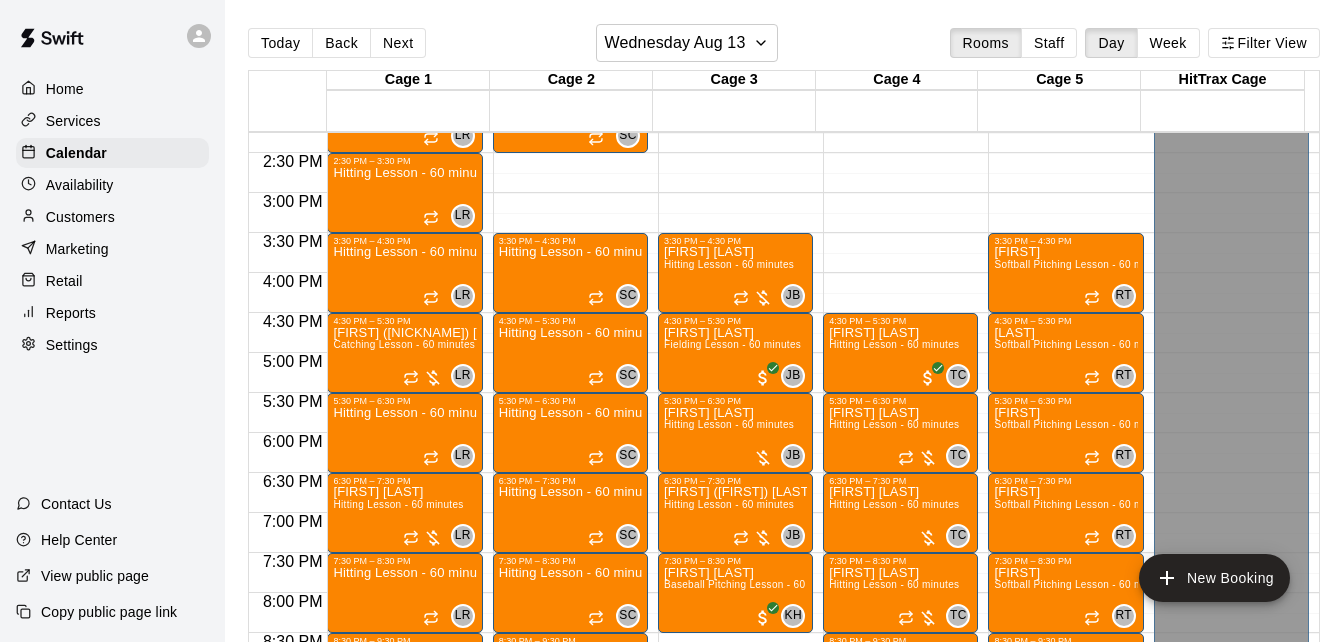 scroll, scrollTop: 1128, scrollLeft: 0, axis: vertical 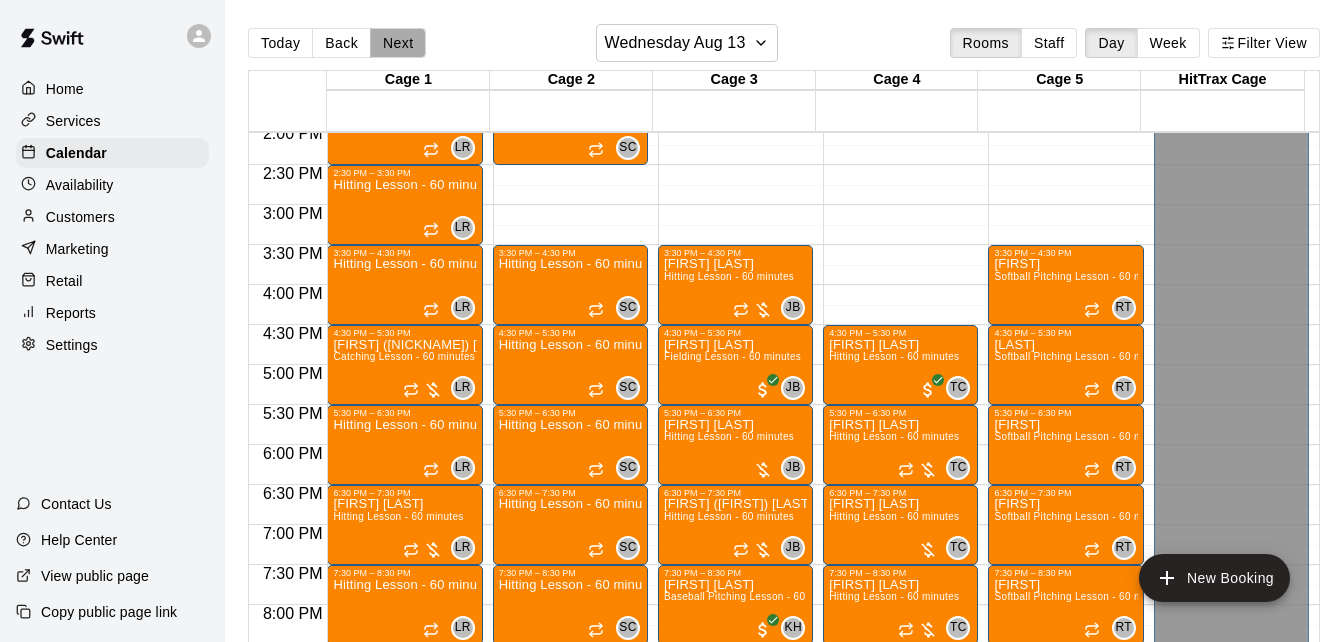 click on "Next" at bounding box center [398, 43] 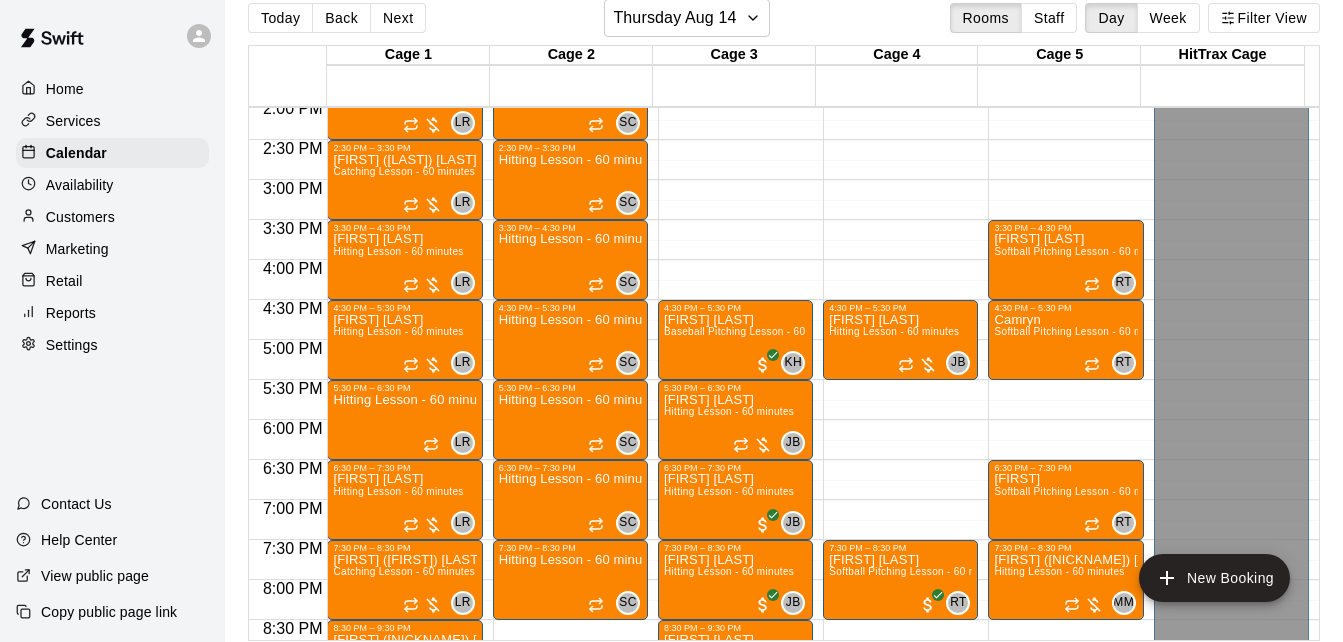 scroll, scrollTop: 32, scrollLeft: 0, axis: vertical 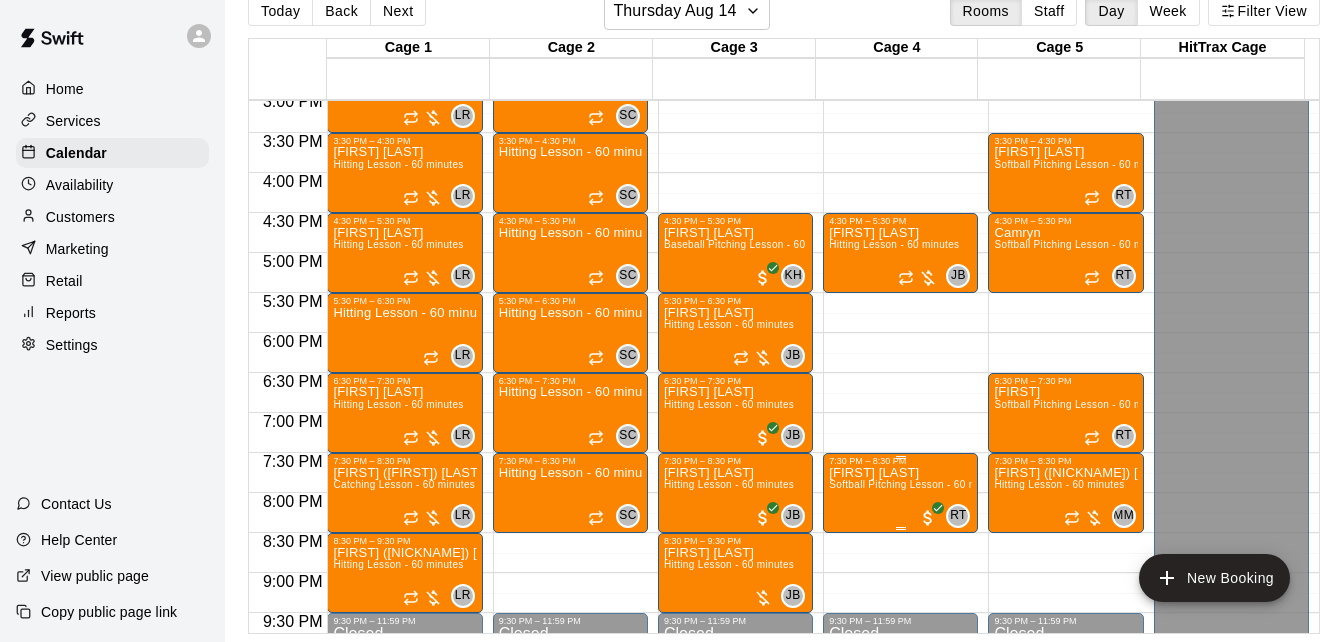 click on "Softball Pitching Lesson - 60 minutes" at bounding box center (917, 484) 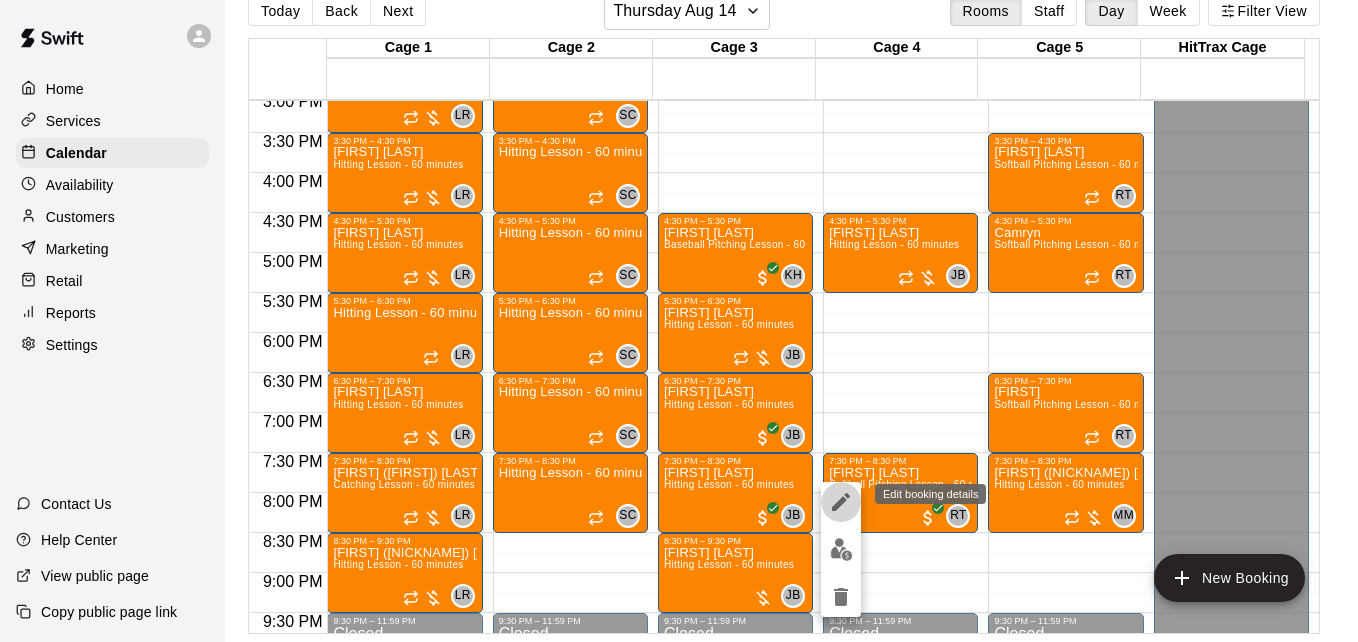 click 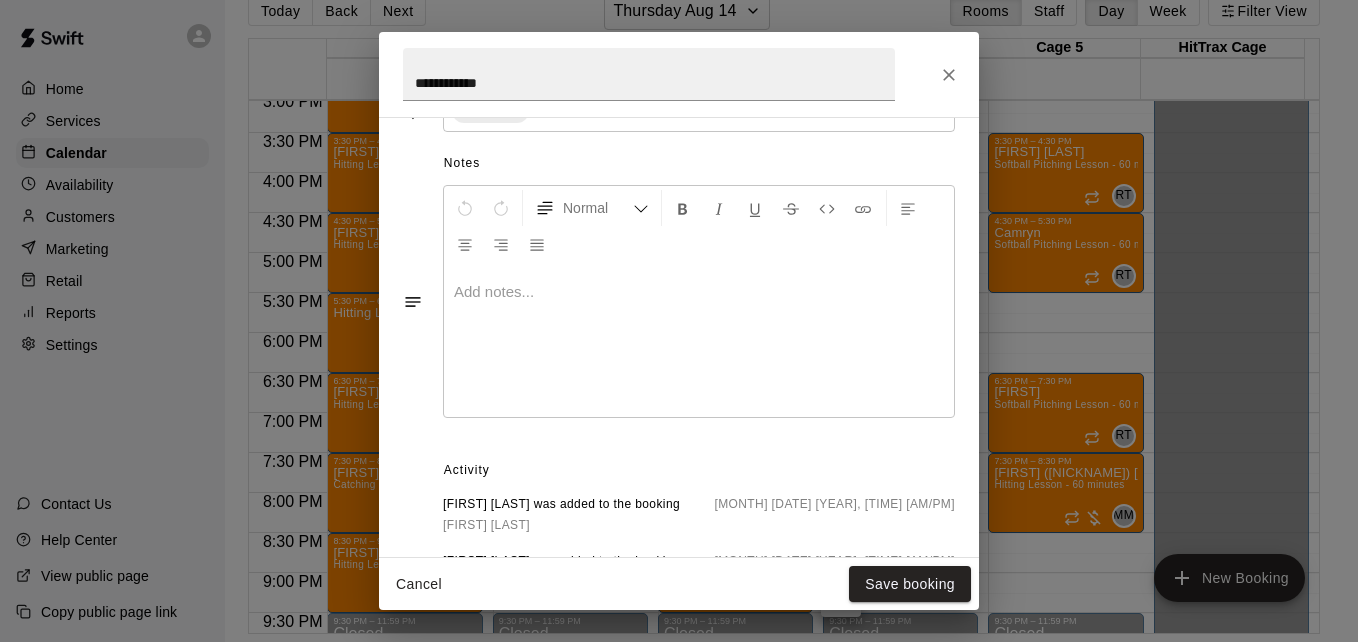 scroll, scrollTop: 753, scrollLeft: 0, axis: vertical 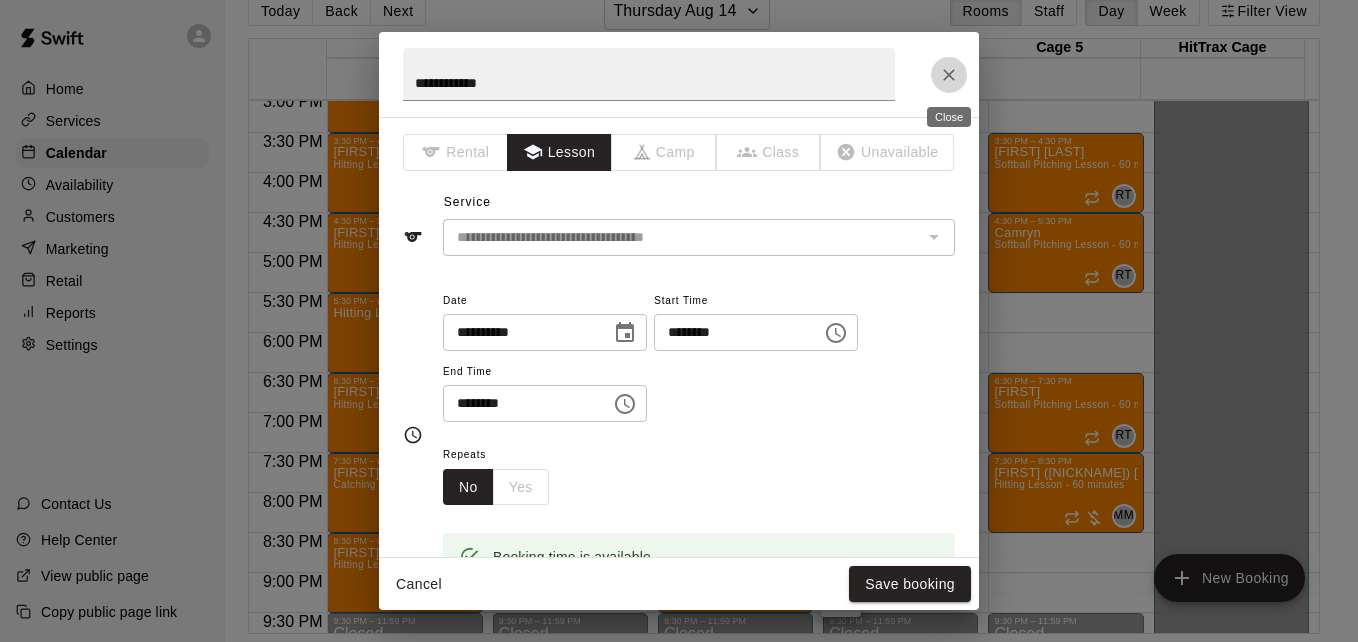 click 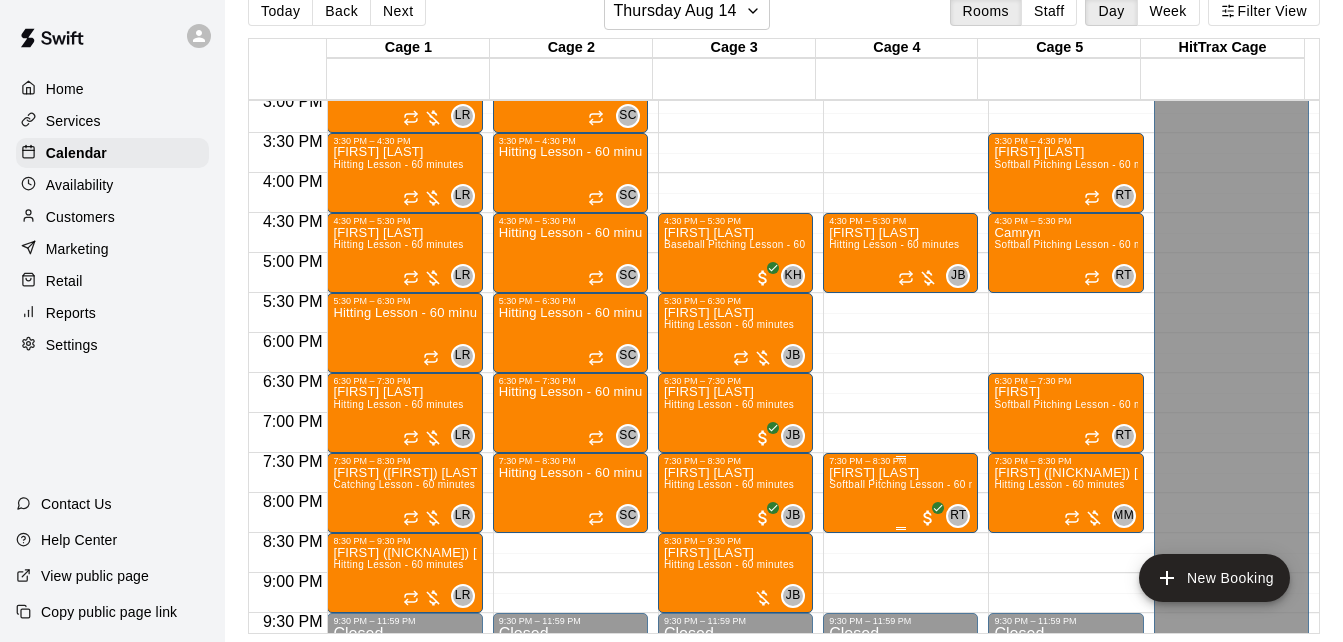 click on "[FIRST] [LAST]" at bounding box center [900, 473] 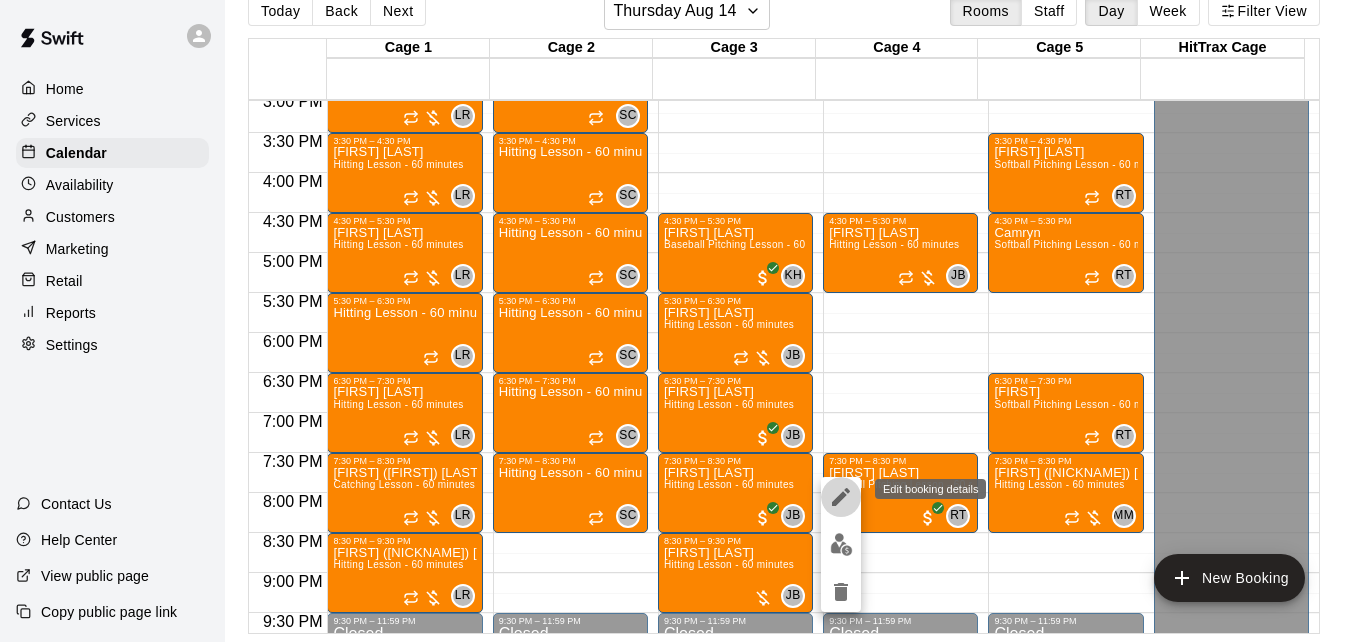click 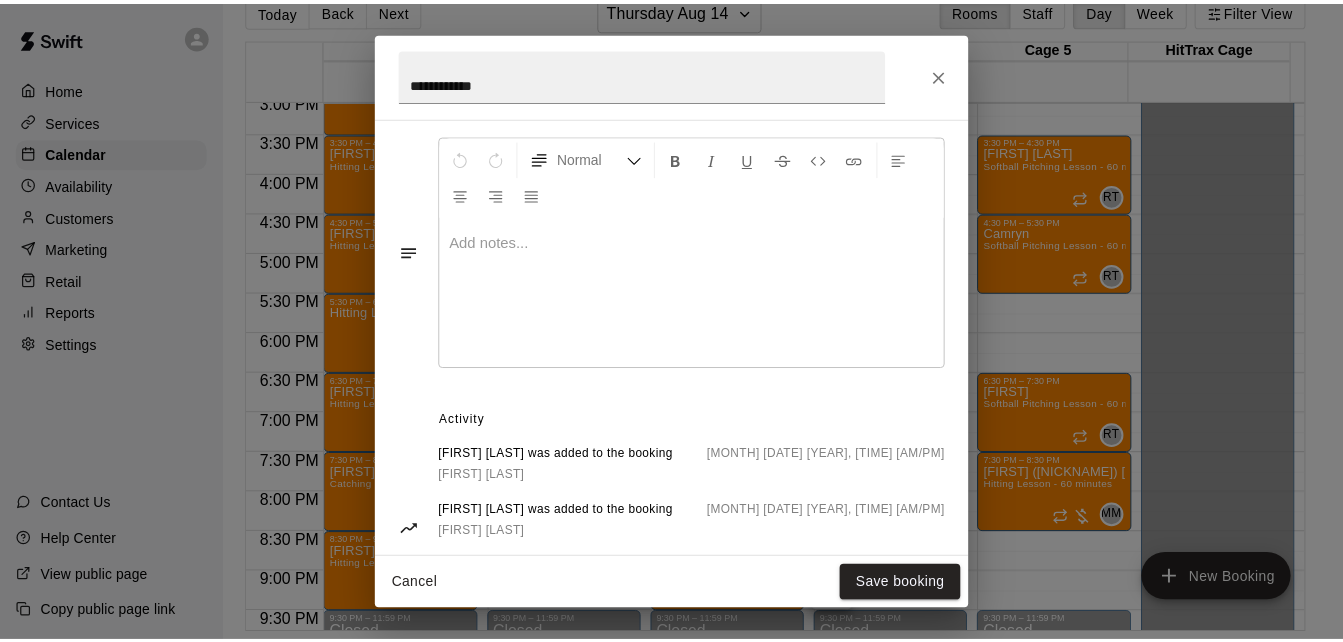 scroll, scrollTop: 753, scrollLeft: 0, axis: vertical 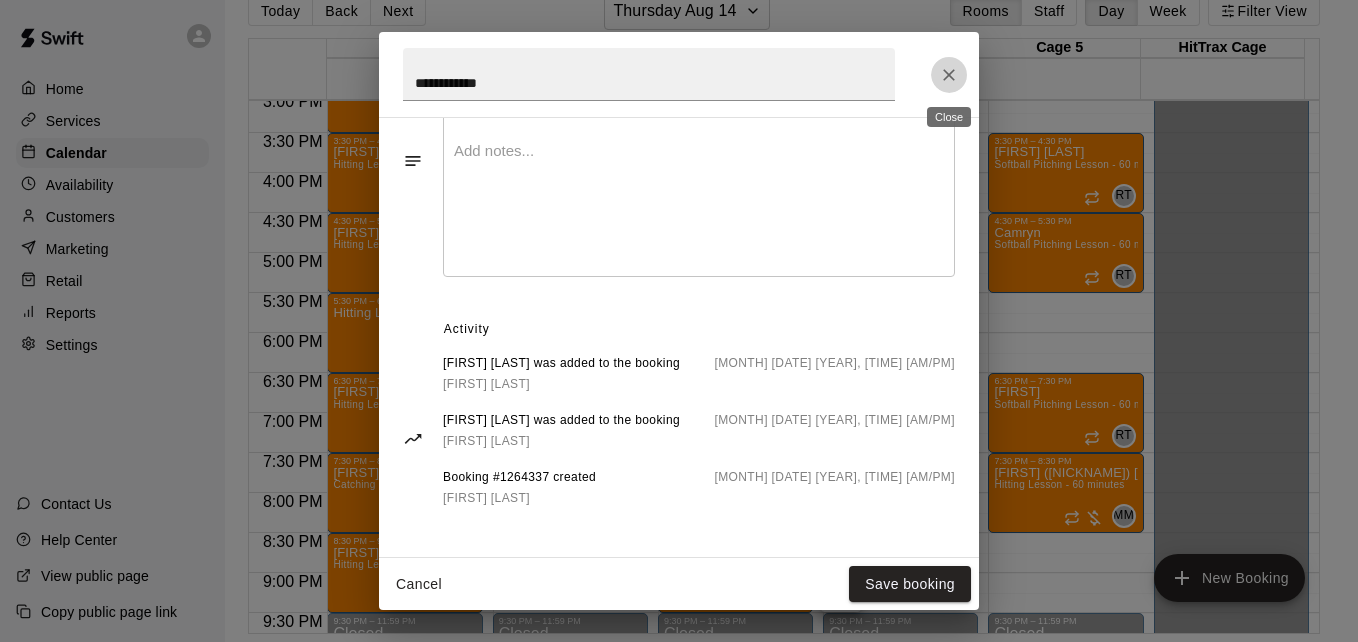 click at bounding box center (949, 75) 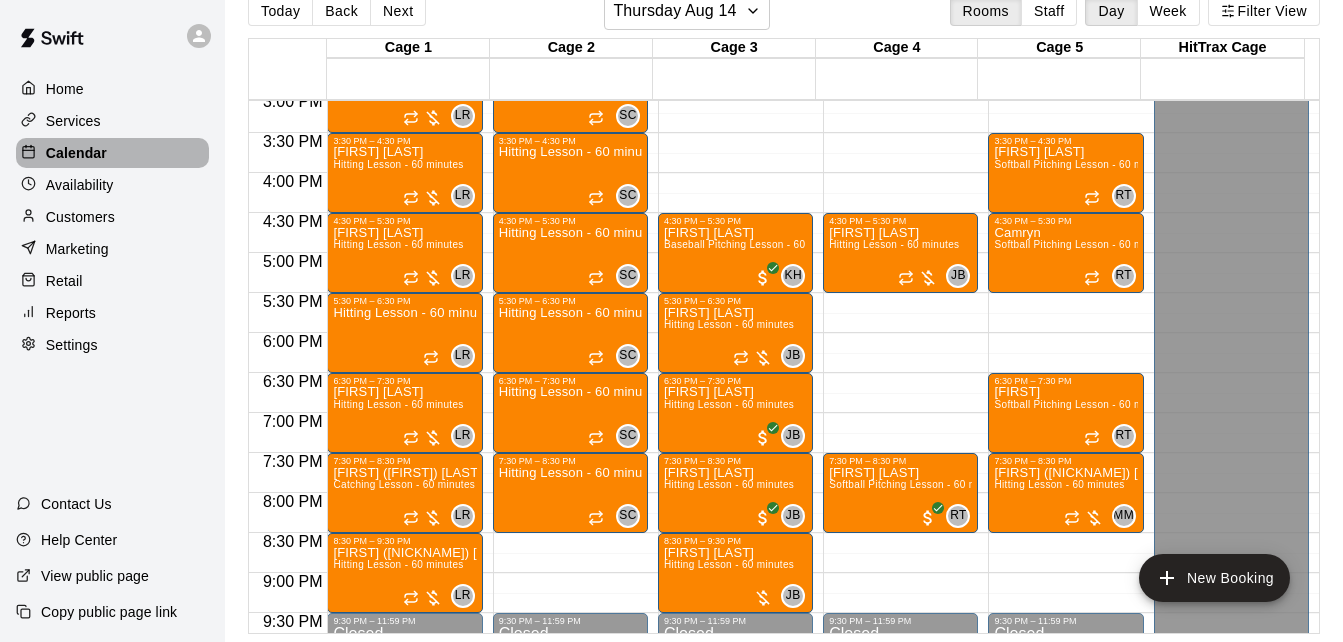 click on "Calendar" at bounding box center [112, 153] 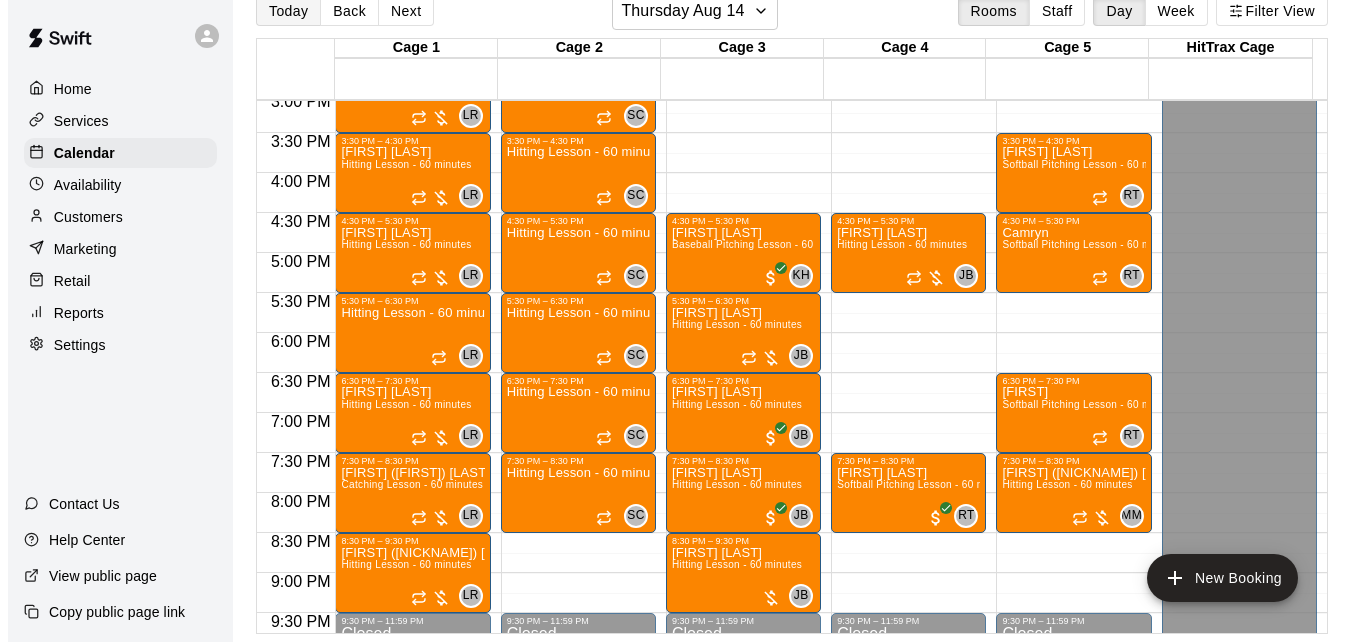 scroll, scrollTop: 0, scrollLeft: 0, axis: both 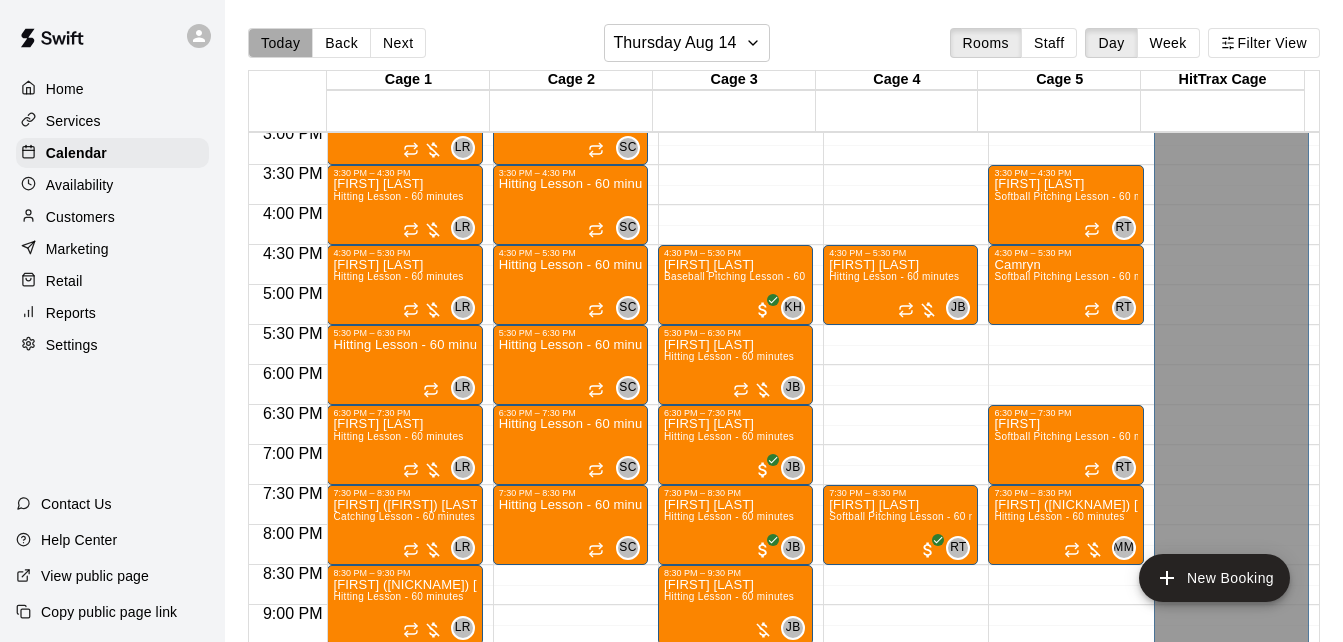click on "Today" at bounding box center (280, 43) 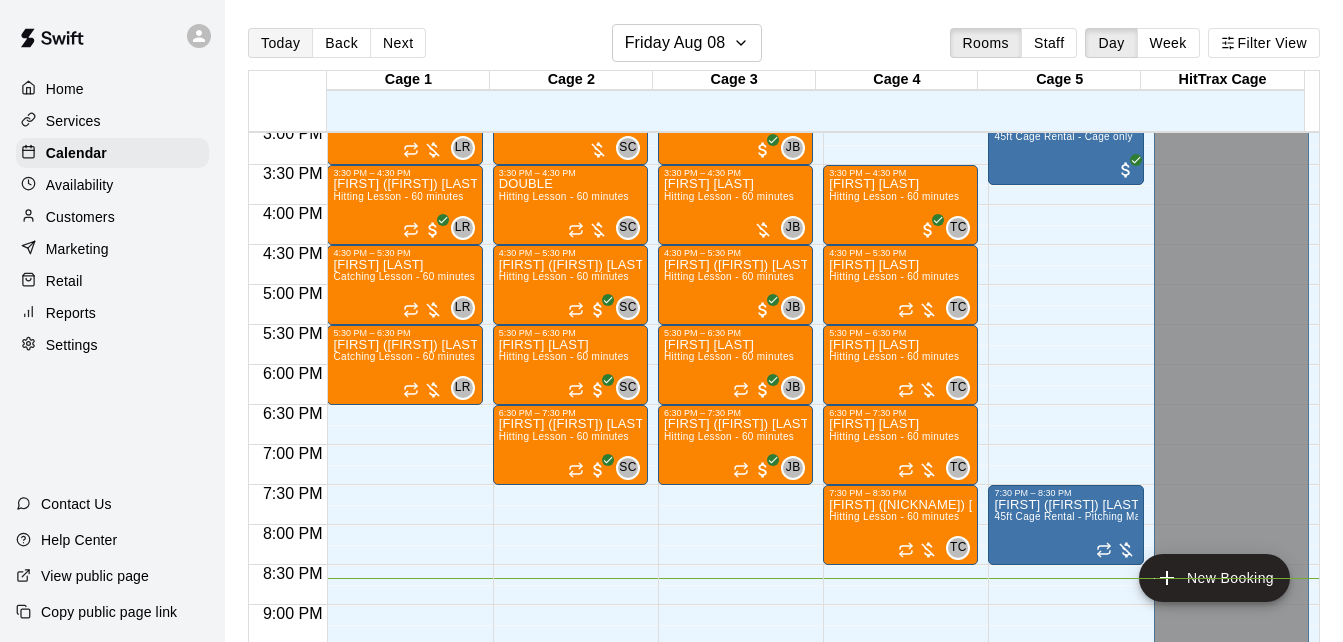 click on "Today" at bounding box center (280, 43) 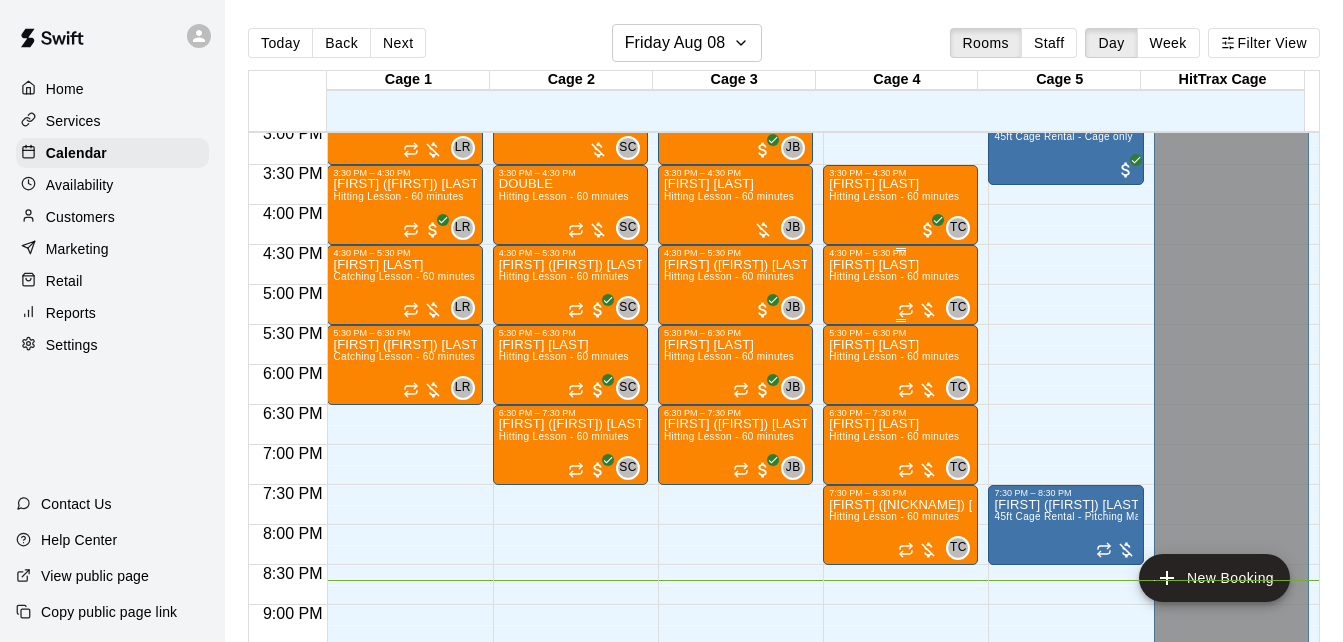click on "Dominic Pollio Hitting Lesson - 60 minutes" at bounding box center [894, 579] 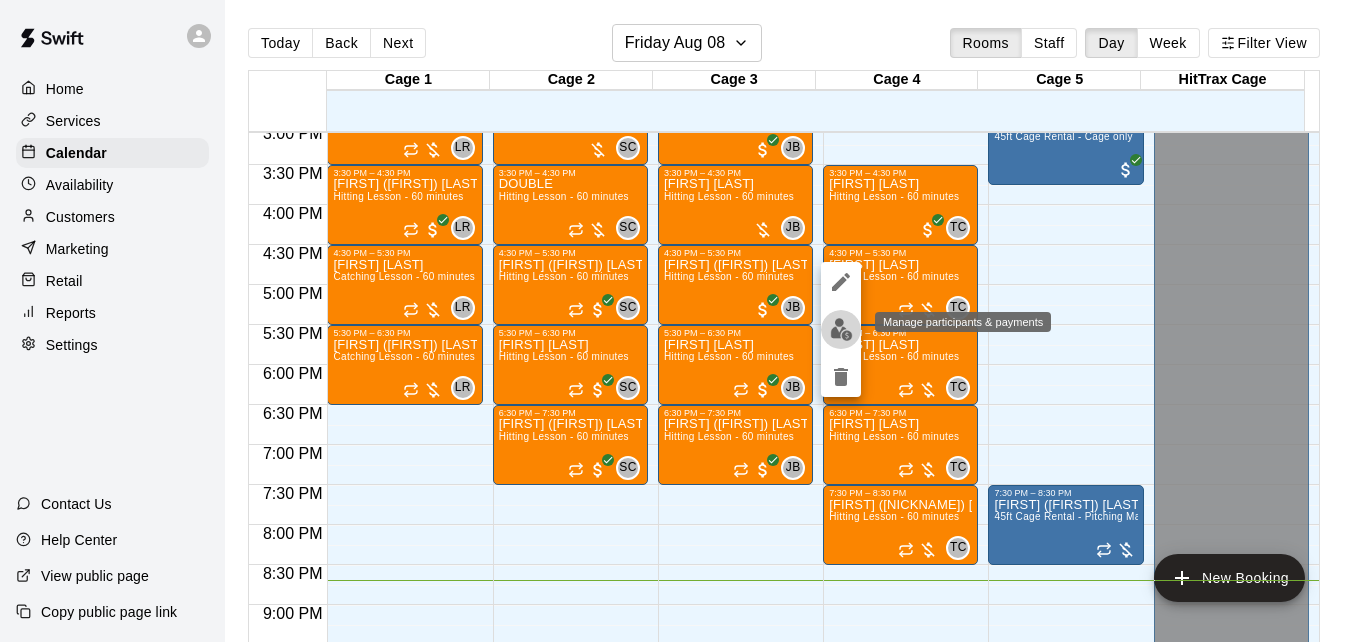 click at bounding box center (841, 329) 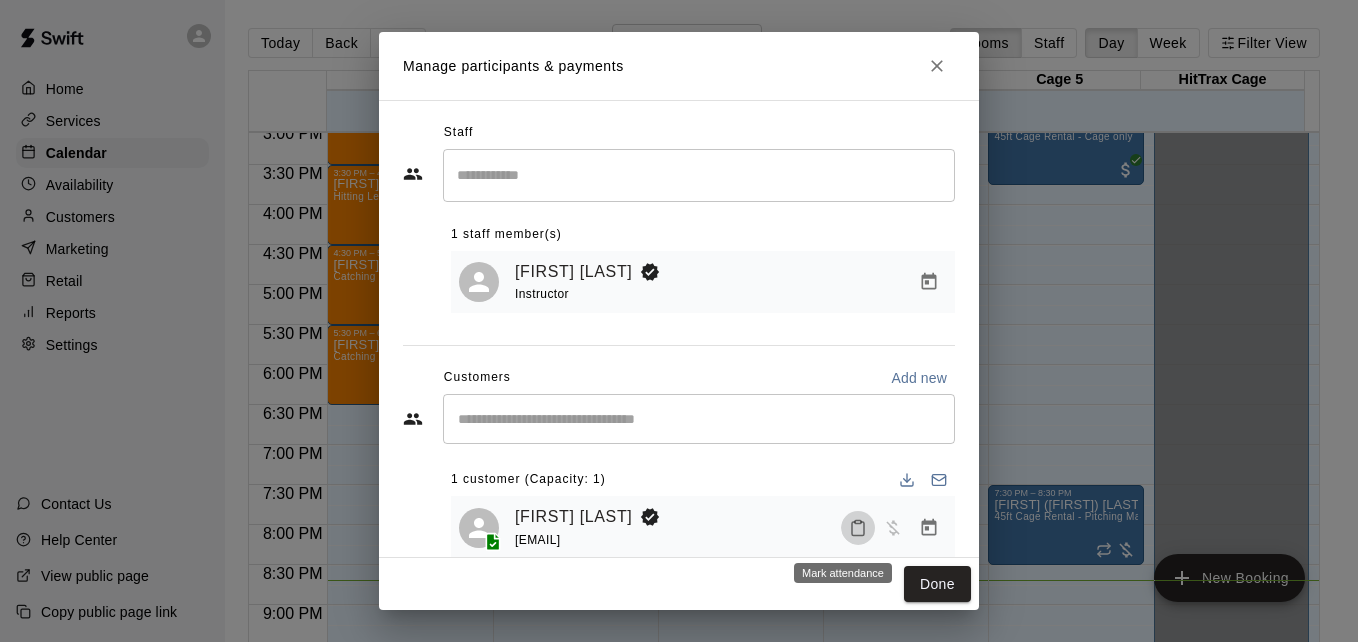 click 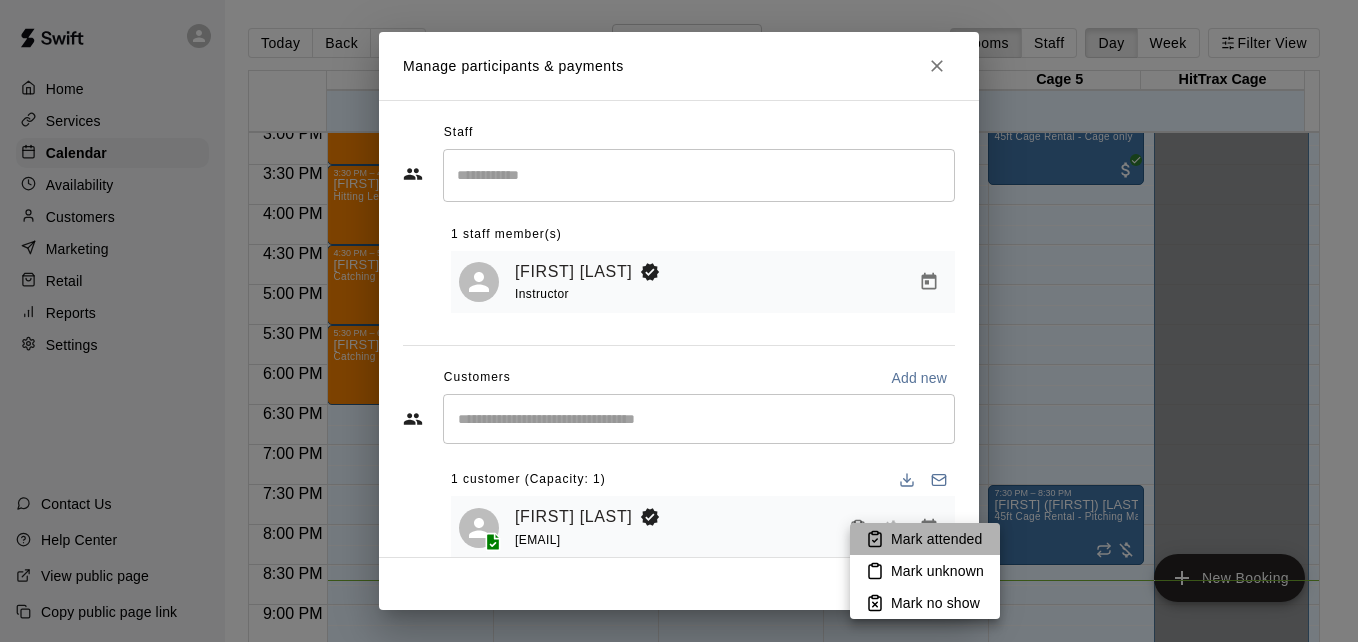 click on "Mark attended" at bounding box center (936, 539) 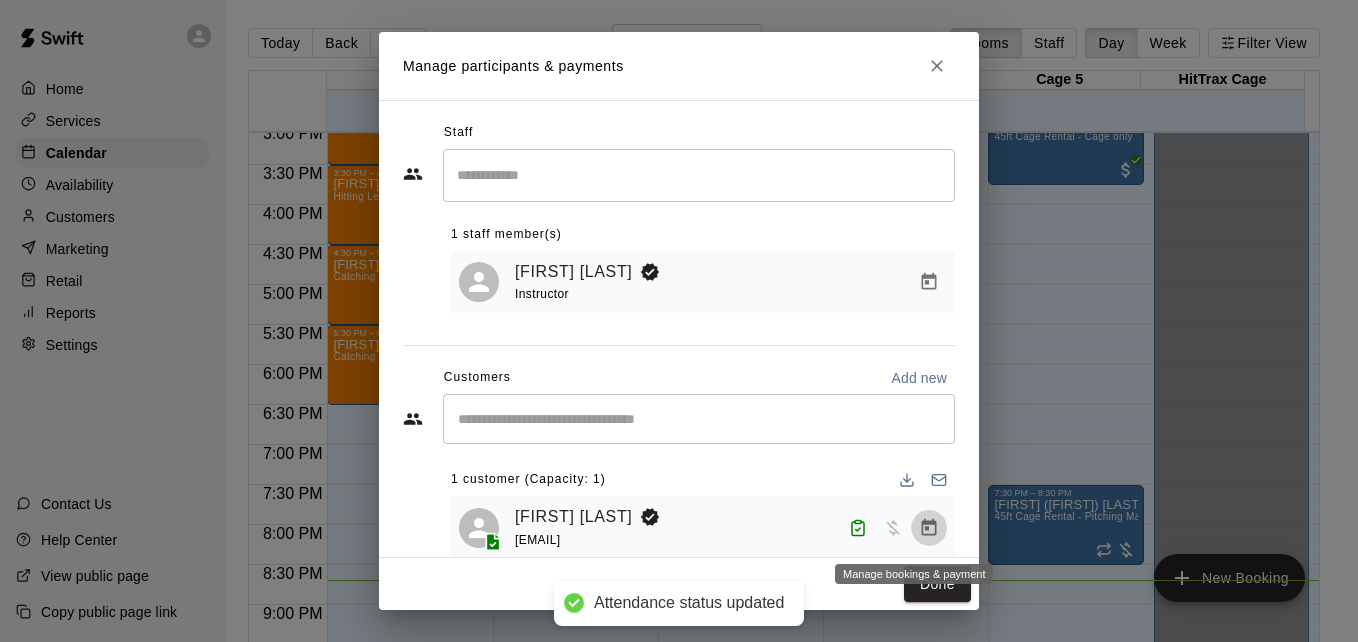 click 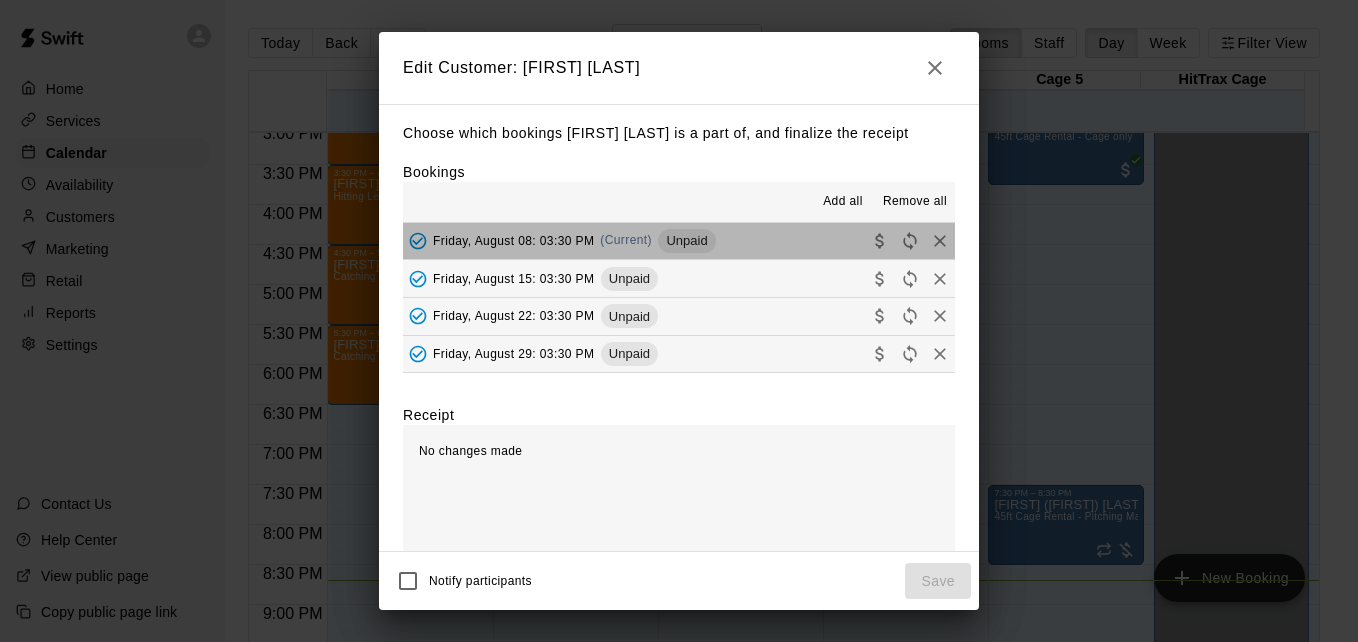 click on "Friday, August 08: 03:30 PM (Current) Unpaid" at bounding box center [679, 241] 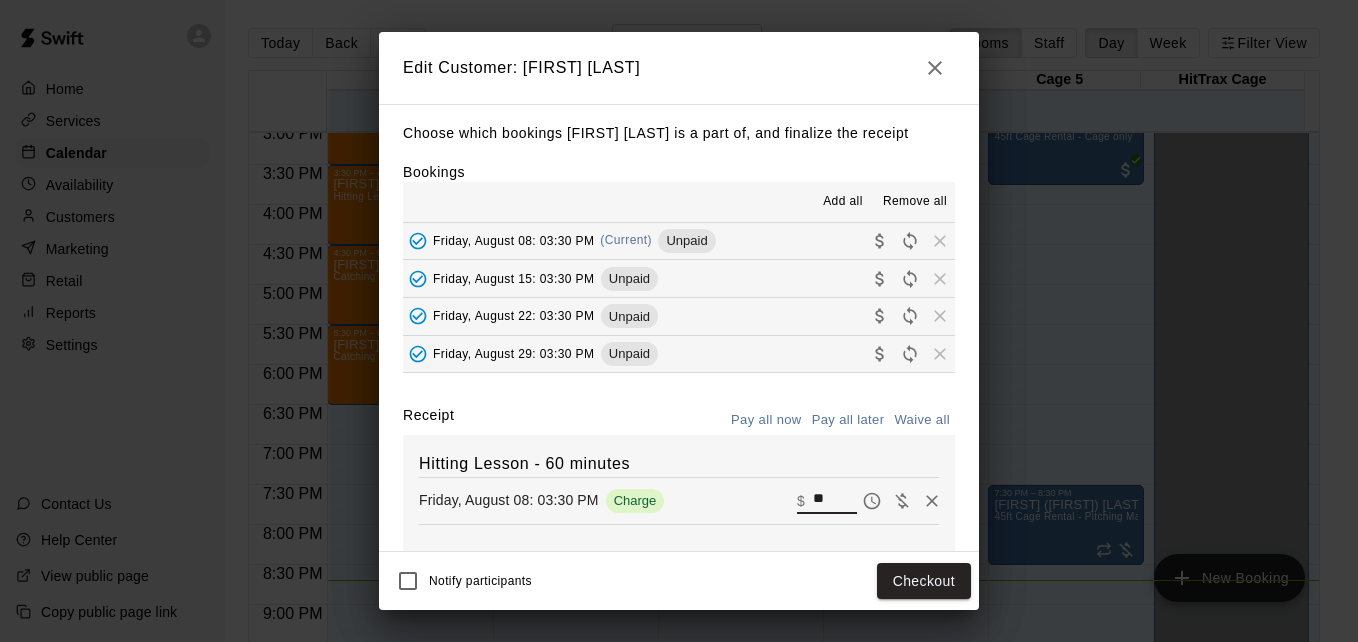 click on "**" at bounding box center (835, 501) 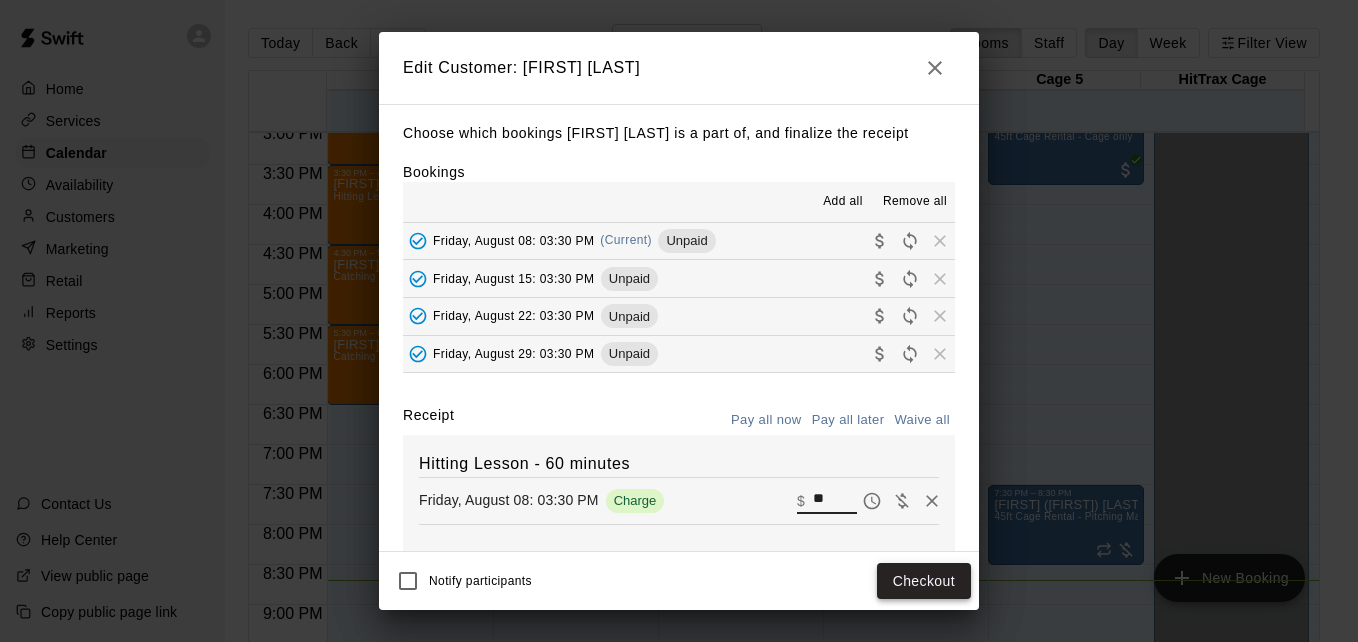type on "**" 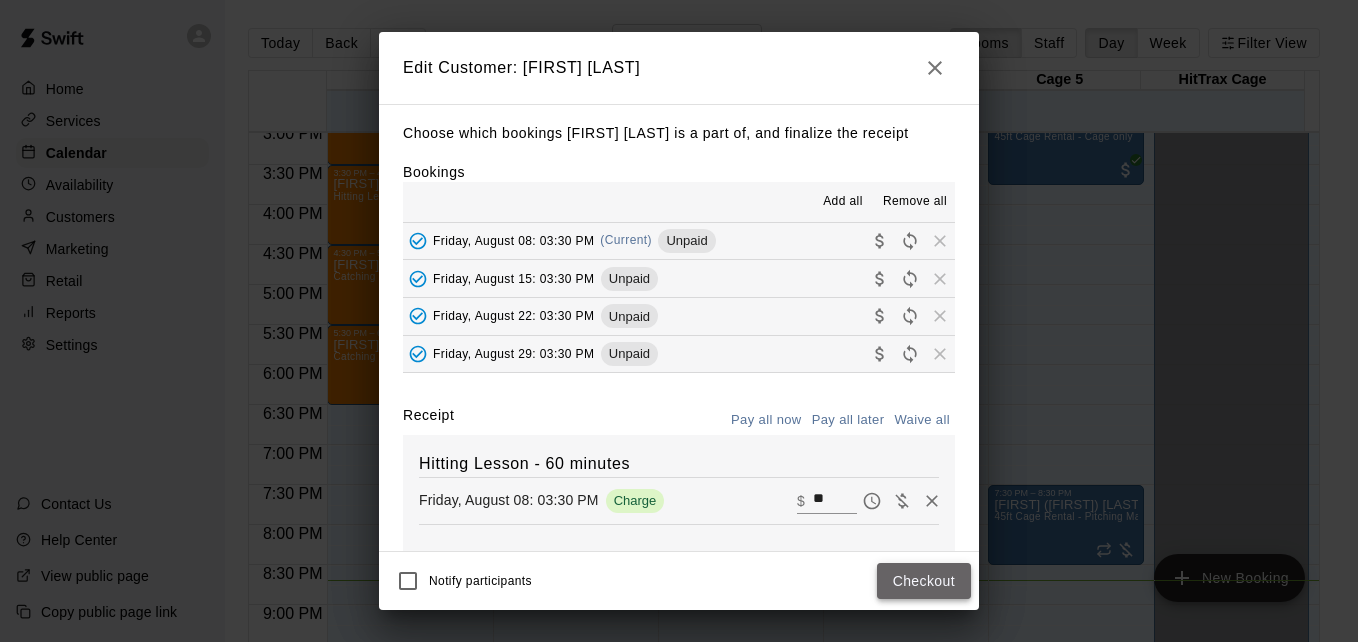 click on "Checkout" at bounding box center [924, 581] 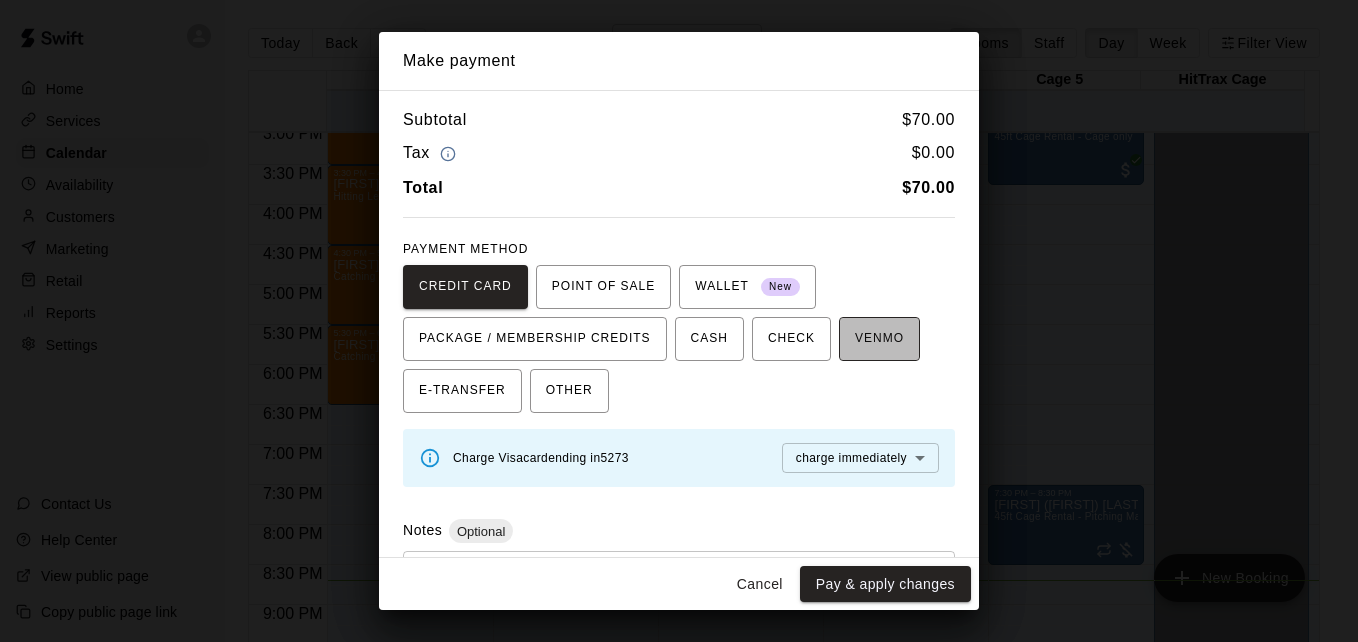 click on "VENMO" at bounding box center [879, 339] 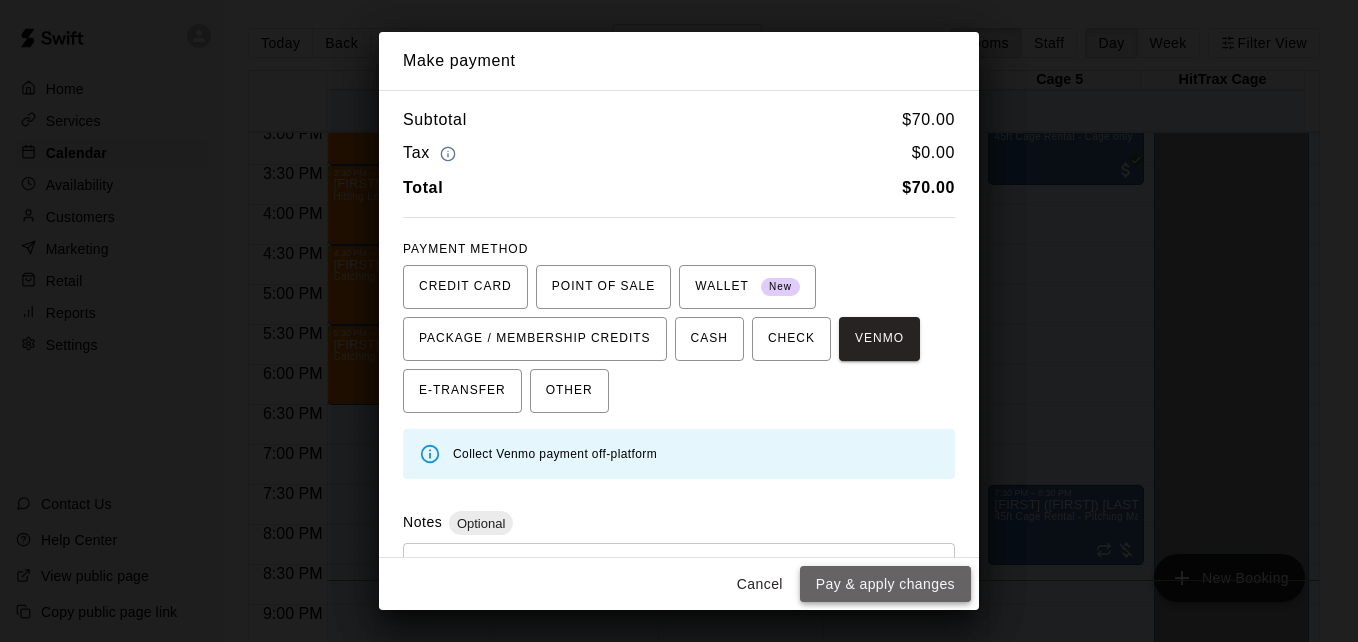 click on "Pay & apply changes" at bounding box center (885, 584) 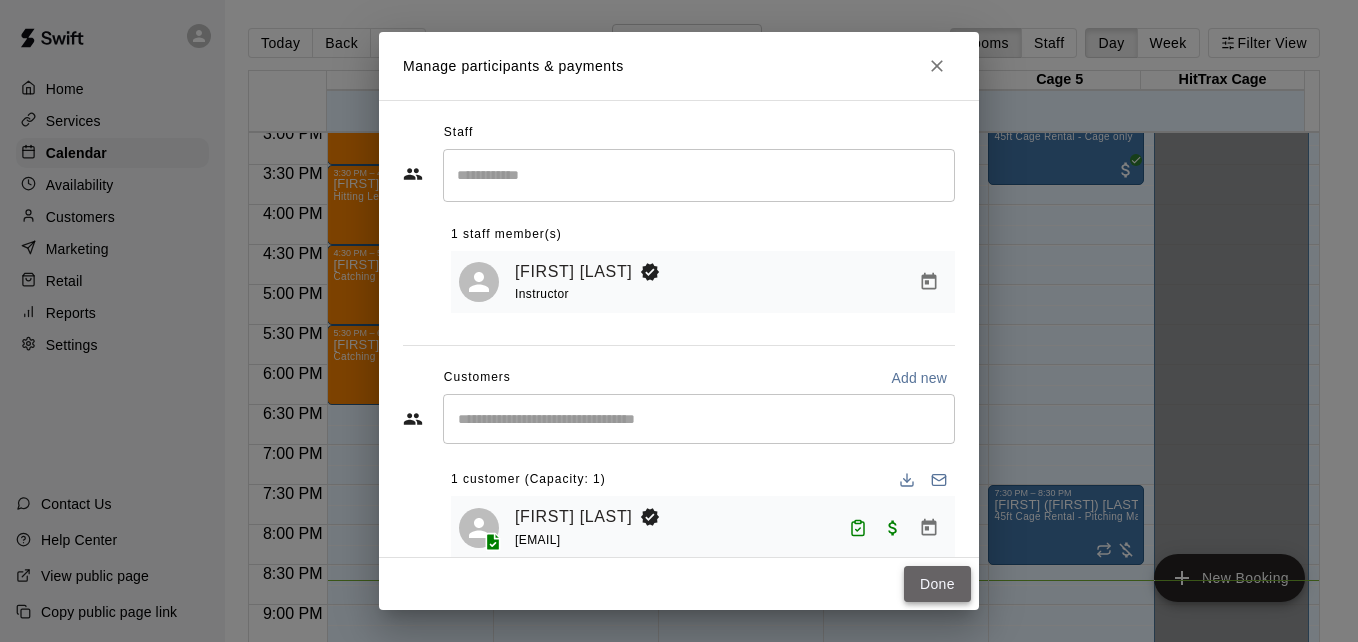 click on "Done" at bounding box center [937, 584] 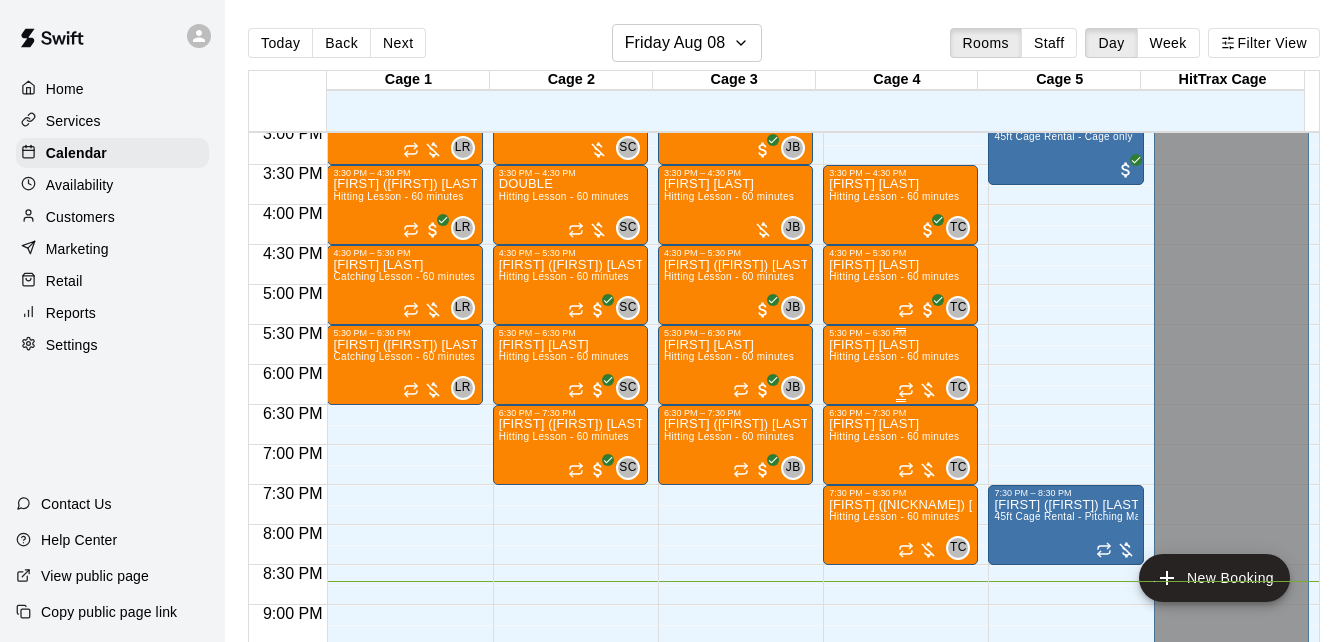 click on "[FIRST] [LAST]" at bounding box center (894, 345) 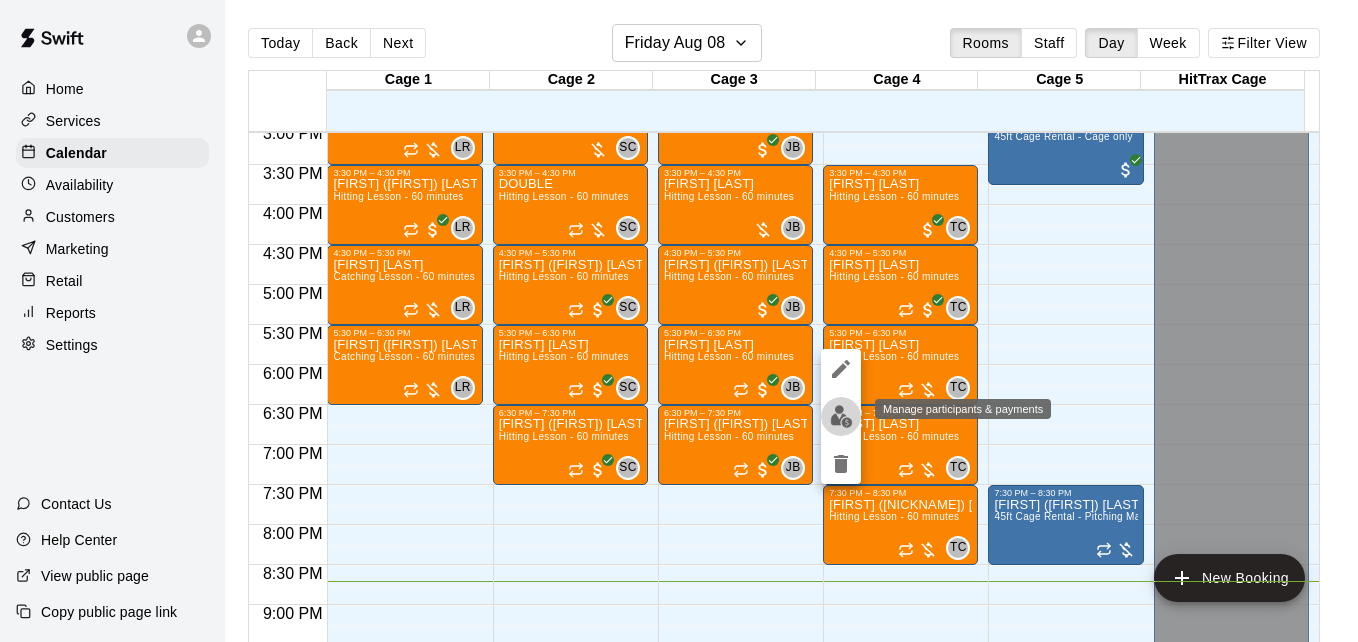 click at bounding box center (841, 416) 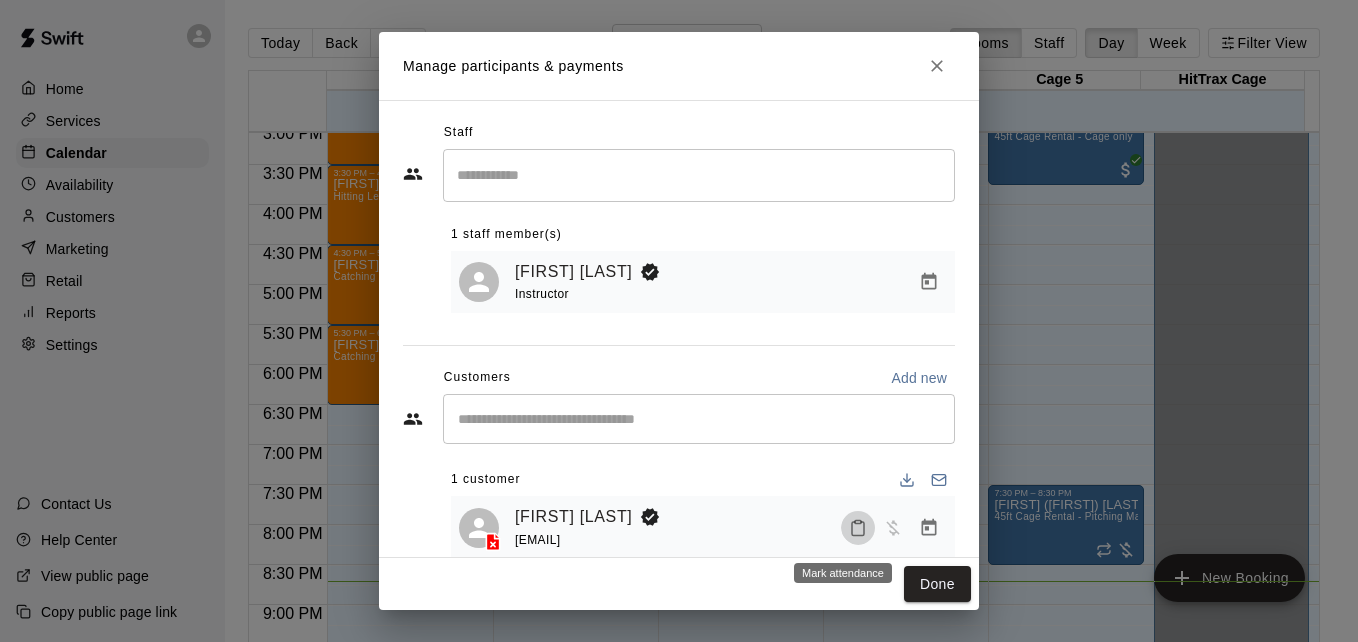 click 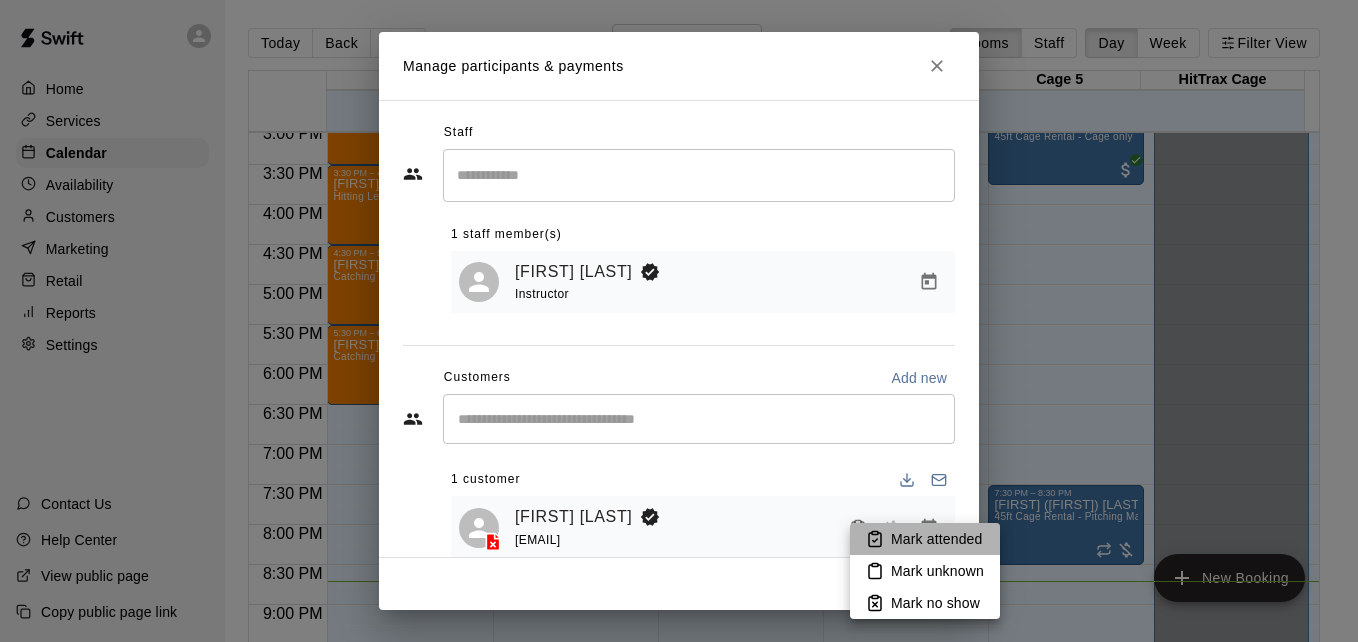 click on "Mark attended" at bounding box center [936, 539] 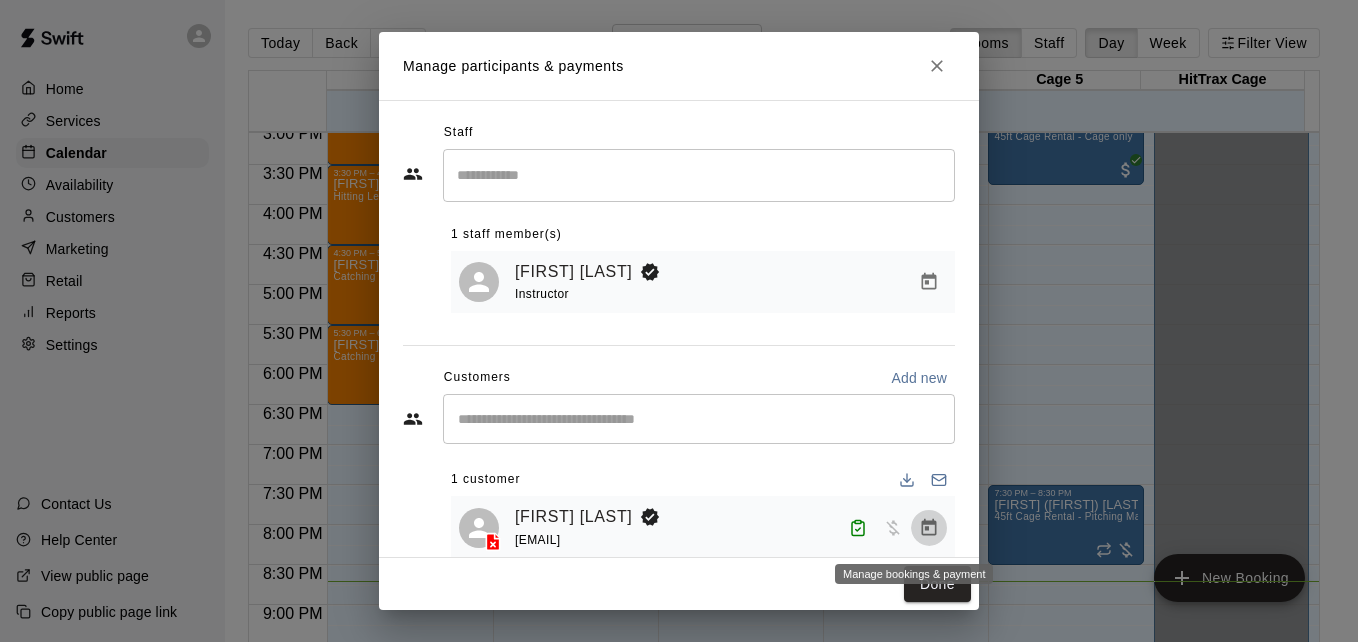 click 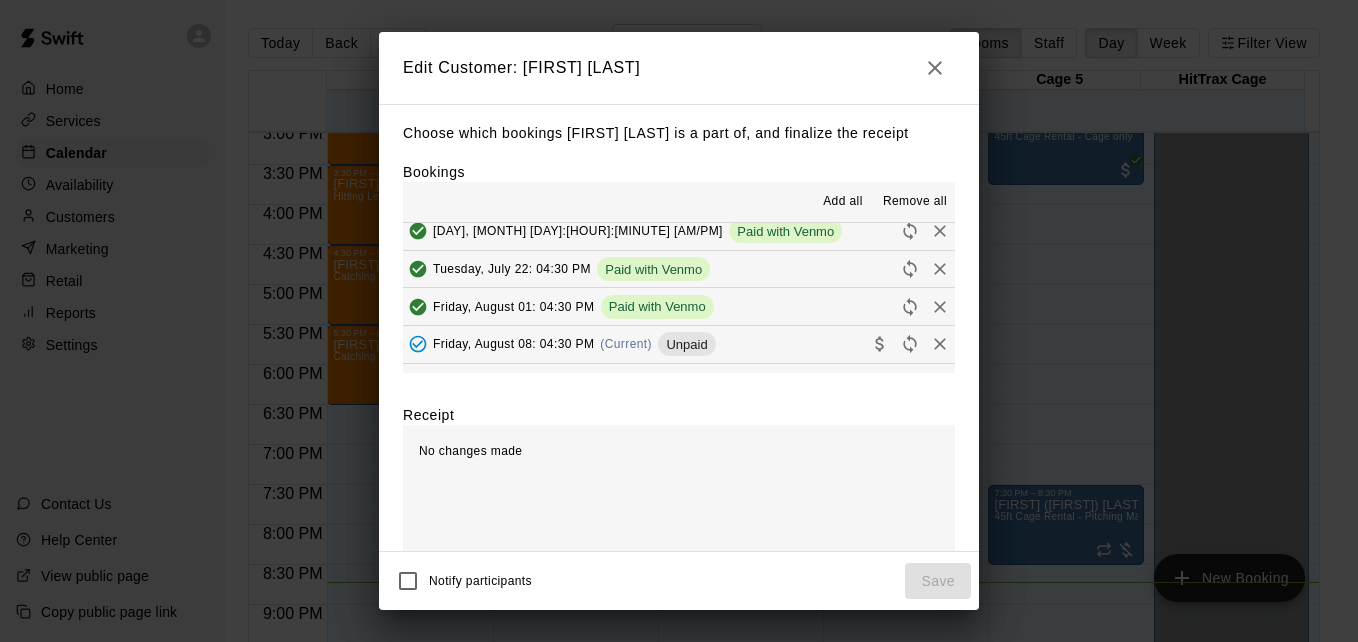 scroll, scrollTop: 200, scrollLeft: 0, axis: vertical 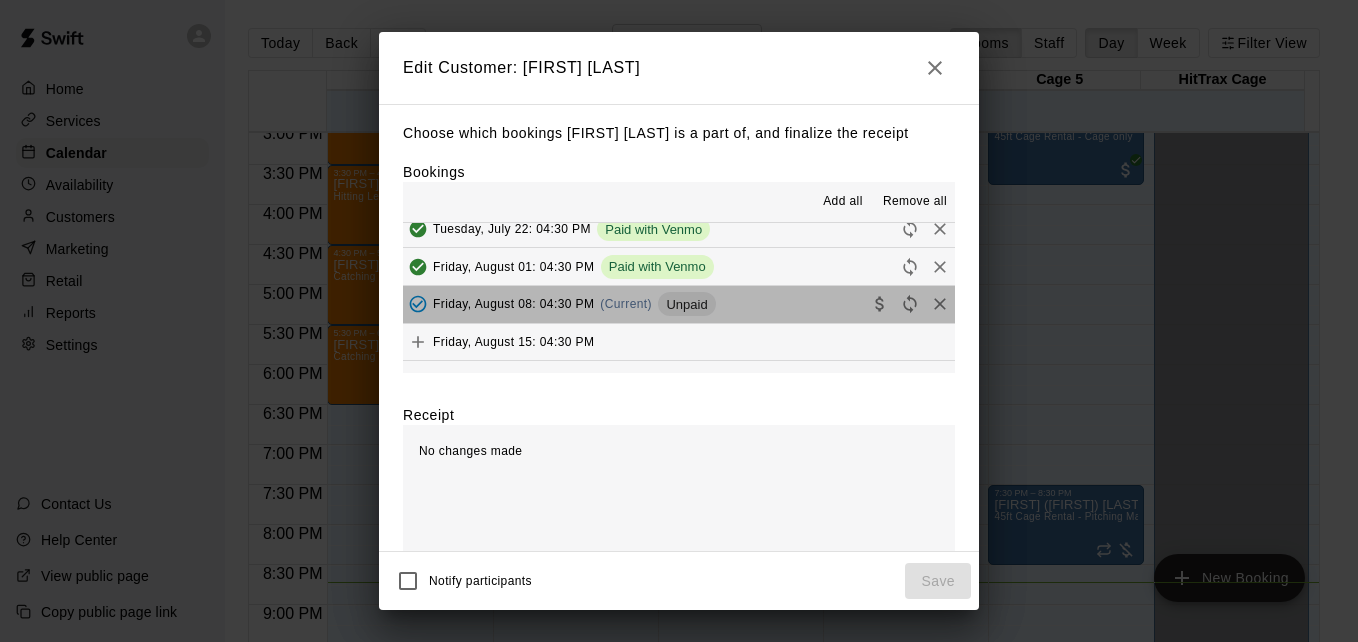 click on "Friday, August 08: 04:30 PM (Current) Unpaid" at bounding box center [679, 304] 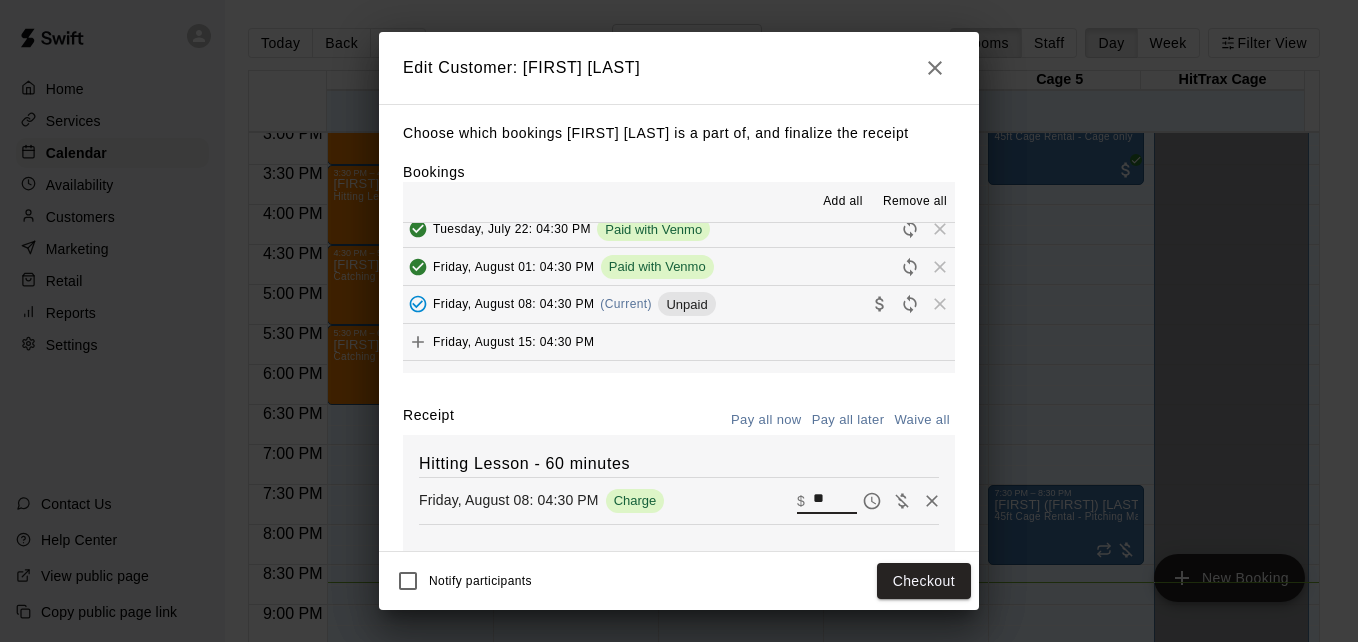 click on "**" at bounding box center (835, 501) 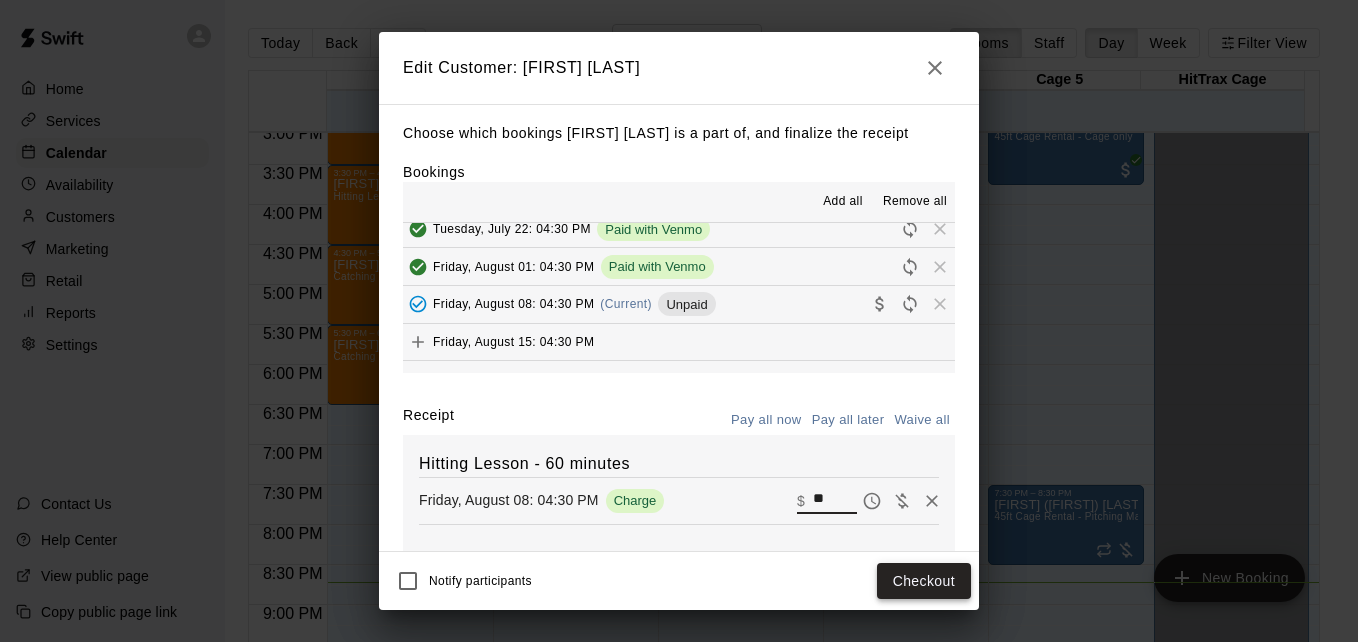 type on "**" 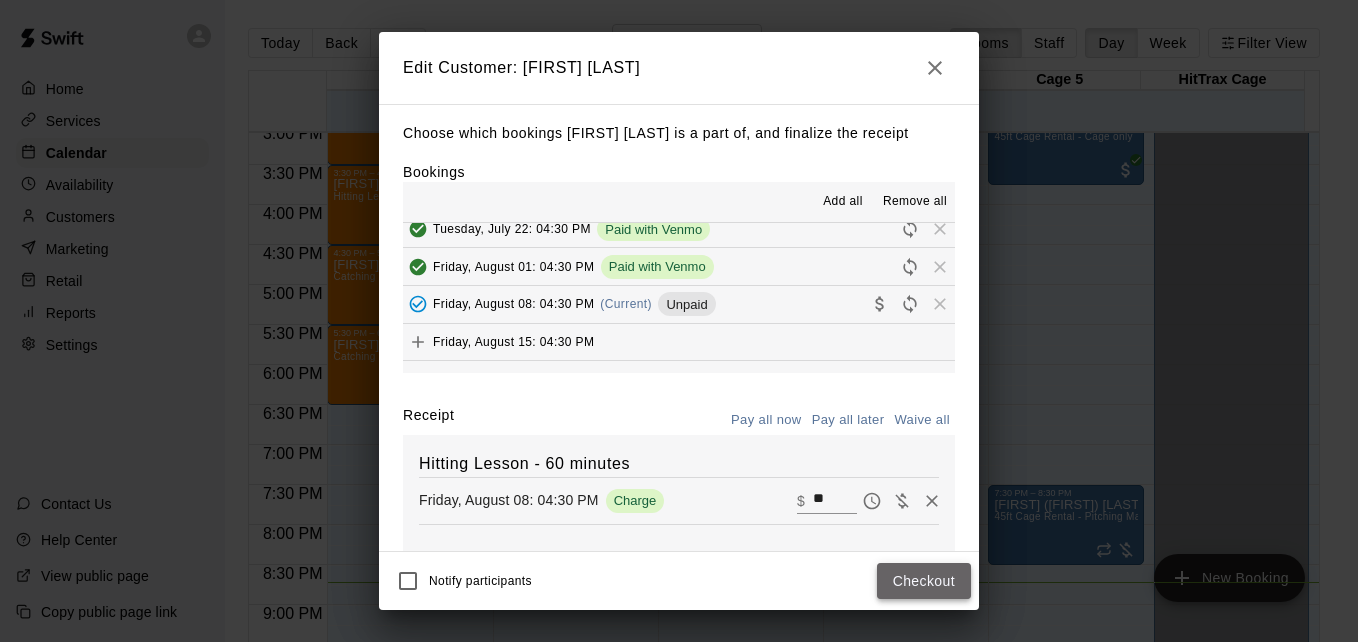 click on "Checkout" at bounding box center [924, 581] 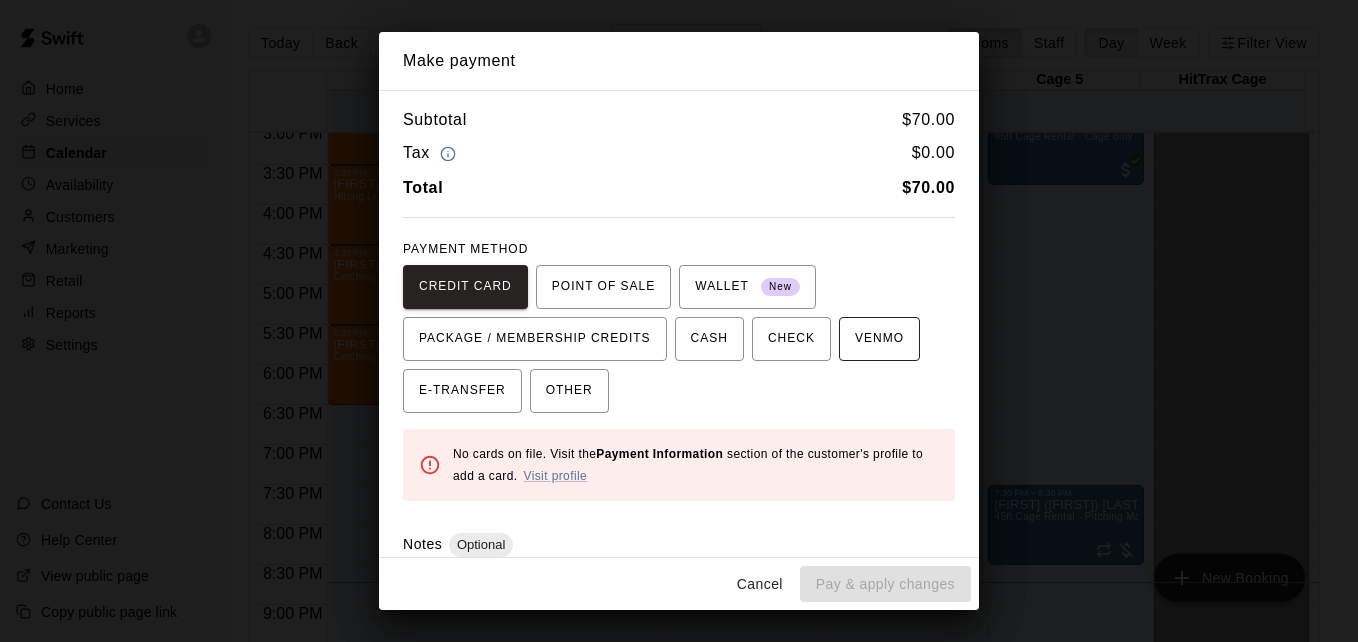 click on "VENMO" at bounding box center (879, 339) 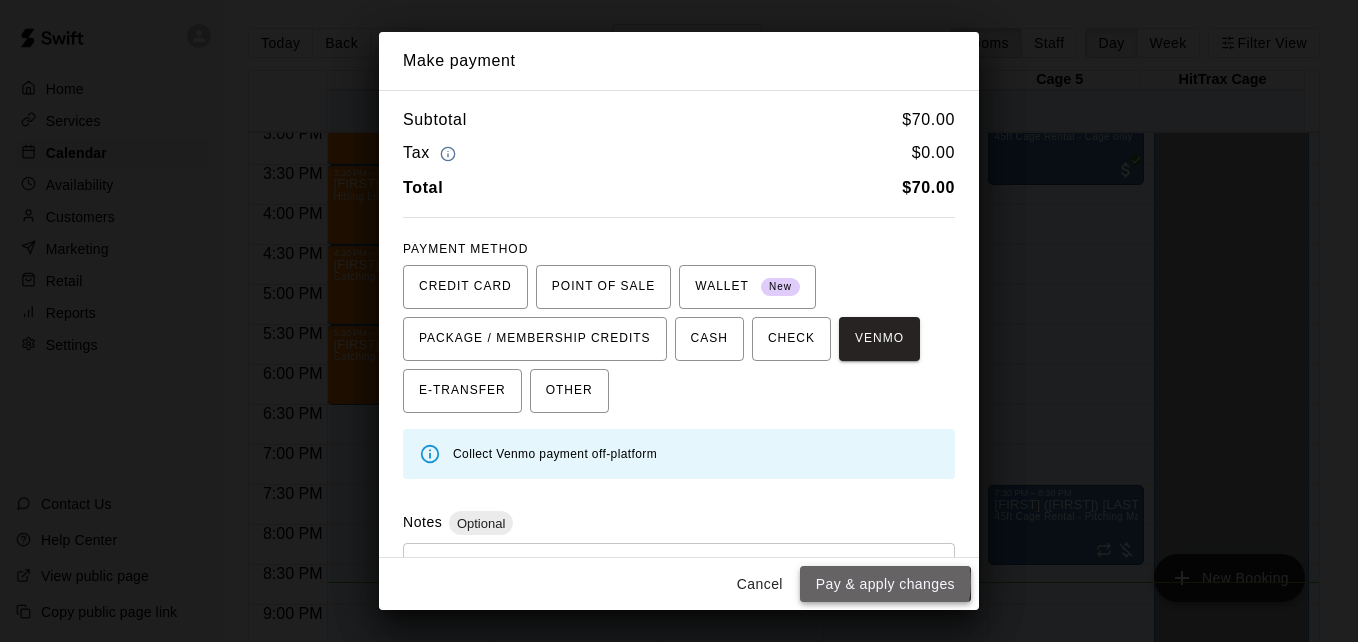 click on "Pay & apply changes" at bounding box center (885, 584) 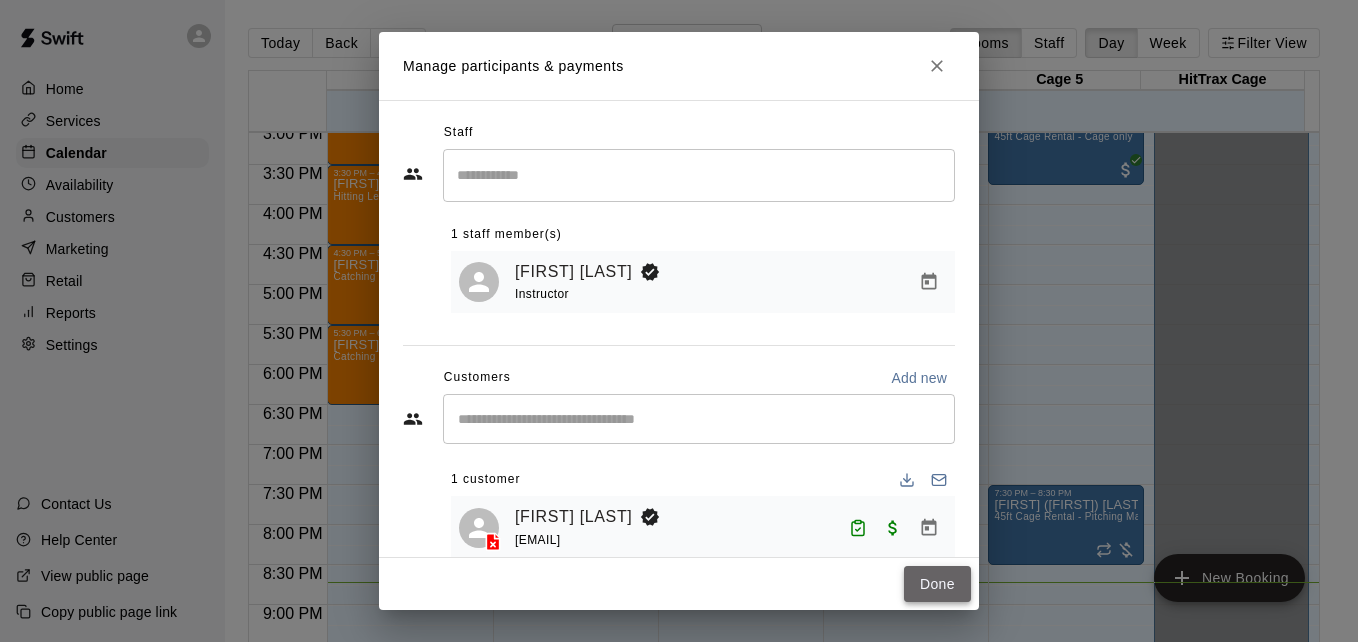 click on "Done" at bounding box center [937, 584] 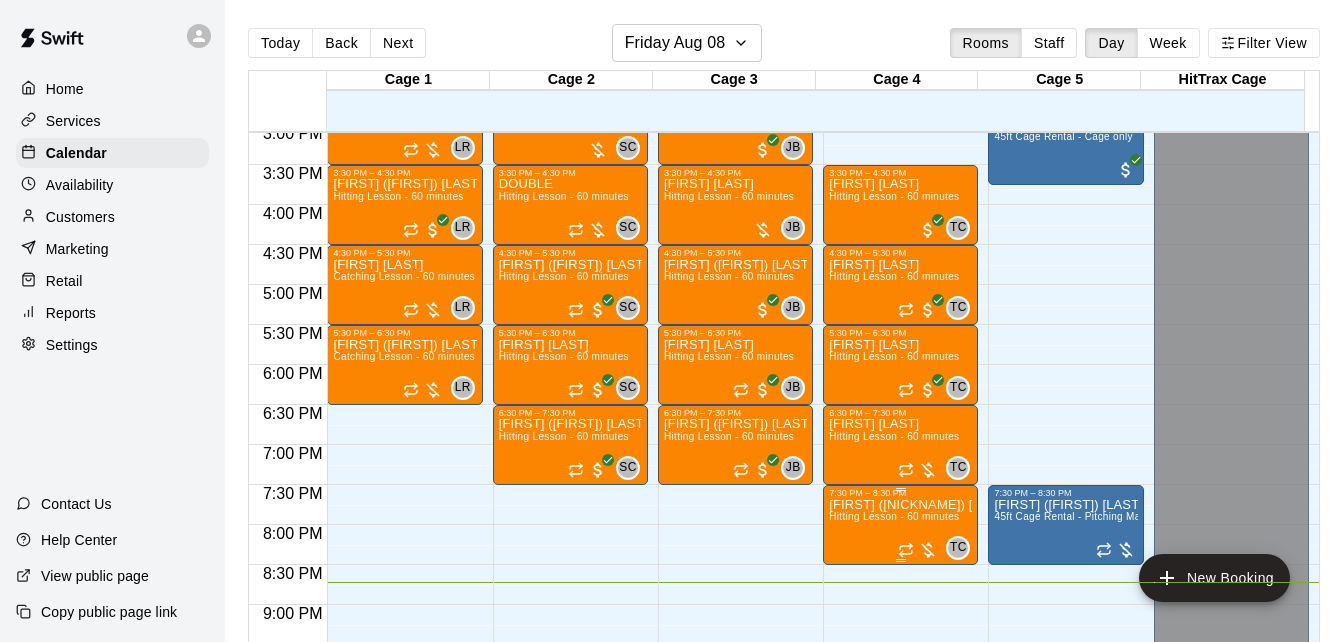 click on "Hitting Lesson - 60 minutes" at bounding box center [894, 516] 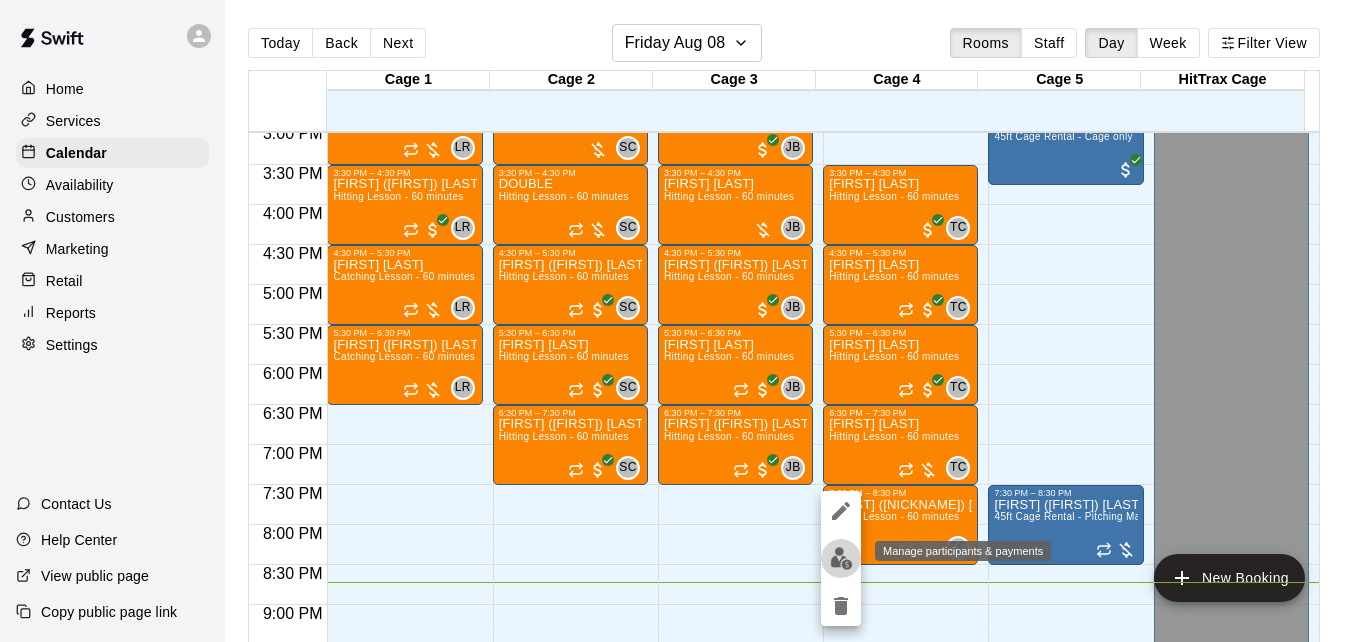 click at bounding box center (841, 558) 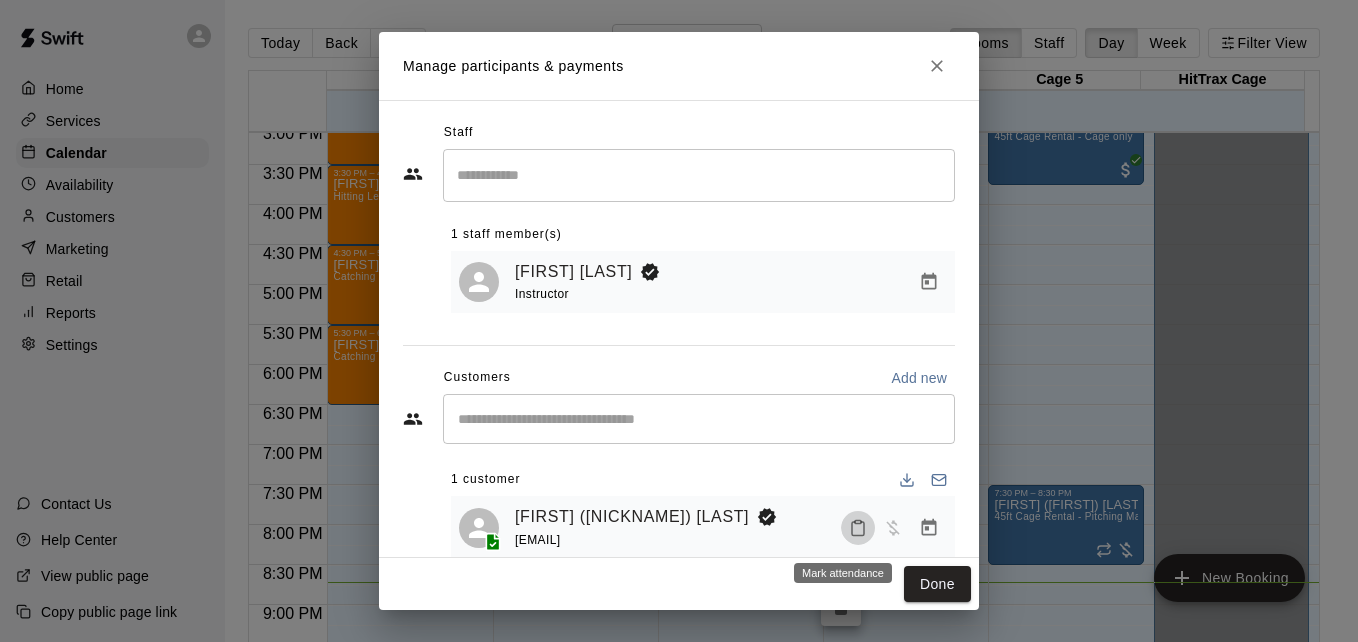 click 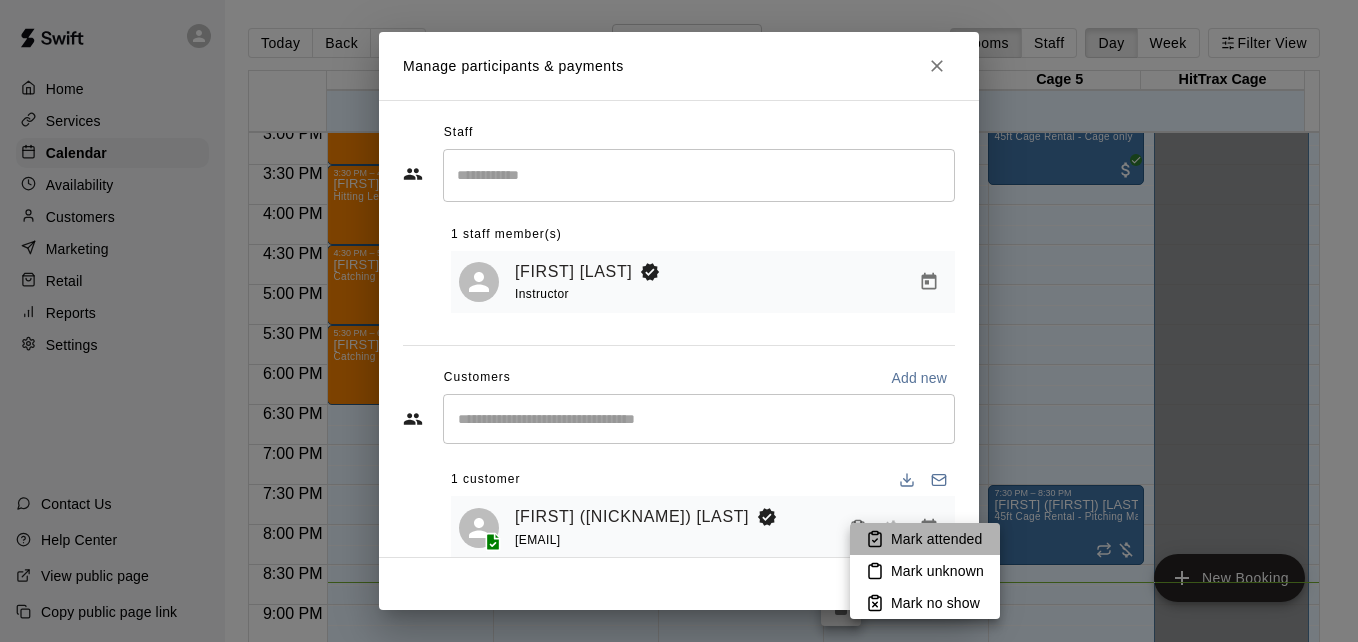 click 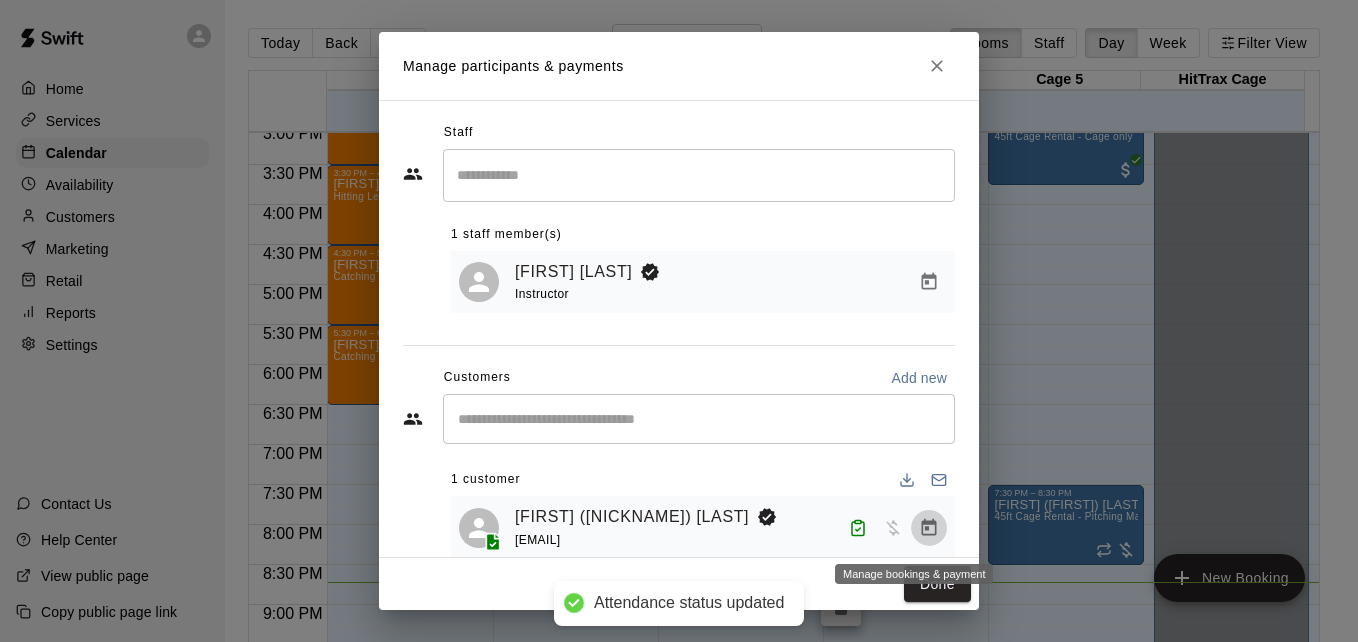 click 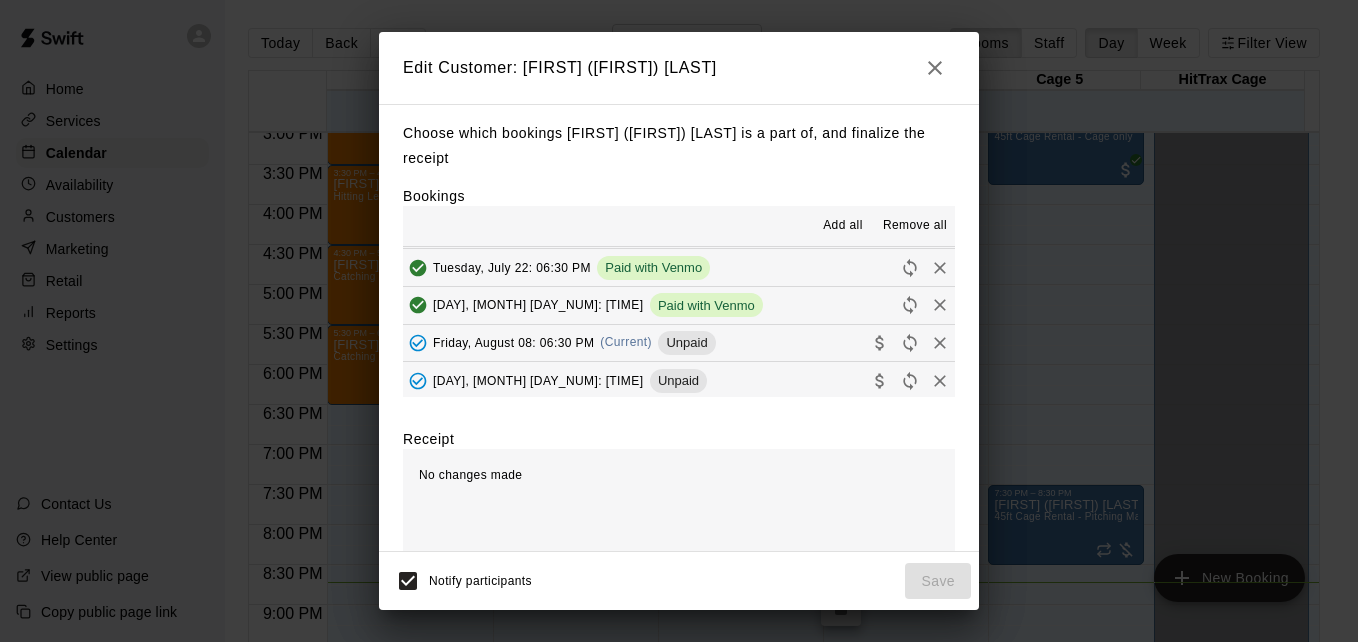 scroll, scrollTop: 200, scrollLeft: 0, axis: vertical 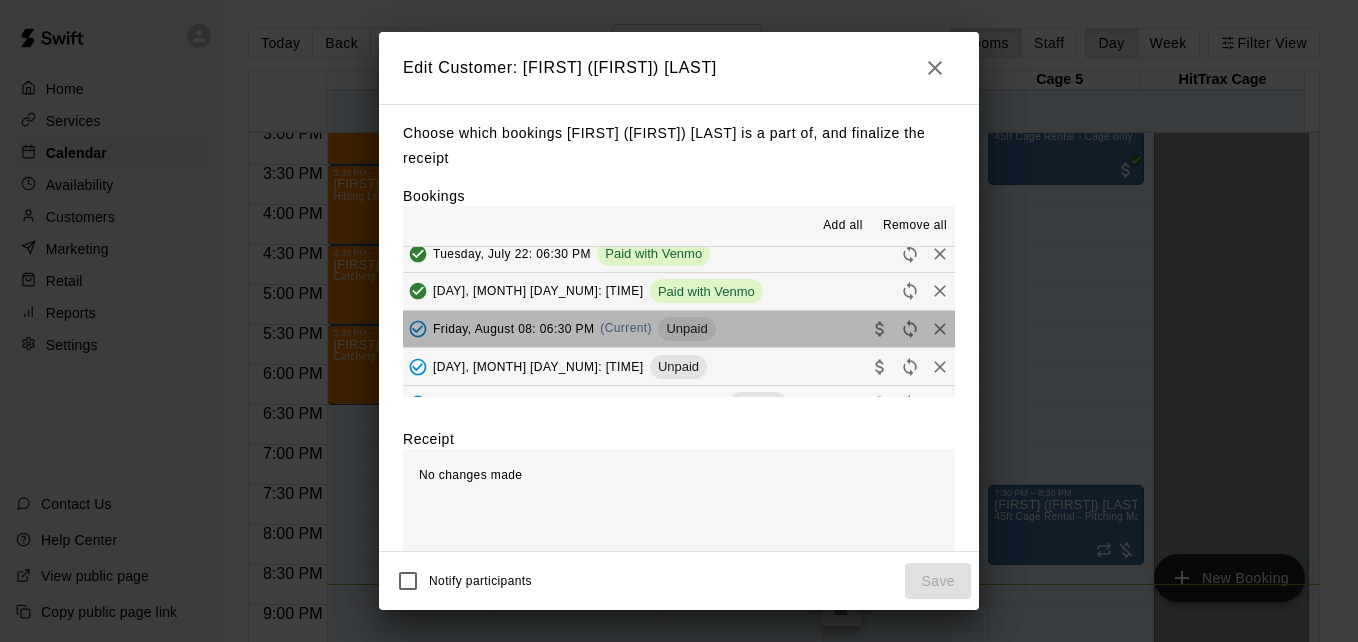 click on "Friday, August 08: 06:30 PM (Current) Unpaid" at bounding box center [679, 329] 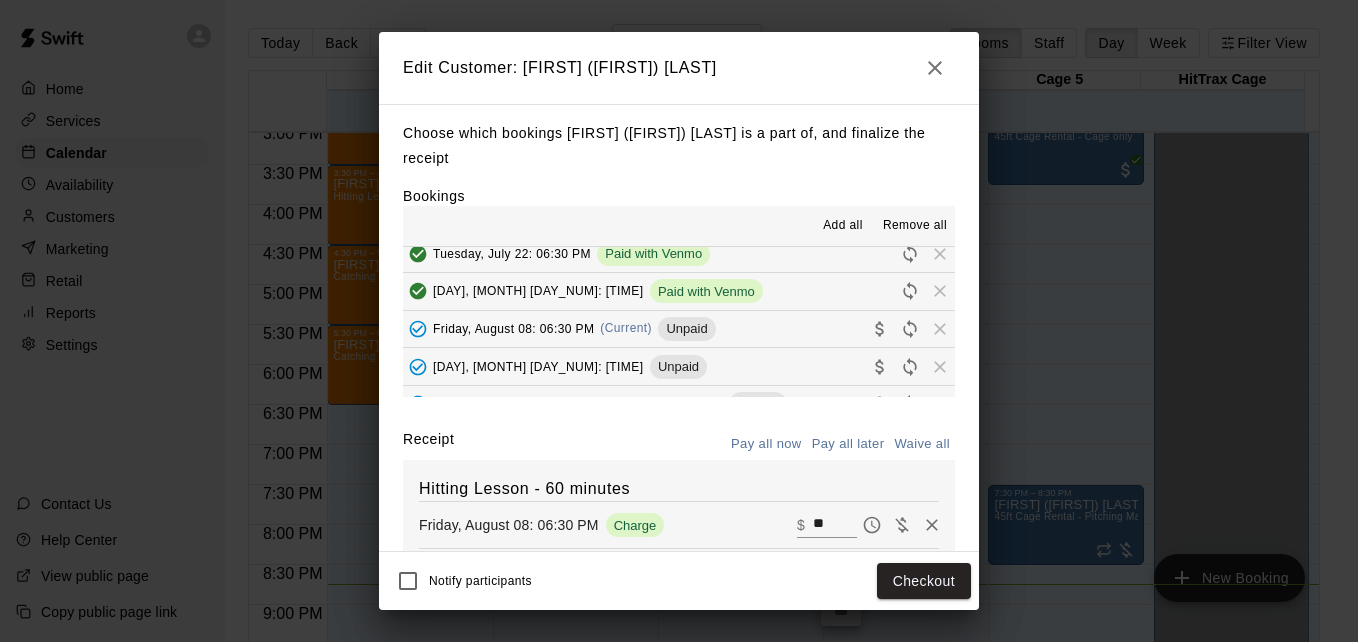 click on "**" at bounding box center [835, 525] 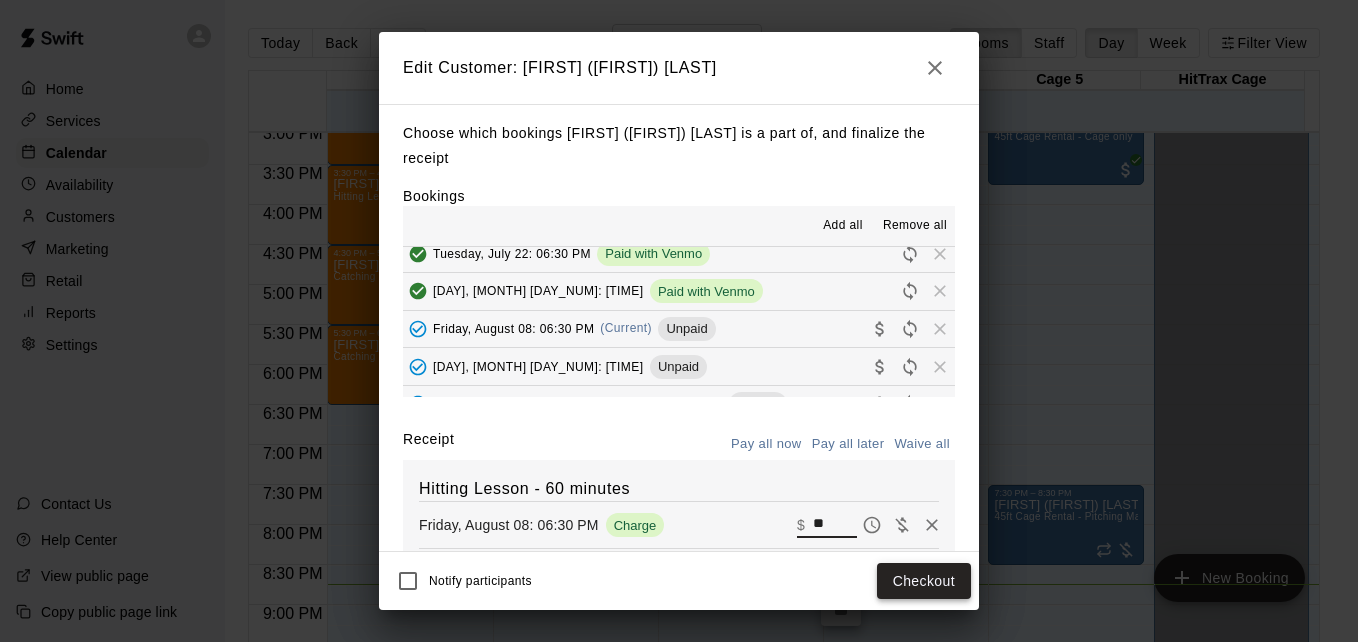 type on "**" 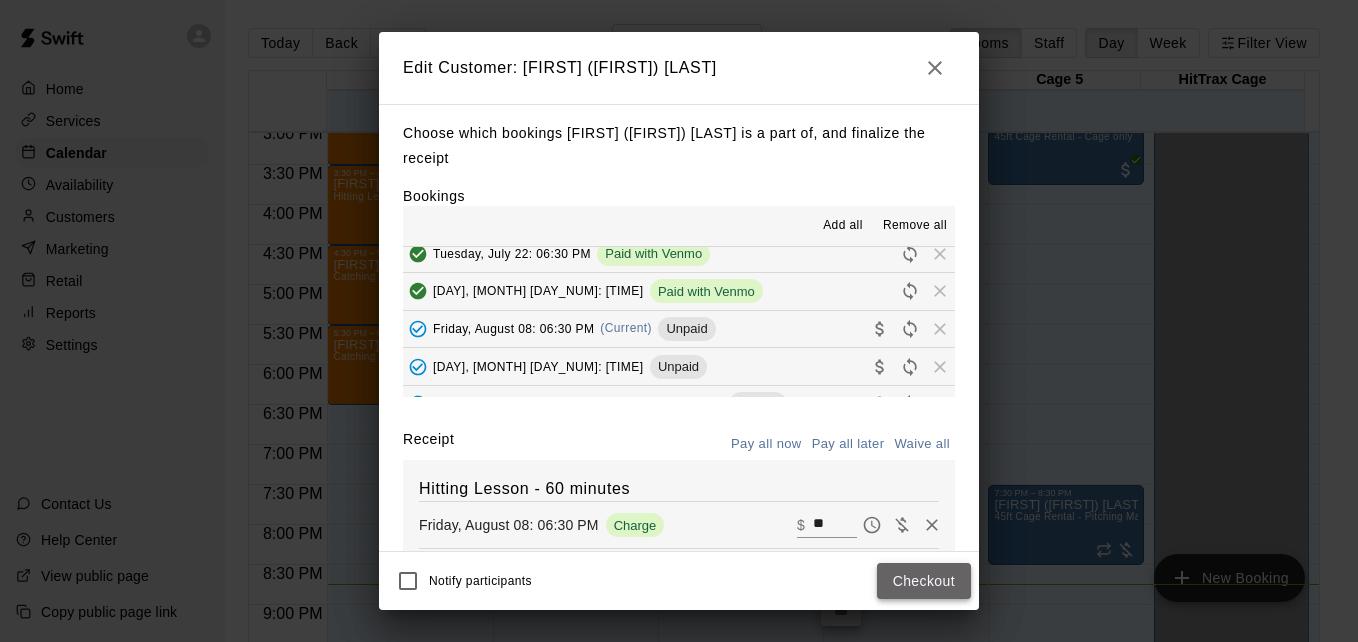click on "Checkout" at bounding box center (924, 581) 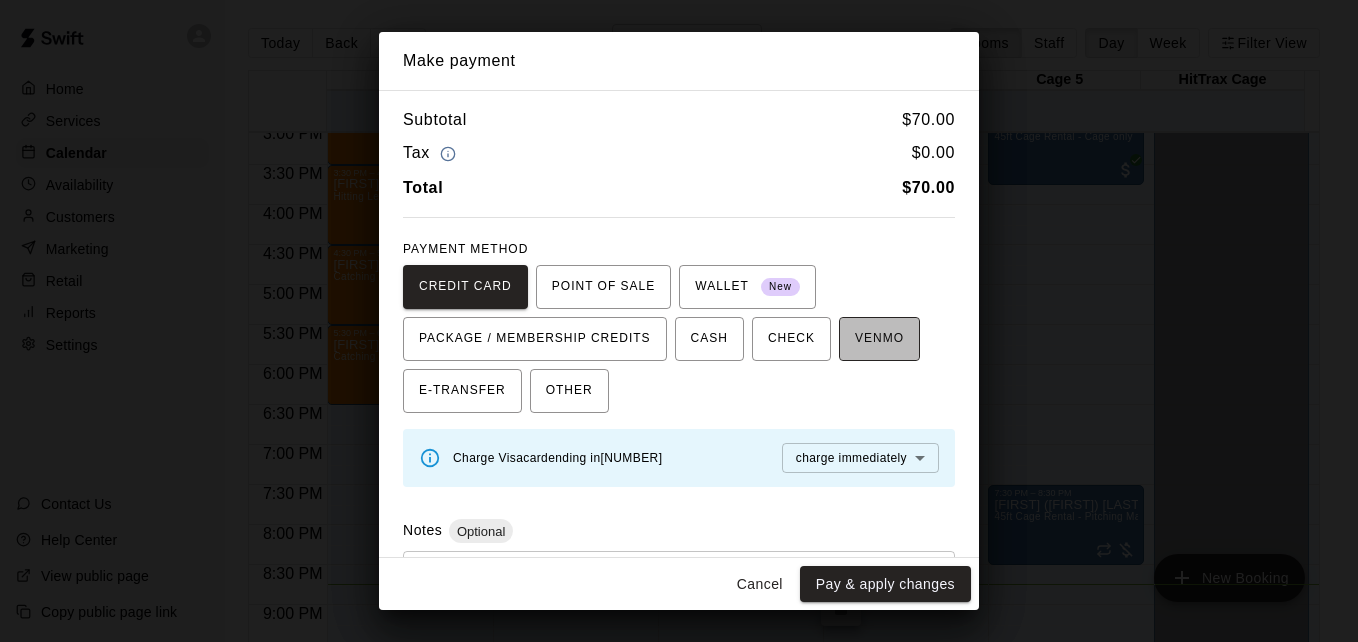 click on "VENMO" at bounding box center [879, 339] 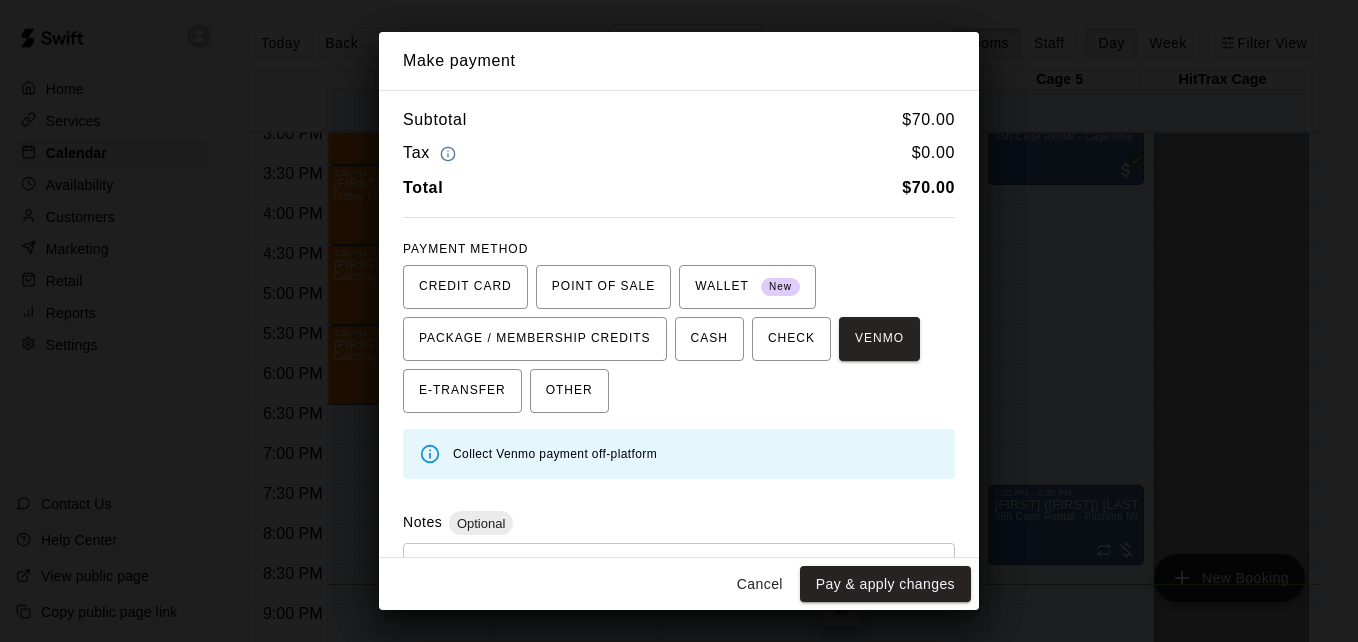 click on "Cancel Pay & apply changes" at bounding box center (679, 584) 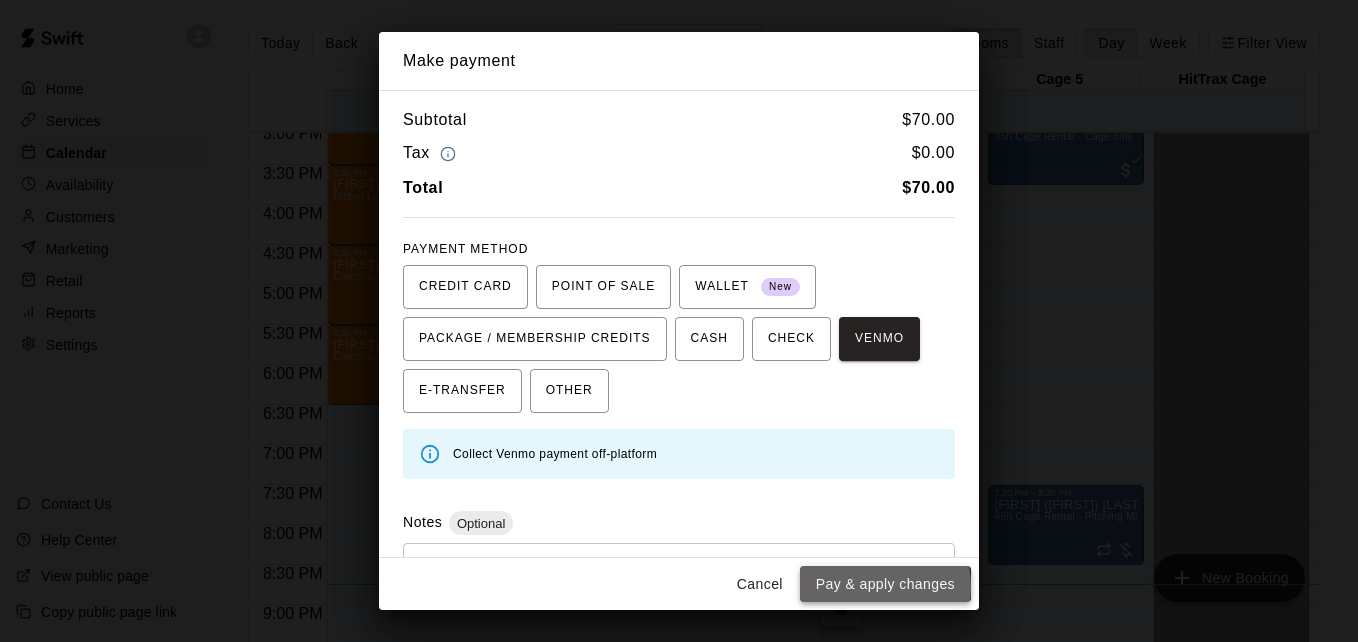 click on "Pay & apply changes" at bounding box center (885, 584) 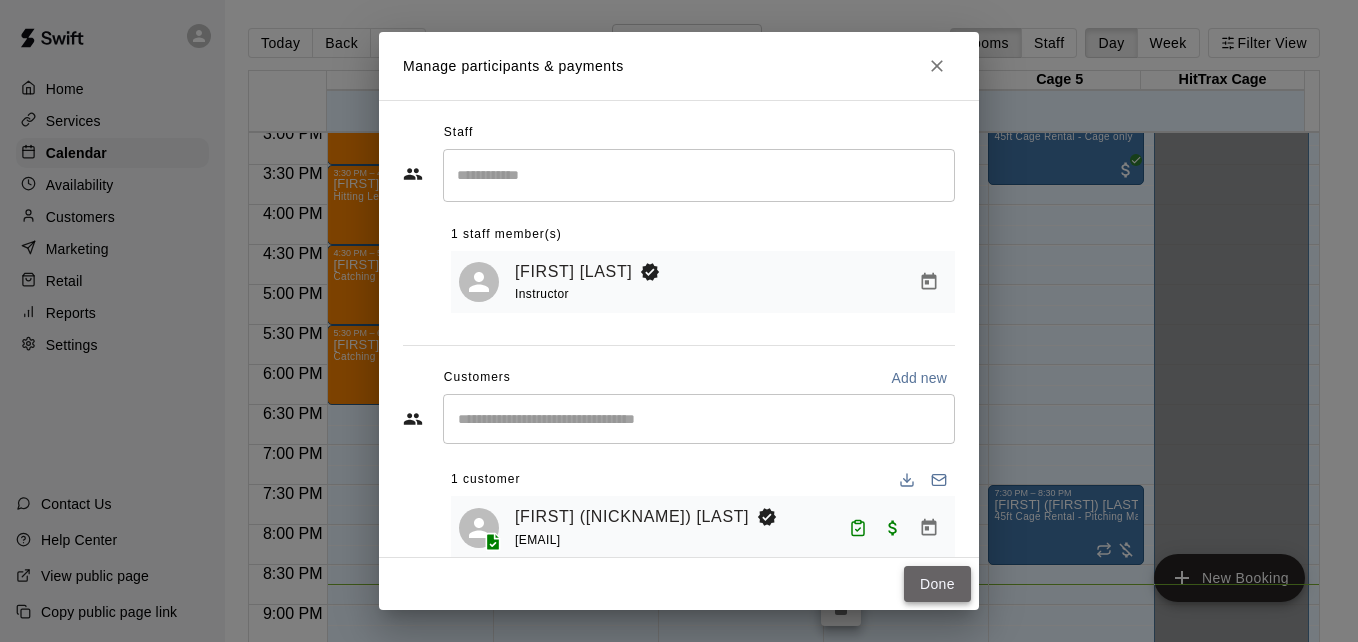 click on "Done" at bounding box center [937, 584] 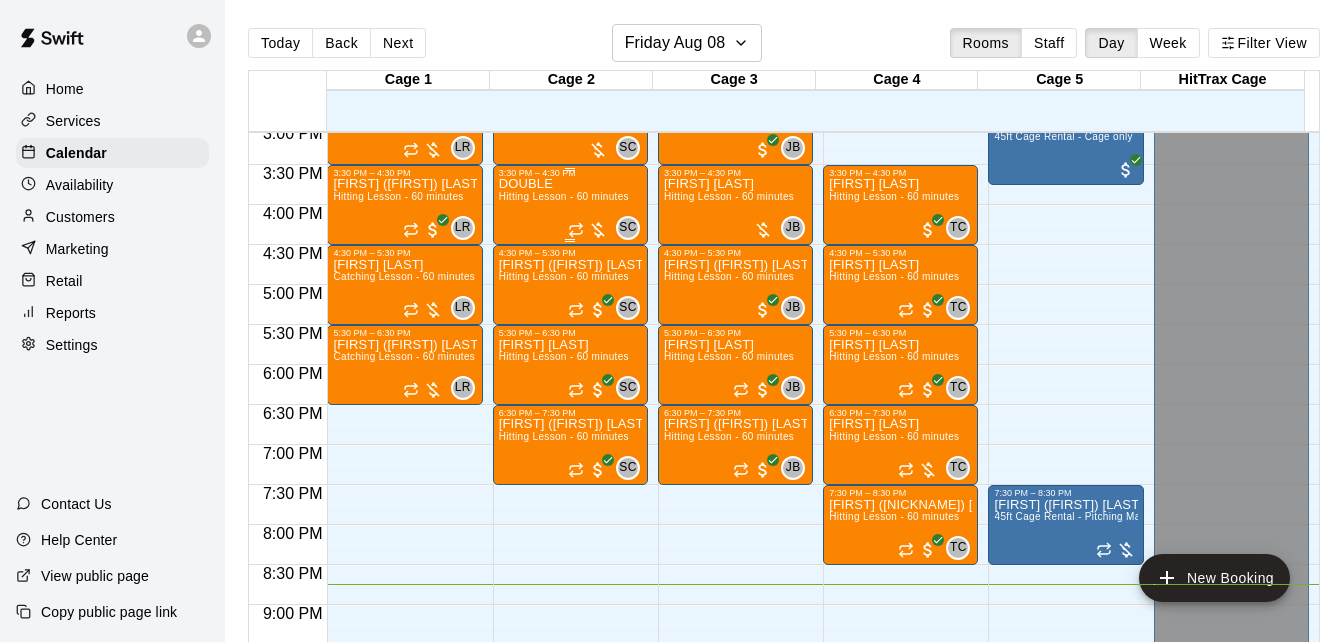 click on "DOUBLE  Hitting Lesson - 60 minutes" at bounding box center [564, 499] 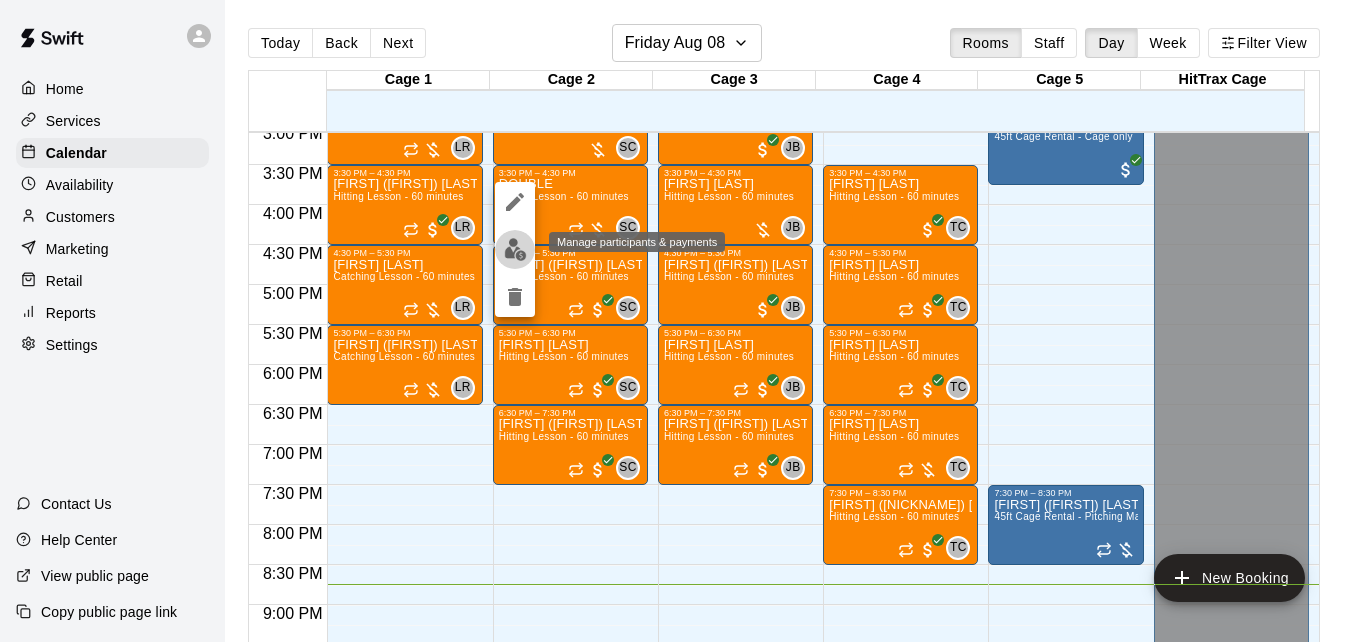 click at bounding box center (515, 249) 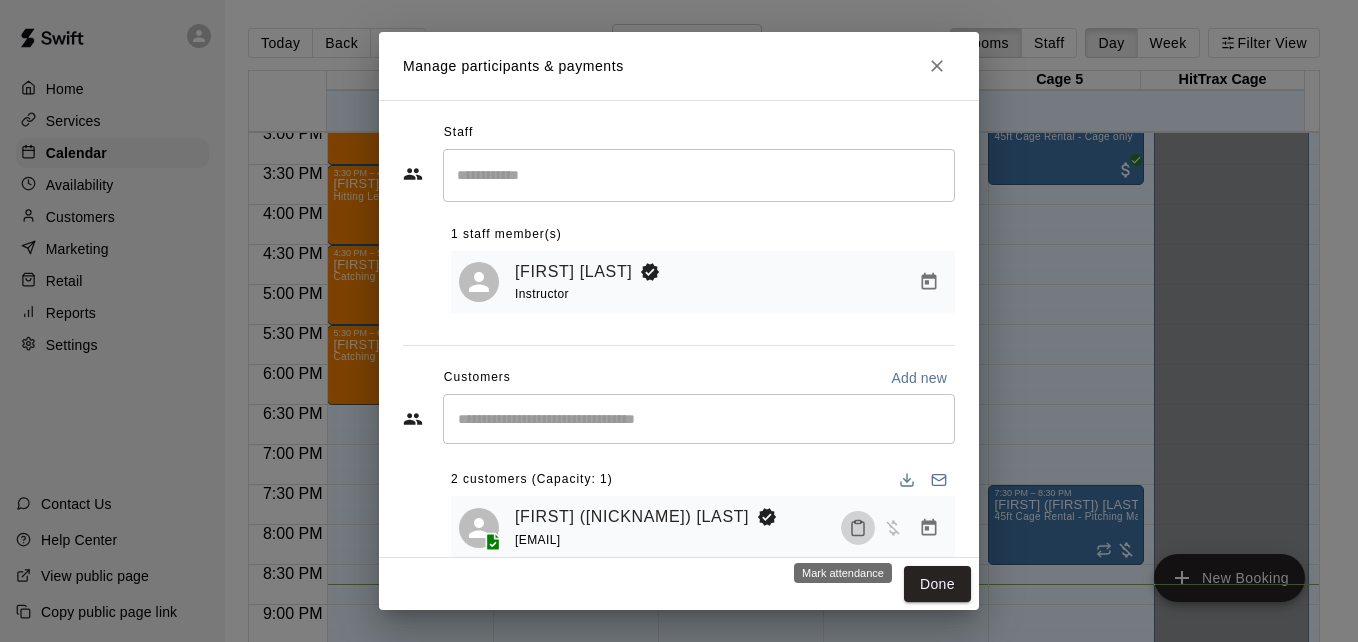 click 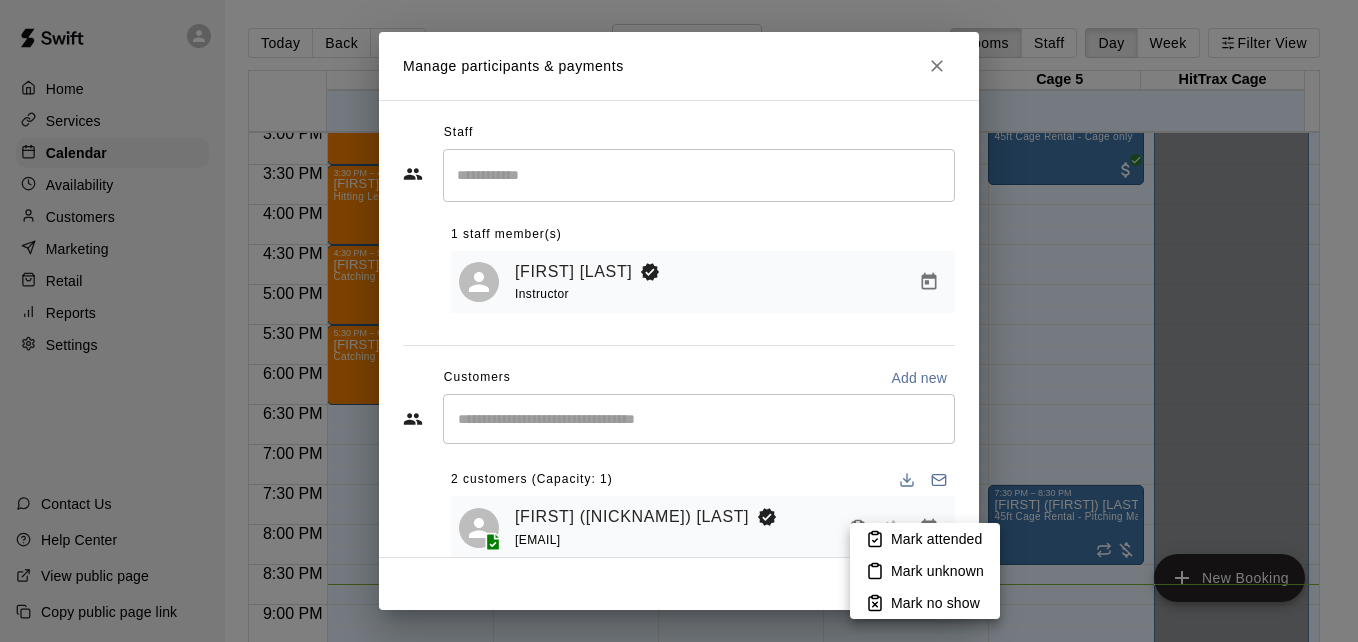 click 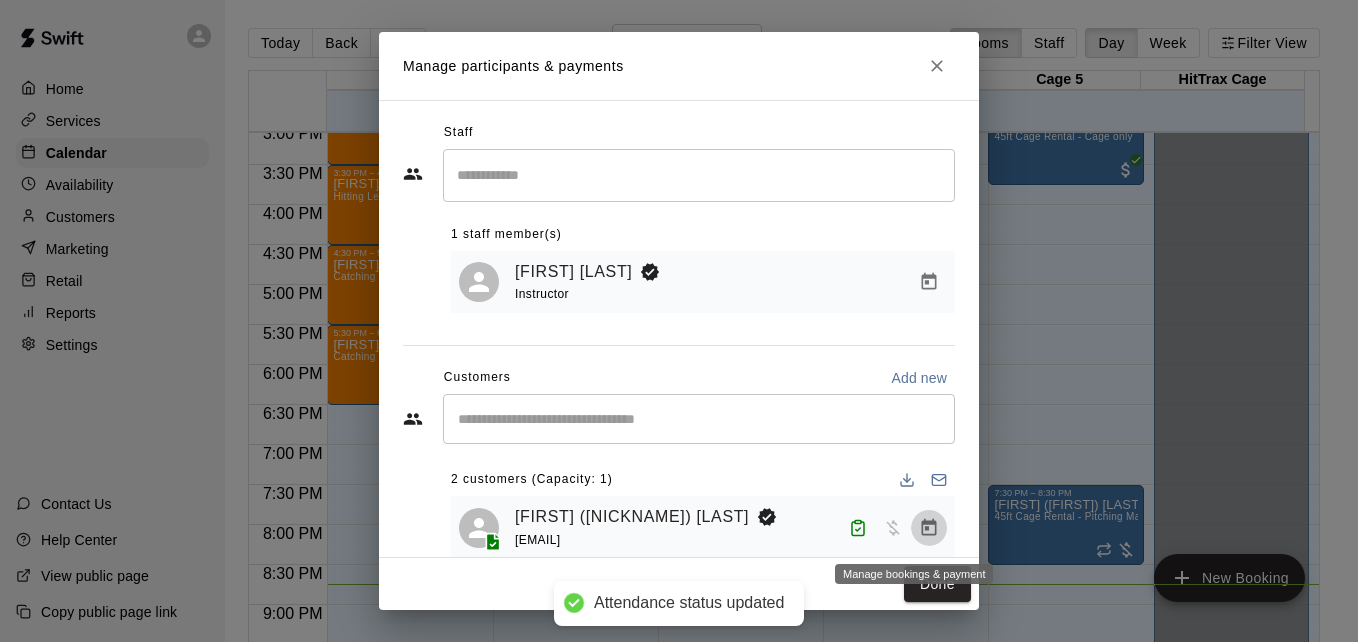 click 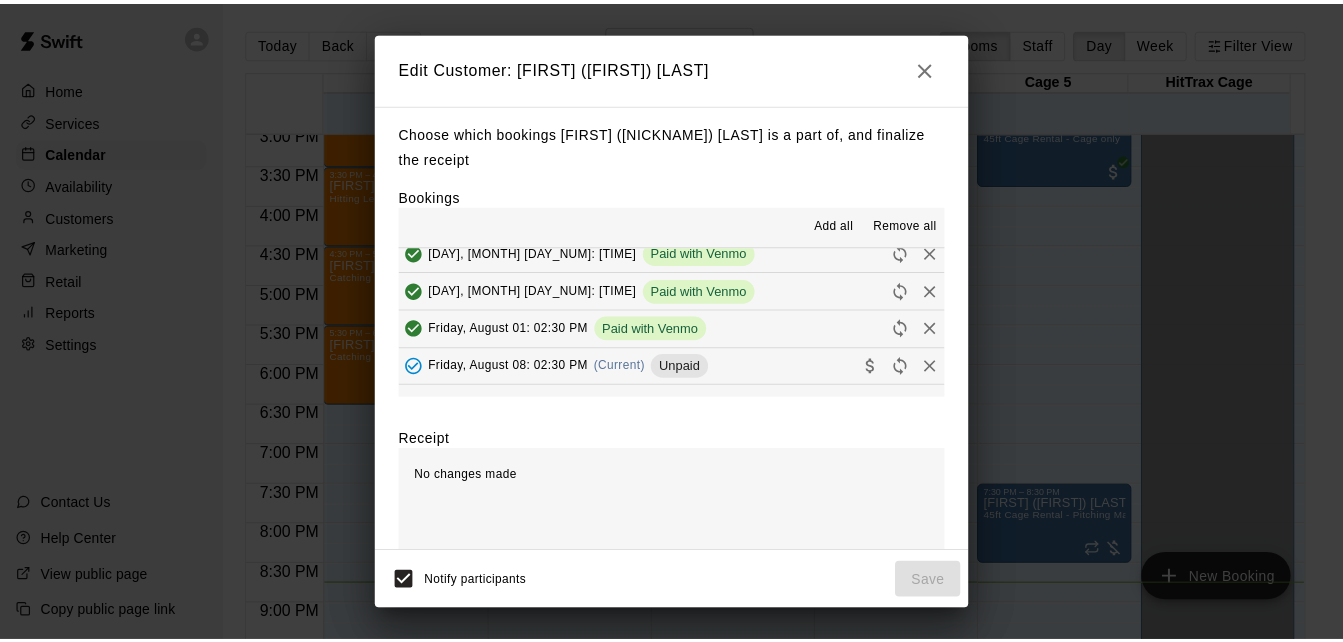 scroll, scrollTop: 200, scrollLeft: 0, axis: vertical 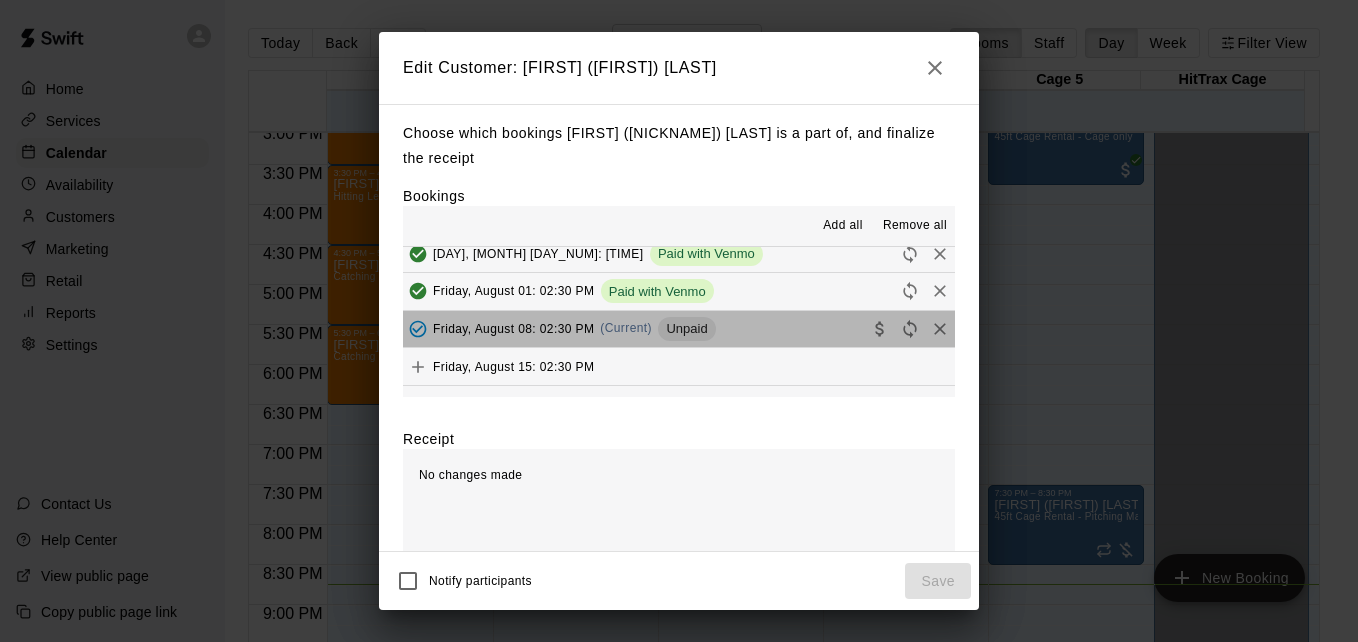 click on "Friday, August 08: 02:30 PM (Current) Unpaid" at bounding box center [679, 329] 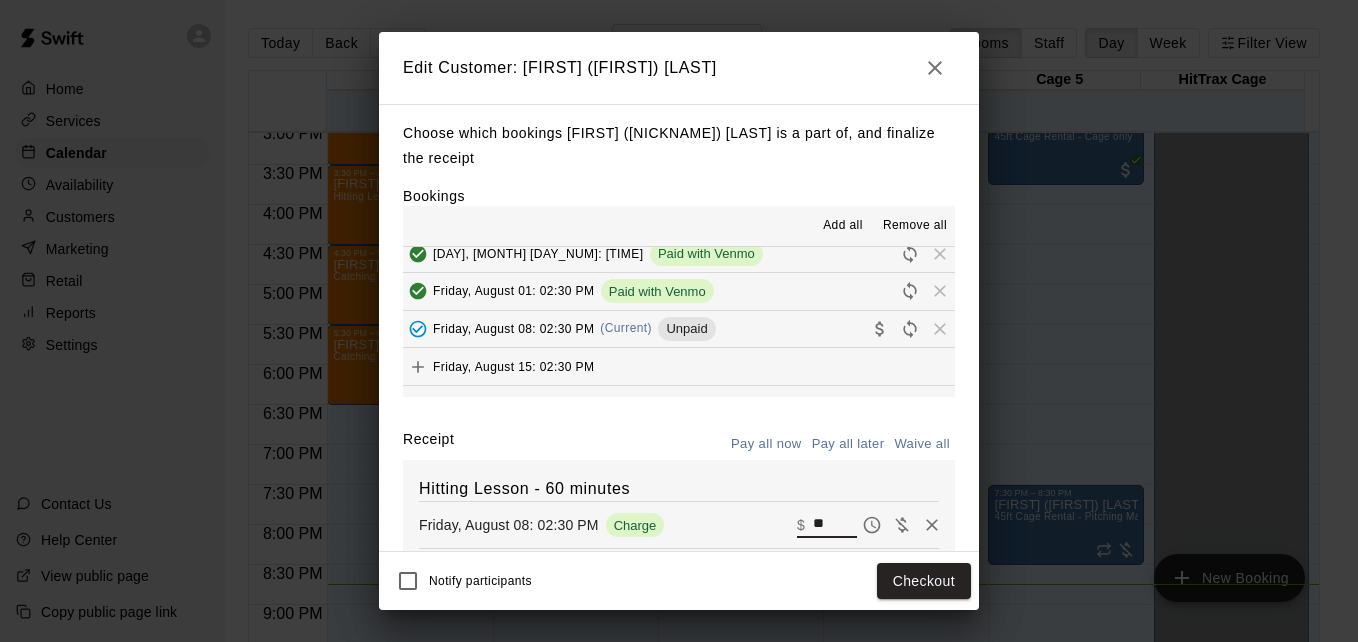 click on "**" at bounding box center (835, 525) 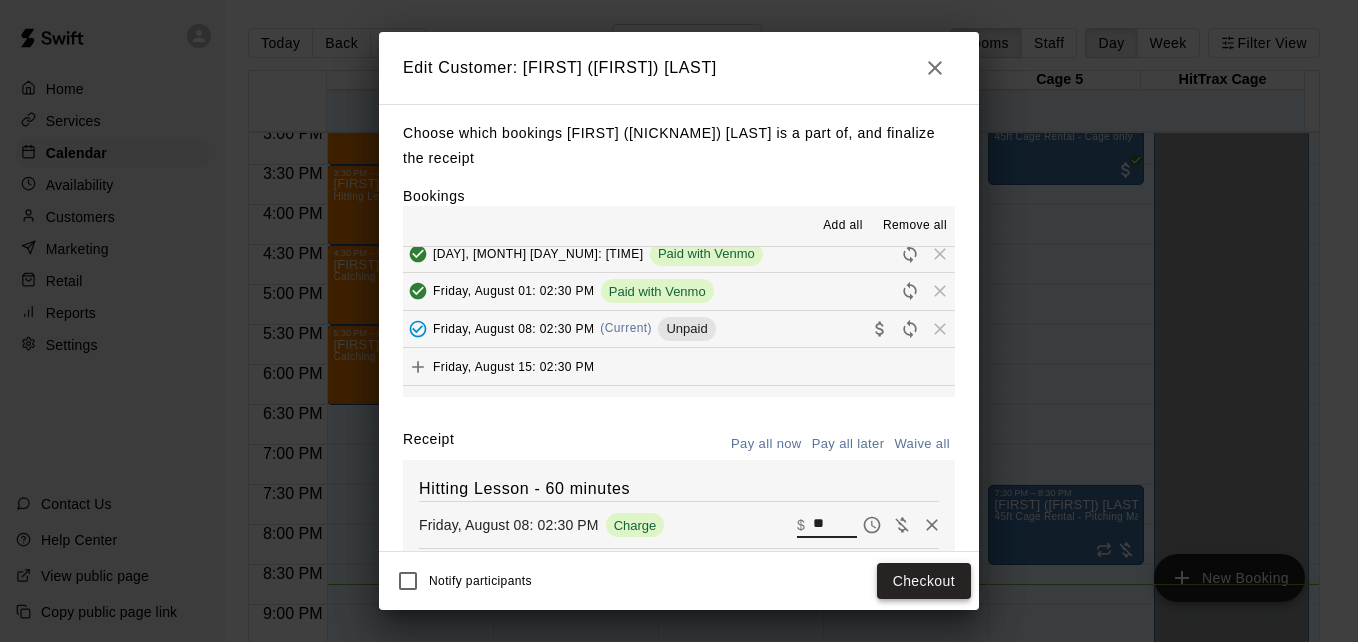 type on "**" 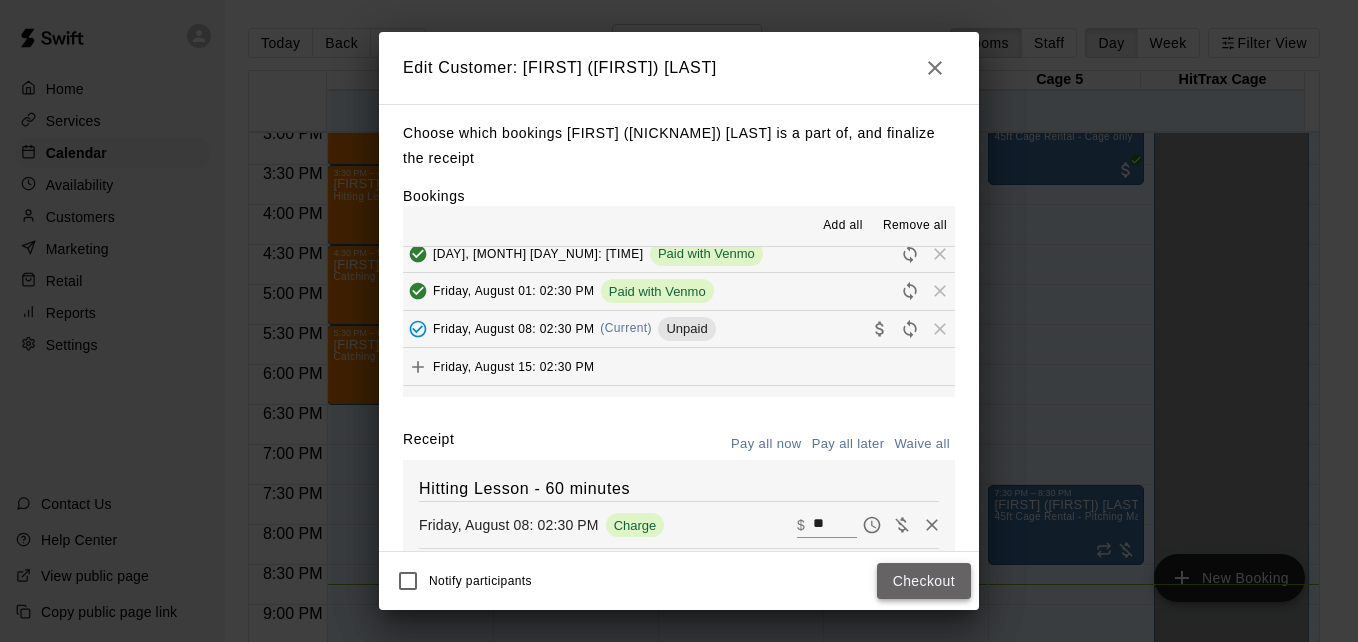 click on "Checkout" at bounding box center (924, 581) 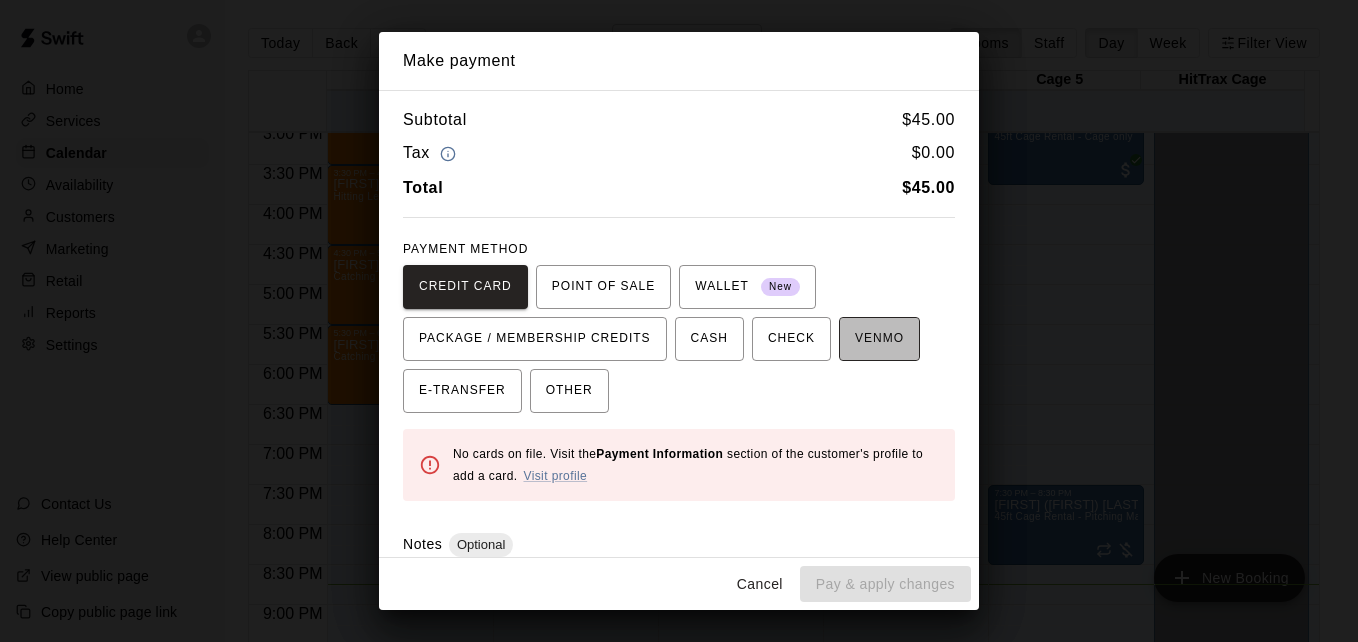 click on "VENMO" at bounding box center (879, 339) 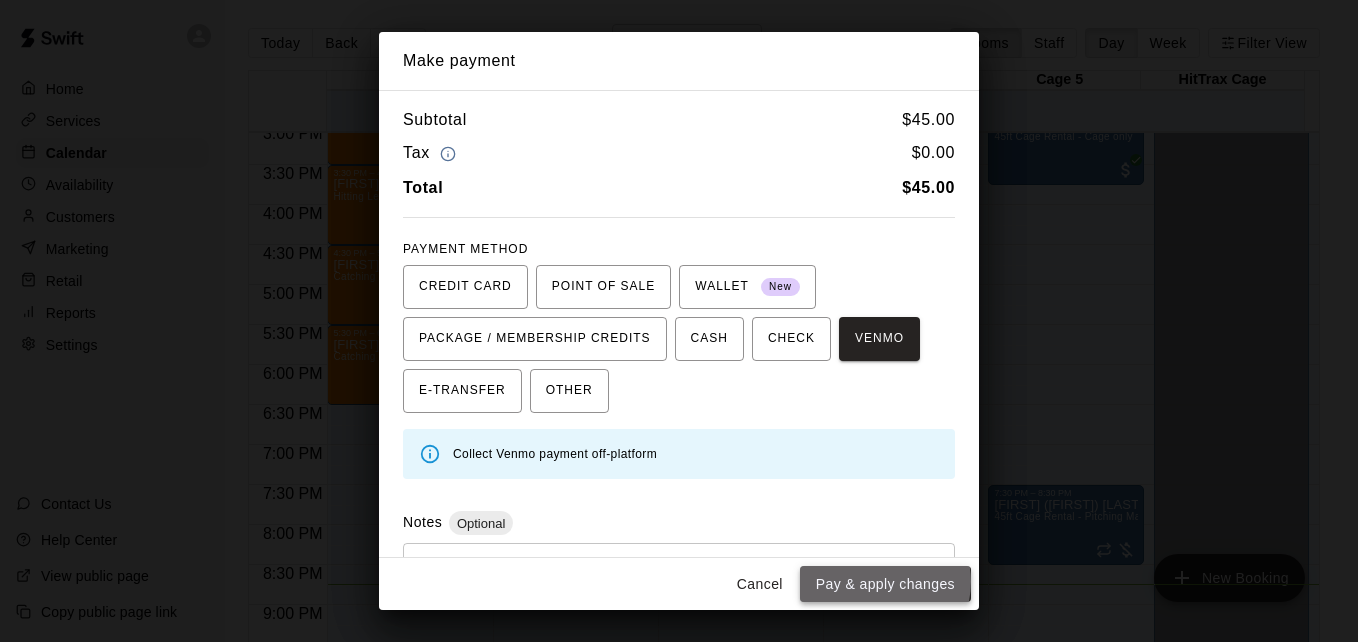 click on "Pay & apply changes" at bounding box center [885, 584] 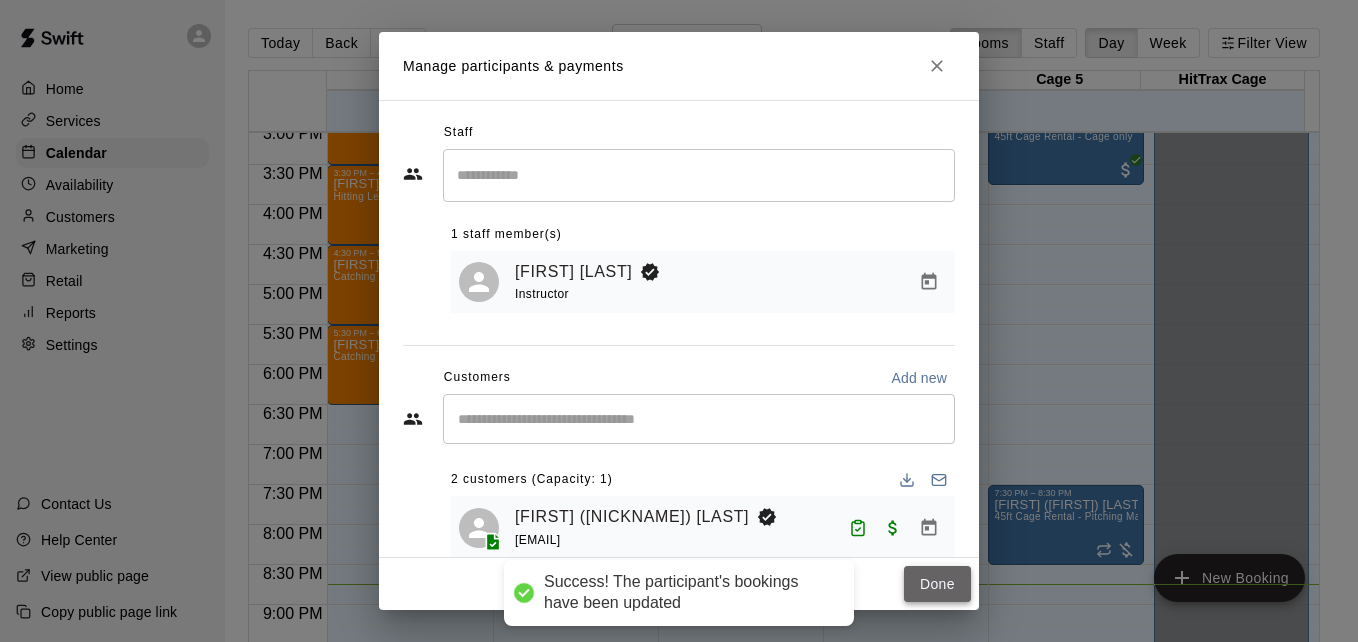 click on "Done" at bounding box center (937, 584) 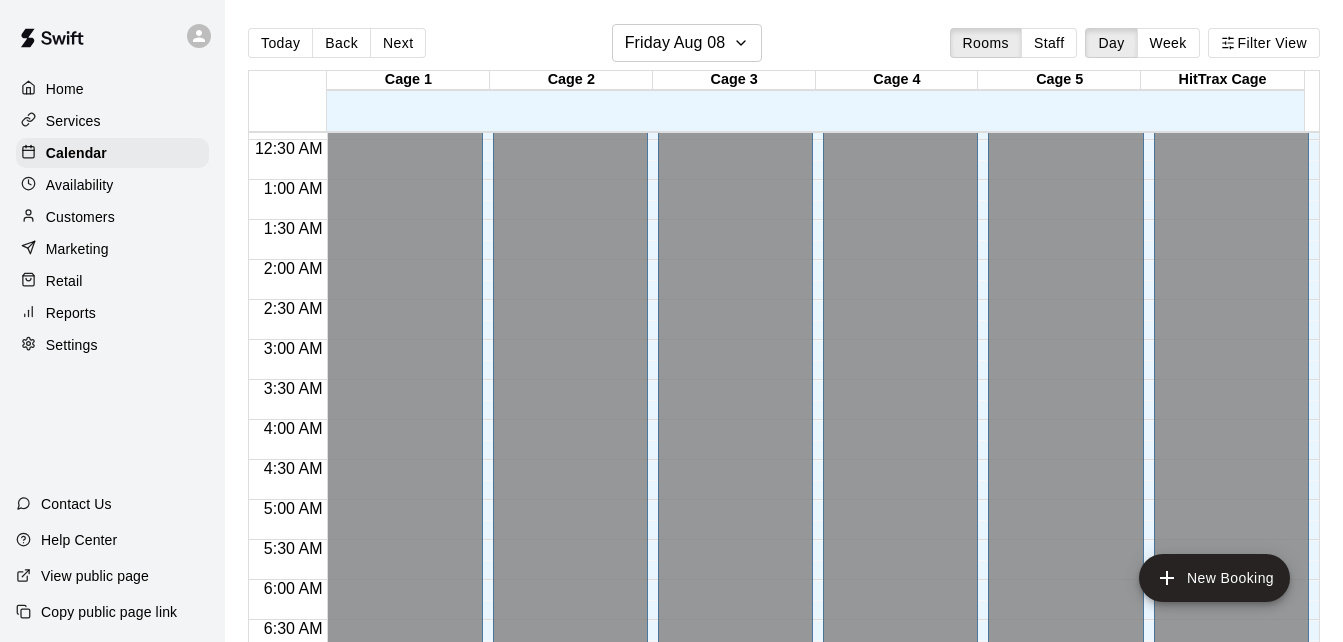 scroll, scrollTop: 0, scrollLeft: 0, axis: both 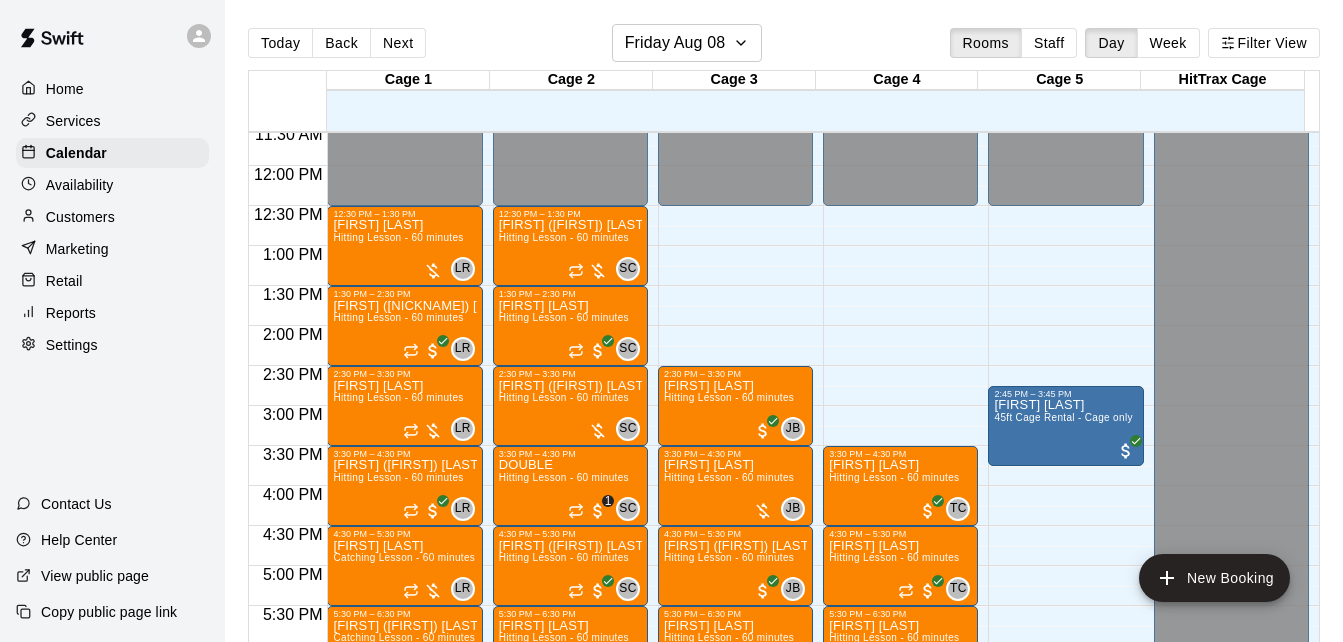 click on "Reports" at bounding box center (112, 313) 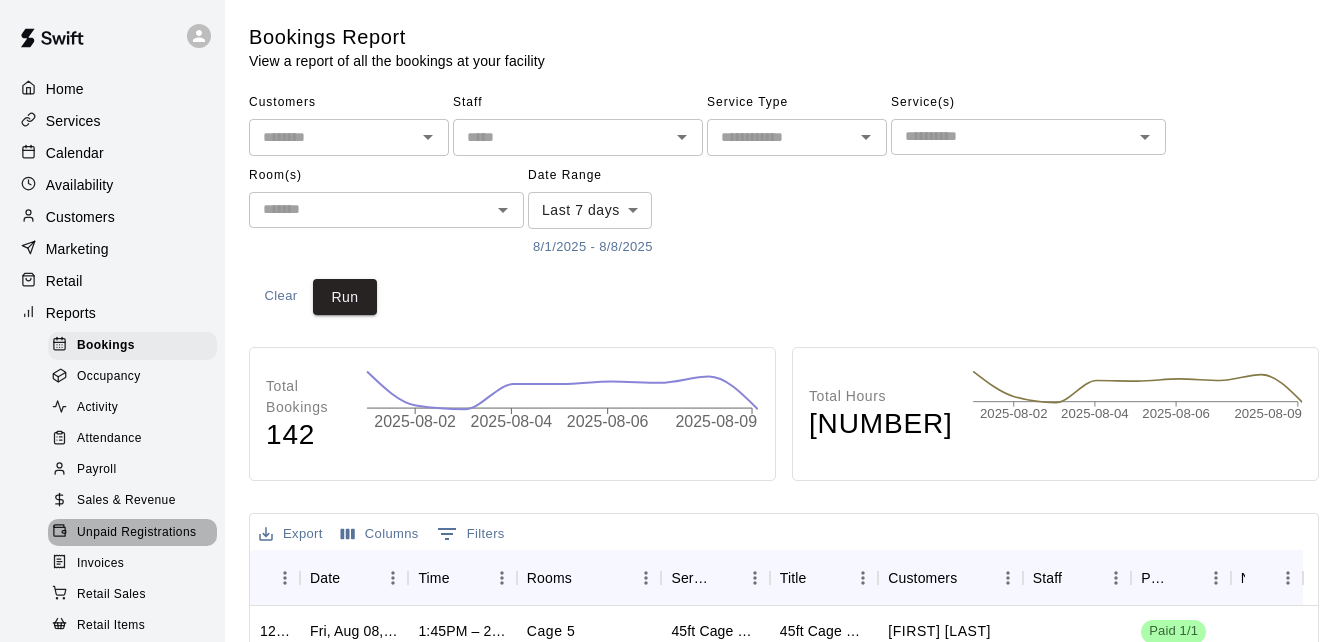click on "Unpaid Registrations" at bounding box center [136, 533] 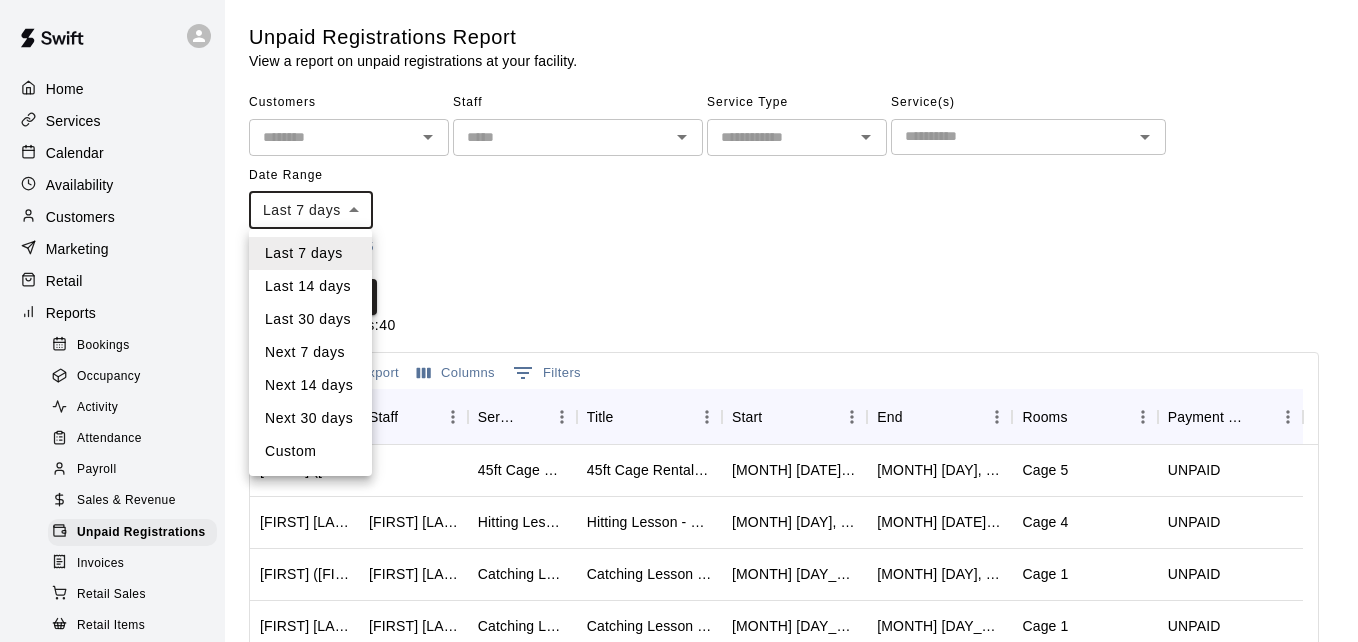 click on "Home Services Calendar Availability Customers Marketing Retail Reports Bookings Occupancy Activity Attendance Payroll Sales & Revenue Unpaid Registrations Invoices Retail Sales Retail Items Wallet New Settings Contact Us Help Center View public page Copy public page link Unpaid Registrations Report View a report on unpaid registrations at your facility. Customers ​ Staff ​ Service Type ​ Service(s) ​ Date Range Last 7 days **** ​ 8/1/2025 - 8/8/2025 Clear Run Total Registrations:  40 Email New Export Columns 0 Filters Customer Staff Service Title Start End Rooms Payment Status Sarah (Caroline) Nelson 45ft Cage Rental - Pitching Machine Baseball 45ft Cage Rental - Pitching Machine Baseball Aug 8, 2025, 7:30 PM Aug 8, 2025, 8:30 PM Cage 5 UNPAID Jayden Runkel Tristen Carranza Hitting Lesson - 60 minutes Hitting Lesson - 60 minutes Aug 8, 2025, 6:30 PM Aug 8, 2025, 7:30 PM Cage 4 UNPAID Shawn (Maddex) Weeks Leo Rojas Catching Lesson - 60 minutes Catching Lesson - 60 minutes Aug 8, 2025, 5:30 PM Cage 1" at bounding box center (679, 530) 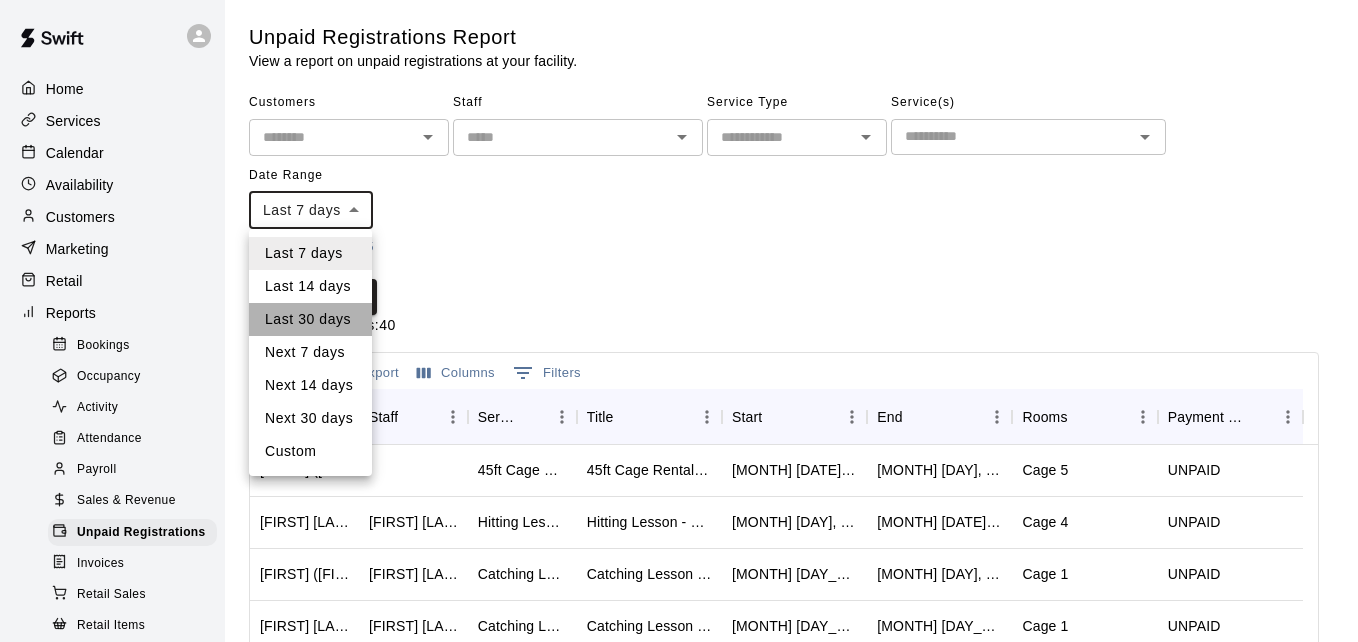 click on "Last 30 days" at bounding box center (310, 319) 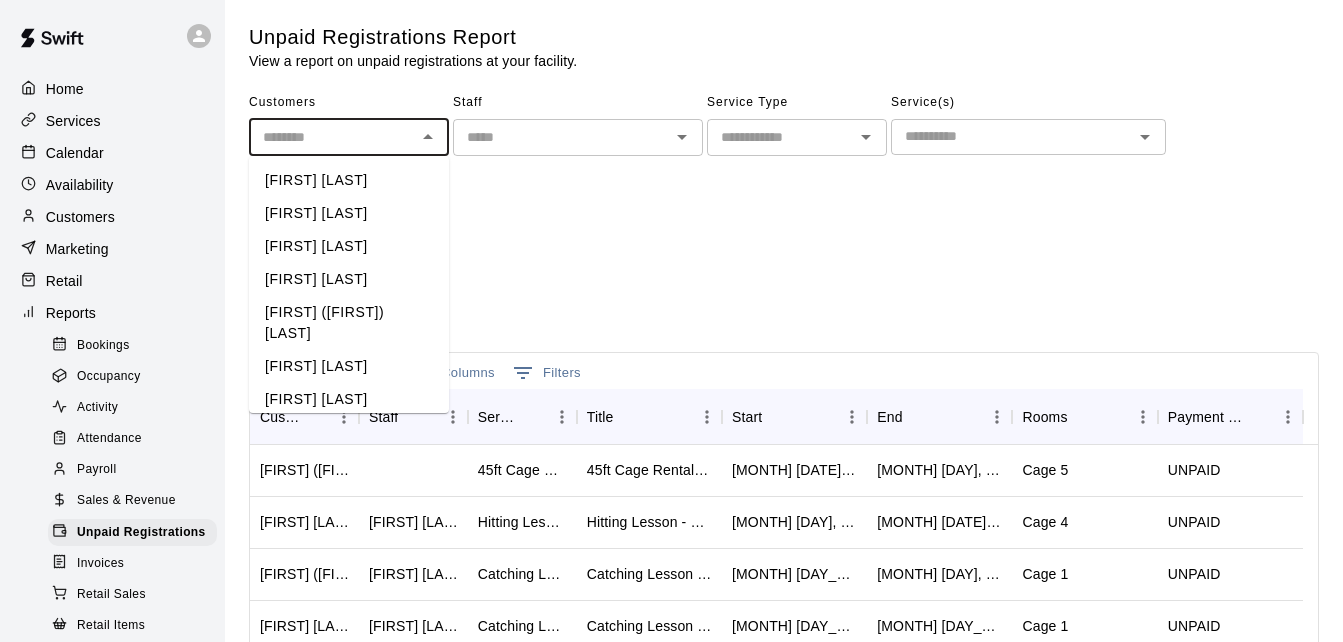 click at bounding box center (332, 137) 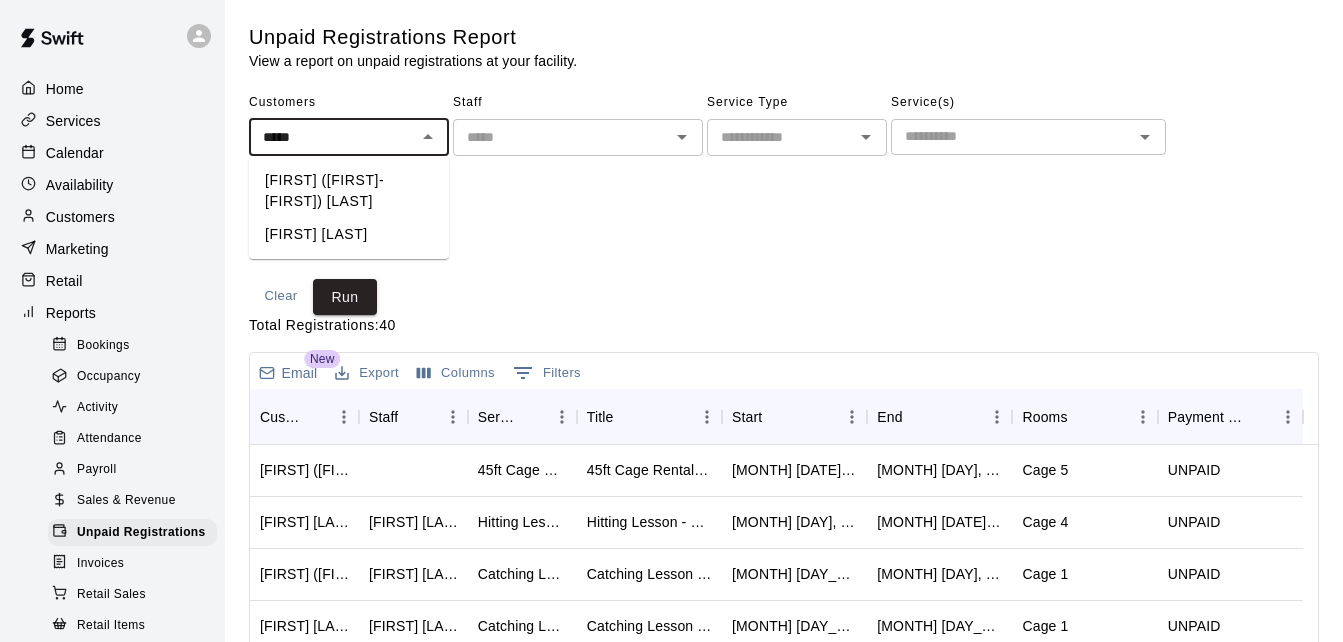 click on "[FIRST] ([FIRST]-[FIRST]) [LAST]" at bounding box center (349, 191) 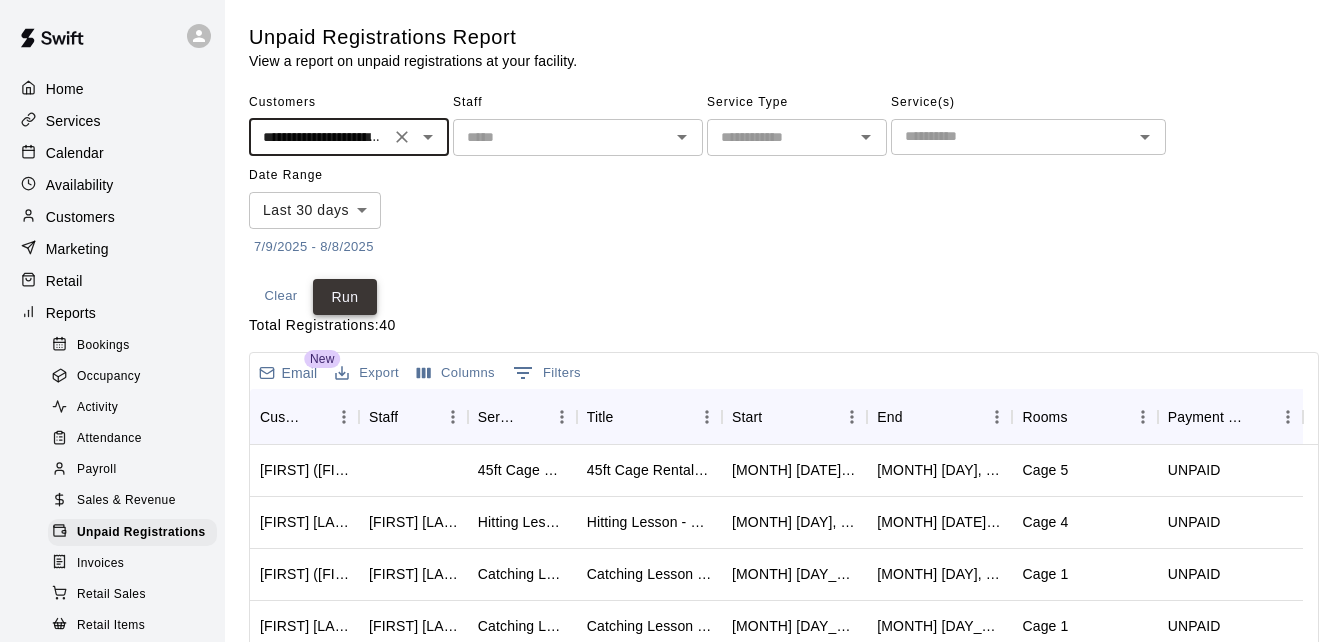 type on "**********" 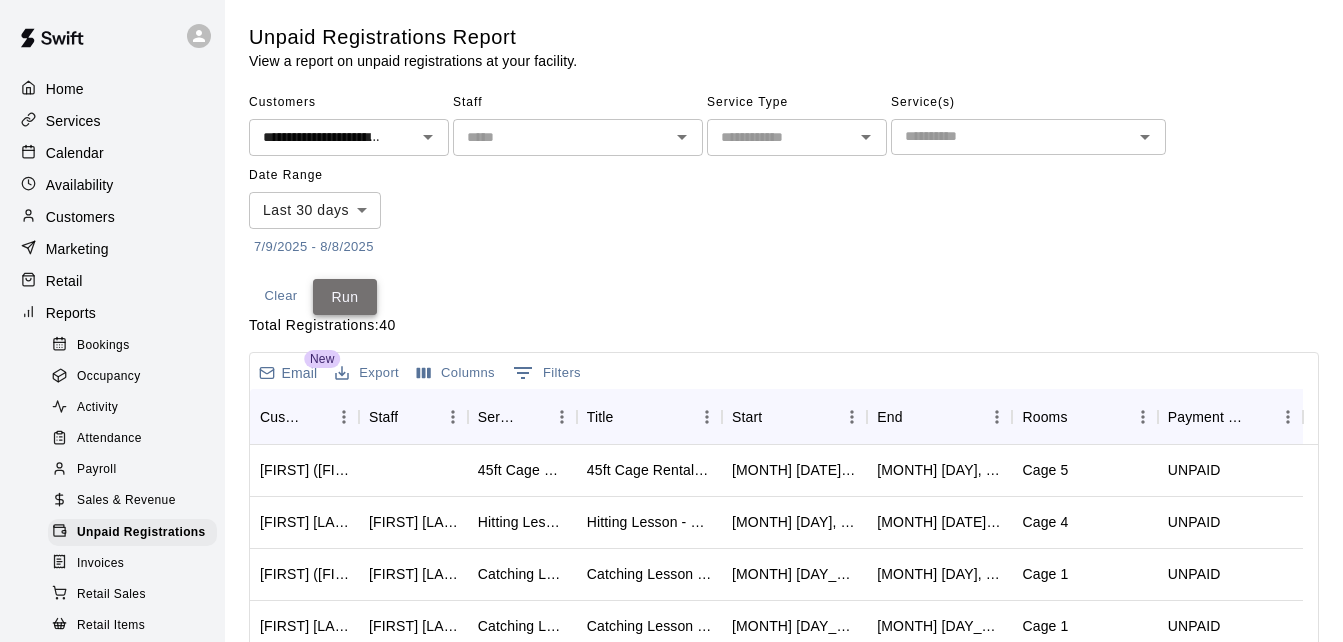 click on "Run" at bounding box center [345, 297] 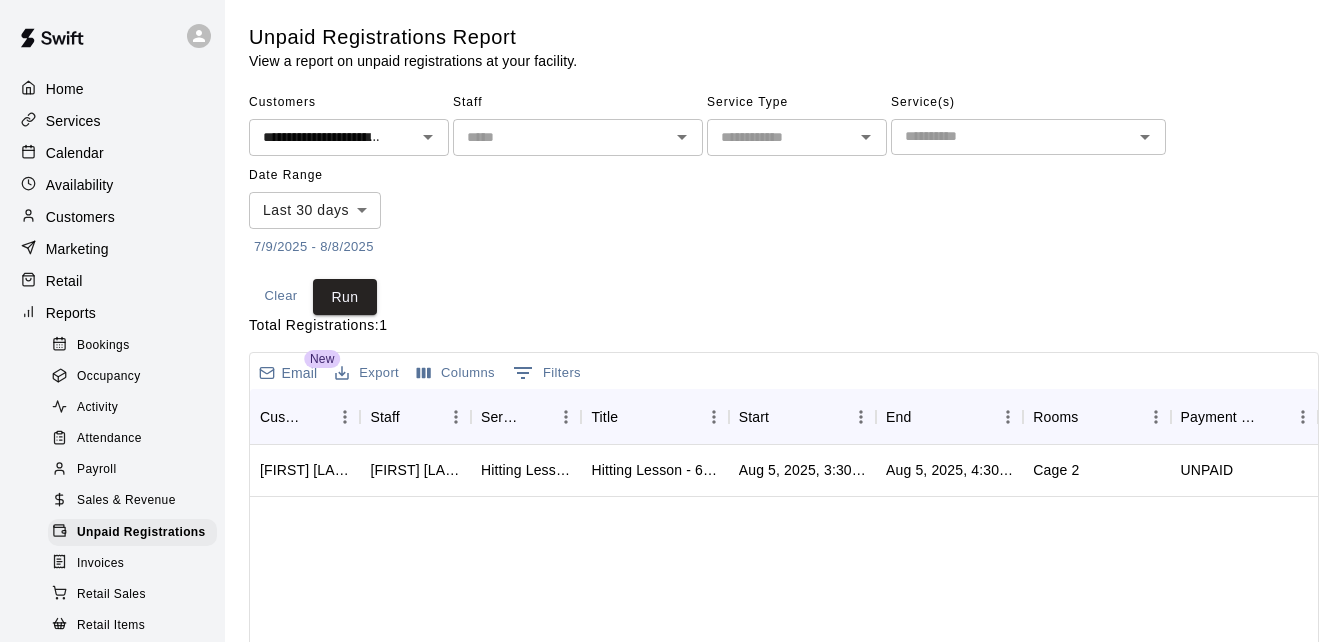 click on "Calendar" at bounding box center (112, 153) 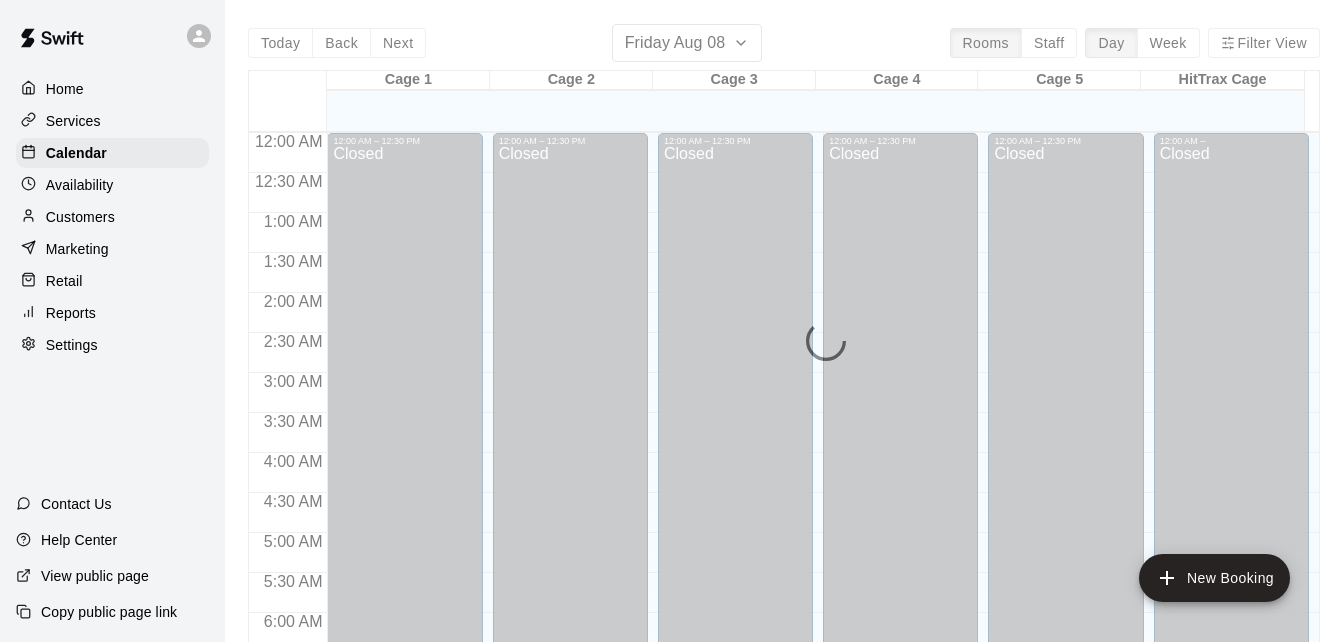 scroll, scrollTop: 1328, scrollLeft: 0, axis: vertical 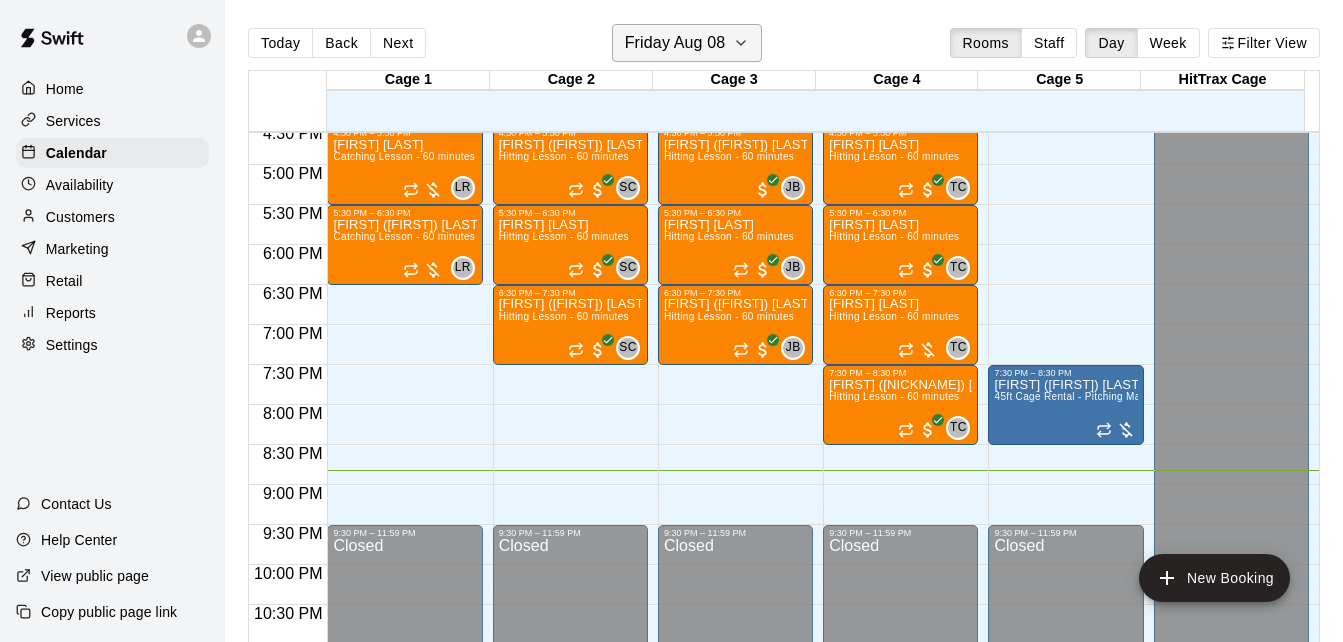 click 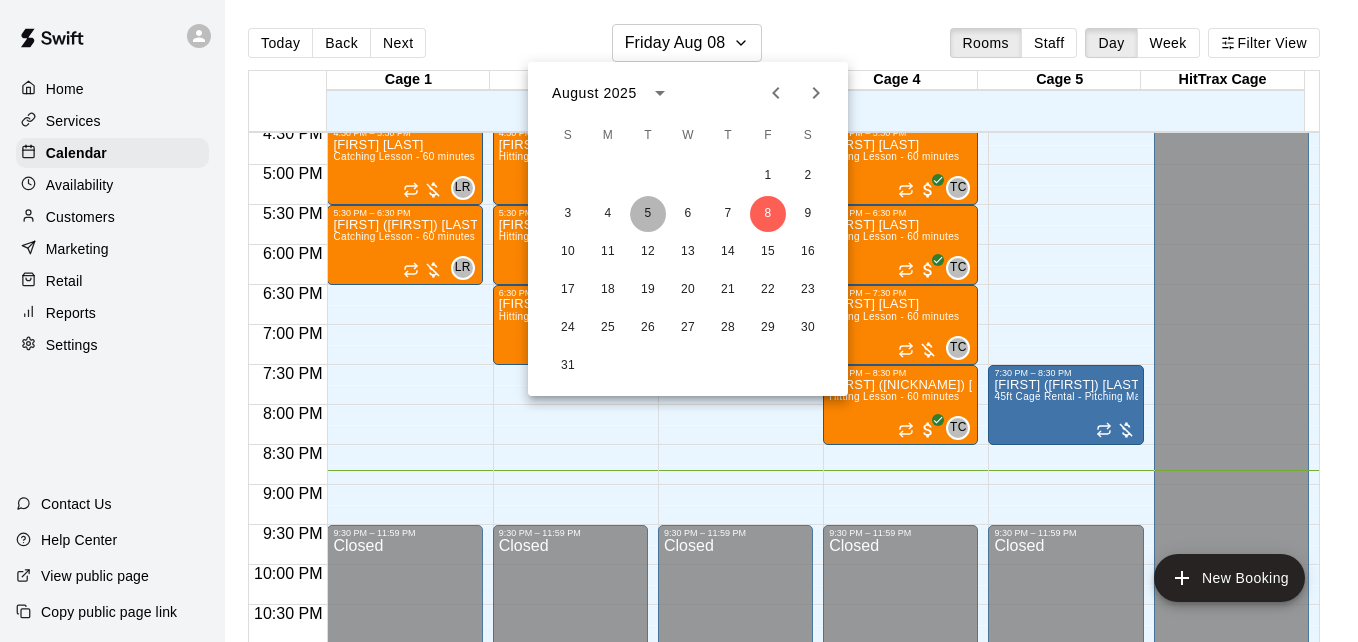 click on "5" at bounding box center (648, 214) 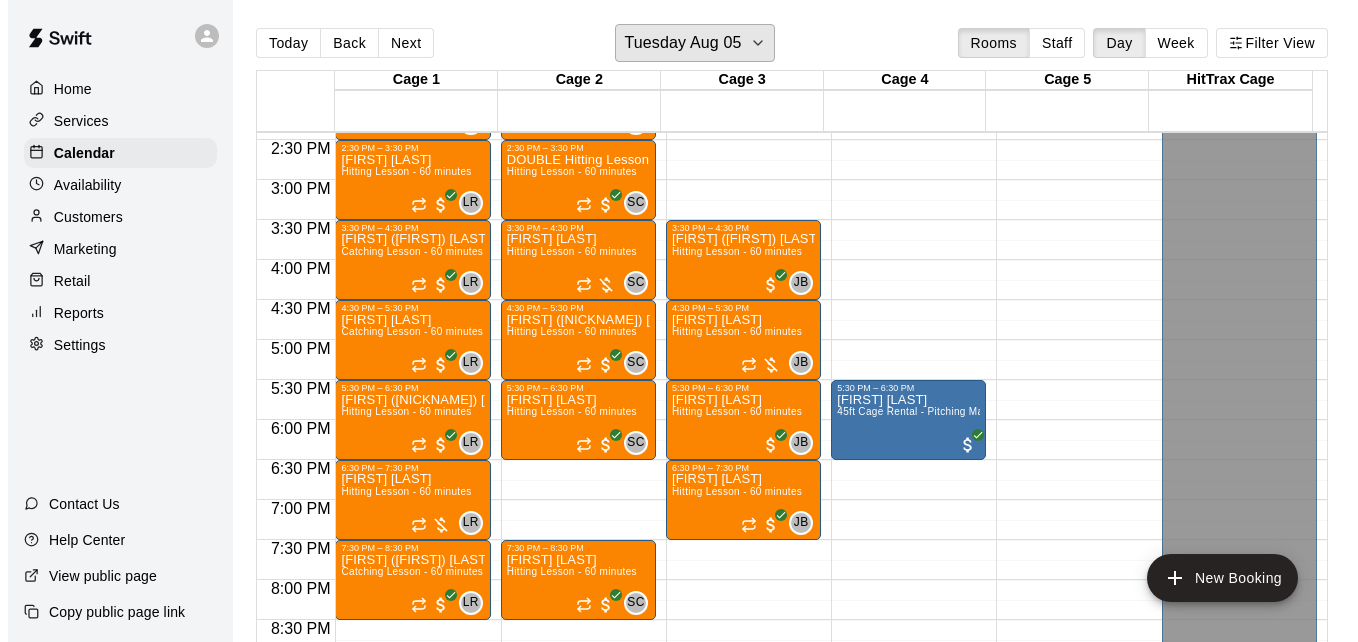 scroll, scrollTop: 1128, scrollLeft: 0, axis: vertical 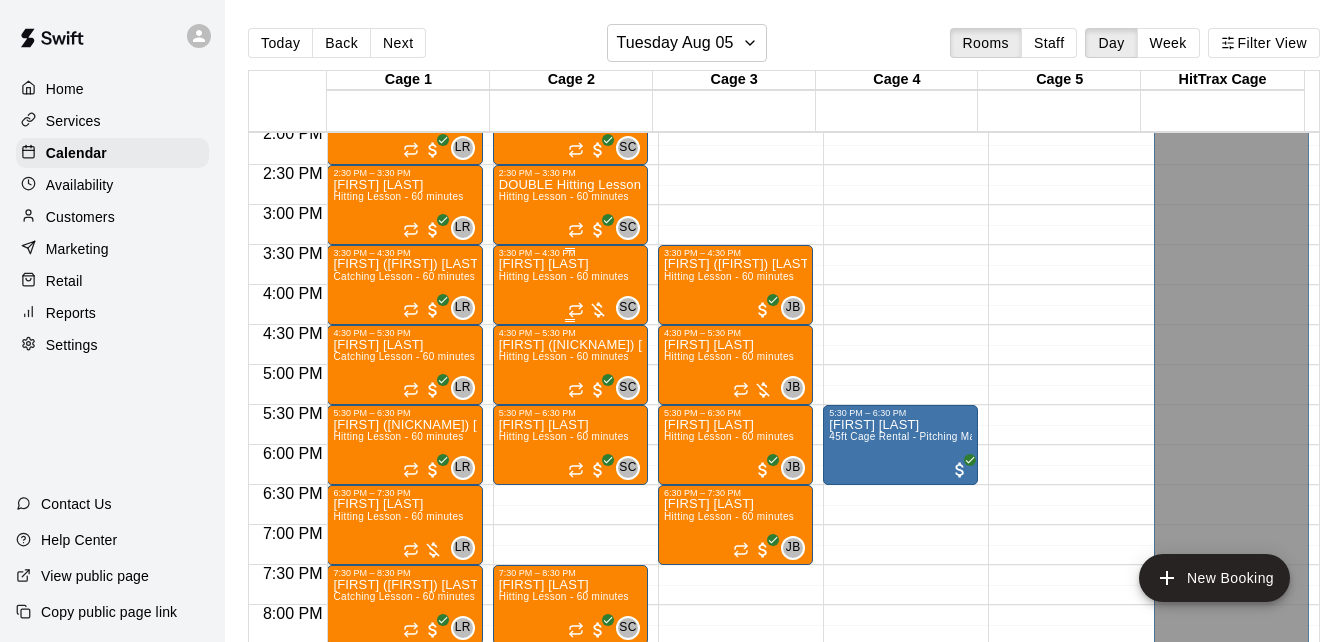 click on "Hitting Lesson - 60 minutes" at bounding box center [564, 276] 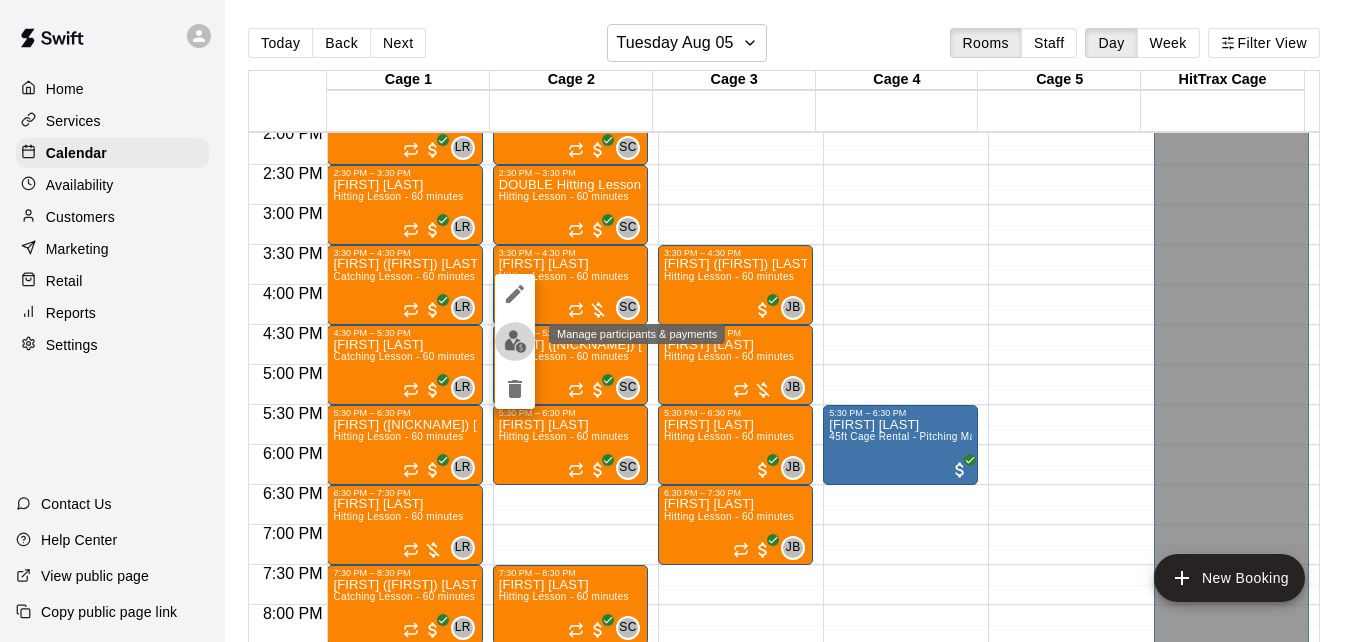 click at bounding box center [515, 341] 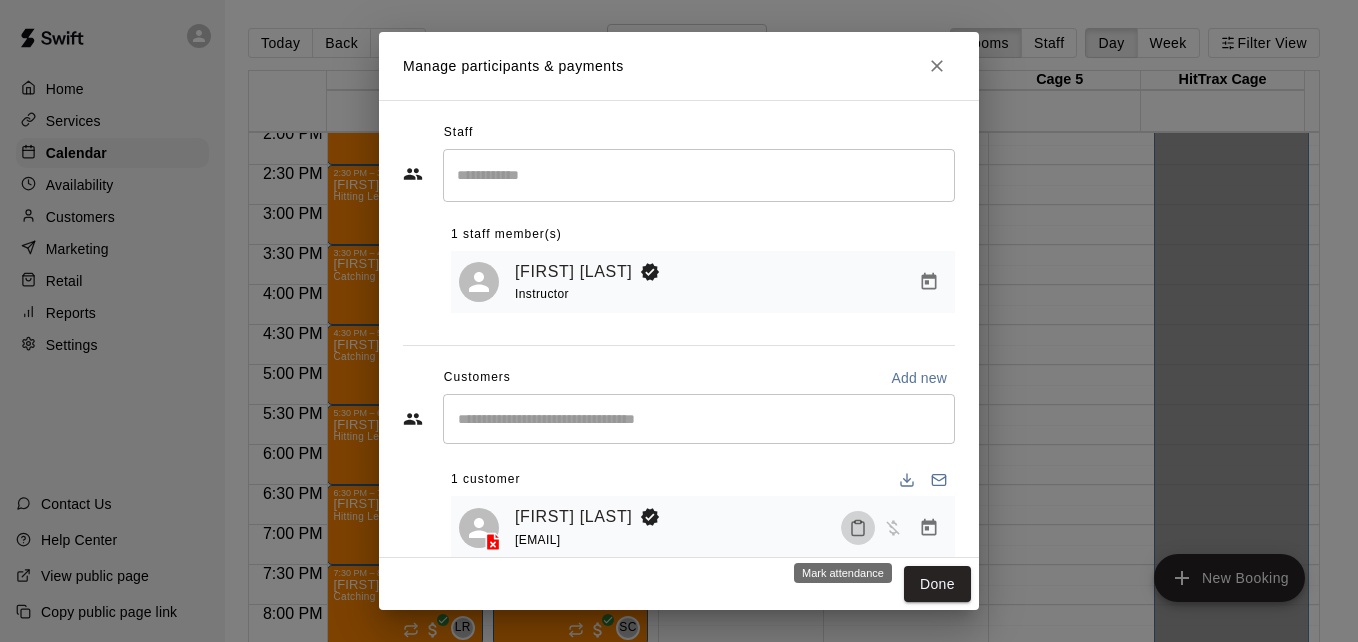 click 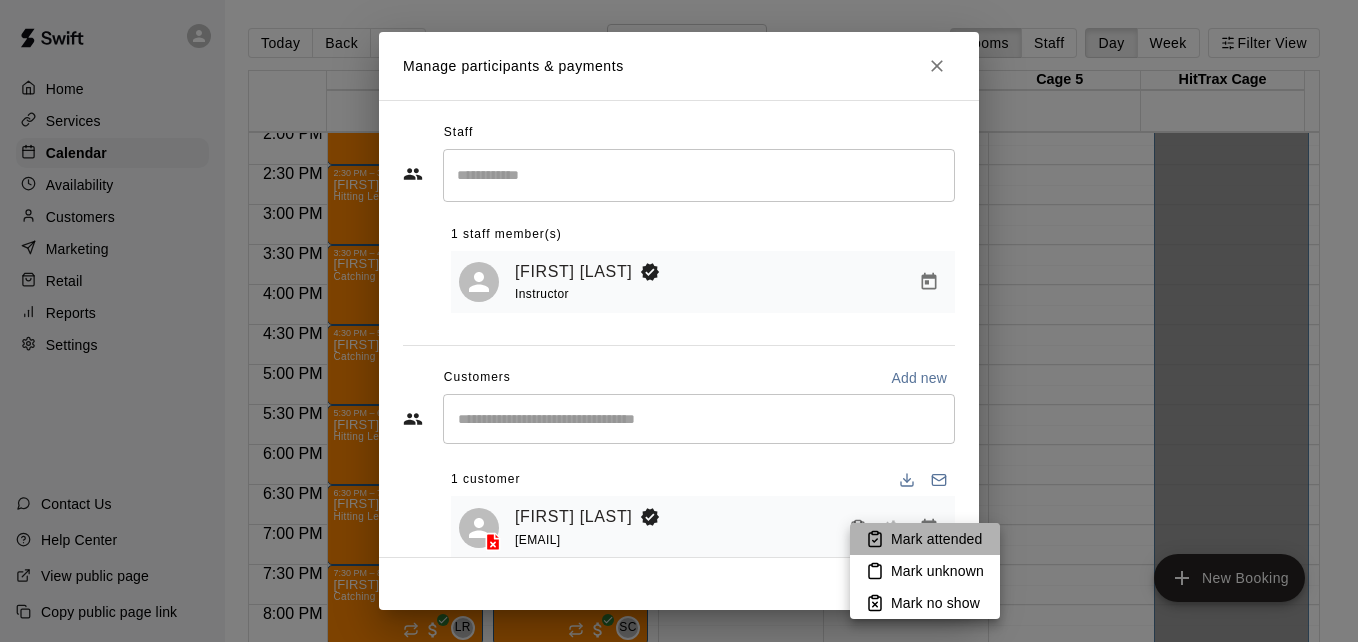 click on "Mark attended" at bounding box center (936, 539) 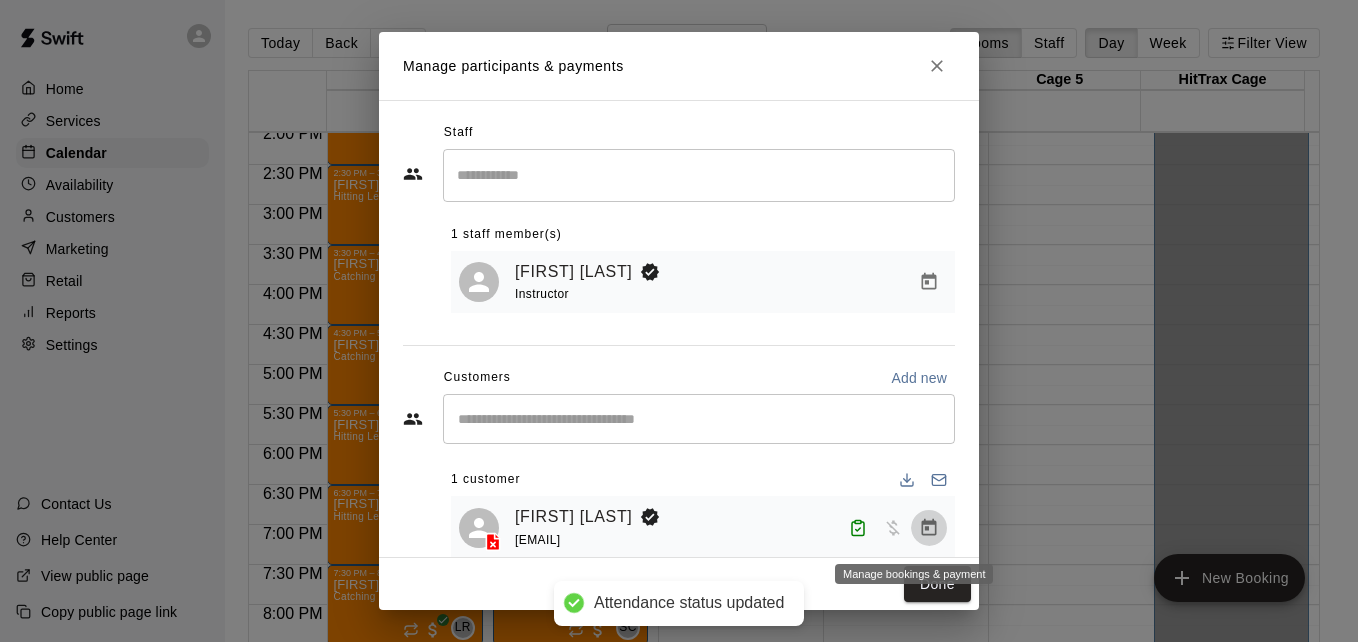 click 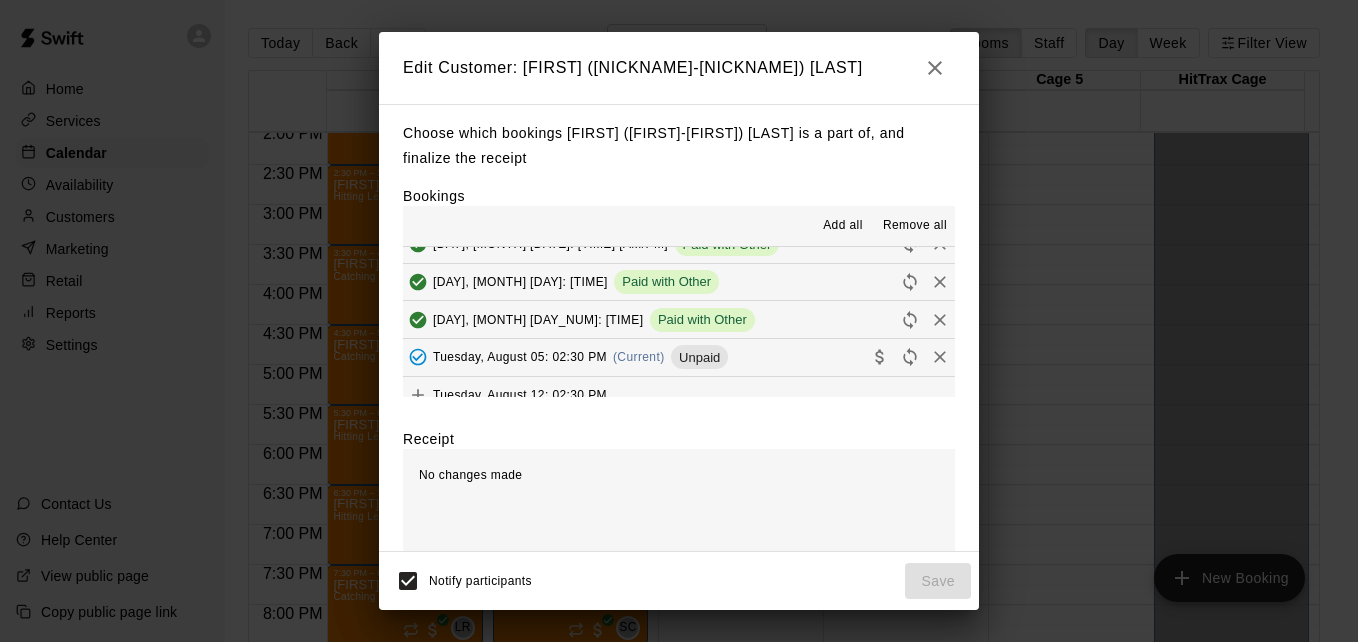 scroll, scrollTop: 400, scrollLeft: 0, axis: vertical 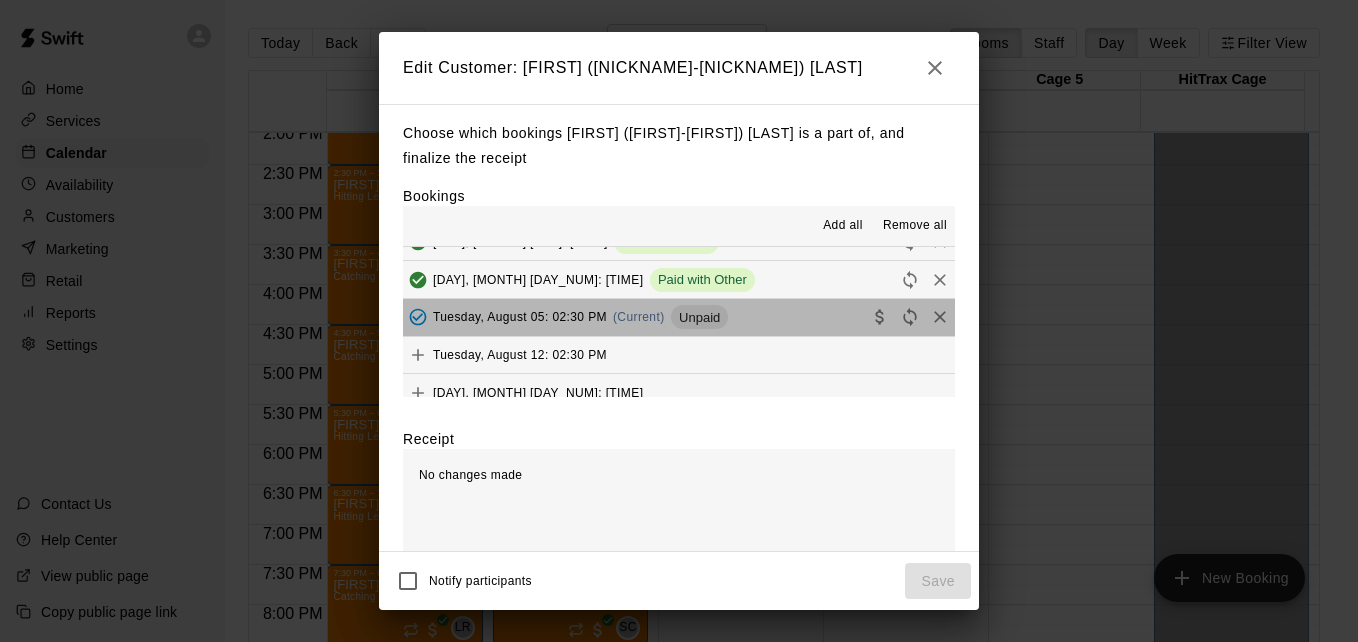 click on "Tuesday, August 05: 02:30 PM (Current) Unpaid" at bounding box center [679, 317] 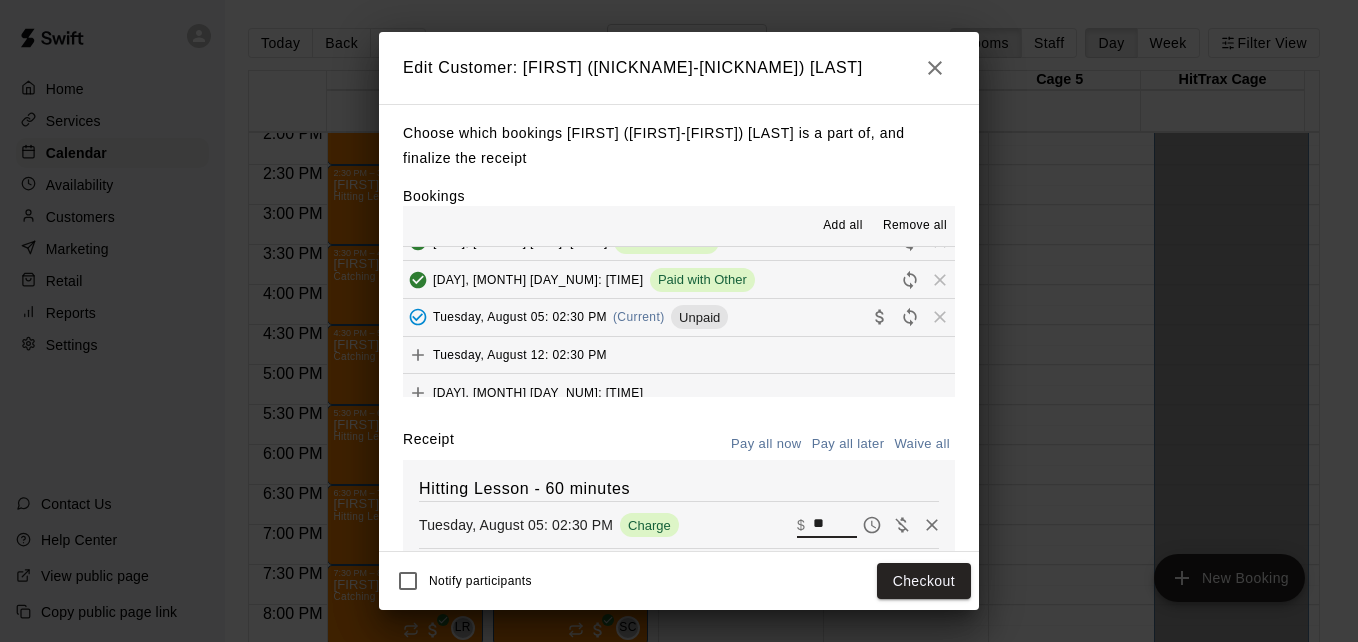 click on "**" at bounding box center (835, 525) 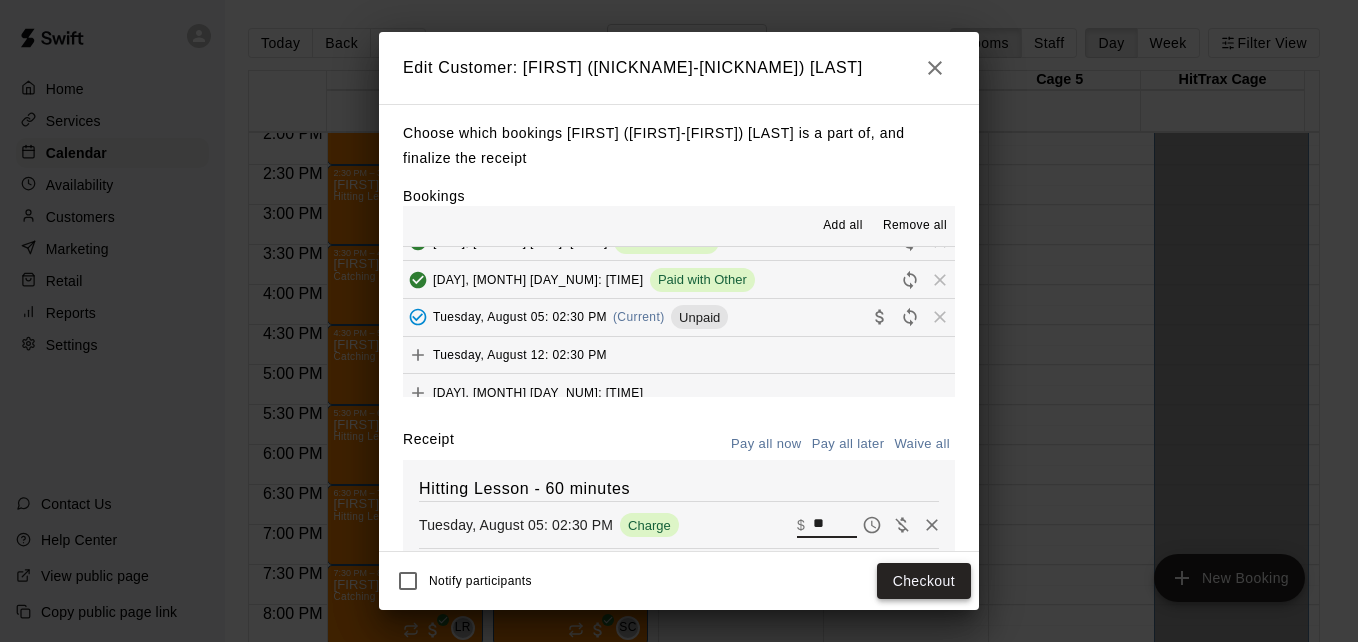 type on "**" 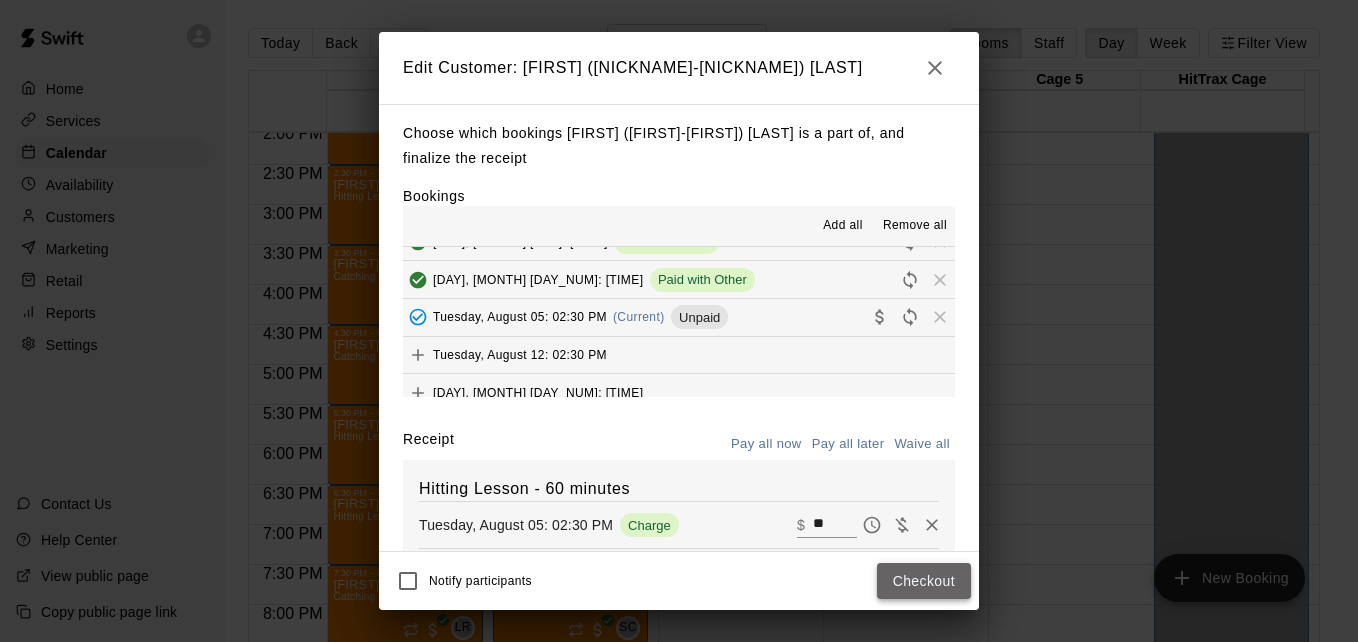 click on "Checkout" at bounding box center (924, 581) 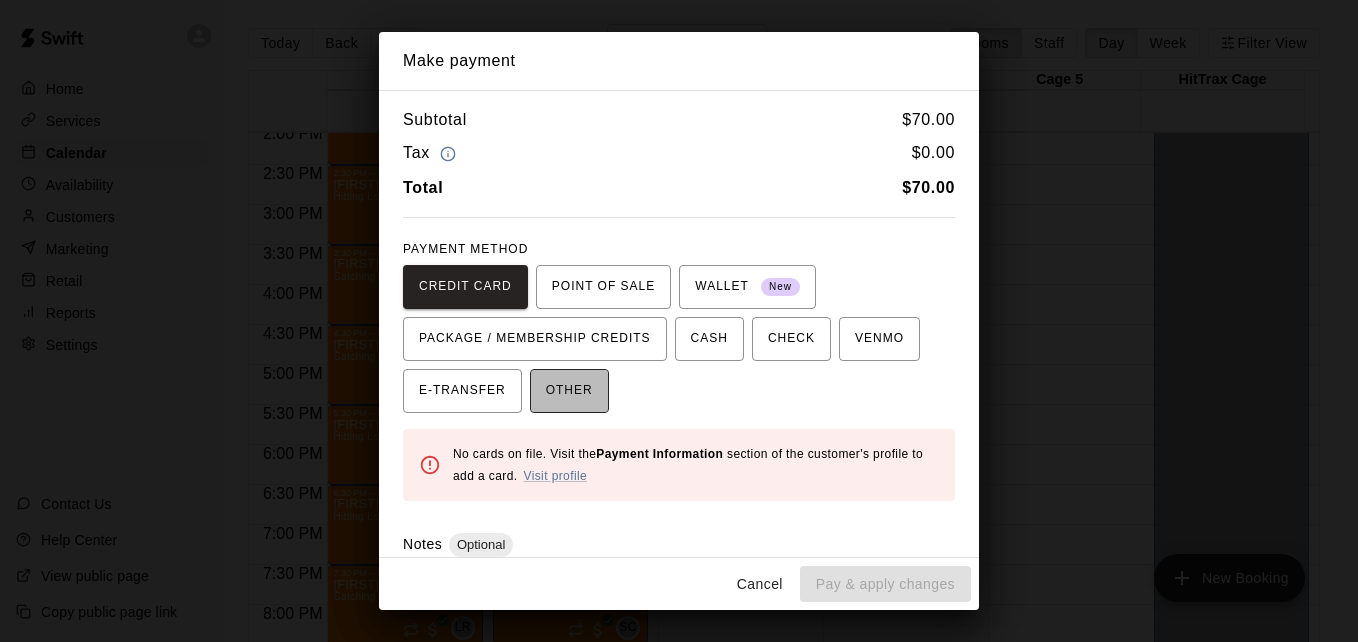 click on "OTHER" at bounding box center (569, 391) 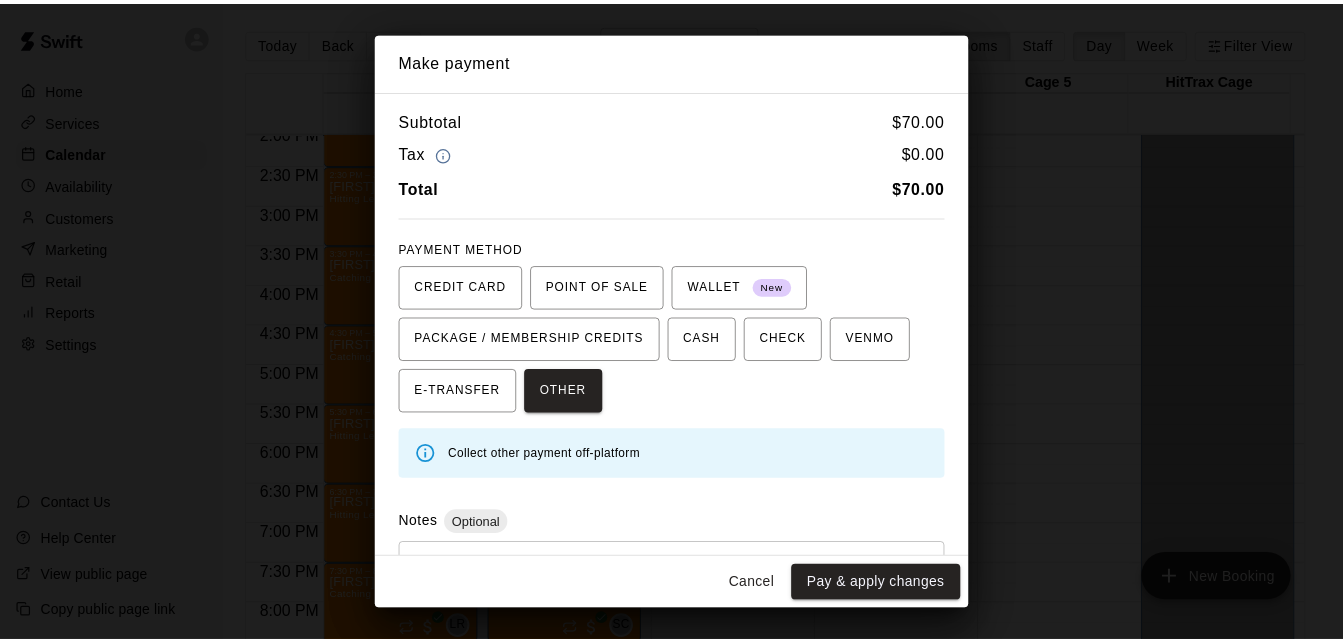 scroll, scrollTop: 95, scrollLeft: 0, axis: vertical 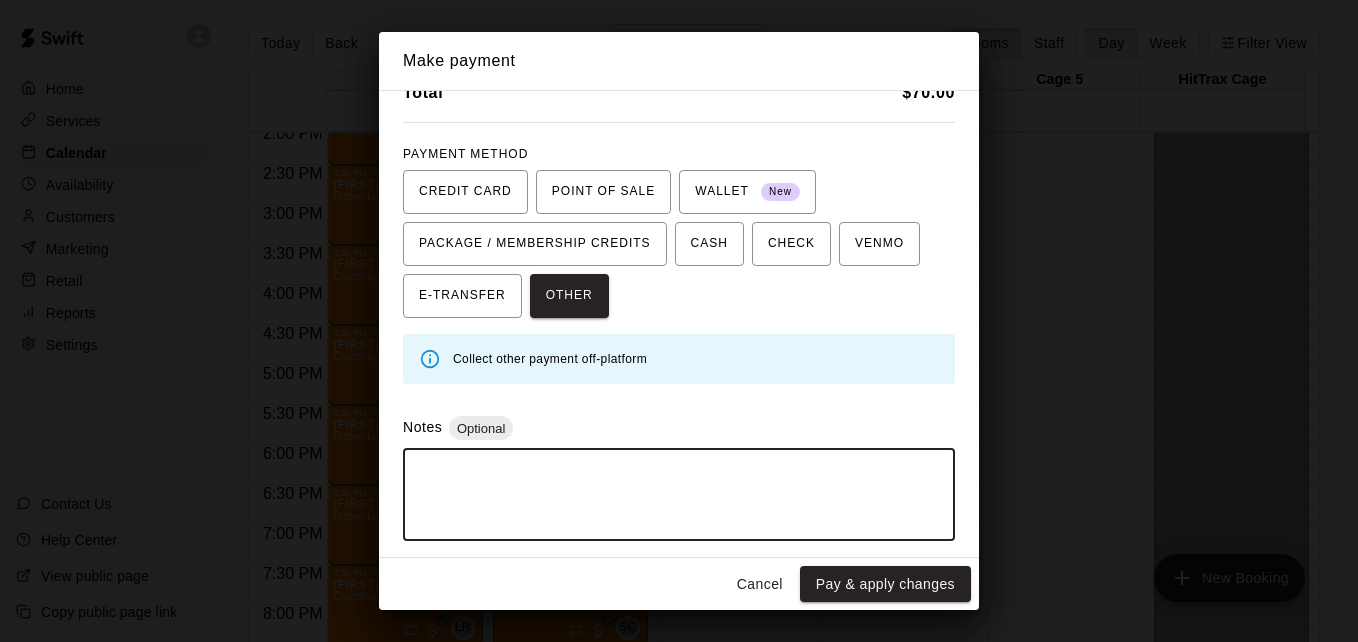 click at bounding box center (679, 495) 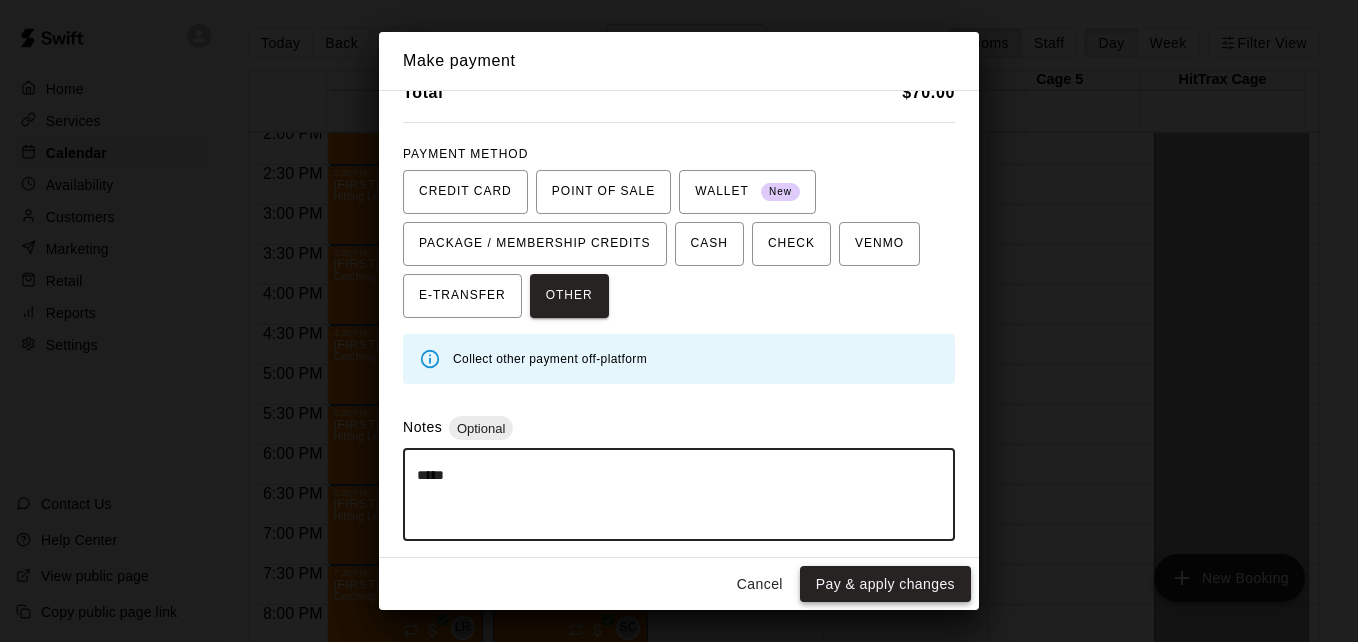 type on "*****" 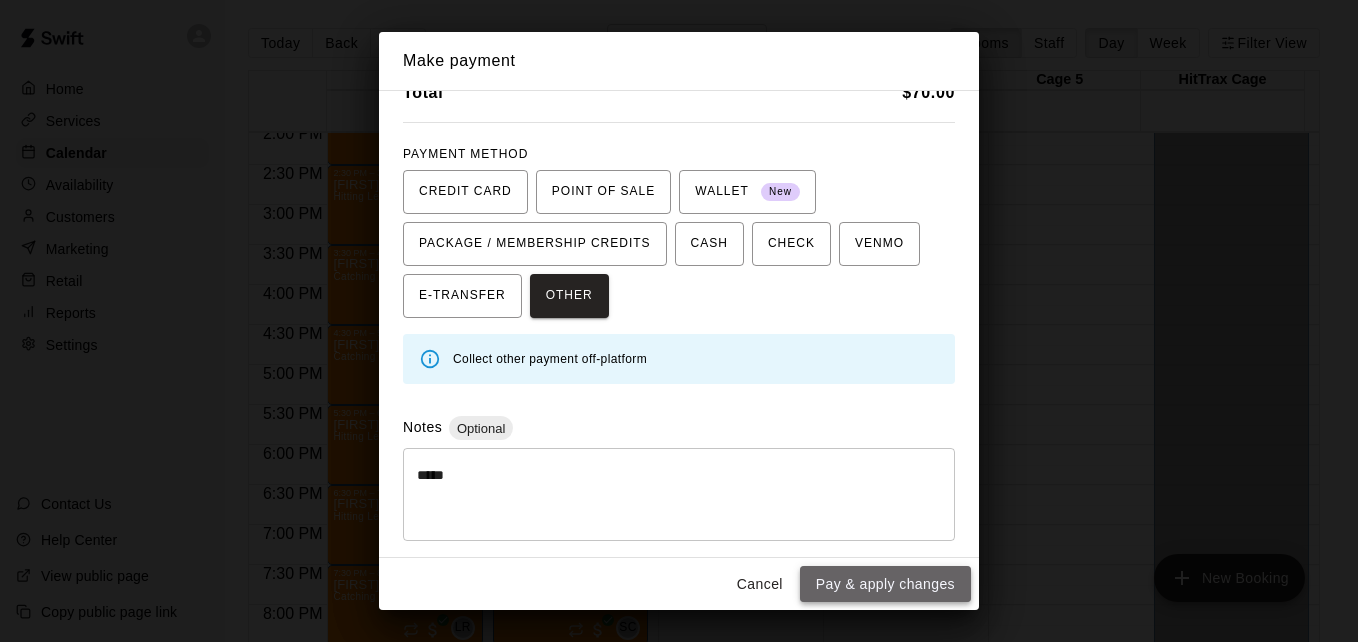 click on "Pay & apply changes" at bounding box center (885, 584) 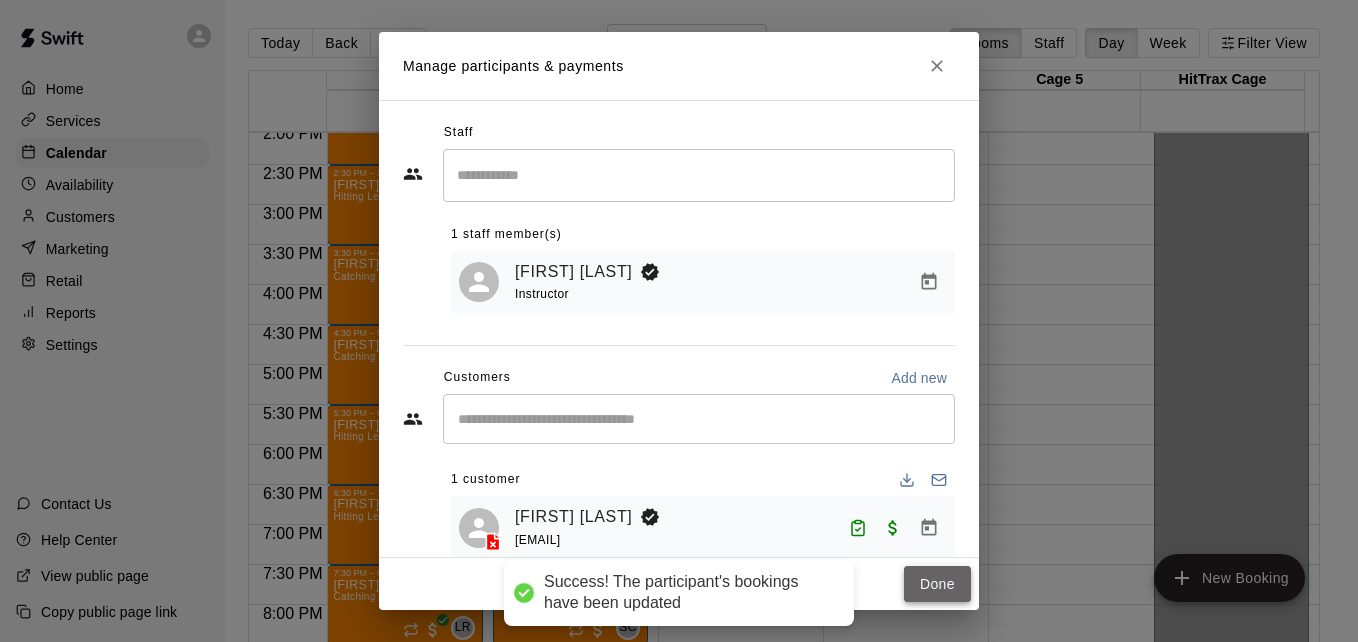 click on "Done" at bounding box center [937, 584] 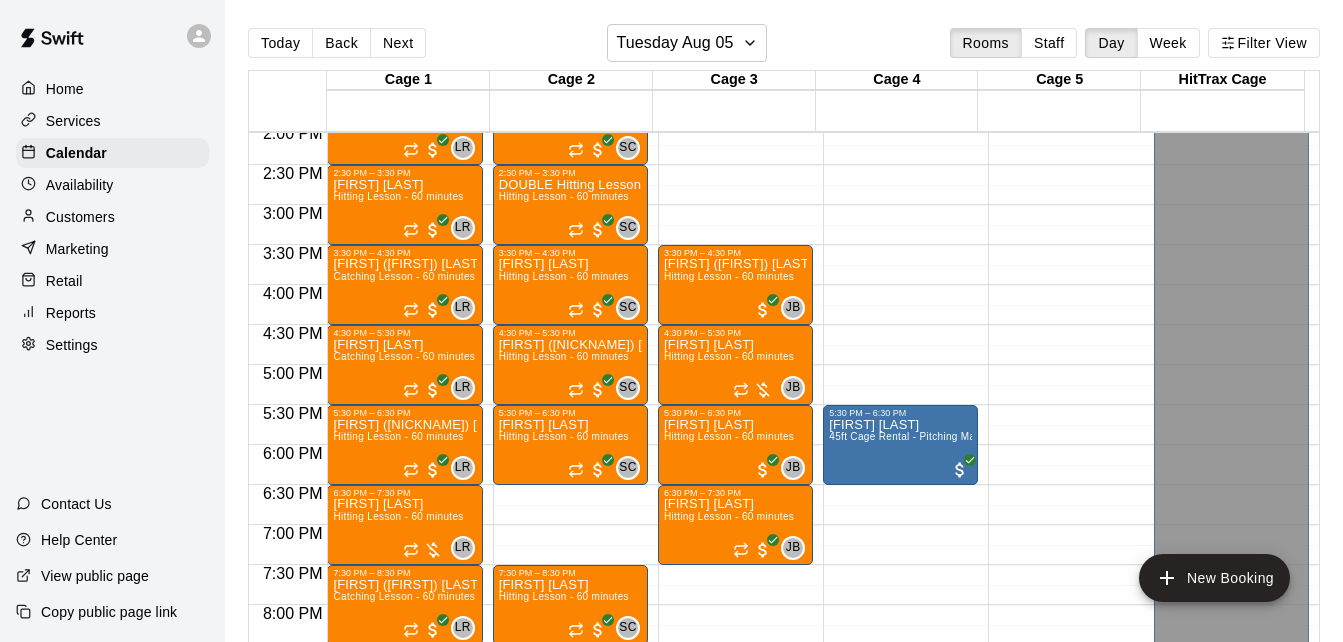 click on "Customers" at bounding box center [112, 217] 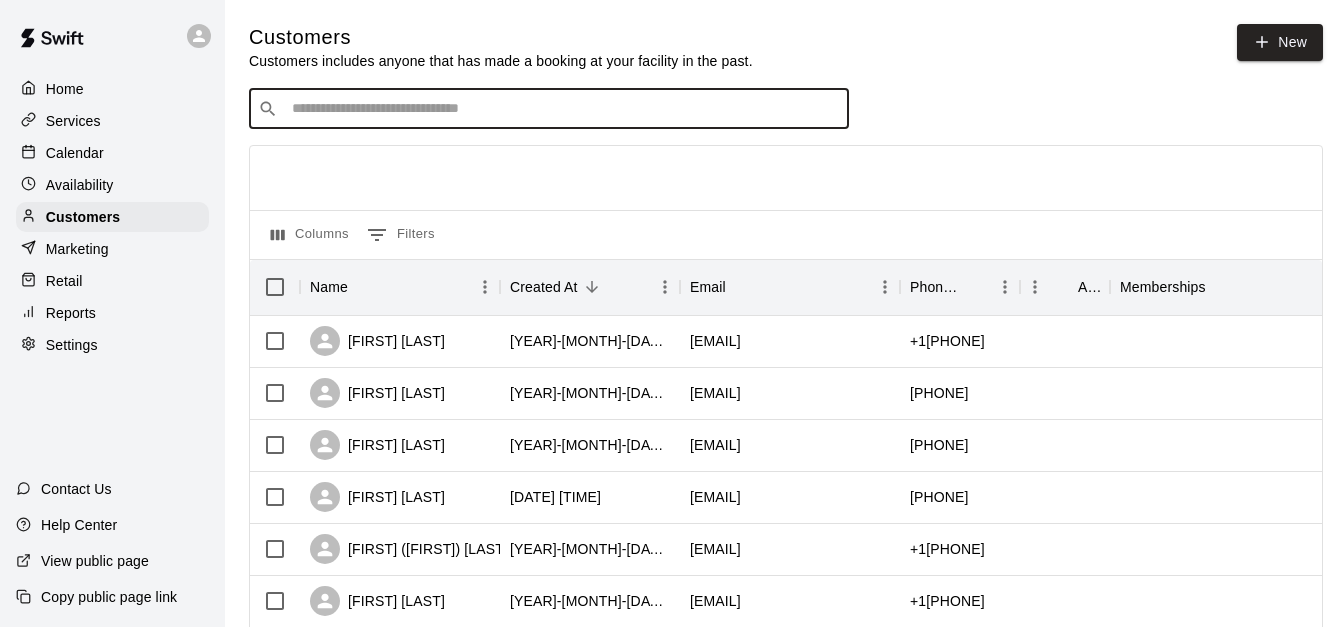 click at bounding box center [563, 109] 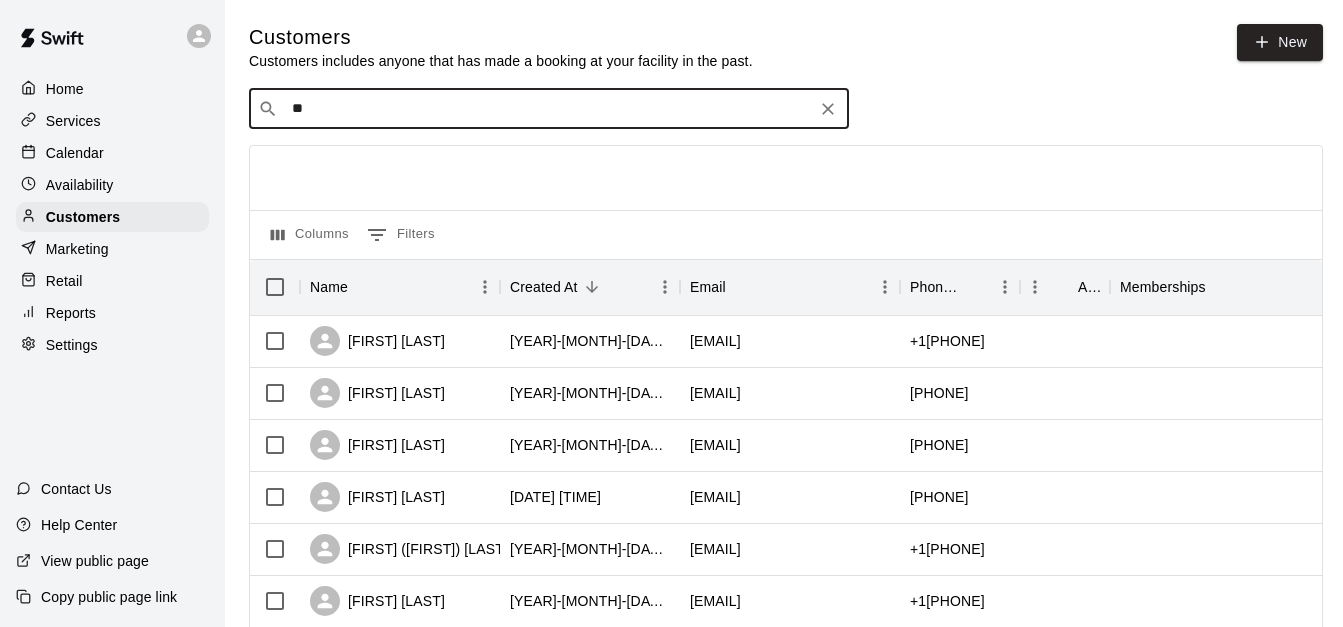 type on "***" 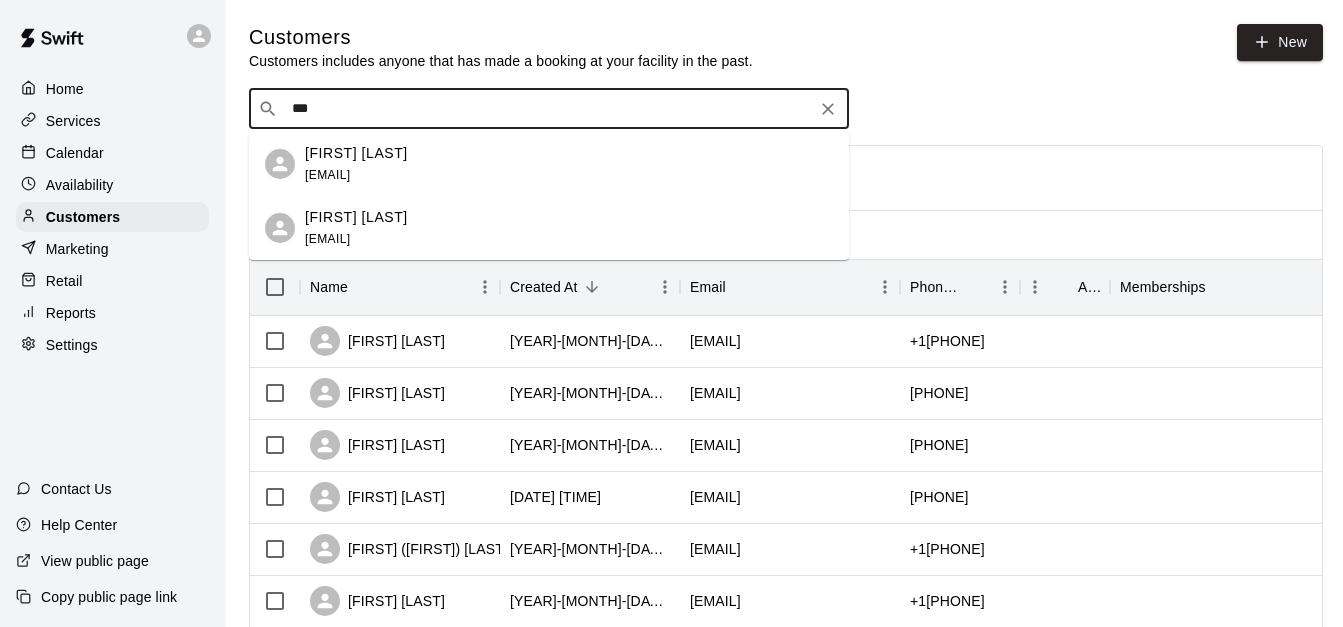 click on "Lyla Wessner rosie.wessner@gmail.com" at bounding box center [569, 228] 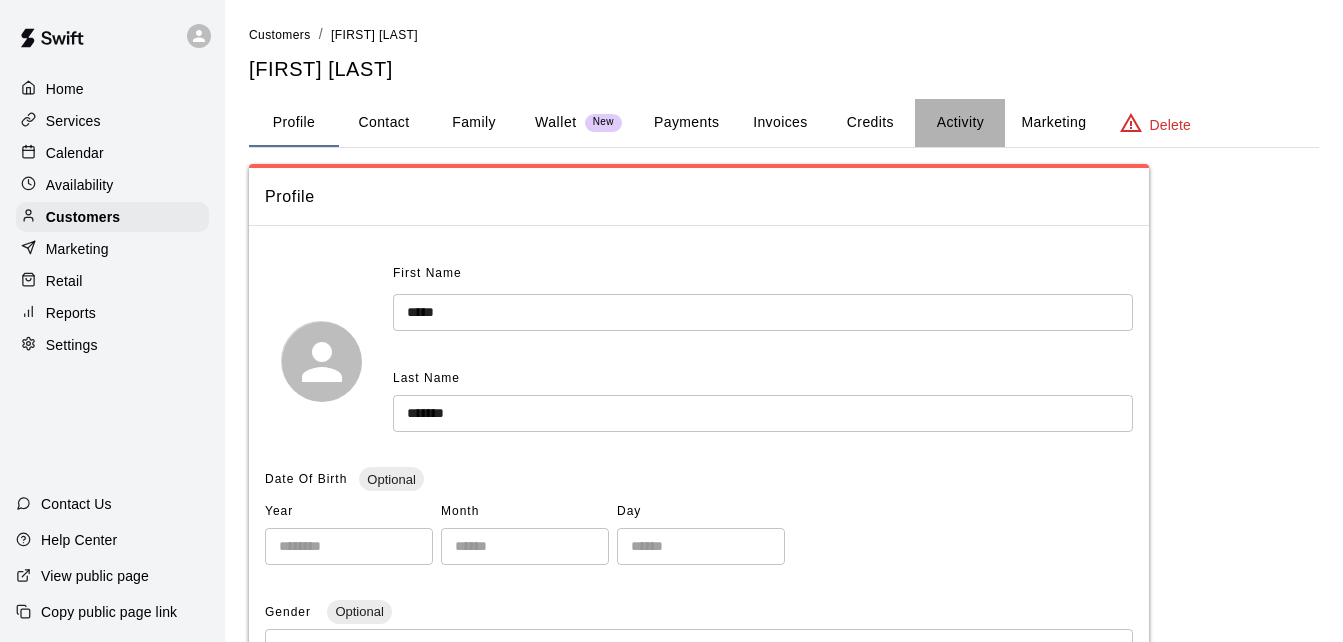 click on "Activity" at bounding box center (960, 123) 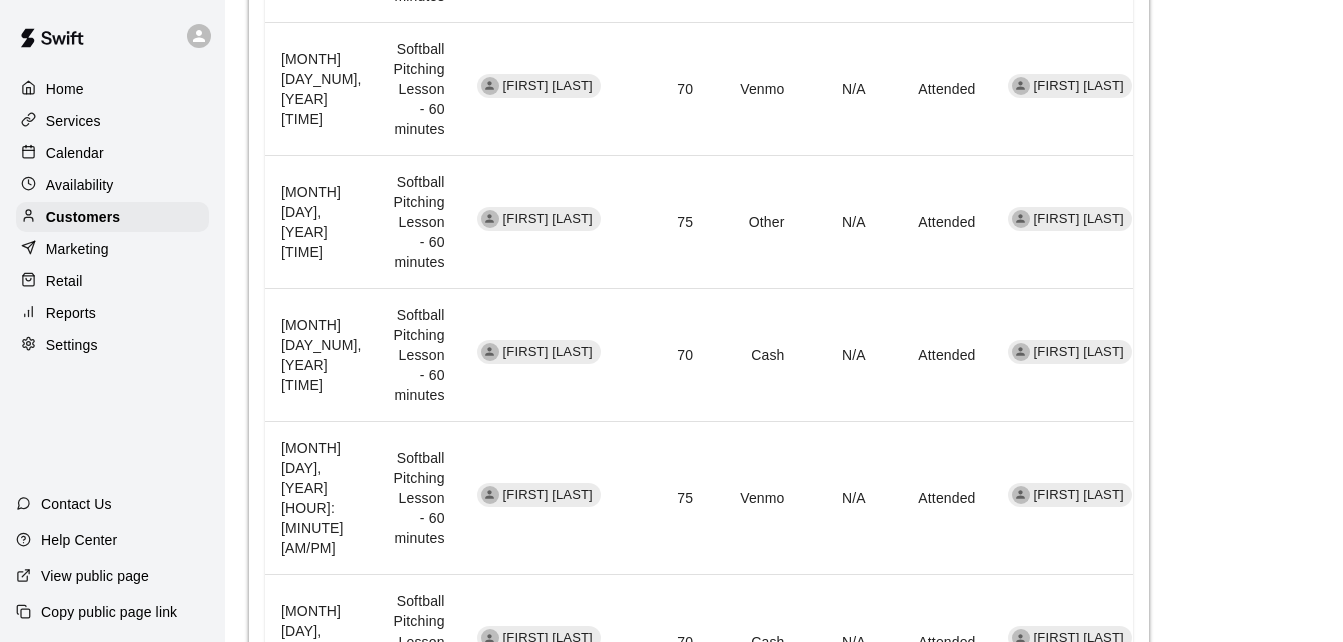 scroll, scrollTop: 262, scrollLeft: 0, axis: vertical 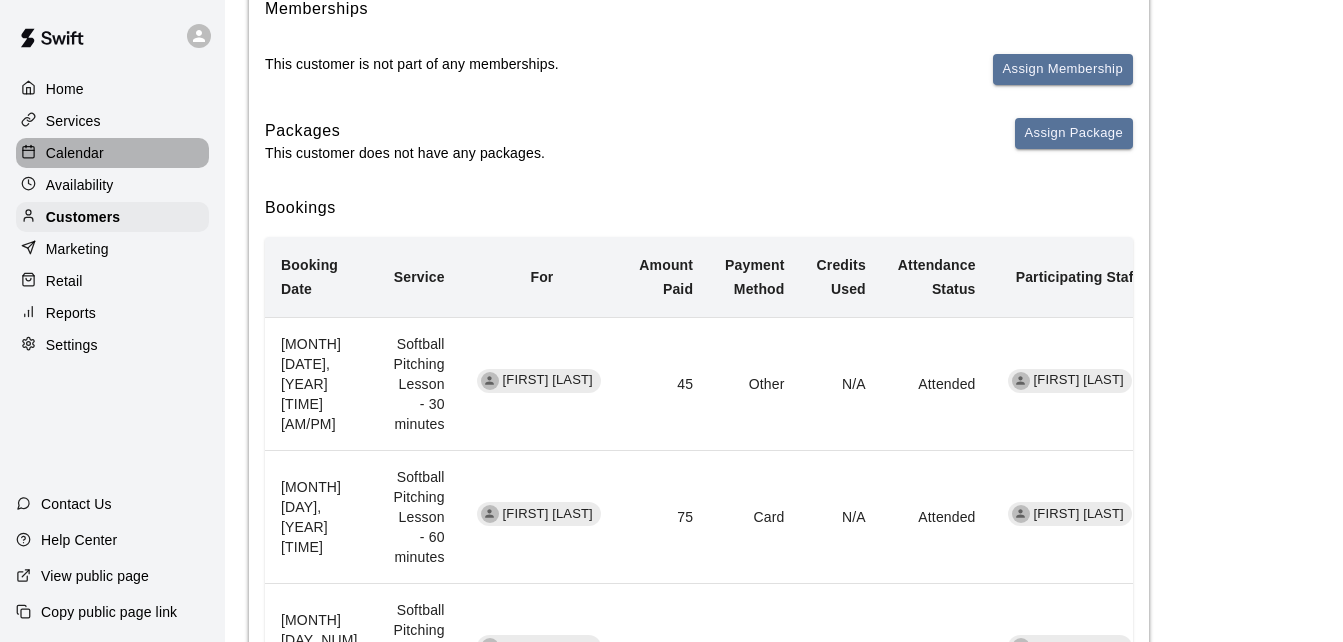 click on "Calendar" at bounding box center [112, 153] 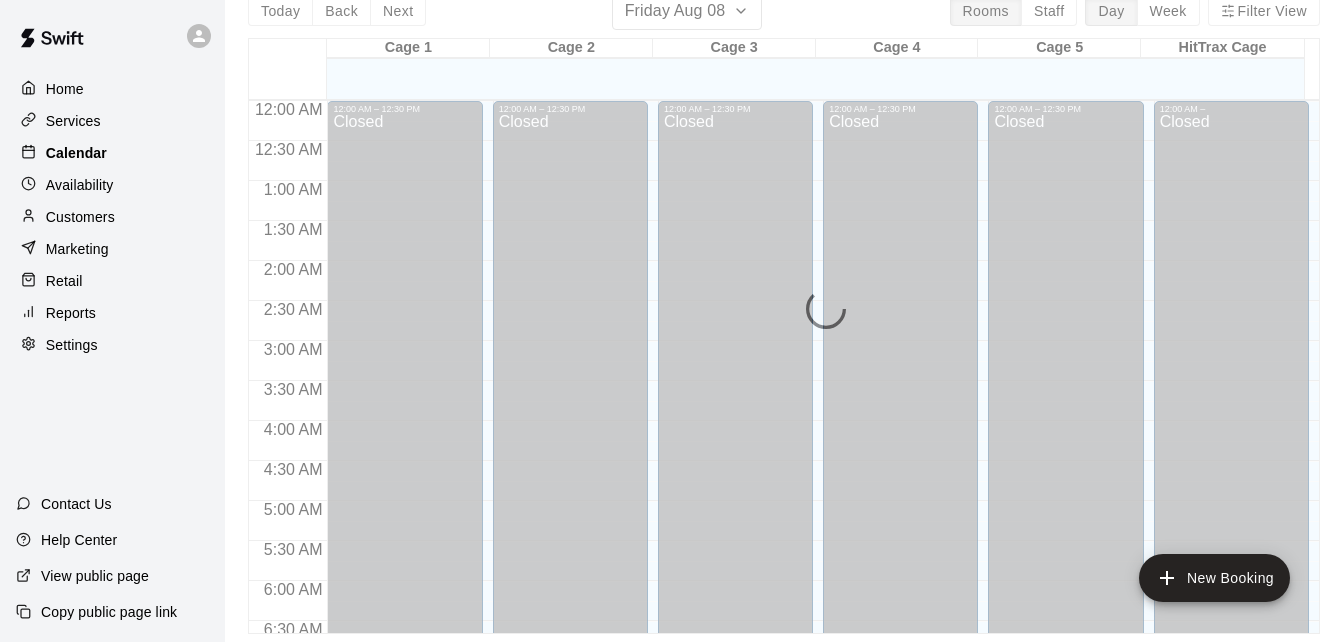scroll, scrollTop: 0, scrollLeft: 0, axis: both 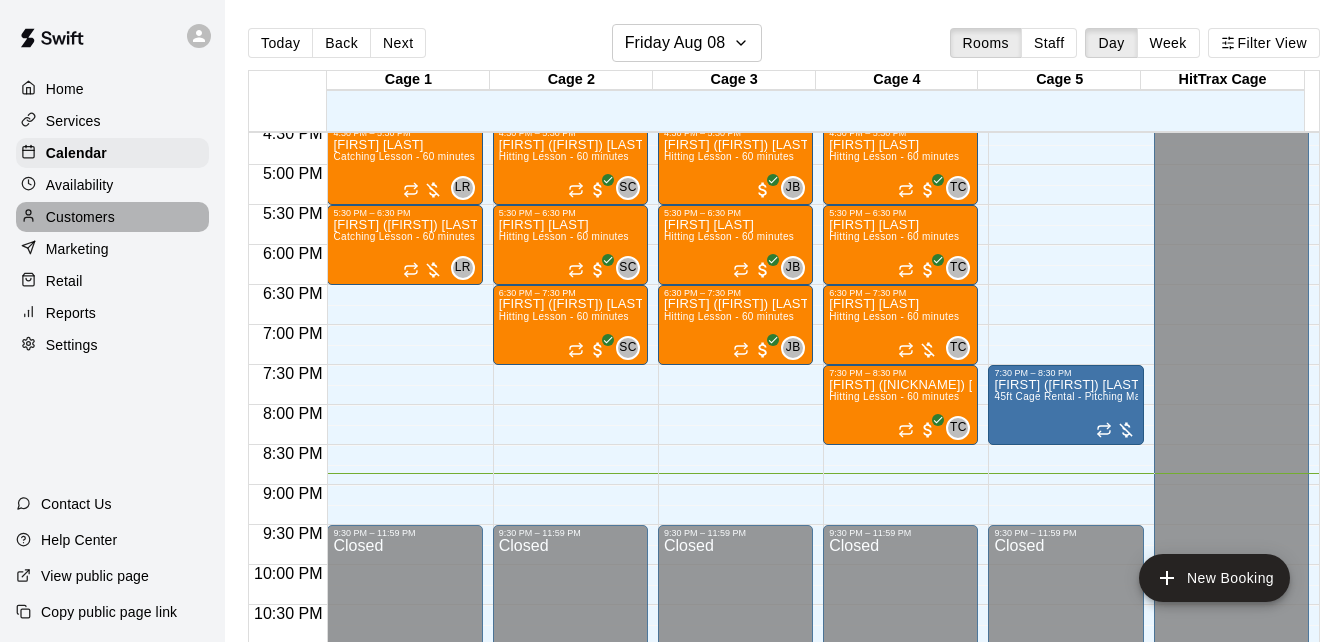 click on "Customers" at bounding box center (112, 217) 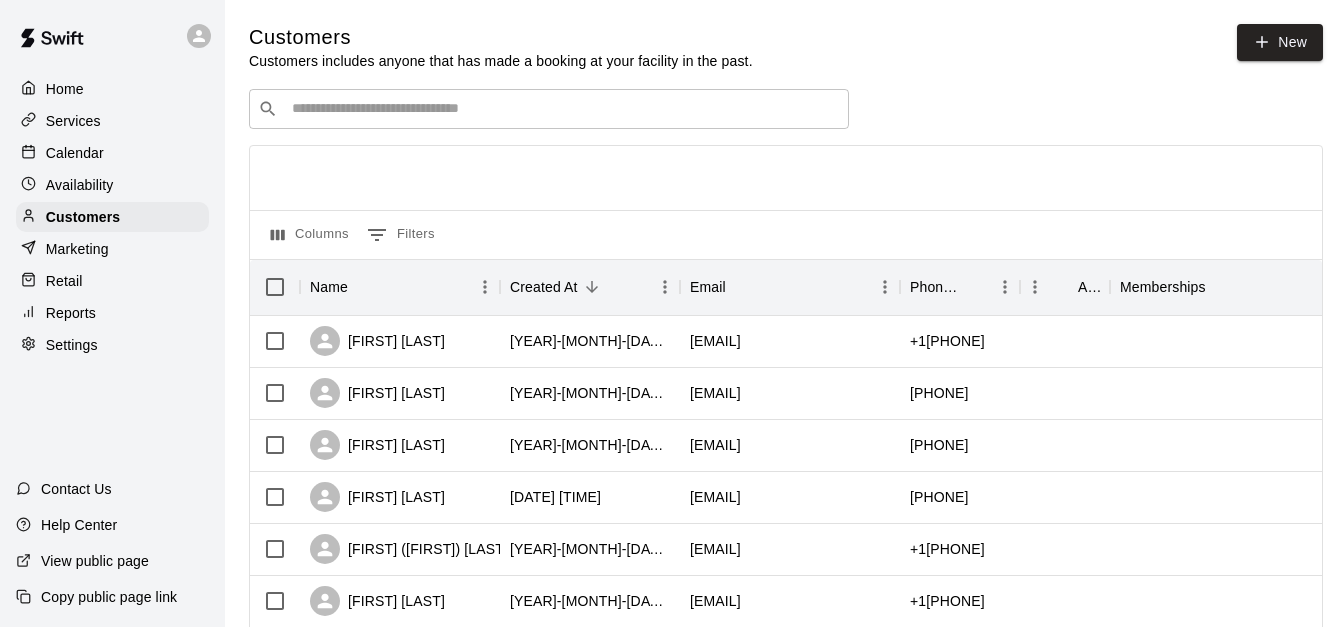 click at bounding box center [563, 109] 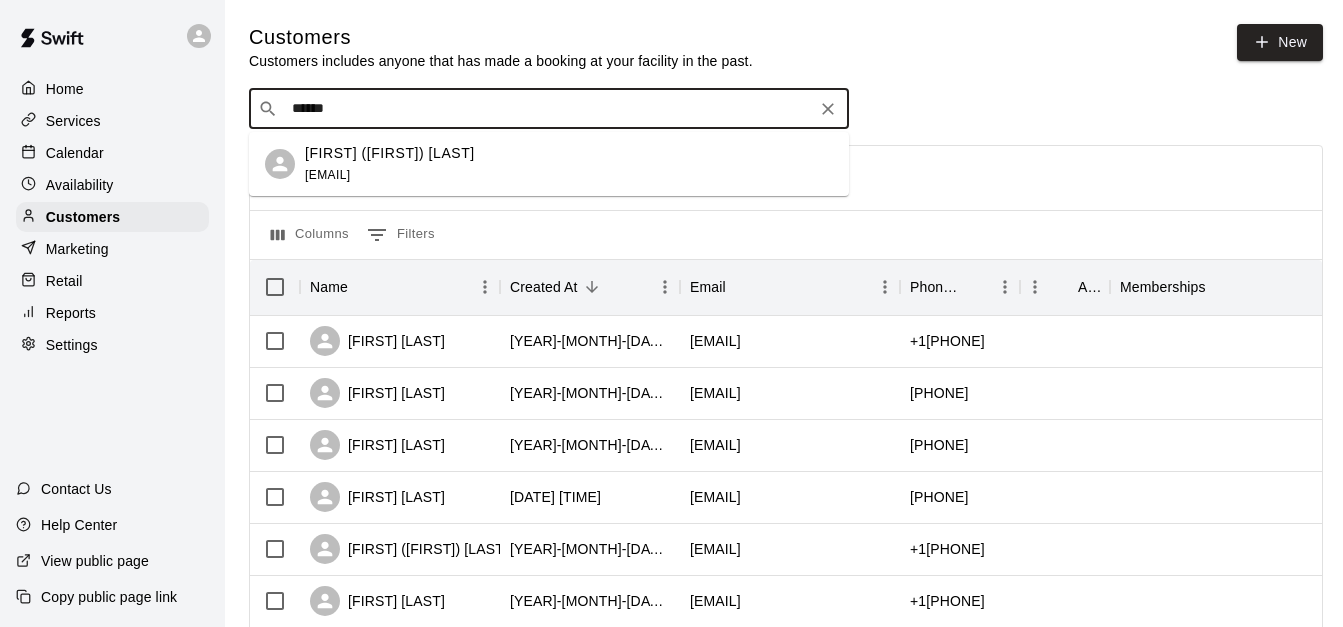 type on "*******" 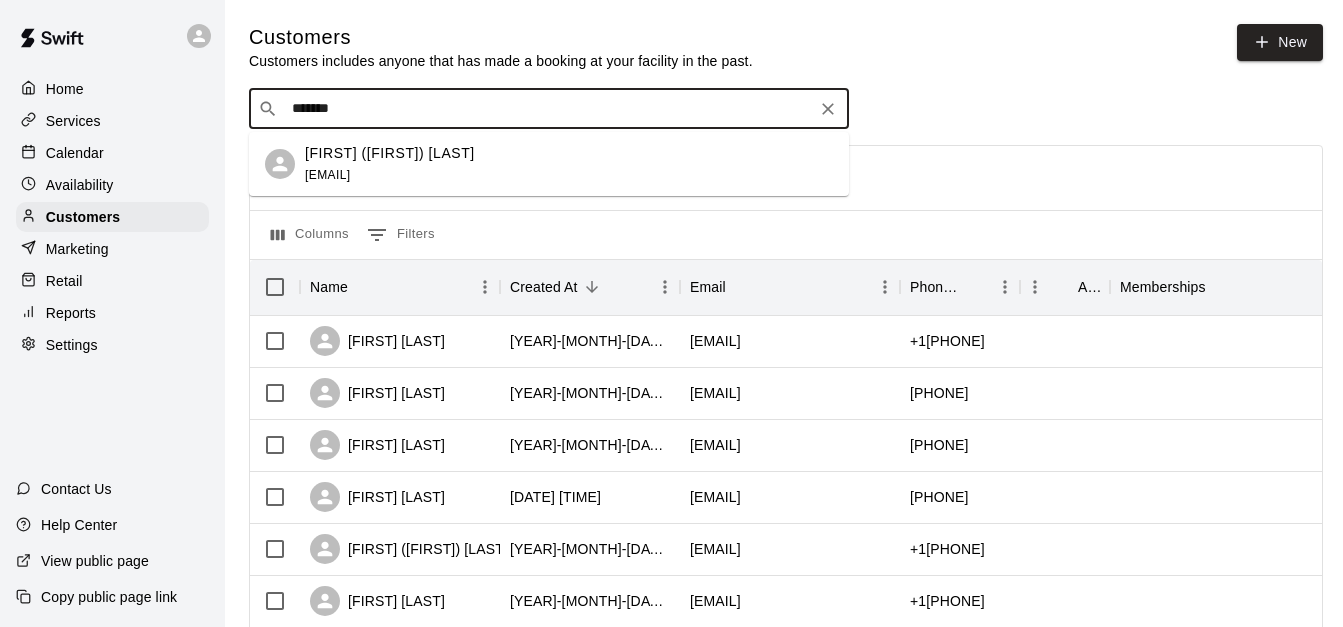click on "Fernando (Gizell) Arteaga fern8388@gmail.com" at bounding box center [569, 164] 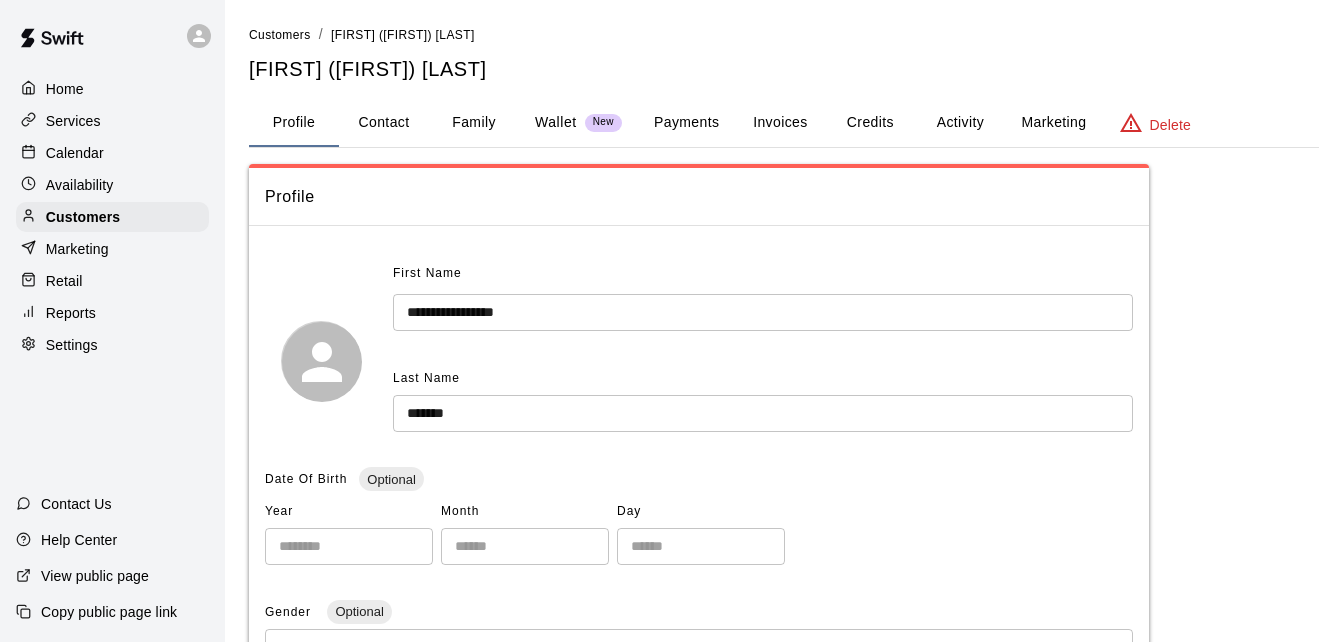 click on "Activity" at bounding box center [960, 123] 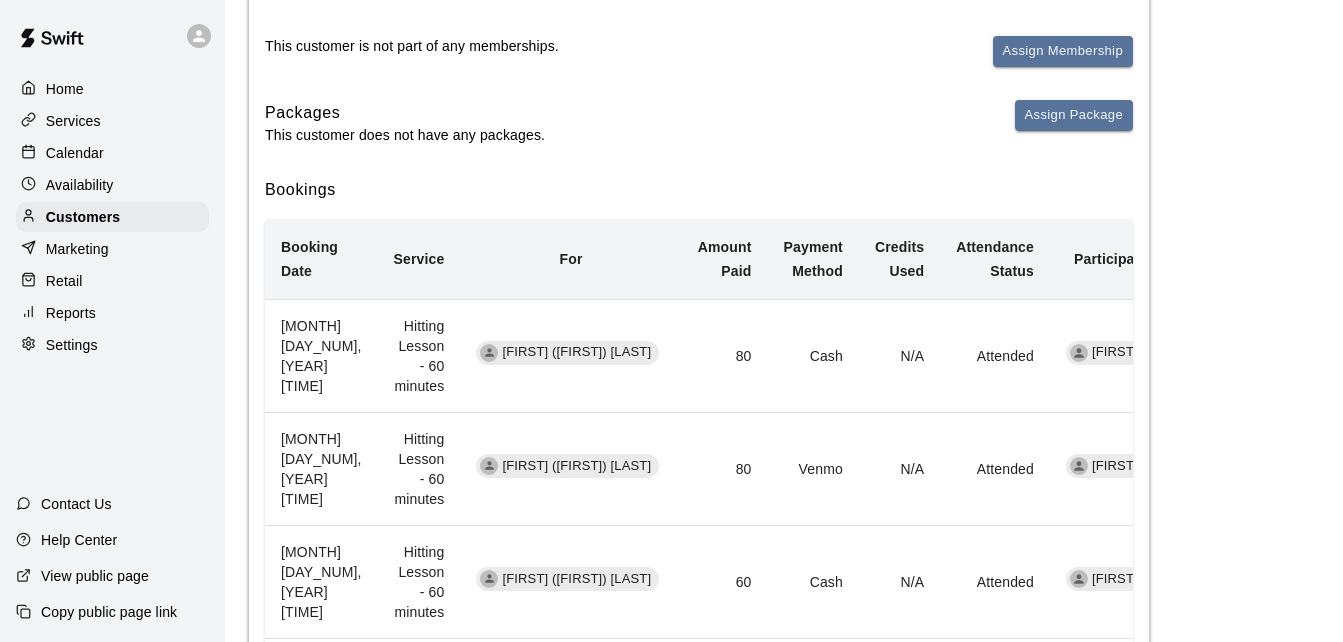 scroll, scrollTop: 320, scrollLeft: 0, axis: vertical 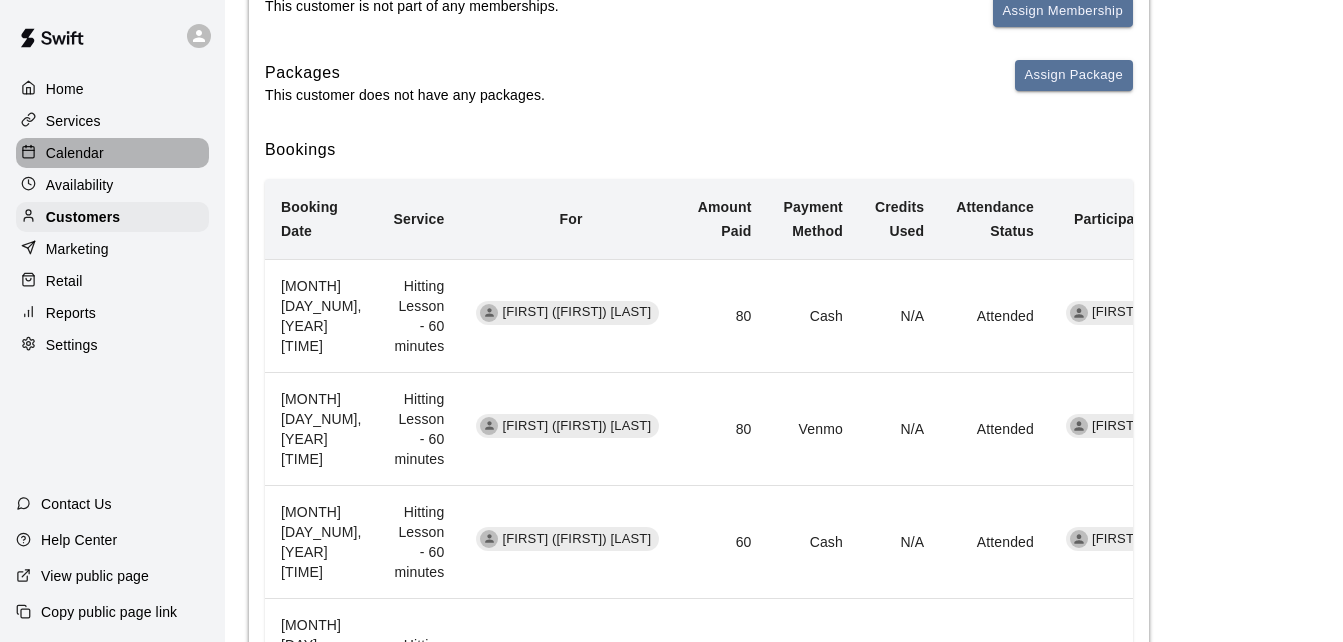 click on "Calendar" at bounding box center (112, 153) 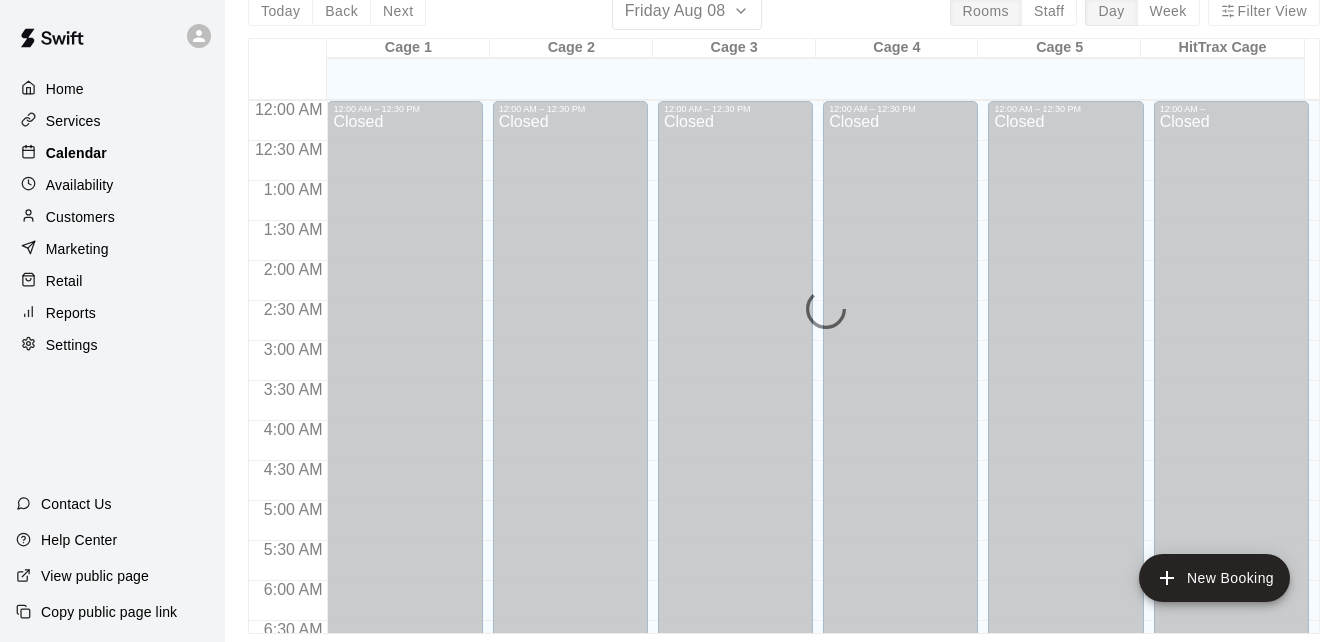 scroll, scrollTop: 0, scrollLeft: 0, axis: both 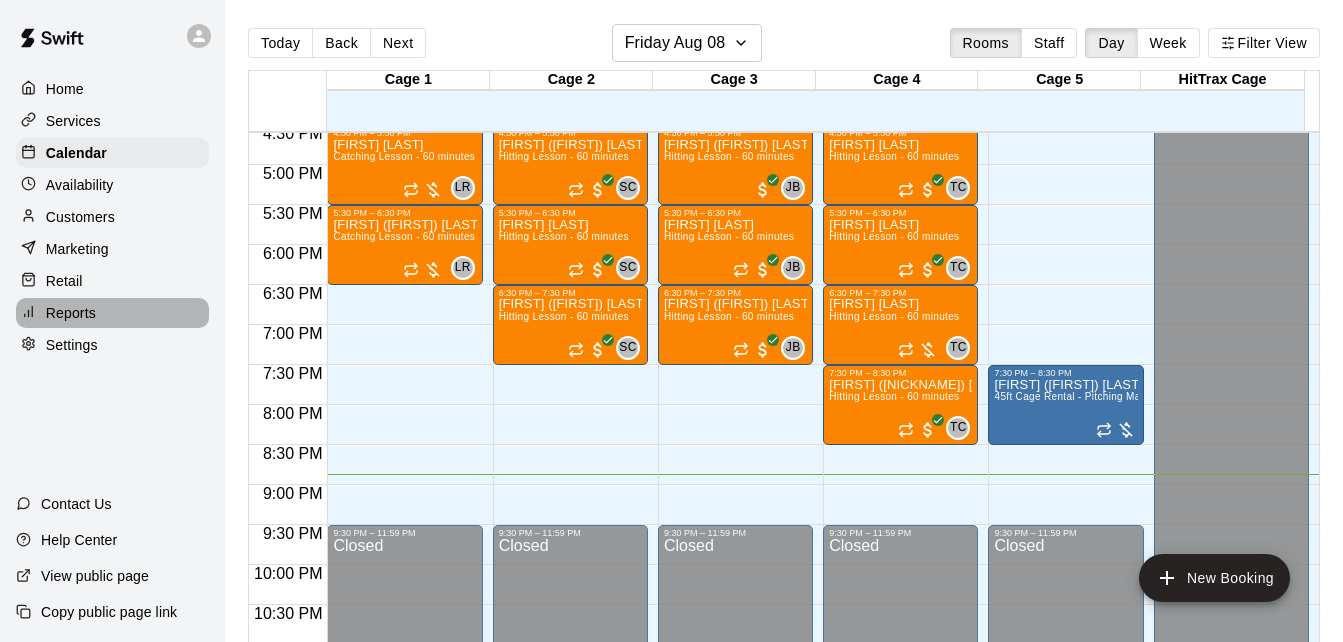 click on "Reports" at bounding box center (112, 313) 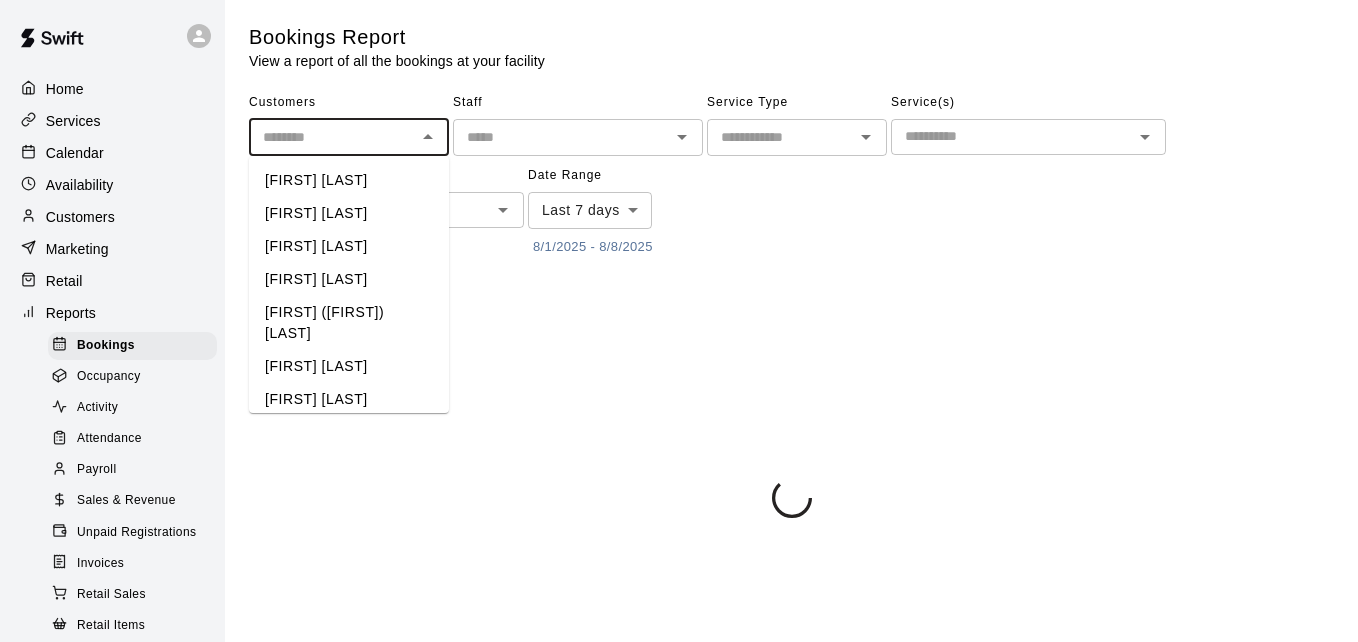click at bounding box center (332, 137) 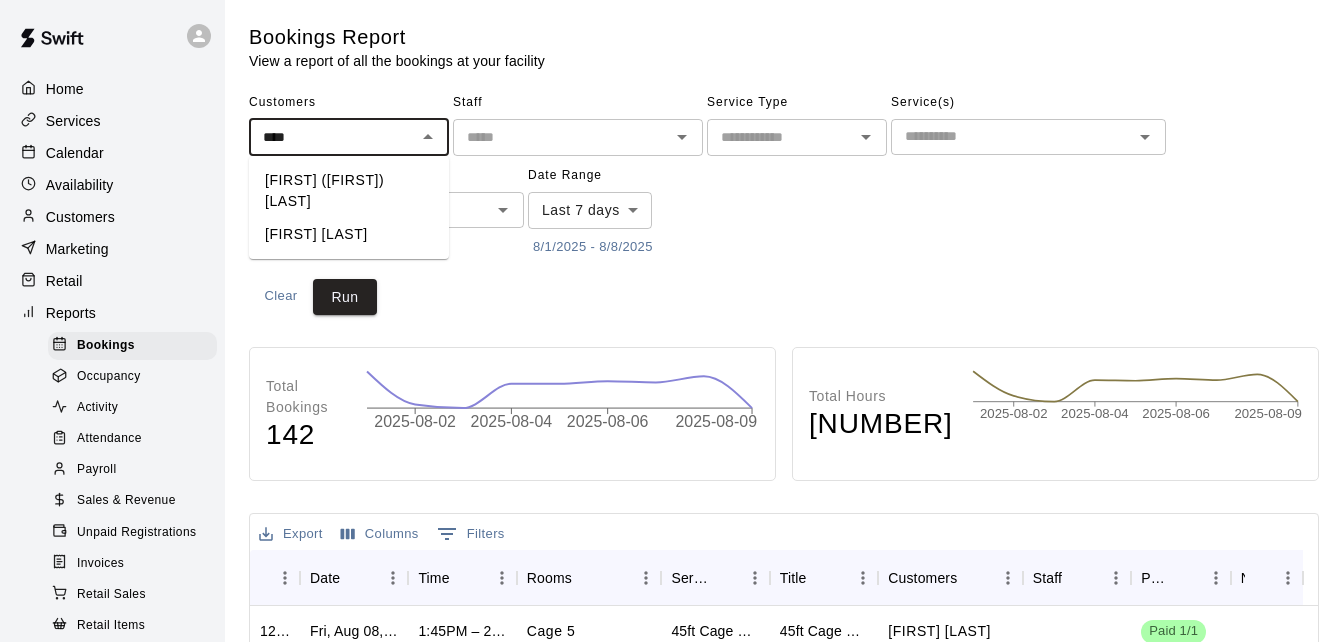 click on "[FIRST] ([LAST]) [LAST]" at bounding box center [349, 191] 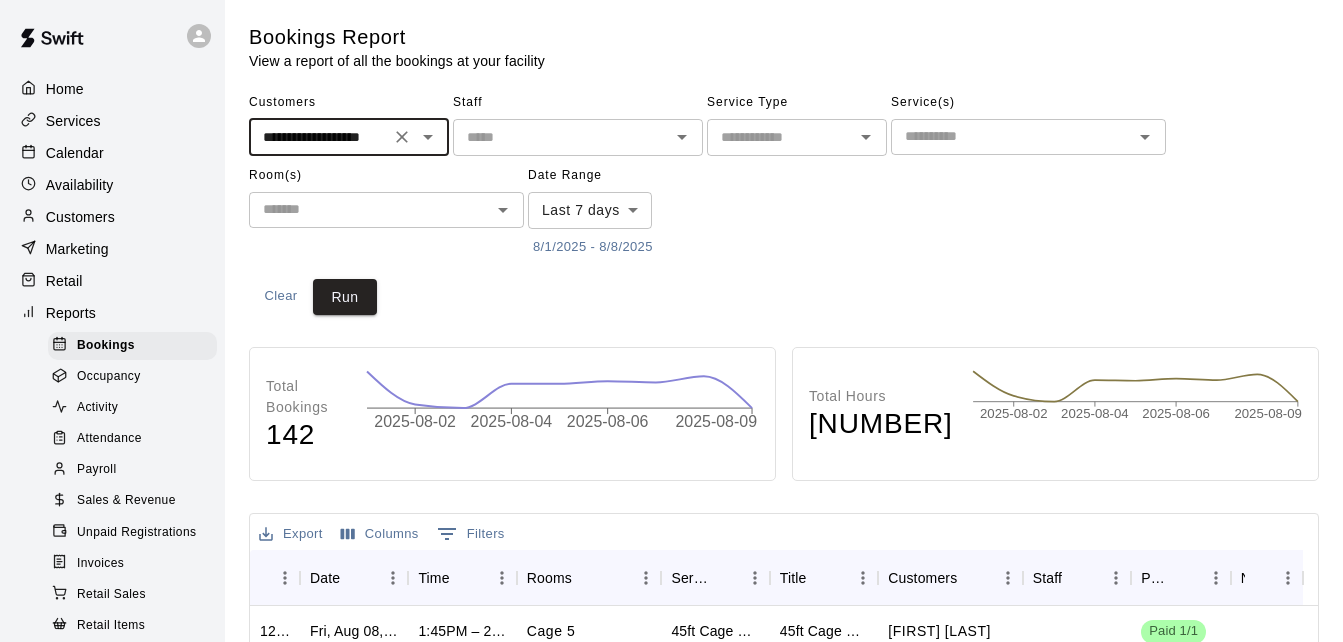 type on "**********" 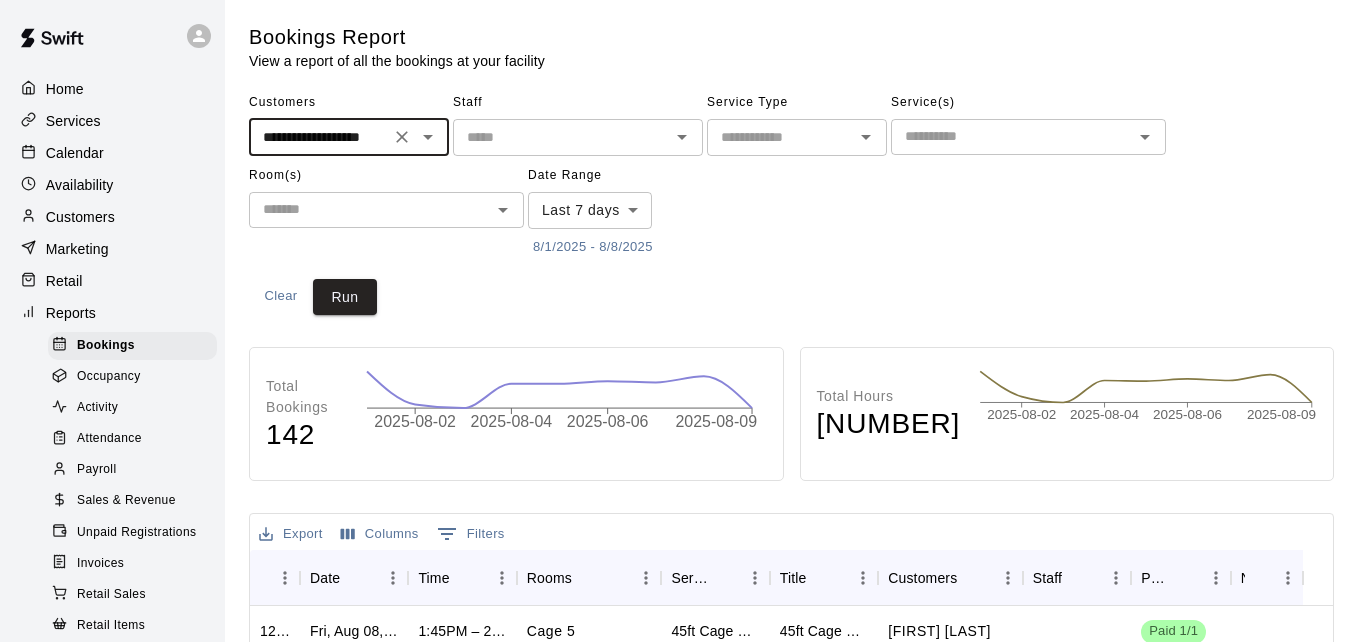 click on "**********" at bounding box center [679, 610] 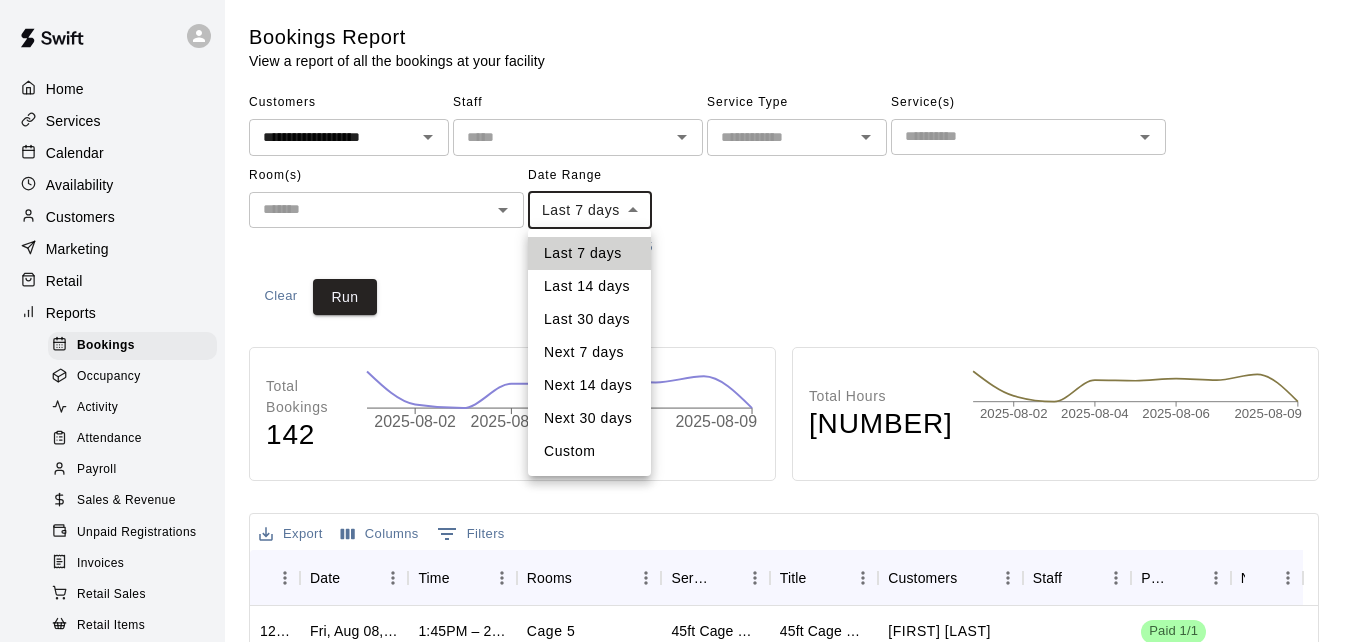 click on "Last 30 days" at bounding box center [589, 319] 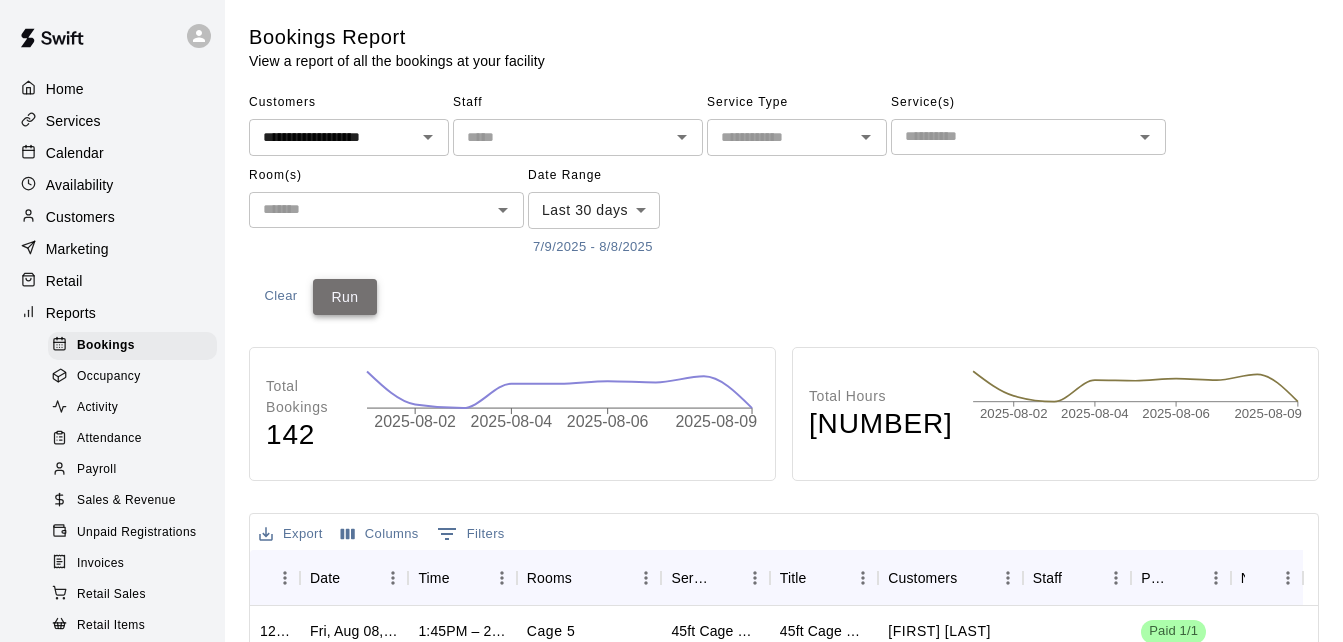 click on "Run" at bounding box center (345, 297) 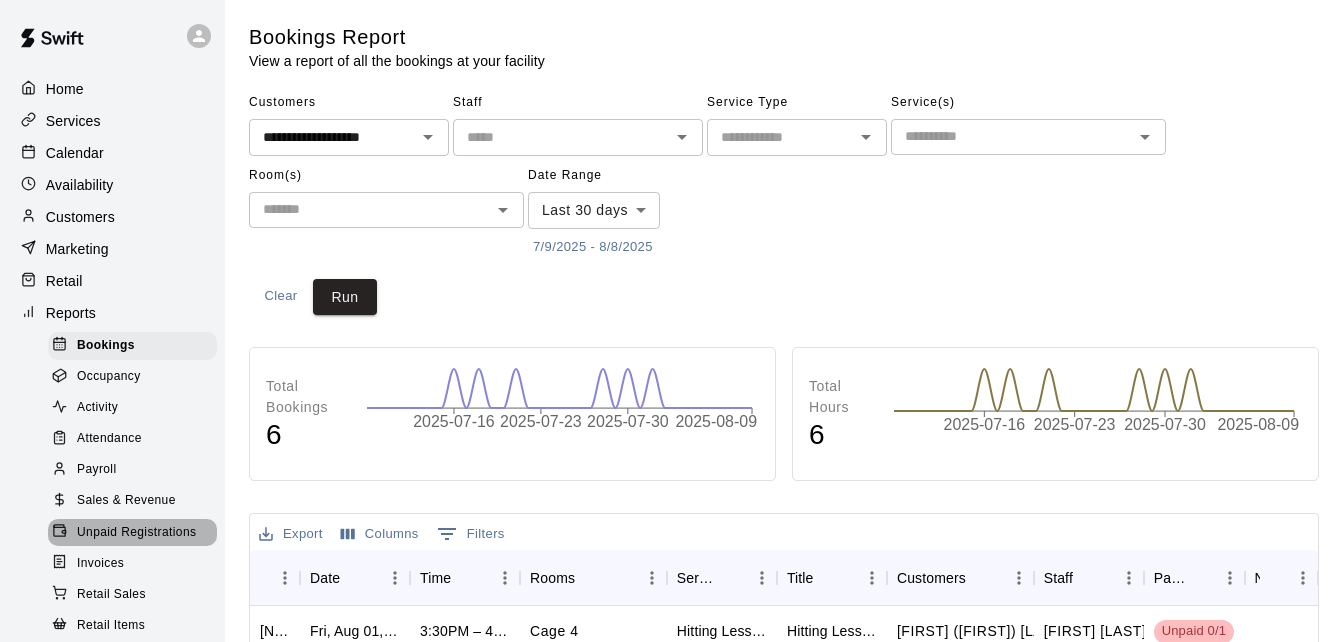 click on "Unpaid Registrations" at bounding box center [136, 533] 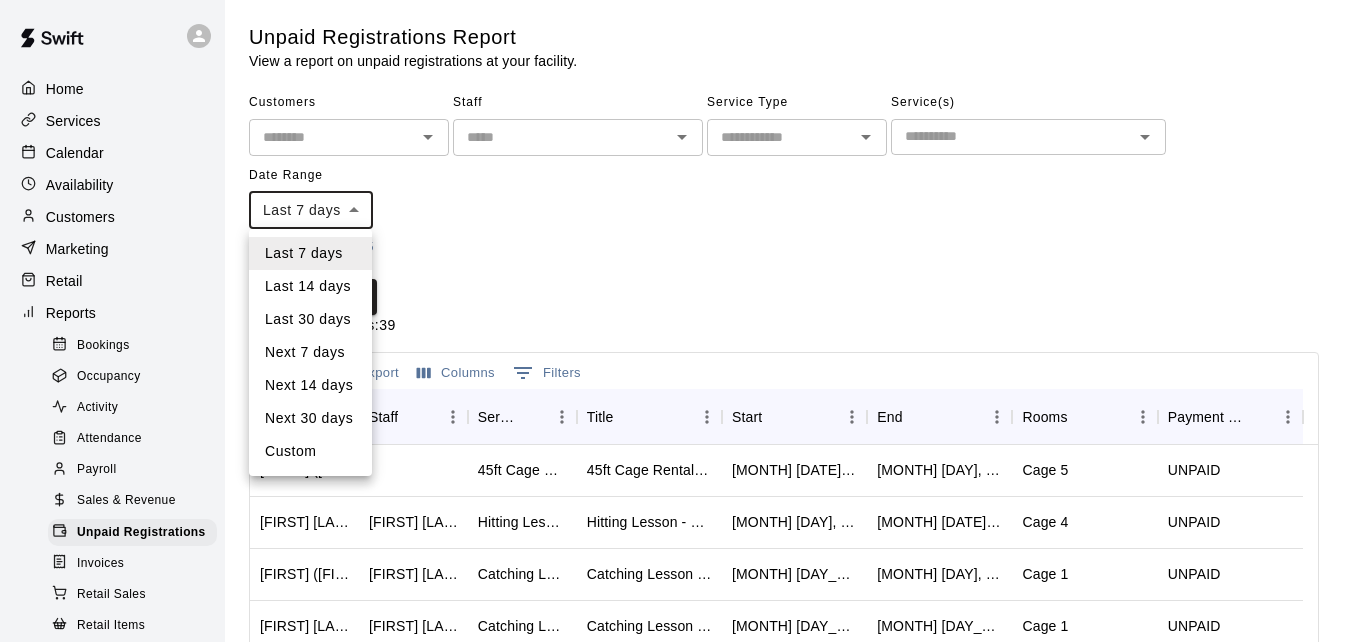 click on "Home Services Calendar Availability Customers Marketing Retail Reports Bookings Occupancy Activity Attendance Payroll Sales & Revenue Unpaid Registrations Invoices Retail Sales Retail Items Wallet New Settings Contact Us Help Center View public page Copy public page link Unpaid Registrations Report View a report on unpaid registrations at your facility. Customers ​ Staff ​ Service Type ​ Service(s) ​ Date Range Last 7 days **** ​ 8/1/2025 - 8/8/2025 Clear Run Total Registrations:  39 Email New Export Columns 0 Filters Customer Staff Service Title Start End Rooms Payment Status Sarah (Caroline) Nelson 45ft Cage Rental - Pitching Machine Baseball 45ft Cage Rental - Pitching Machine Baseball Aug 8, 2025, 7:30 PM Aug 8, 2025, 8:30 PM Cage 5 UNPAID Jayden Runkel Tristen Carranza Hitting Lesson - 60 minutes Hitting Lesson - 60 minutes Aug 8, 2025, 6:30 PM Aug 8, 2025, 7:30 PM Cage 4 UNPAID Shawn (Maddex) Weeks Leo Rojas Catching Lesson - 60 minutes Catching Lesson - 60 minutes Aug 8, 2025, 5:30 PM Cage 1" at bounding box center [679, 530] 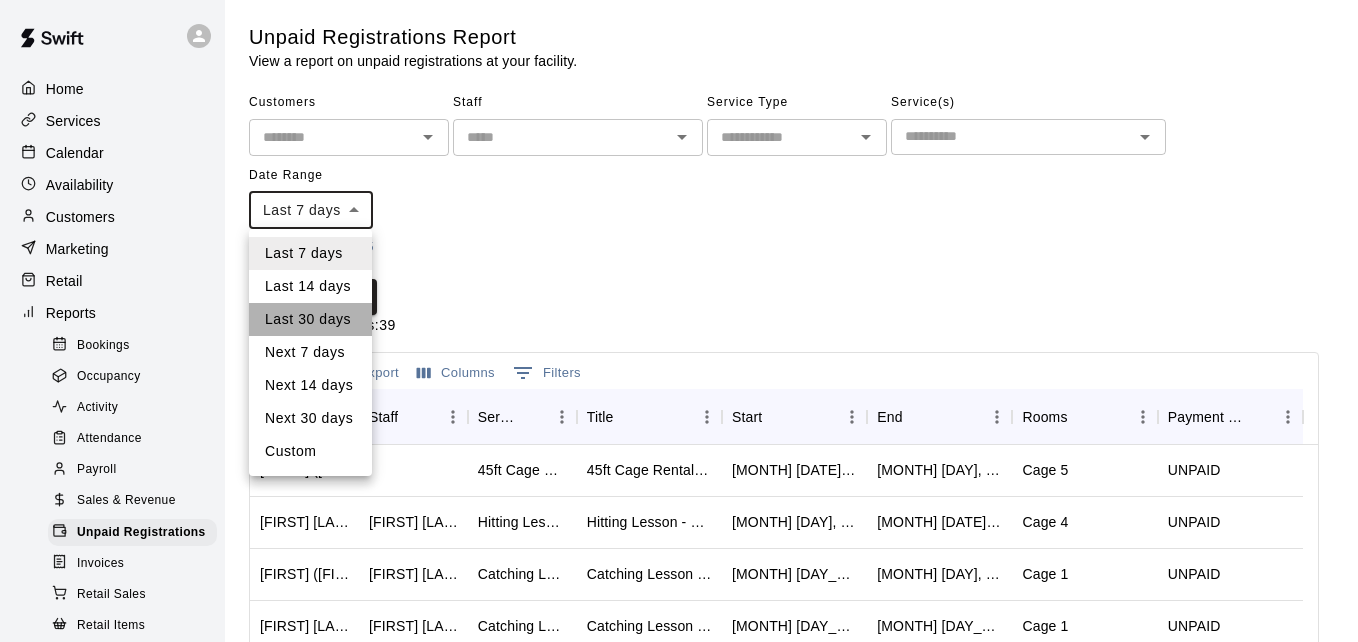 click on "Last 30 days" at bounding box center [310, 319] 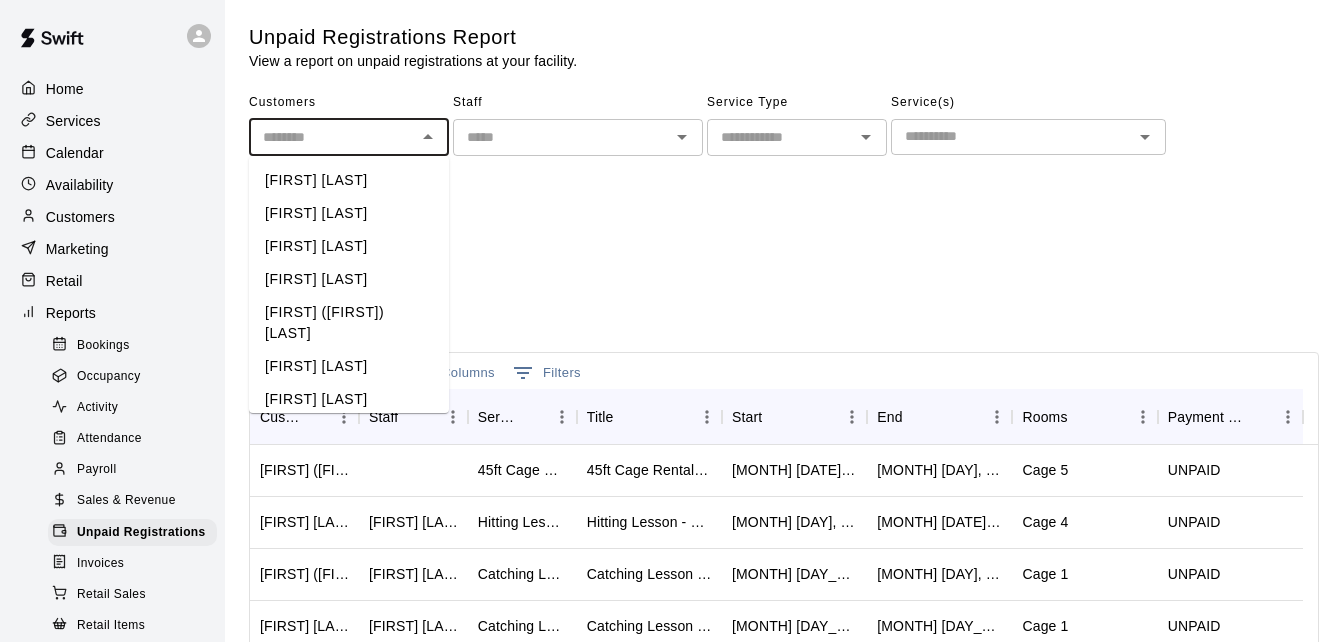 click at bounding box center [332, 137] 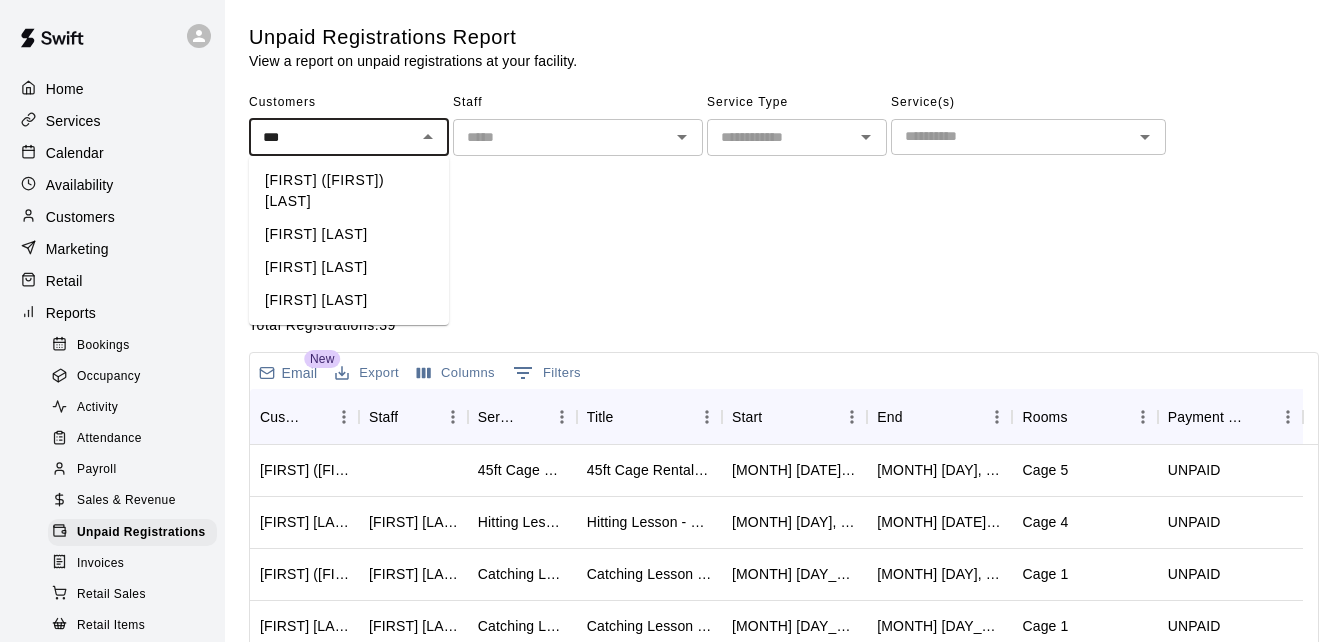 click on "[FIRST] ([LAST]) [LAST]" at bounding box center [349, 191] 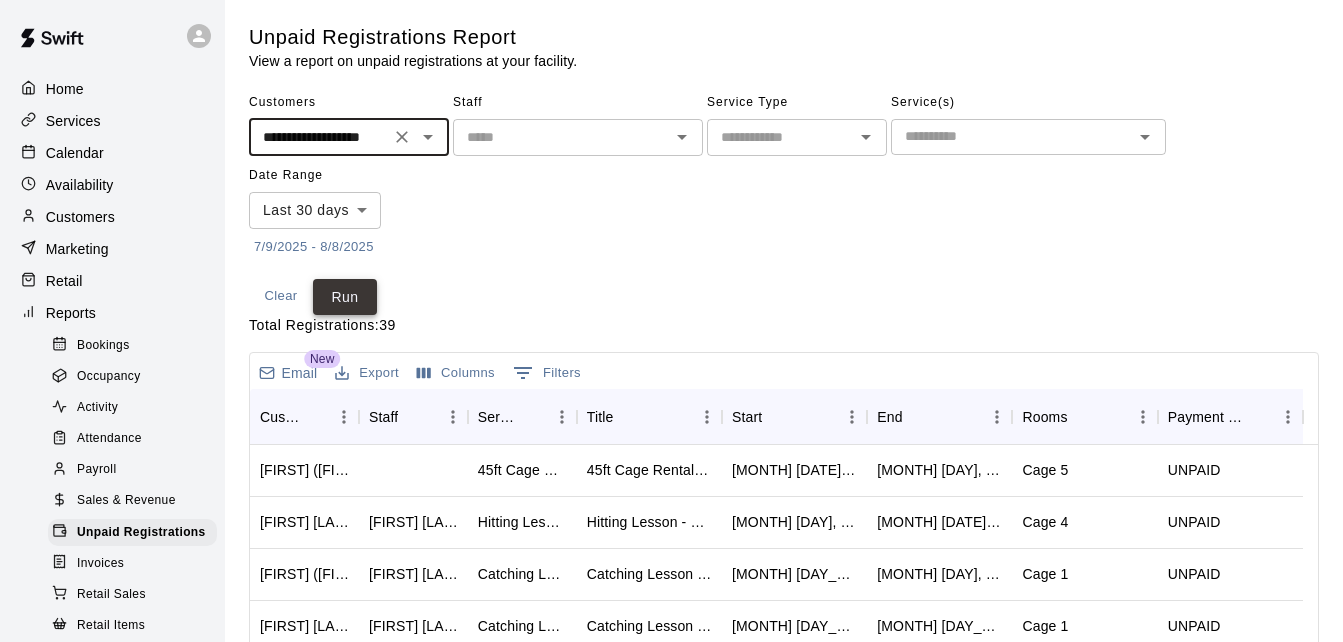 type on "**********" 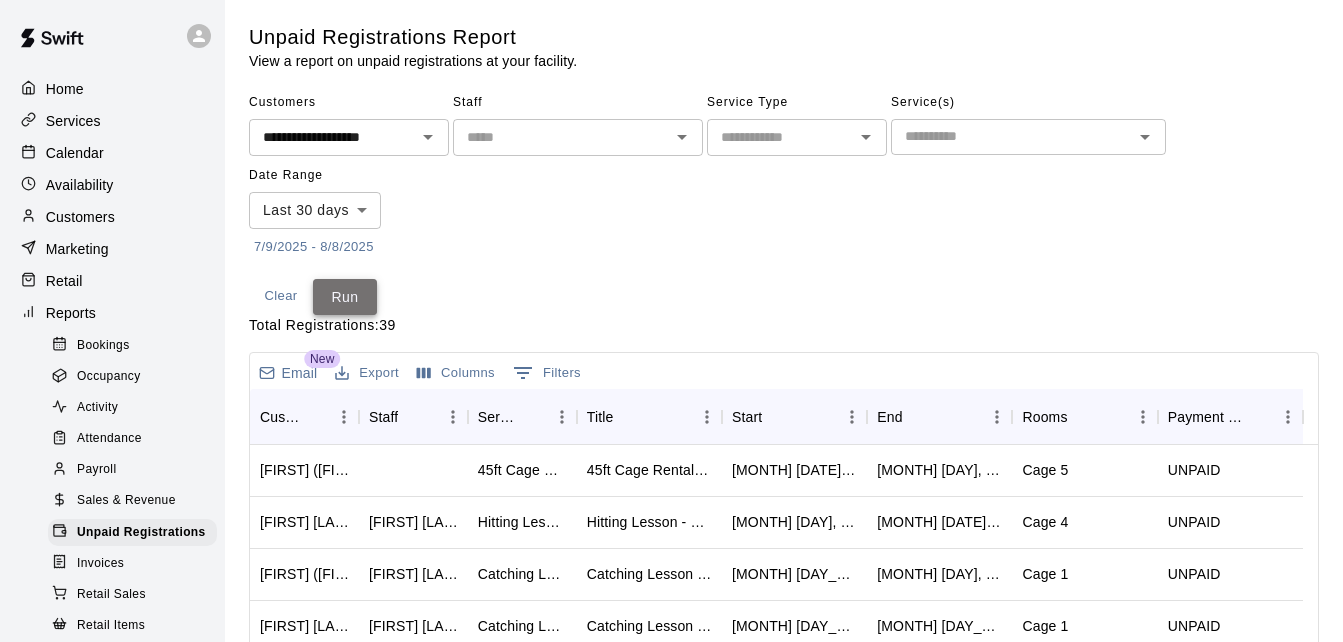 click on "Run" at bounding box center (345, 297) 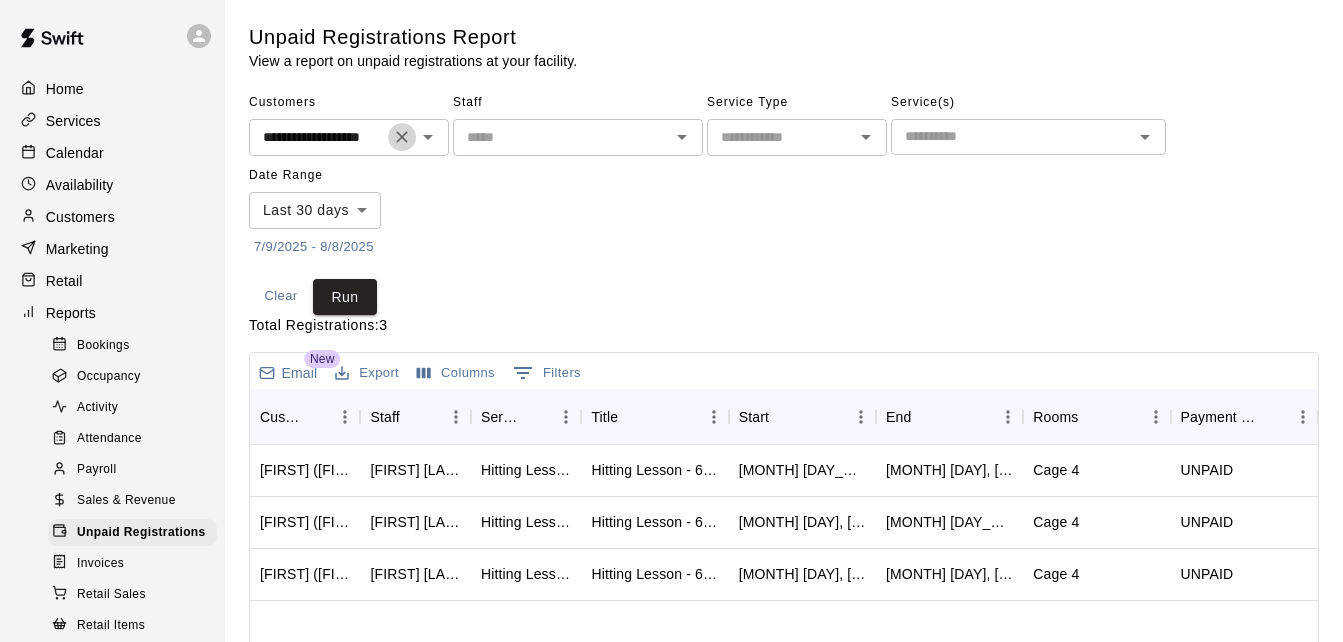 click 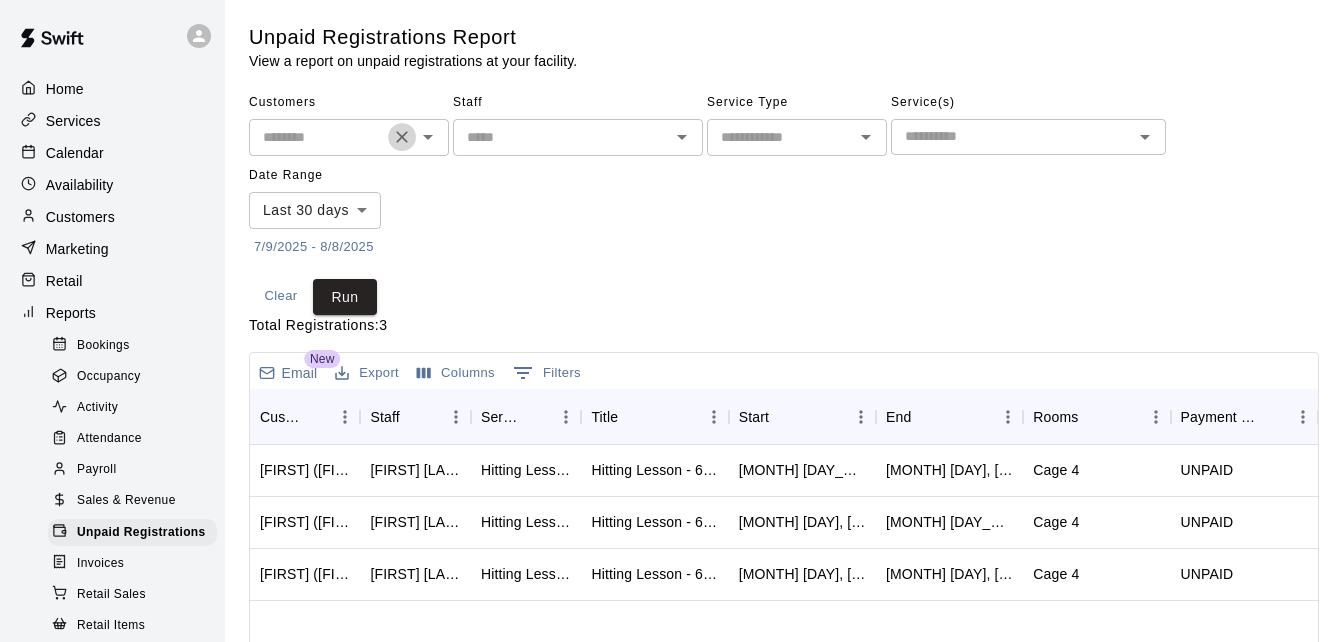scroll, scrollTop: 0, scrollLeft: 0, axis: both 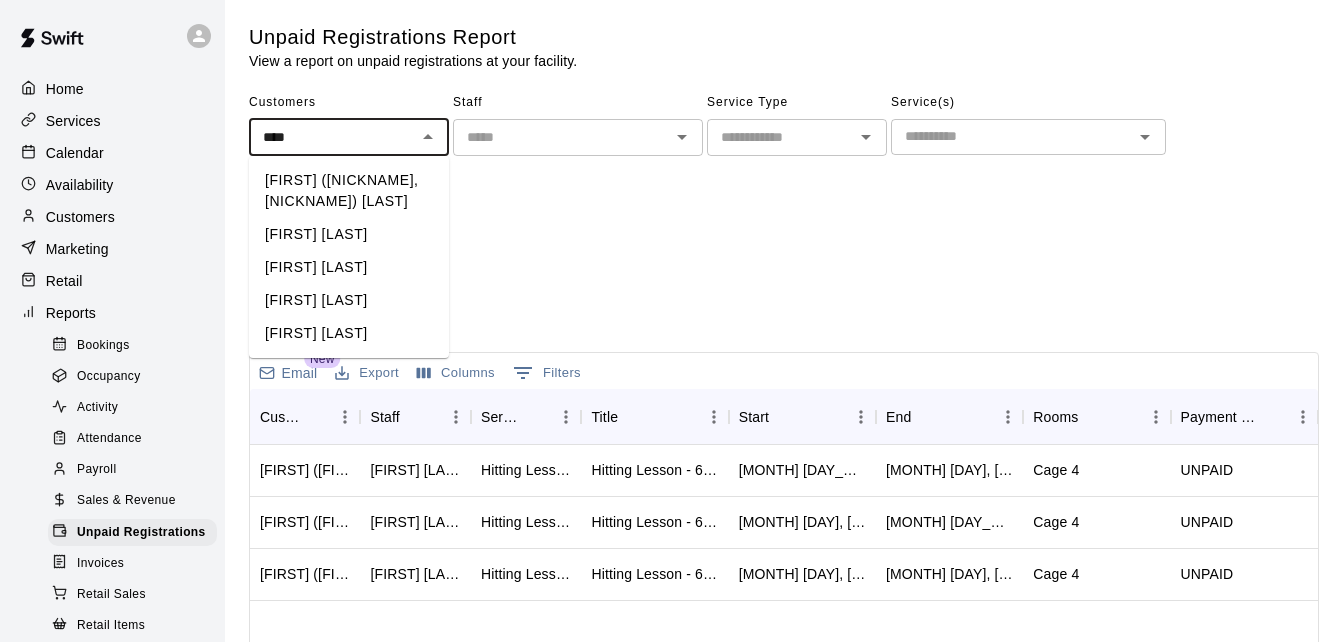 click on "[FIRST] [LAST]" at bounding box center (349, 267) 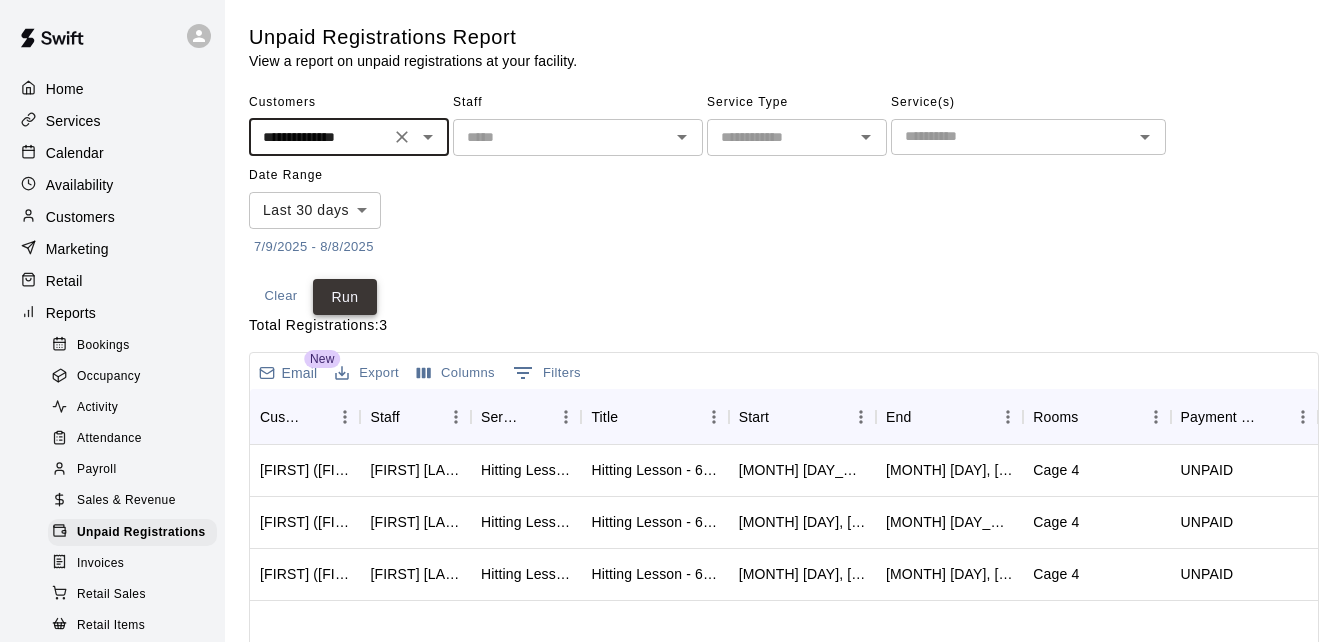 type on "**********" 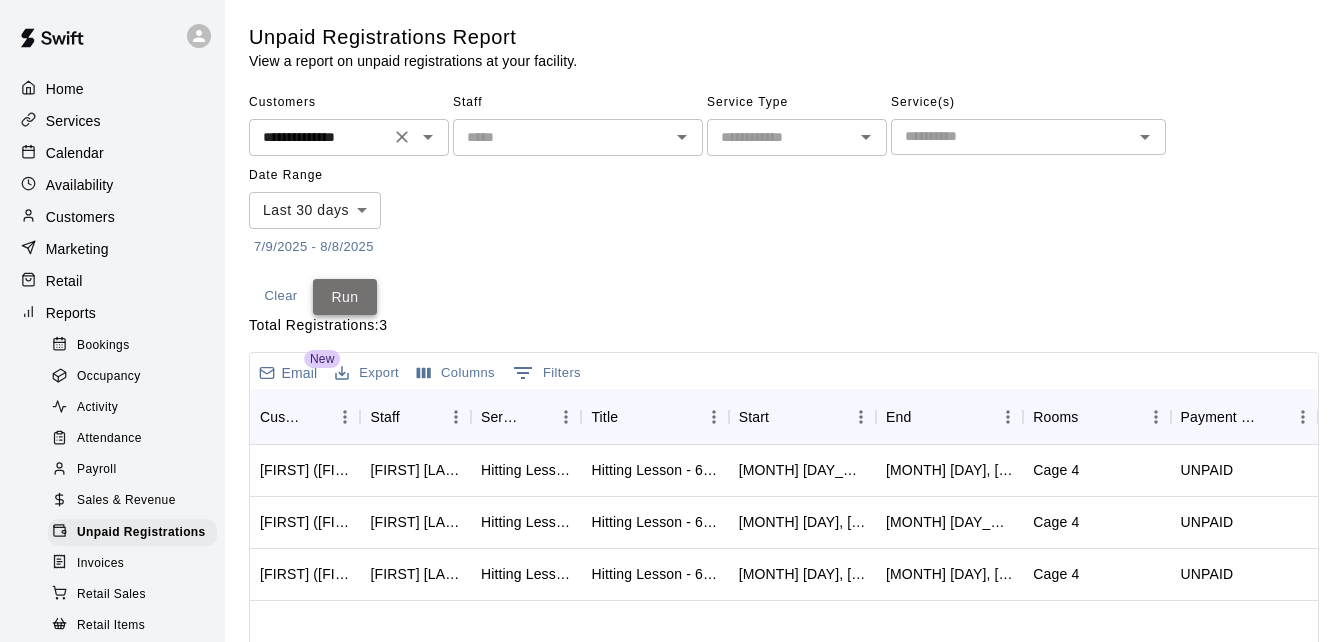 click on "Run" at bounding box center (345, 297) 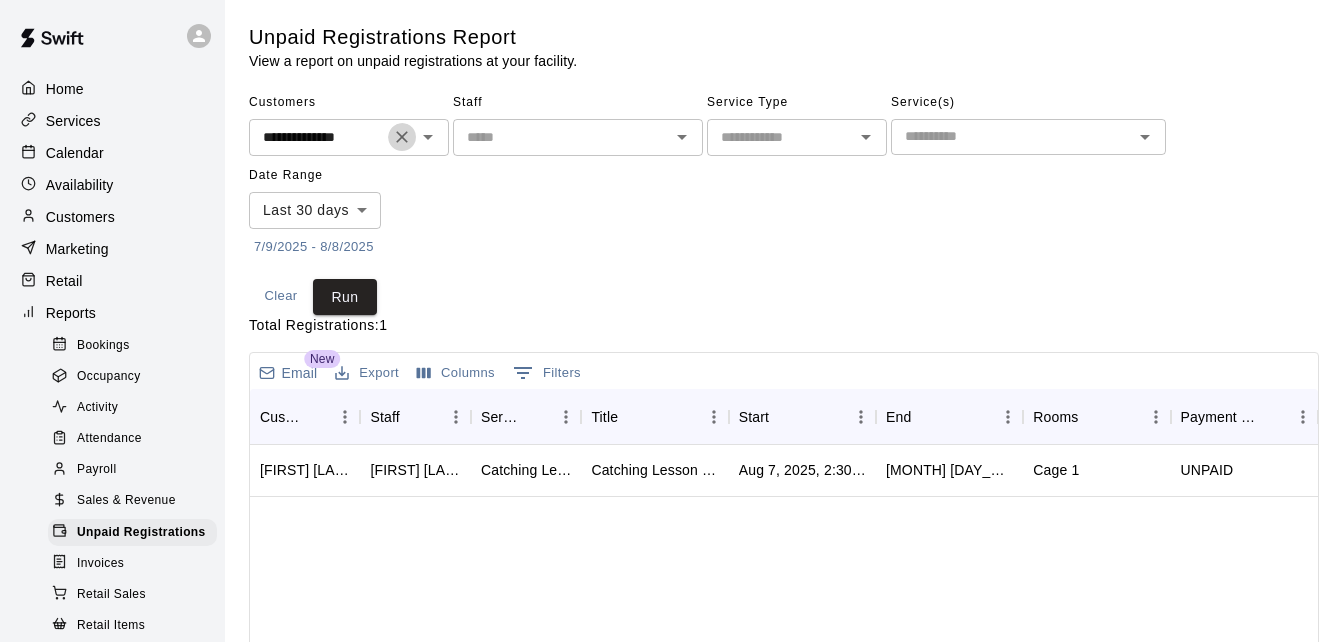 click 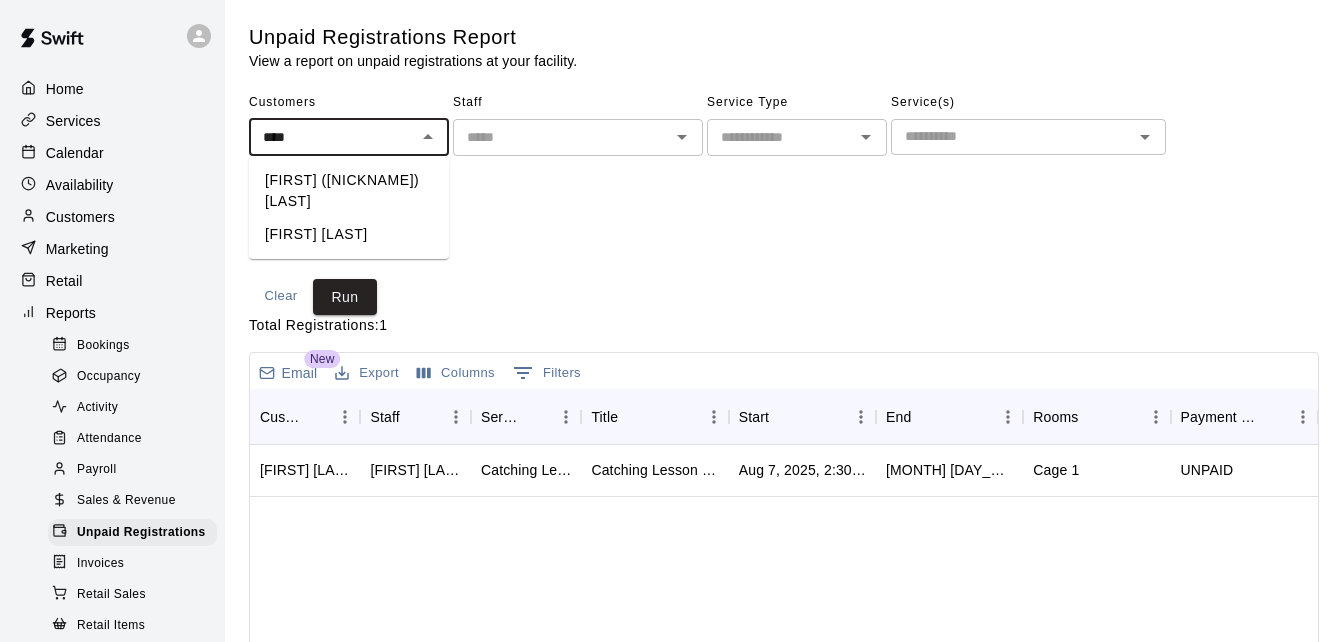 click on "[FIRST] [LAST]" at bounding box center [349, 234] 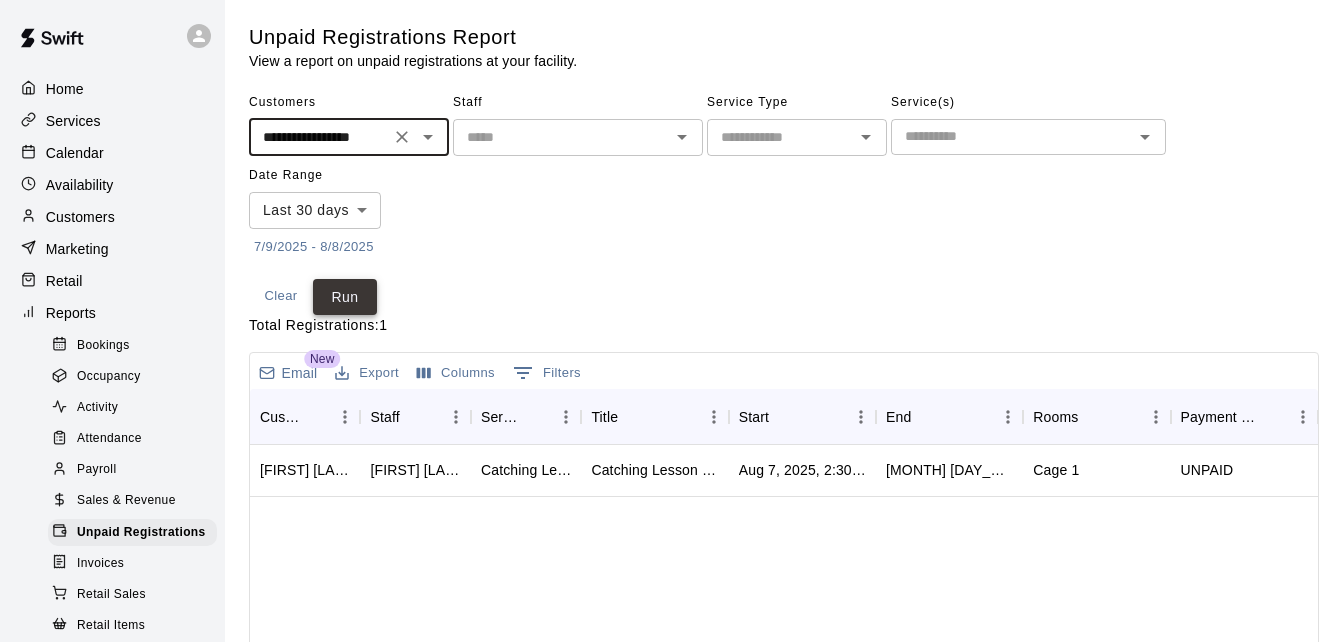 type on "**********" 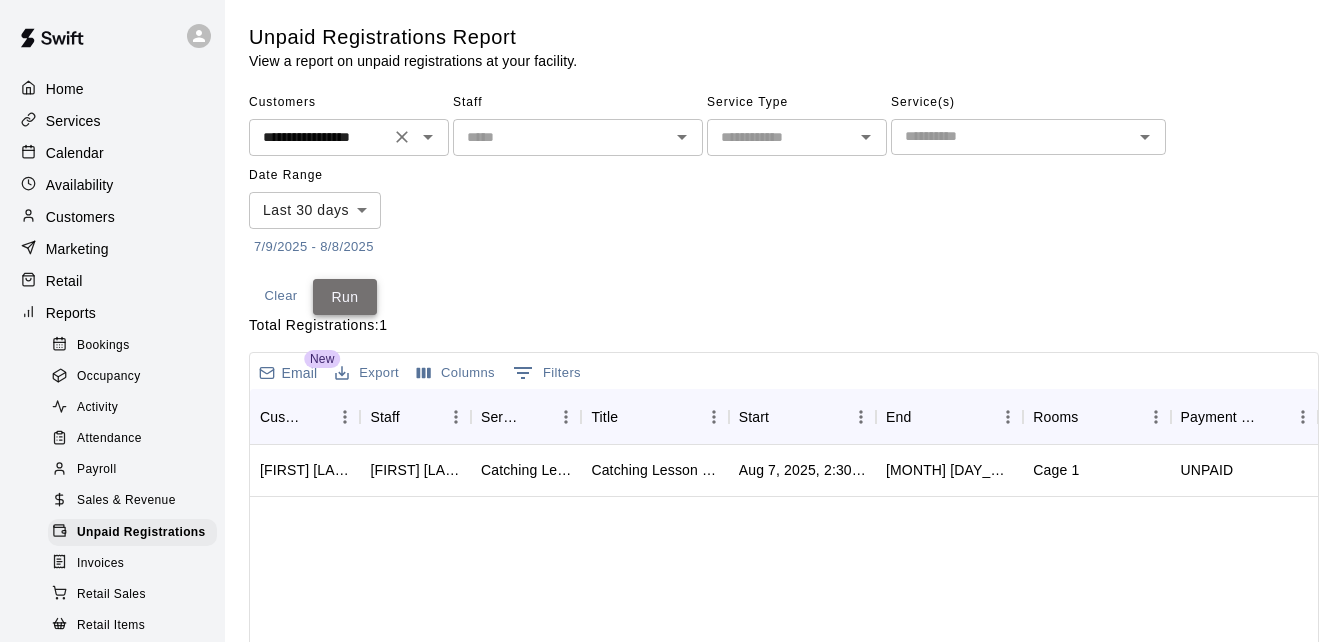 click on "Run" at bounding box center [345, 297] 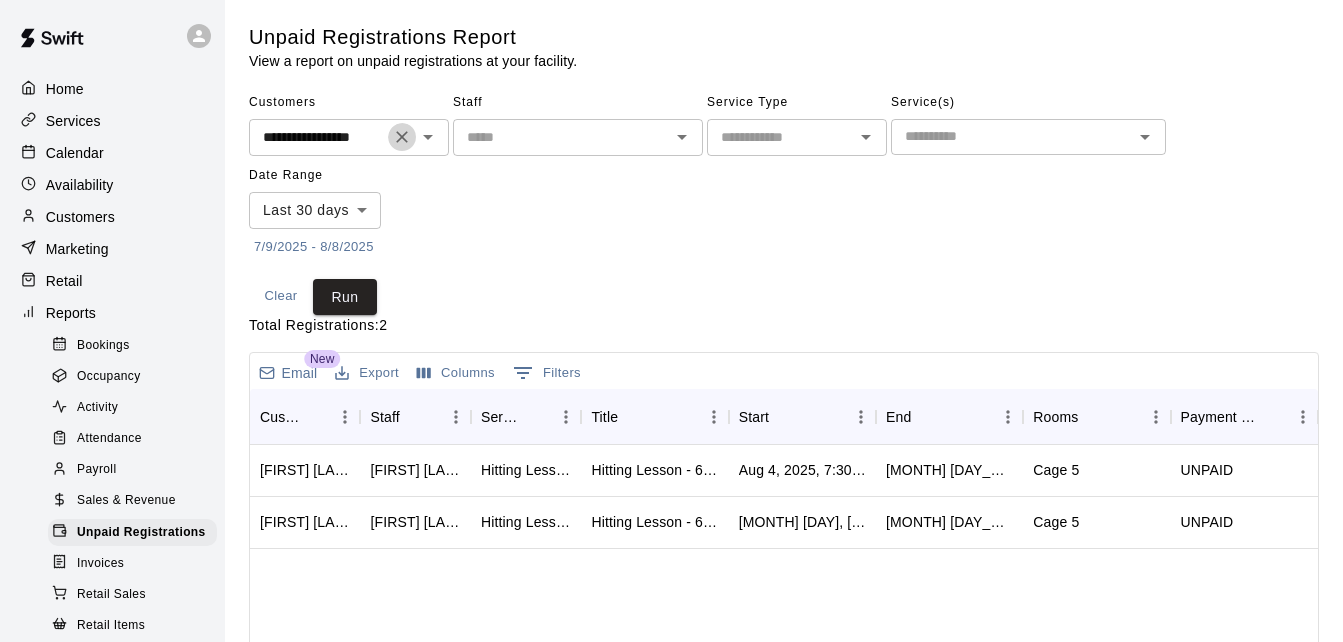 click 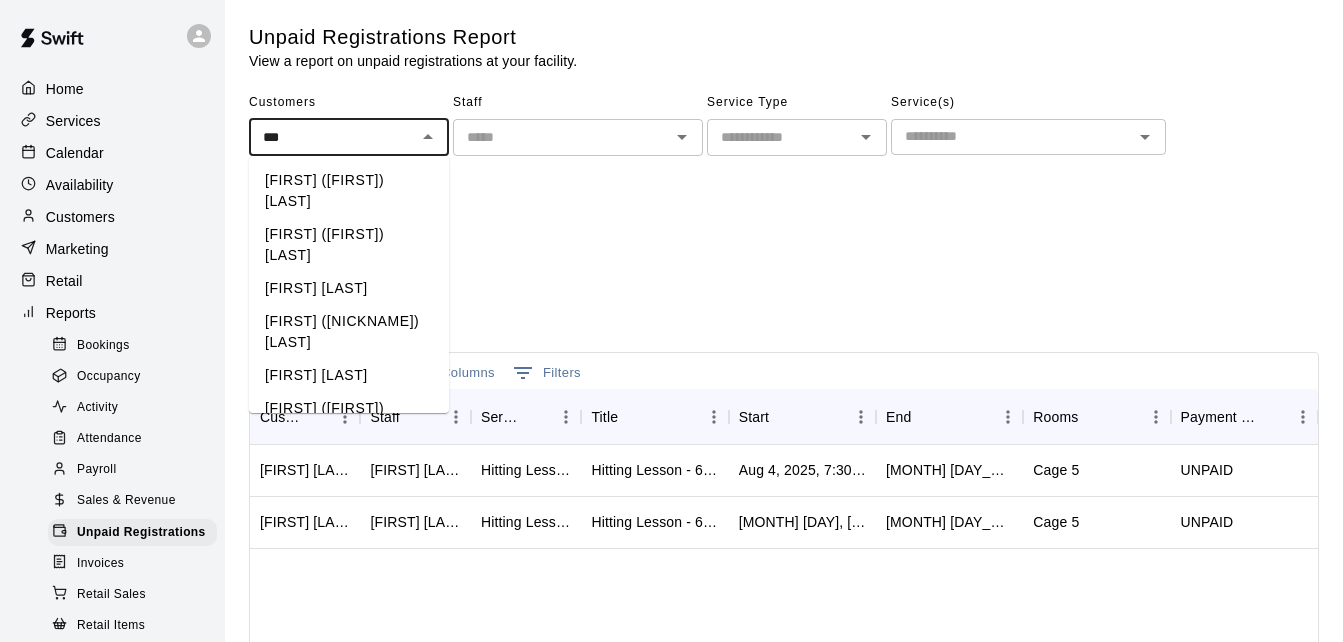 click on "[FIRST] ([LAST]) [LAST]" at bounding box center (349, 191) 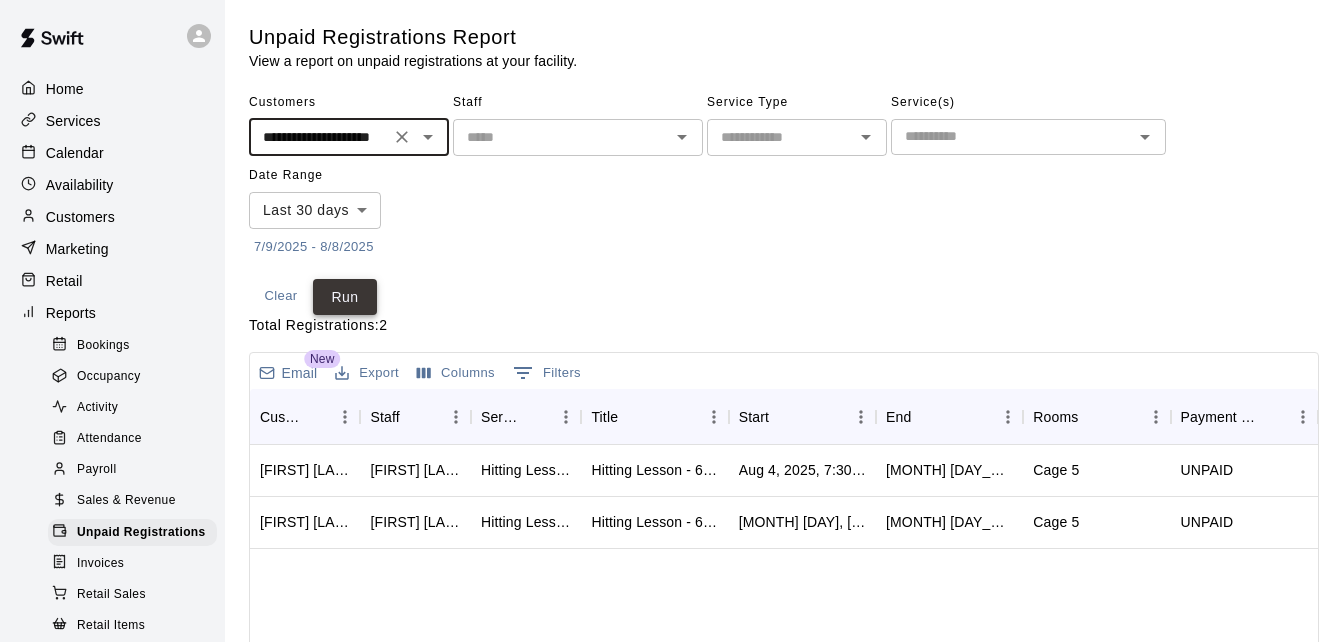 type on "**********" 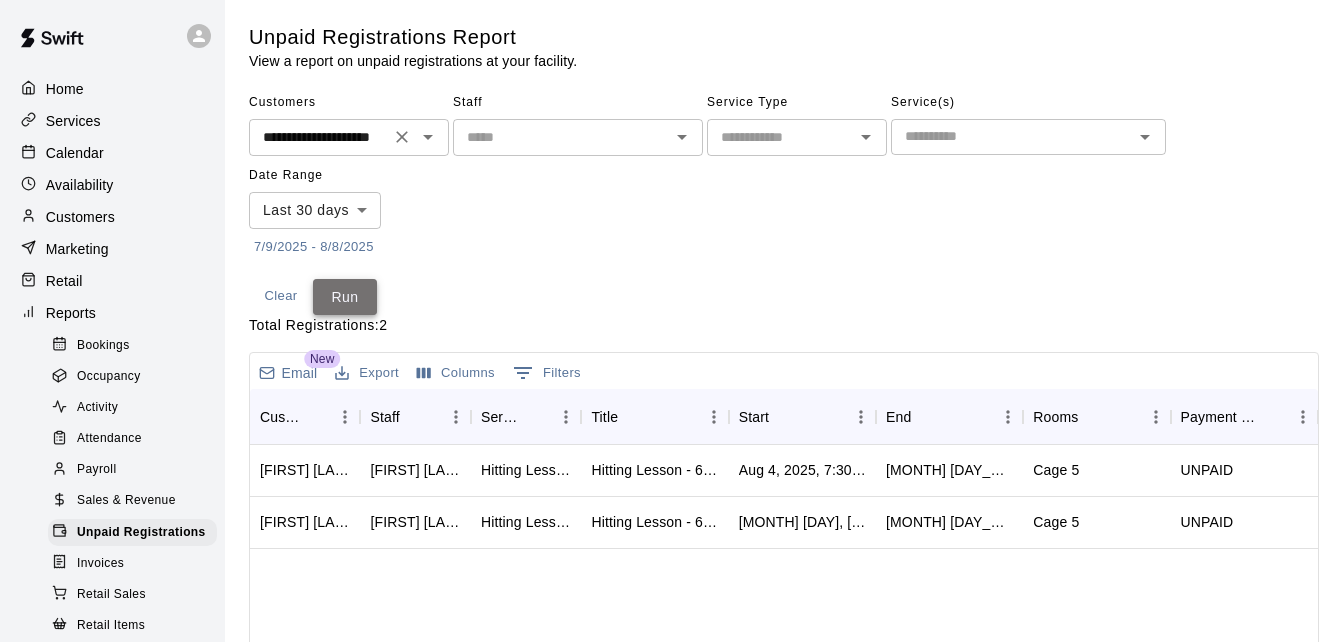 click on "Run" at bounding box center [345, 297] 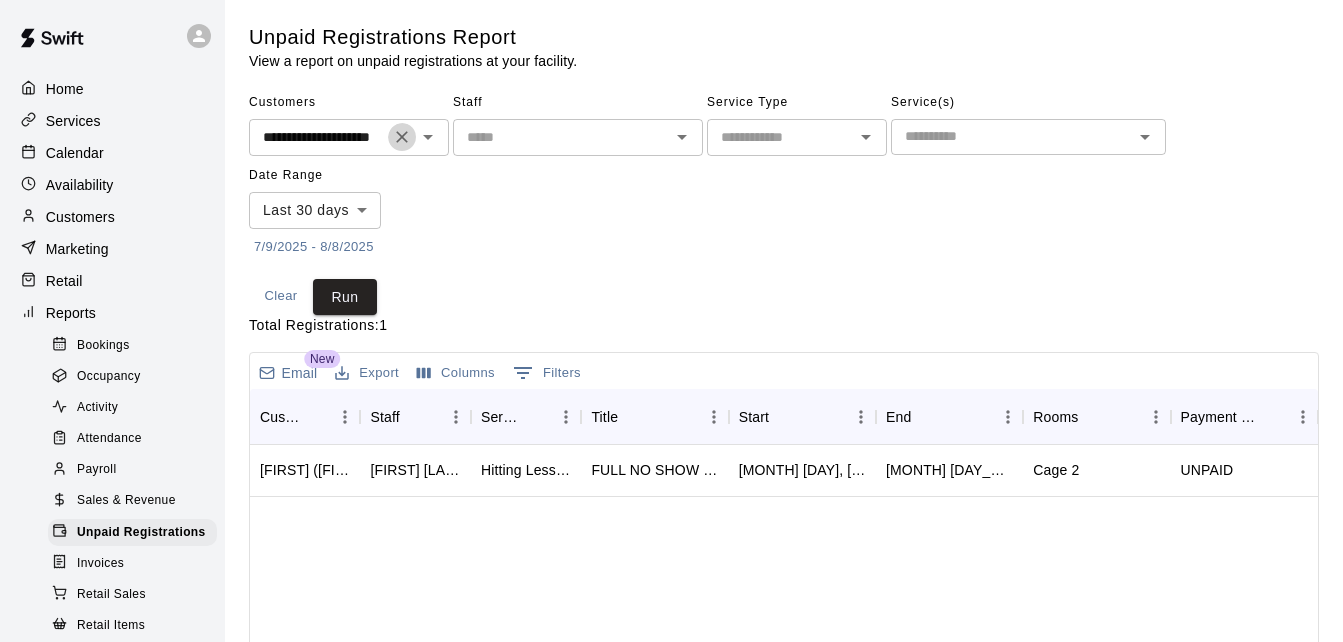 click 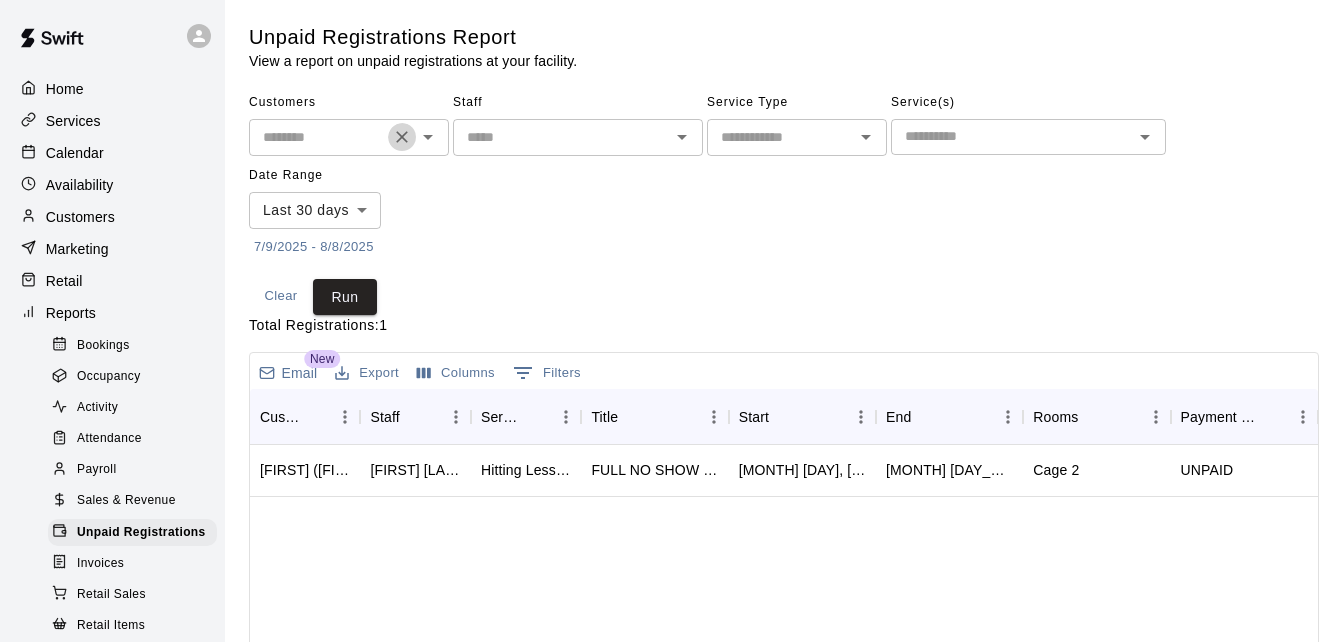 scroll, scrollTop: 0, scrollLeft: 0, axis: both 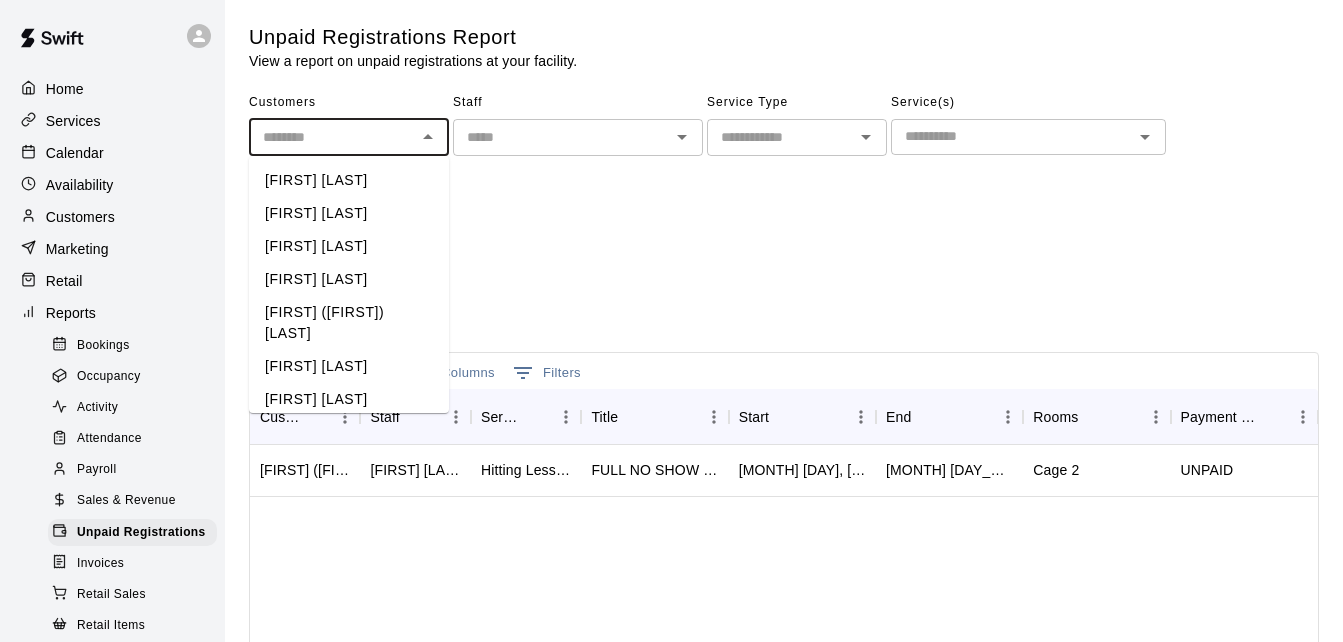 click at bounding box center (332, 137) 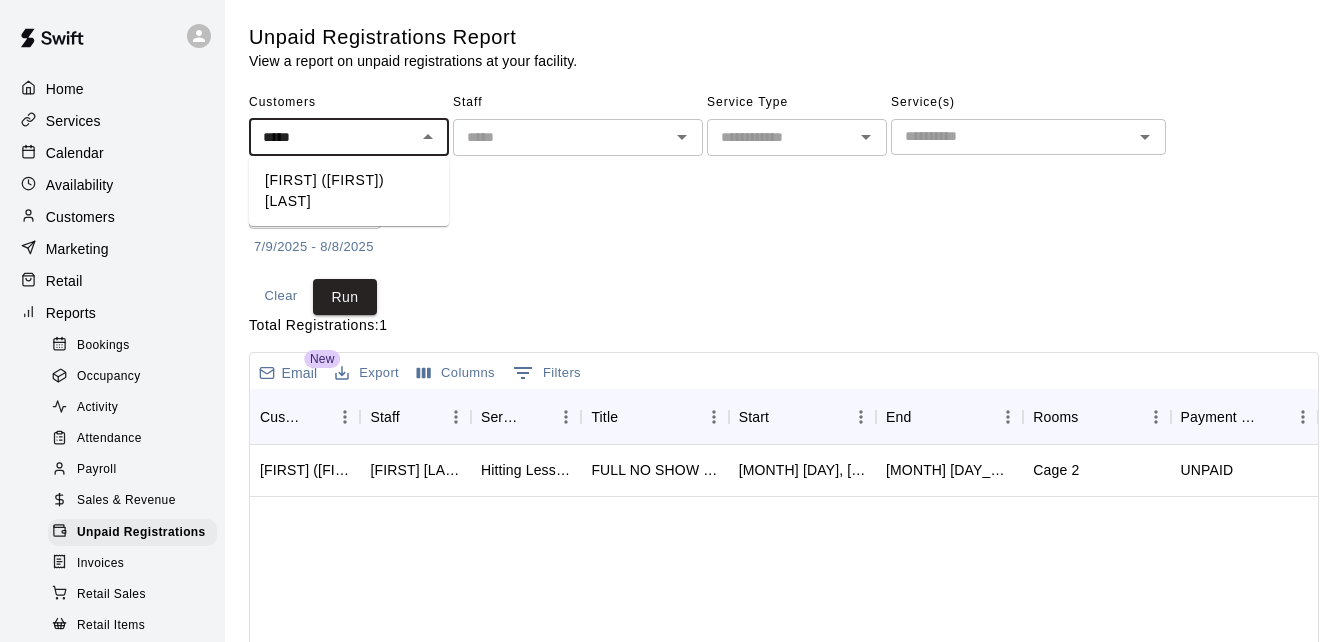 click on "[FIRST] ([FIRST]) [LAST]" at bounding box center [349, 191] 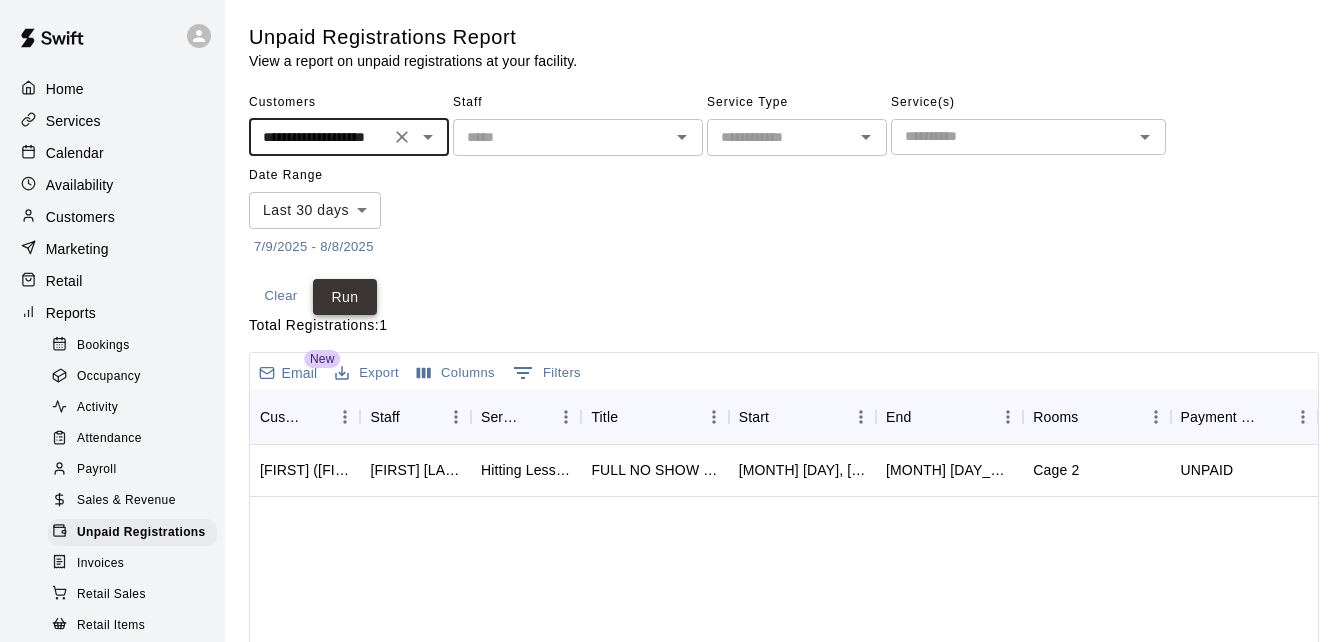 type on "**********" 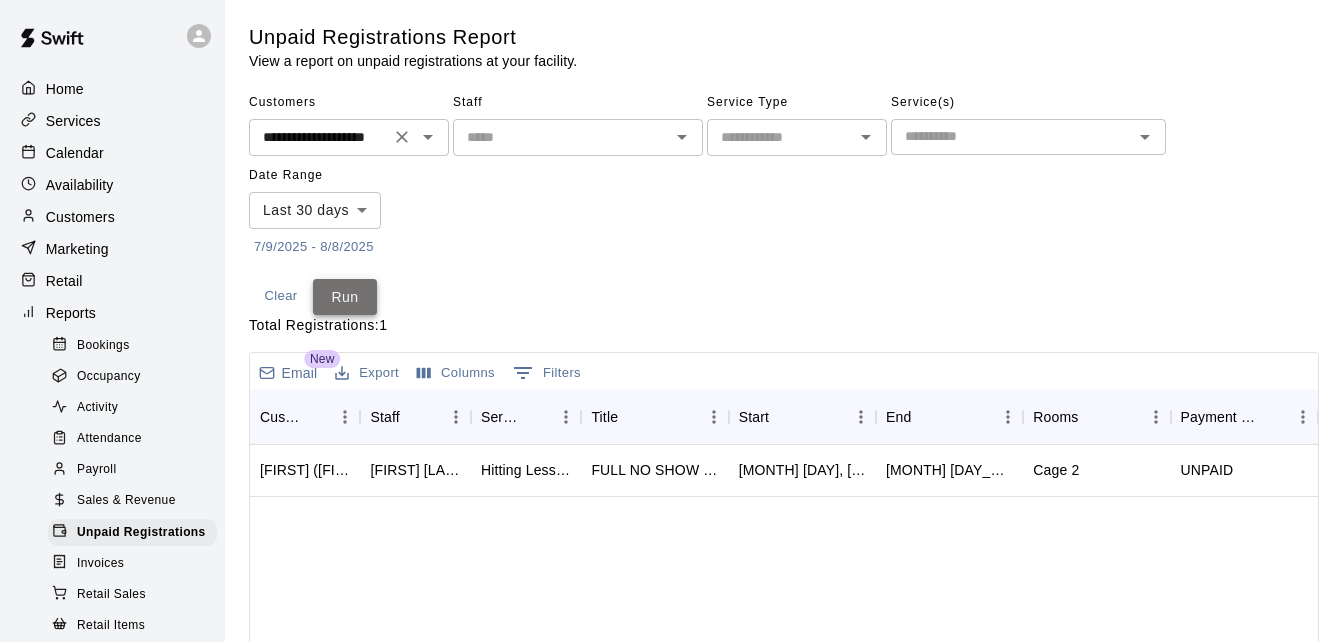 click on "Run" at bounding box center [345, 297] 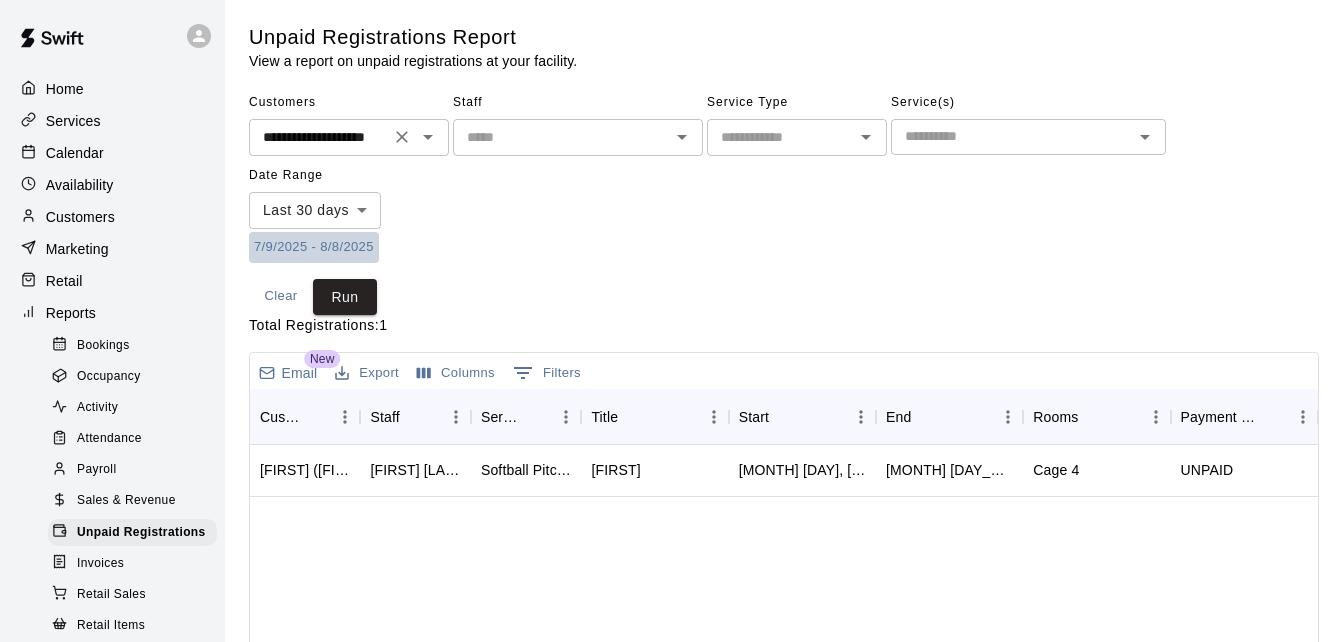 click on "7/9/2025 - 8/8/2025" at bounding box center (314, 247) 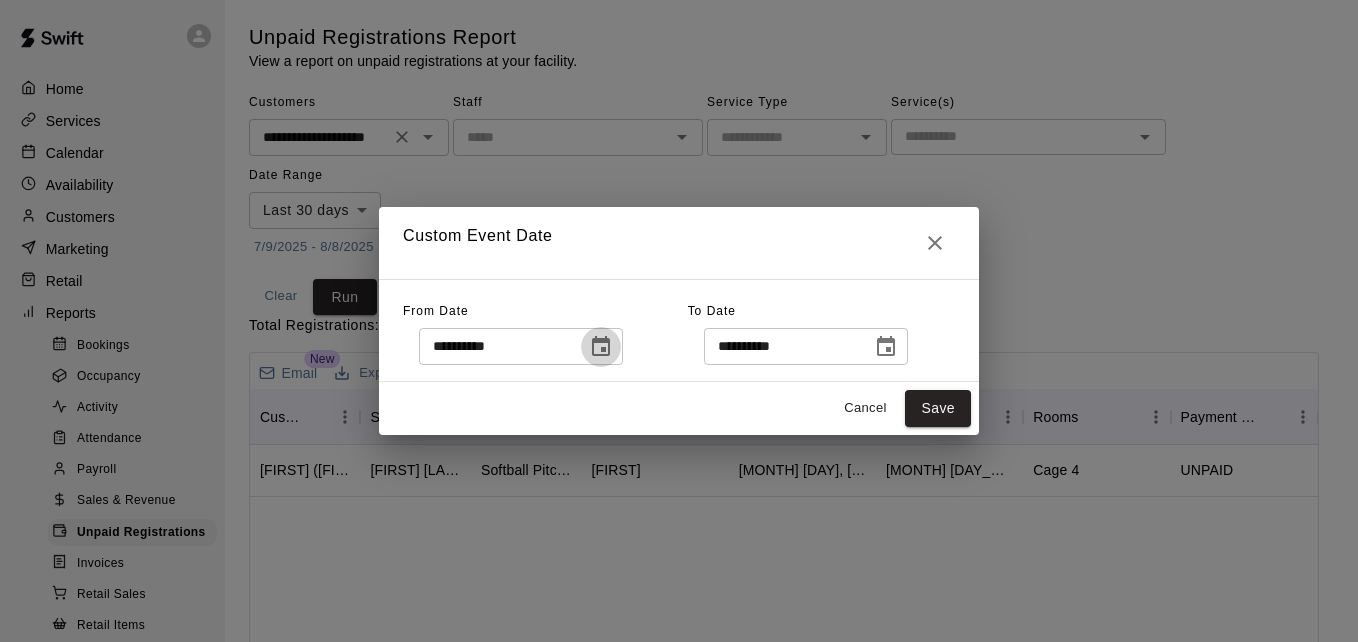 click 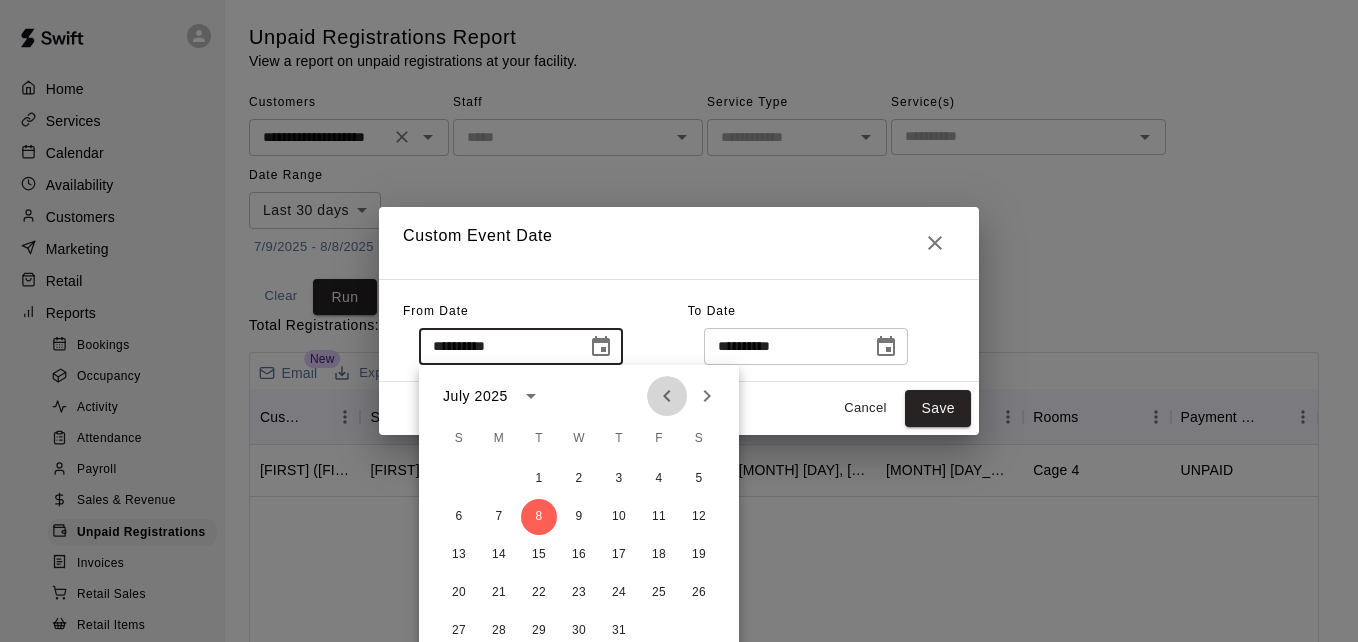click 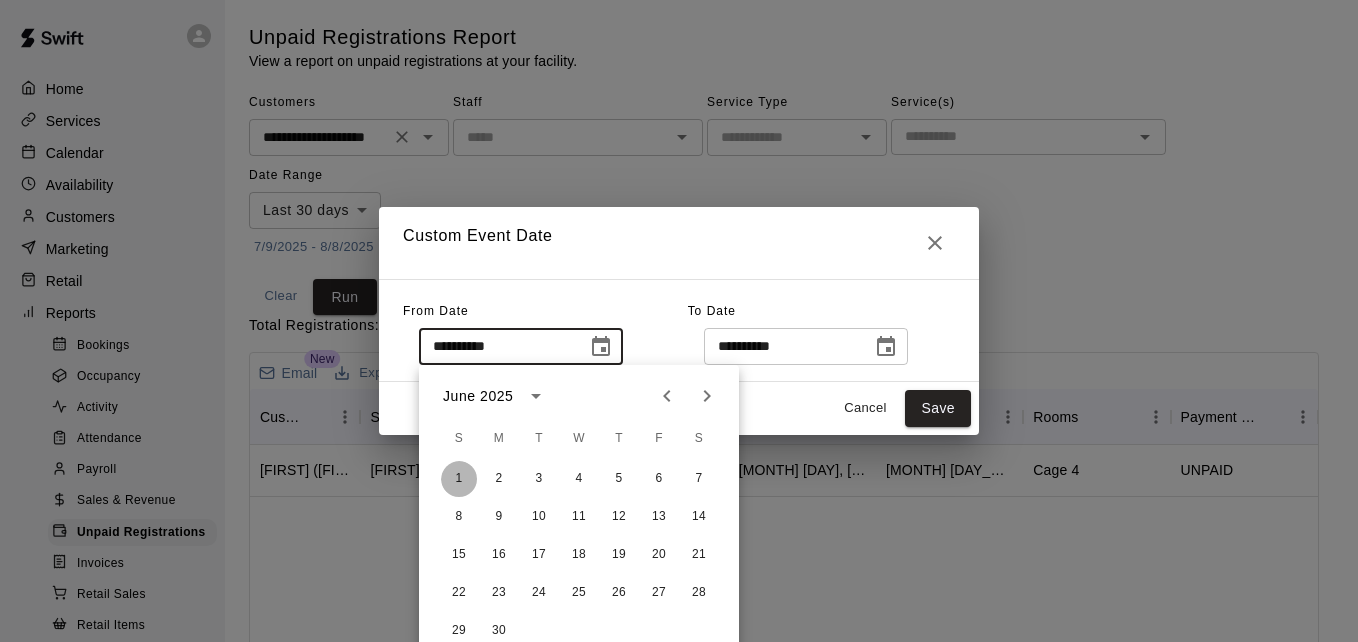 click on "1" at bounding box center (459, 479) 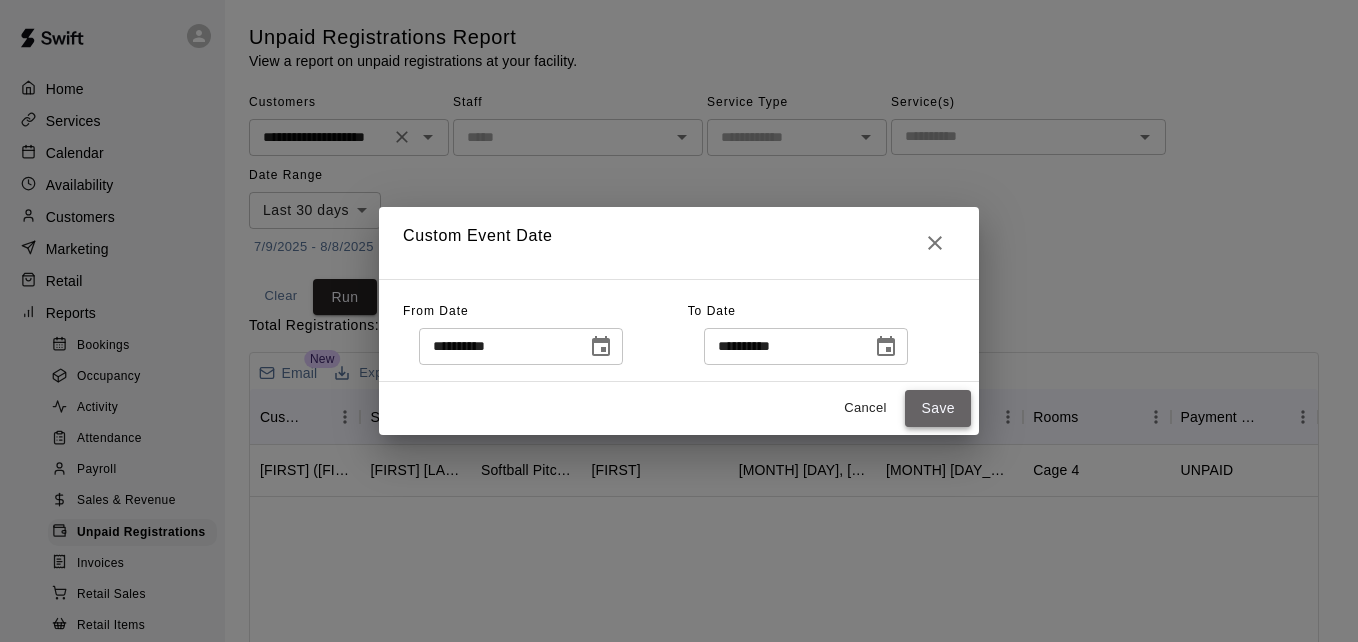 click on "Save" at bounding box center (938, 408) 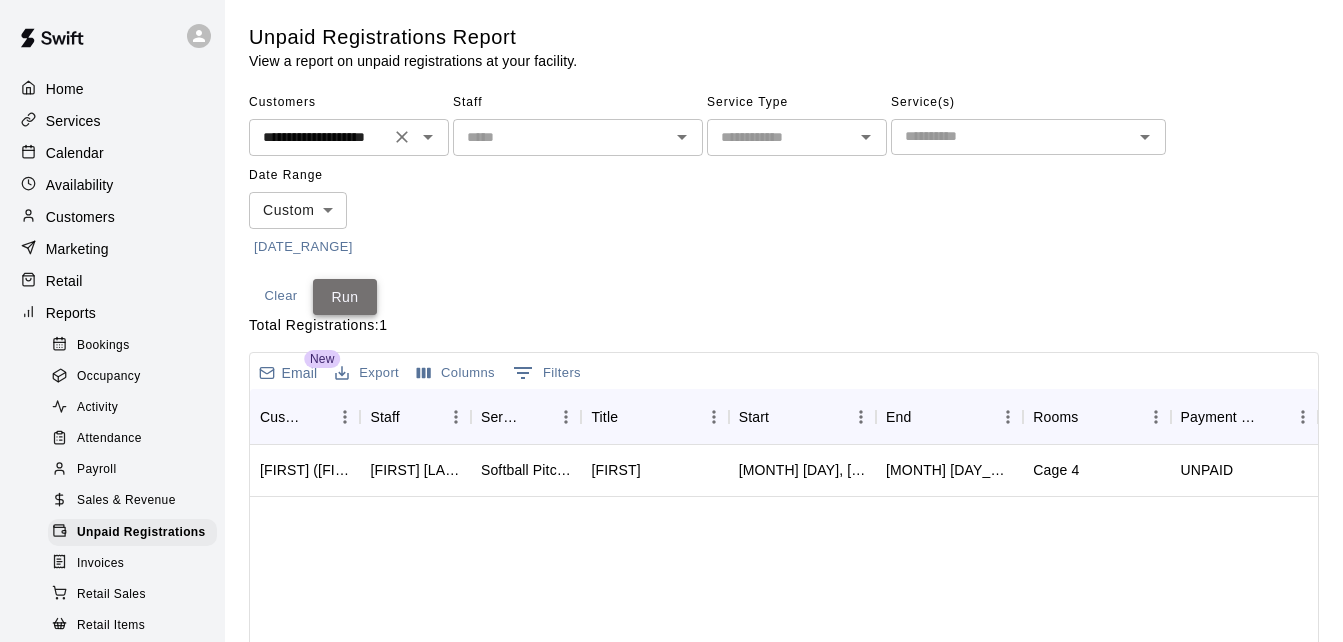 click on "Run" at bounding box center [345, 297] 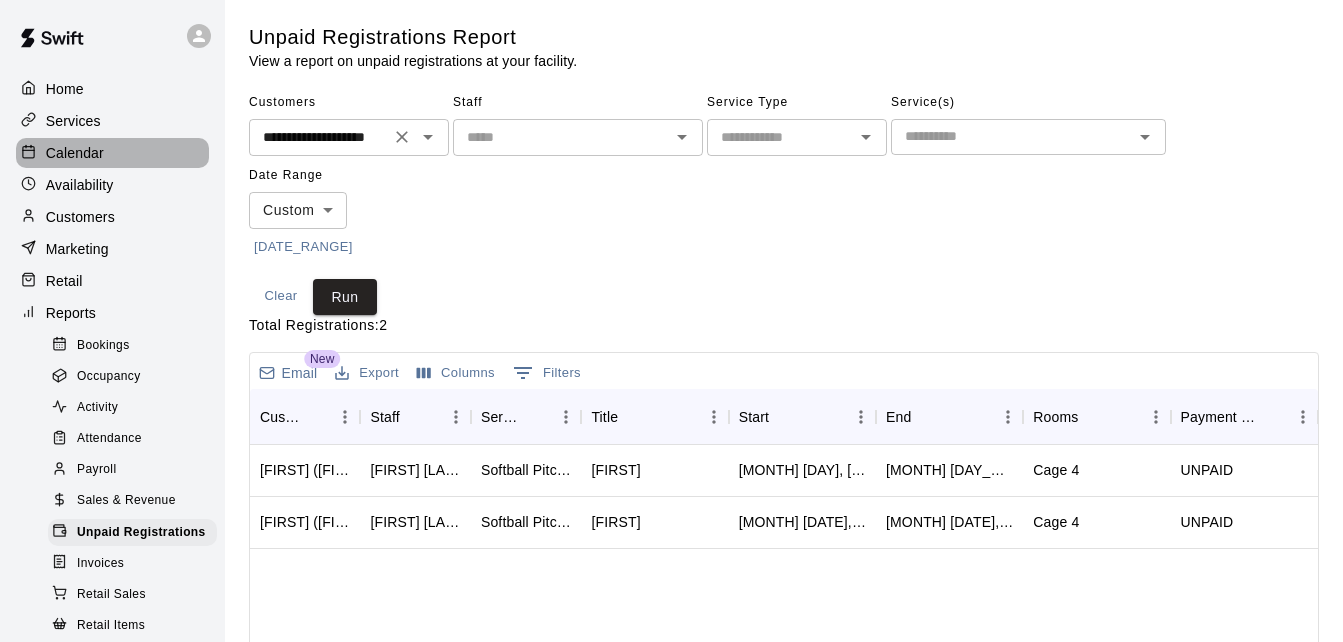 click on "Calendar" at bounding box center (112, 153) 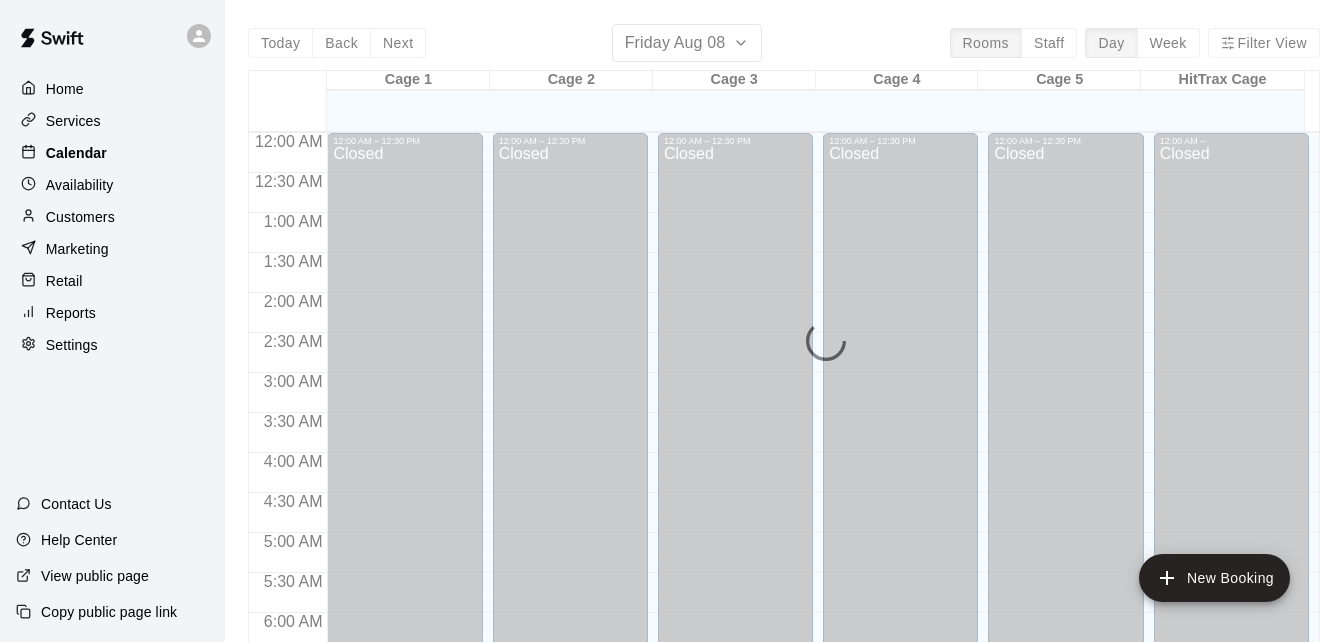 scroll, scrollTop: 1328, scrollLeft: 0, axis: vertical 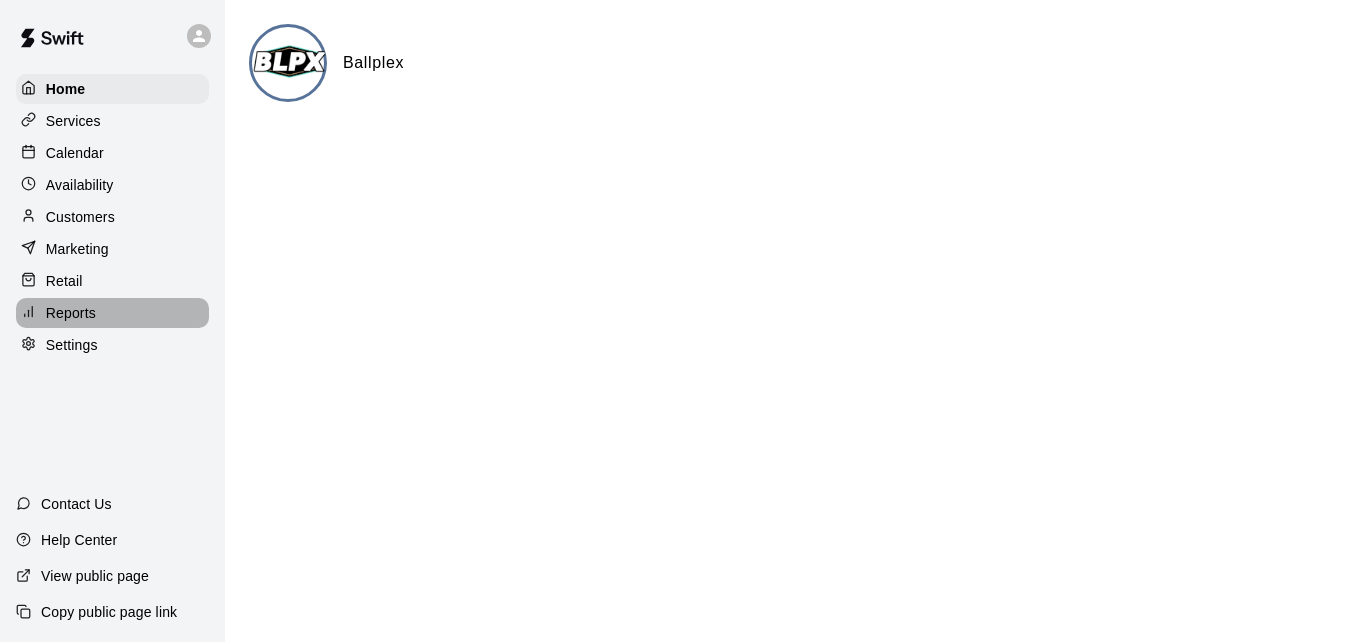 click on "Reports" at bounding box center (112, 313) 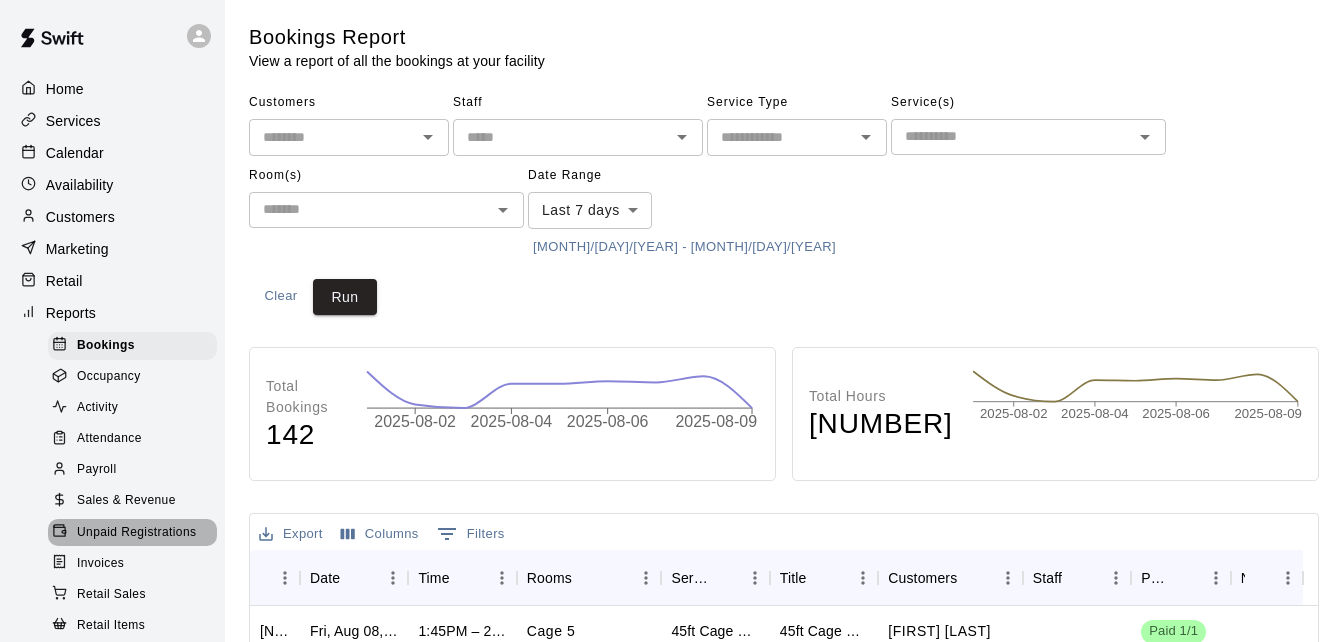 click on "Unpaid Registrations" at bounding box center (132, 533) 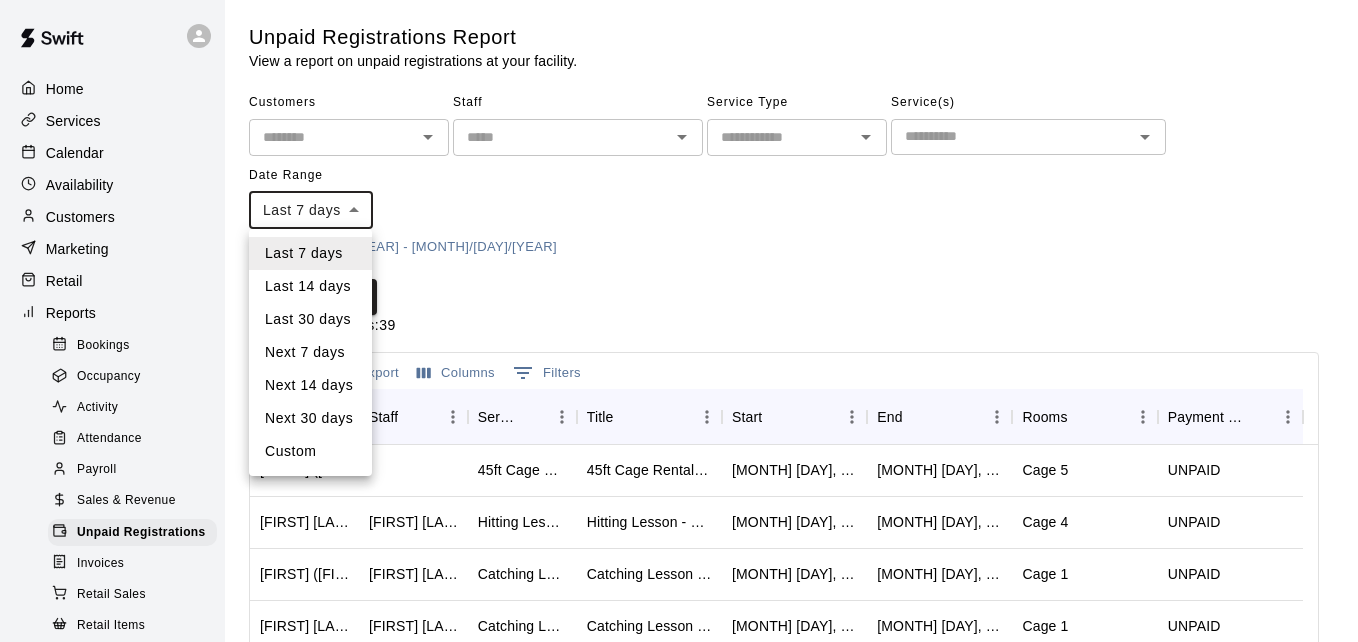 click on "Home Services Calendar Availability Customers Marketing Retail Reports Bookings Occupancy Activity Attendance Payroll Sales & Revenue Unpaid Registrations Invoices Retail Sales Retail Items Wallet New Settings Contact Us Help Center View public page Copy public page link Unpaid Registrations Report View a report on unpaid registrations at your facility. Customers ​ Staff ​ Service Type ​ Service(s) ​ Date Range Last 7 days **** ​ 7/31/2025 - 8/8/2025 Clear Run Total Registrations:  39 Email New Export Columns 0 Filters Customer Staff Service Title Start End Rooms Payment Status Sarah (Caroline) Nelson 45ft Cage Rental - Pitching Machine Baseball 45ft Cage Rental - Pitching Machine Baseball Aug 8, 2025, 7:30 PM Aug 8, 2025, 8:30 PM Cage 5 UNPAID Jayden Runkel Tristen Carranza Hitting Lesson - 60 minutes Hitting Lesson - 60 minutes Aug 8, 2025, 6:30 PM Aug 8, 2025, 7:30 PM Cage 4 UNPAID Shawn (Maddex) Weeks Leo Rojas Catching Lesson - 60 minutes Catching Lesson - 60 minutes Aug 8, 2025, 5:30 PM Cage 1" at bounding box center (679, 530) 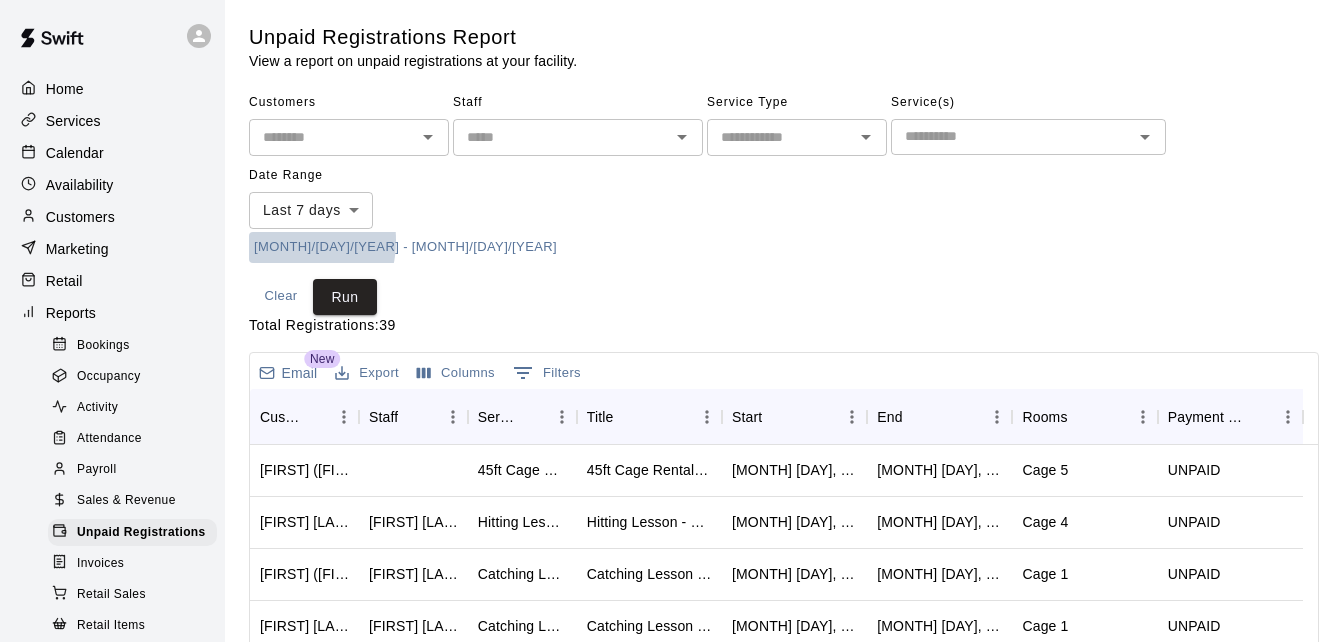 click on "7/31/2025 - 8/8/2025" at bounding box center [405, 247] 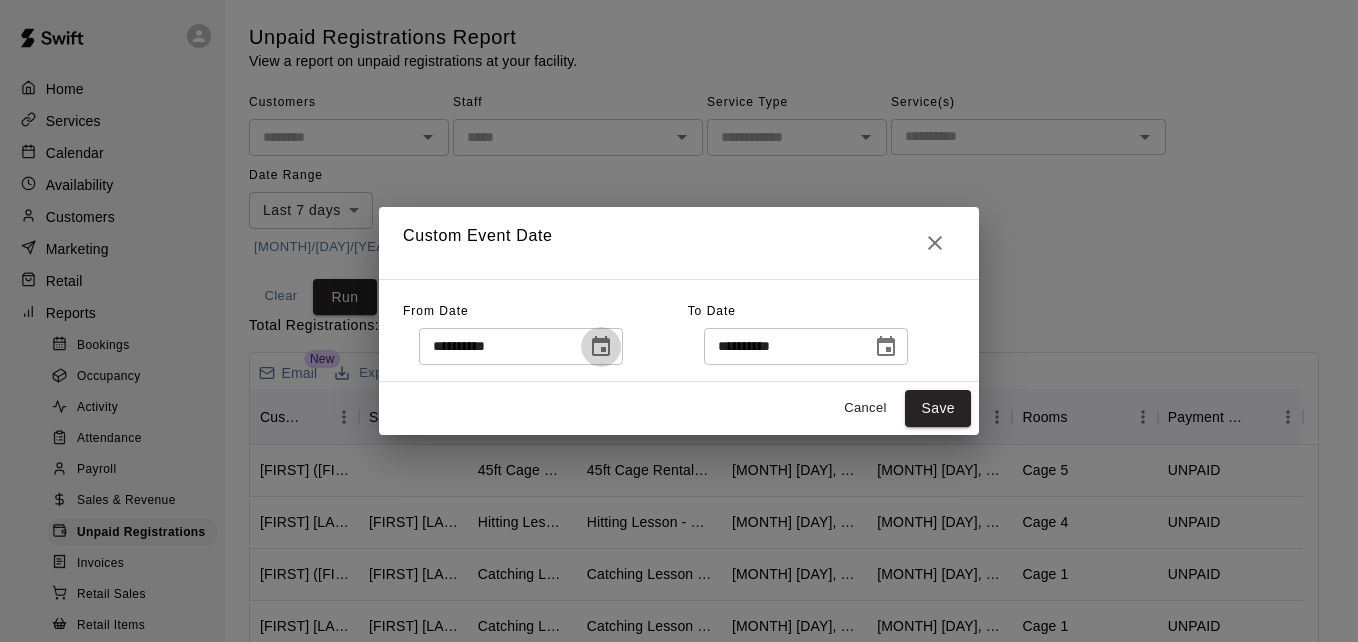 click 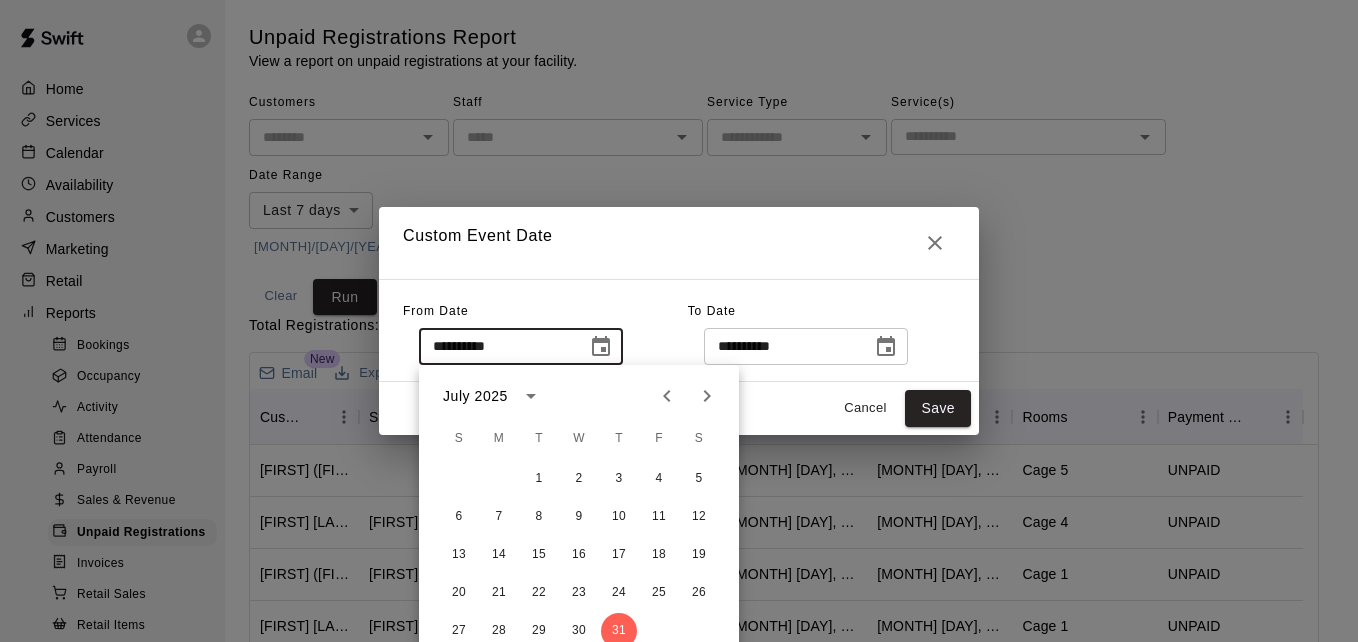 click 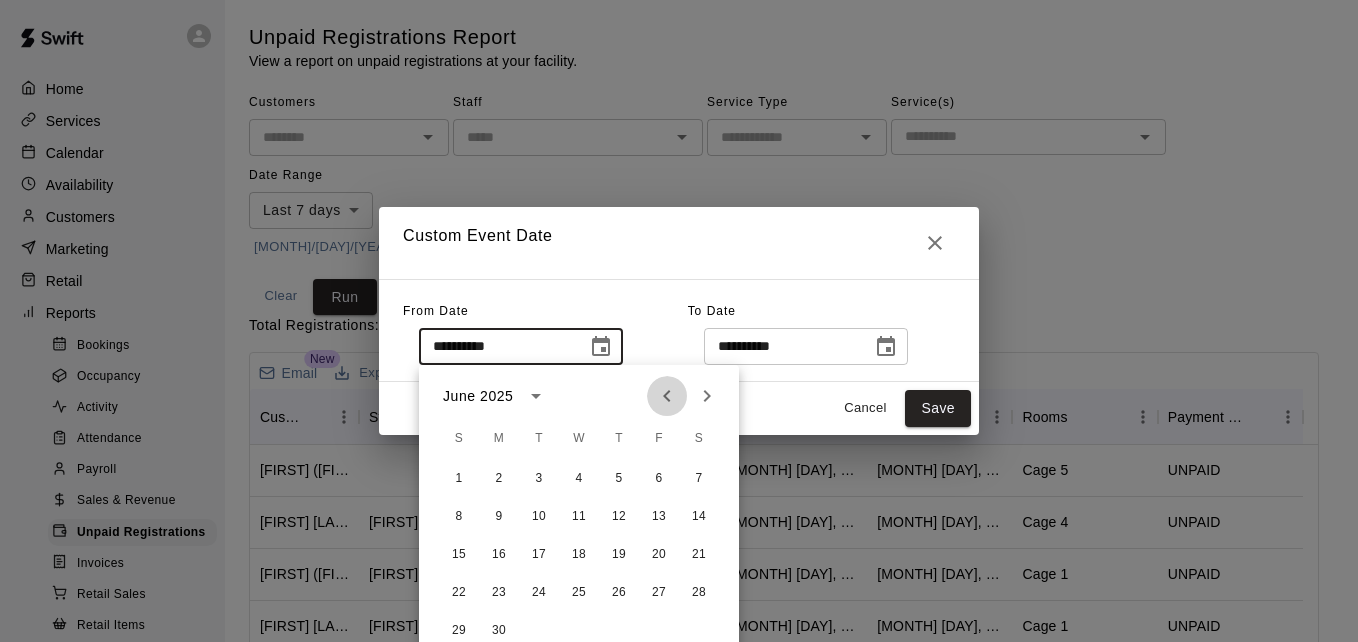 click 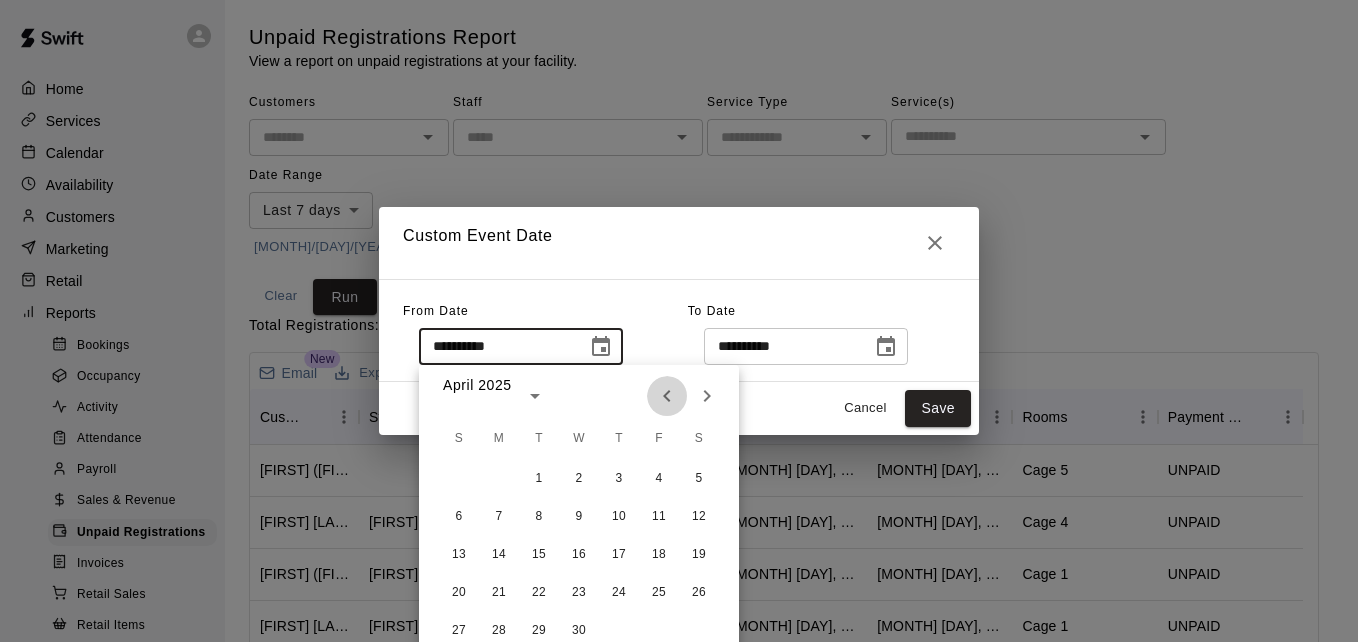 click 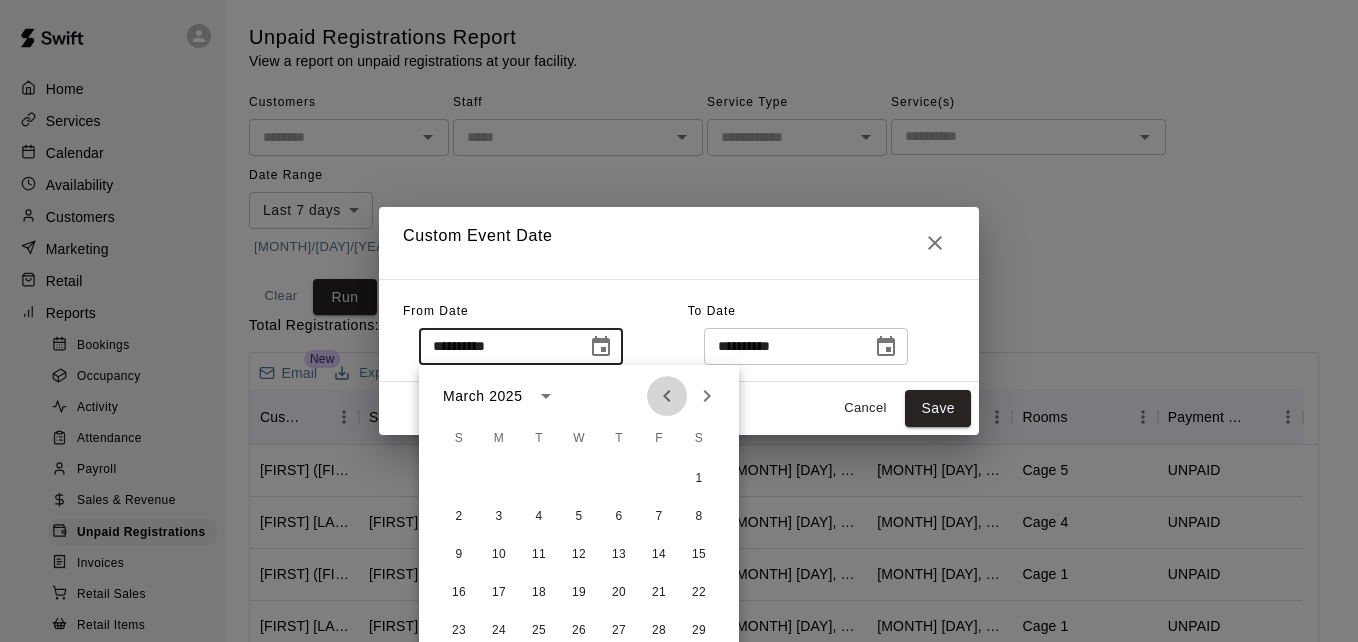 click 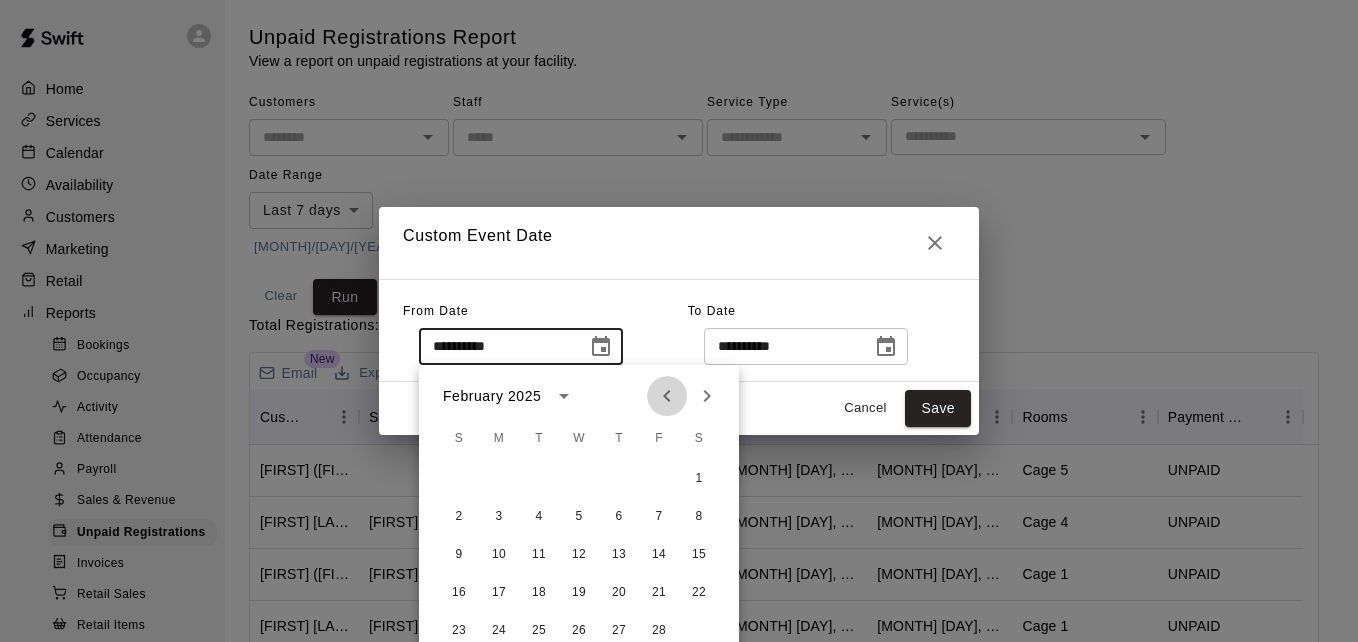 click 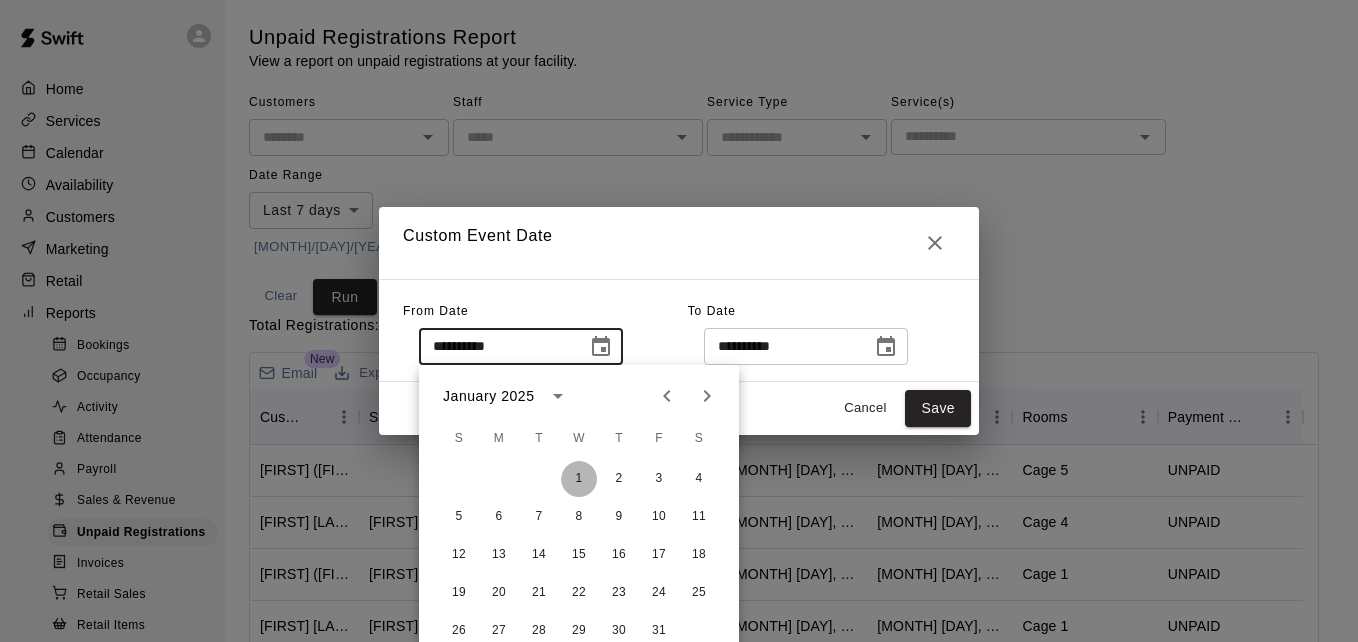 click on "1" at bounding box center [579, 479] 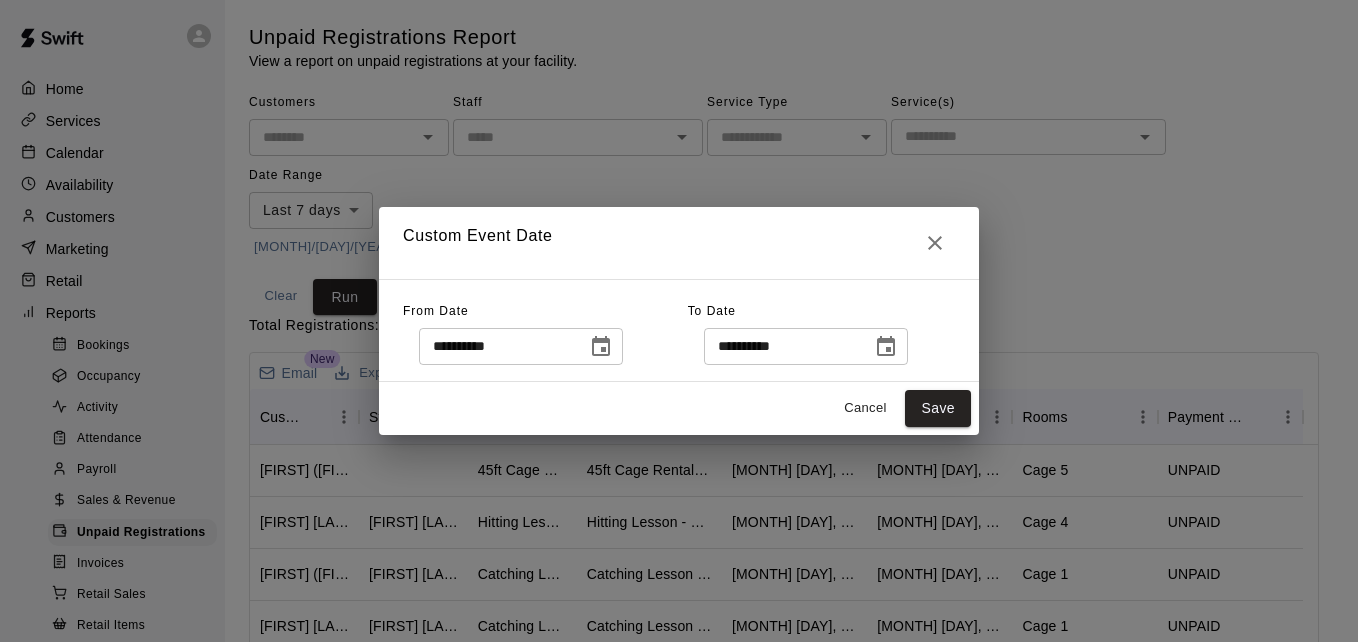 type on "**********" 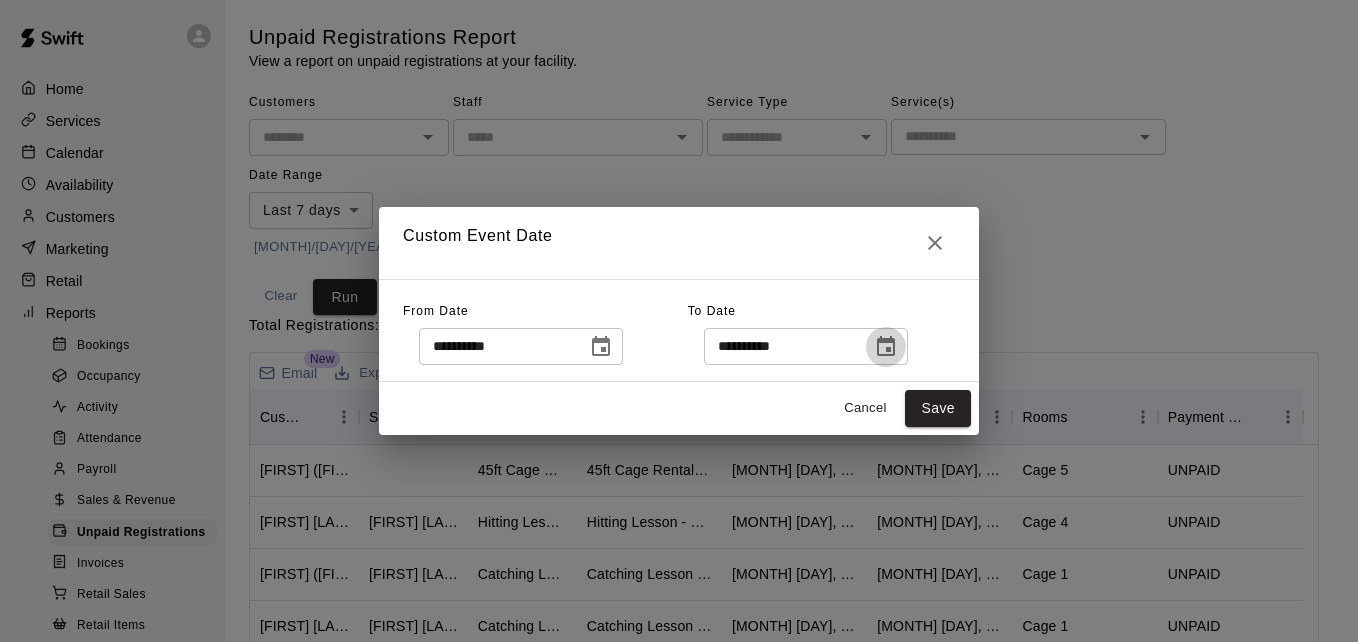 click 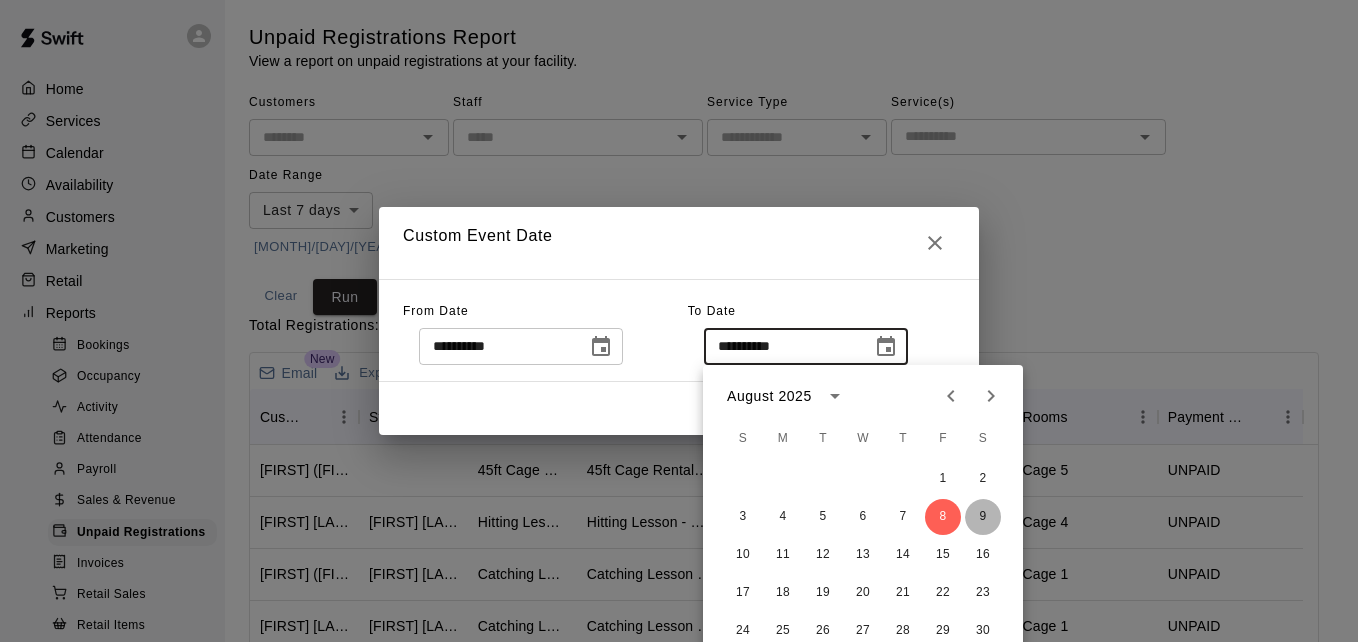 click on "9" at bounding box center (983, 517) 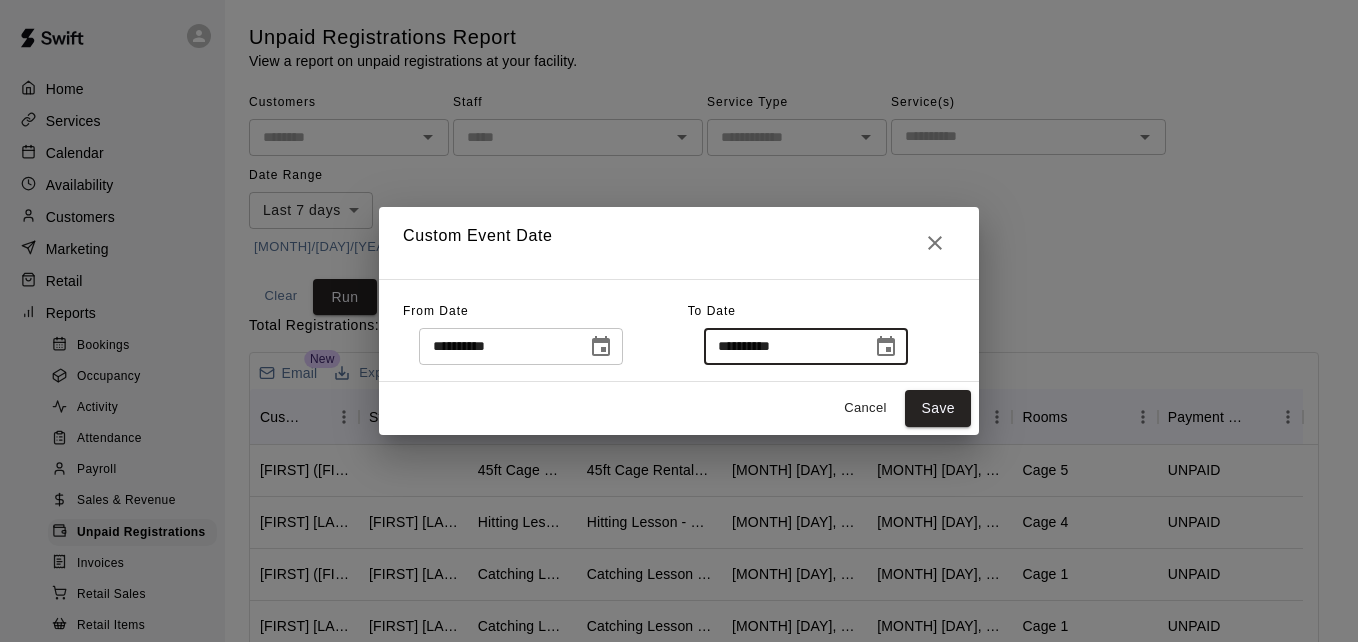 click on "**********" at bounding box center [781, 346] 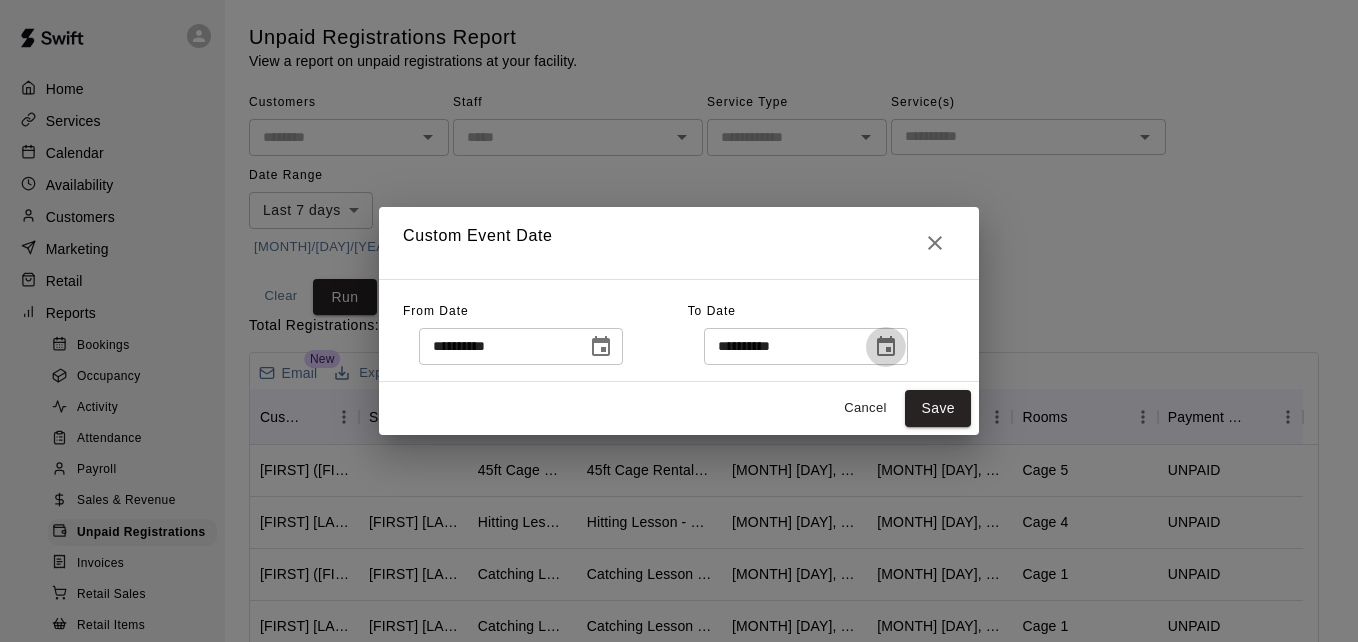 click 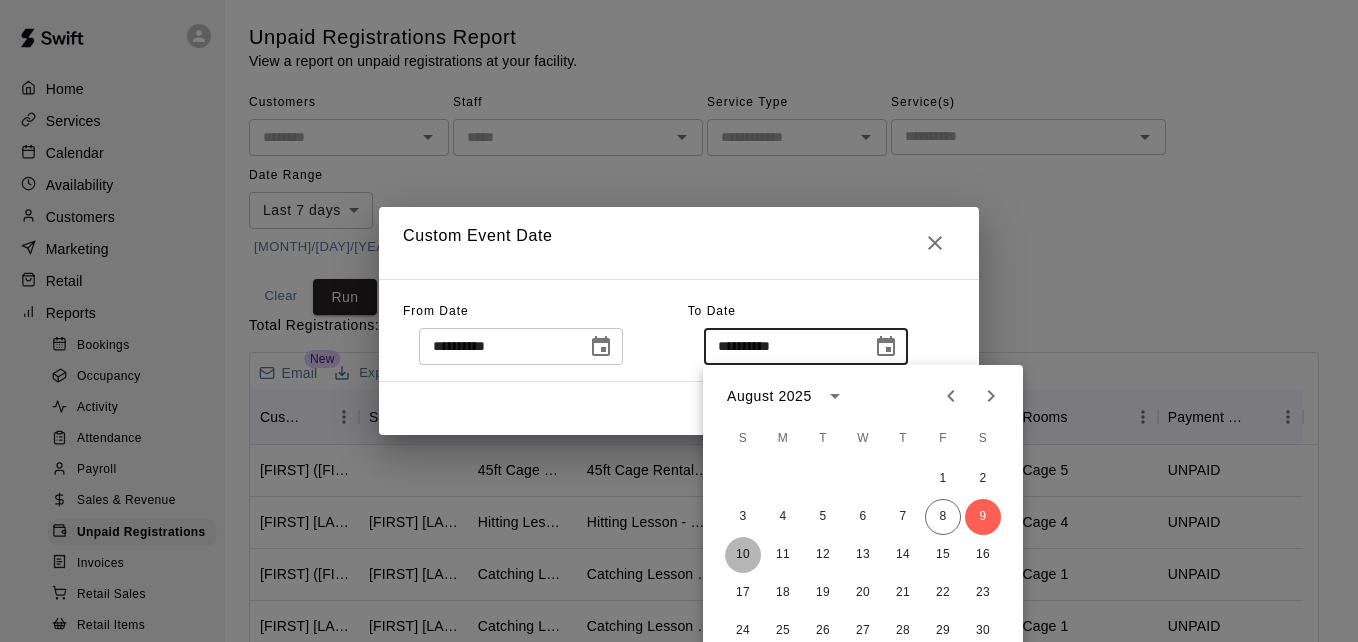 click on "10" at bounding box center (743, 555) 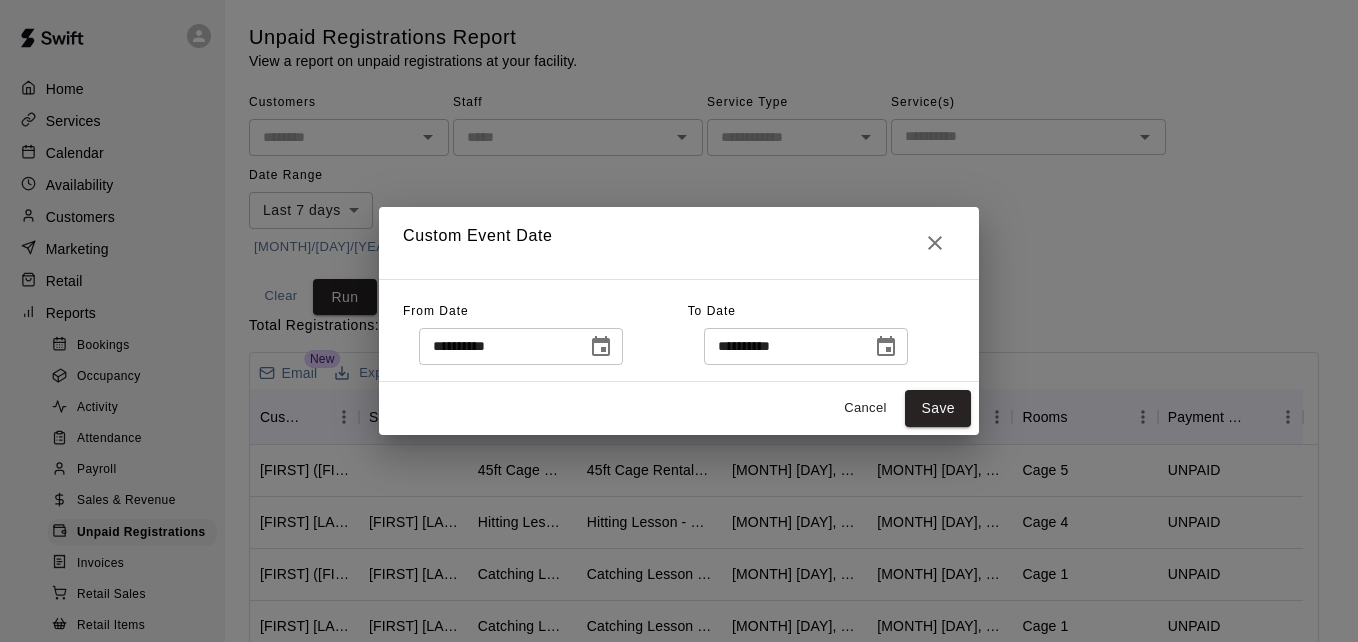 click on "1 2 3 4 5 6 7 8 9 10 11 12 13 14 15 16 17 18 19 20 21 22 23 24 25 26 27 28 29 30 31" at bounding box center [863, 482] 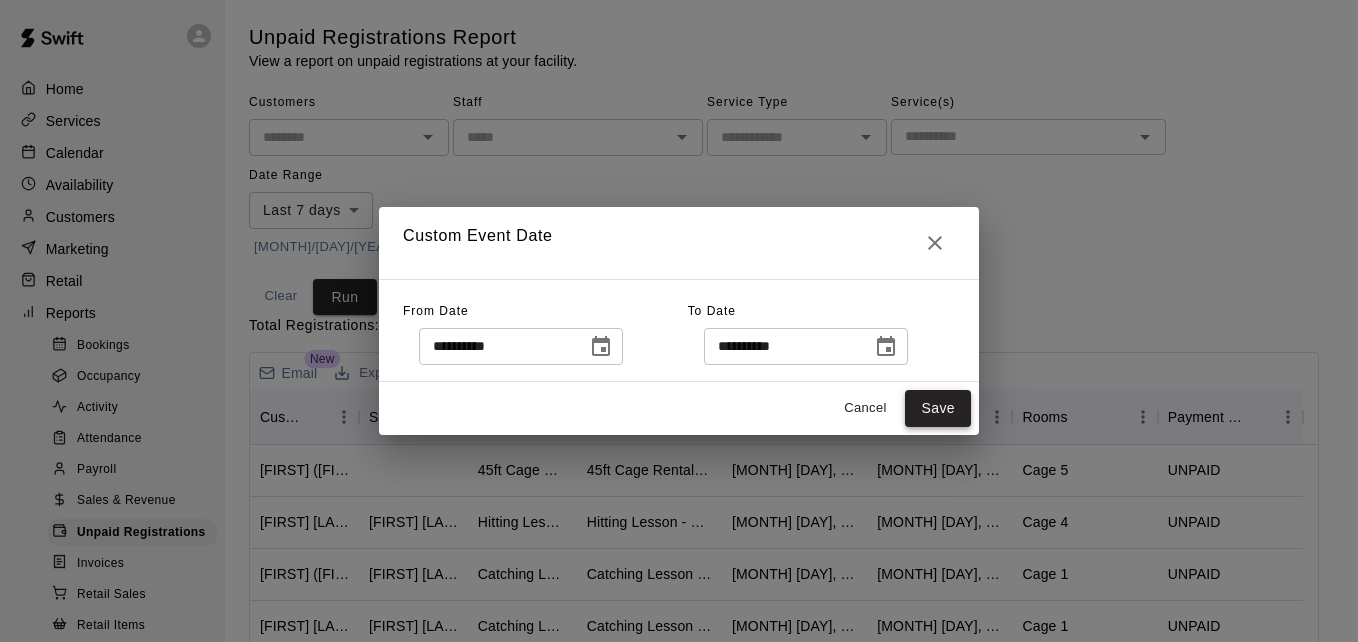 click on "Save" at bounding box center (938, 408) 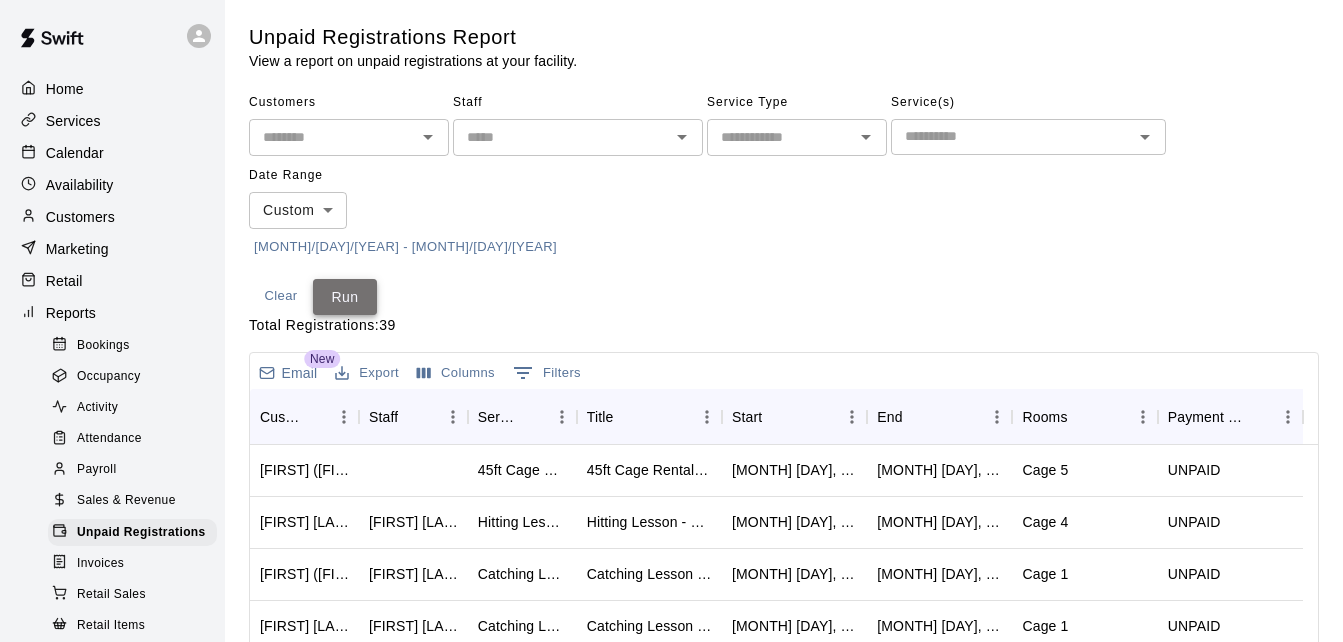 click on "Run" at bounding box center [345, 297] 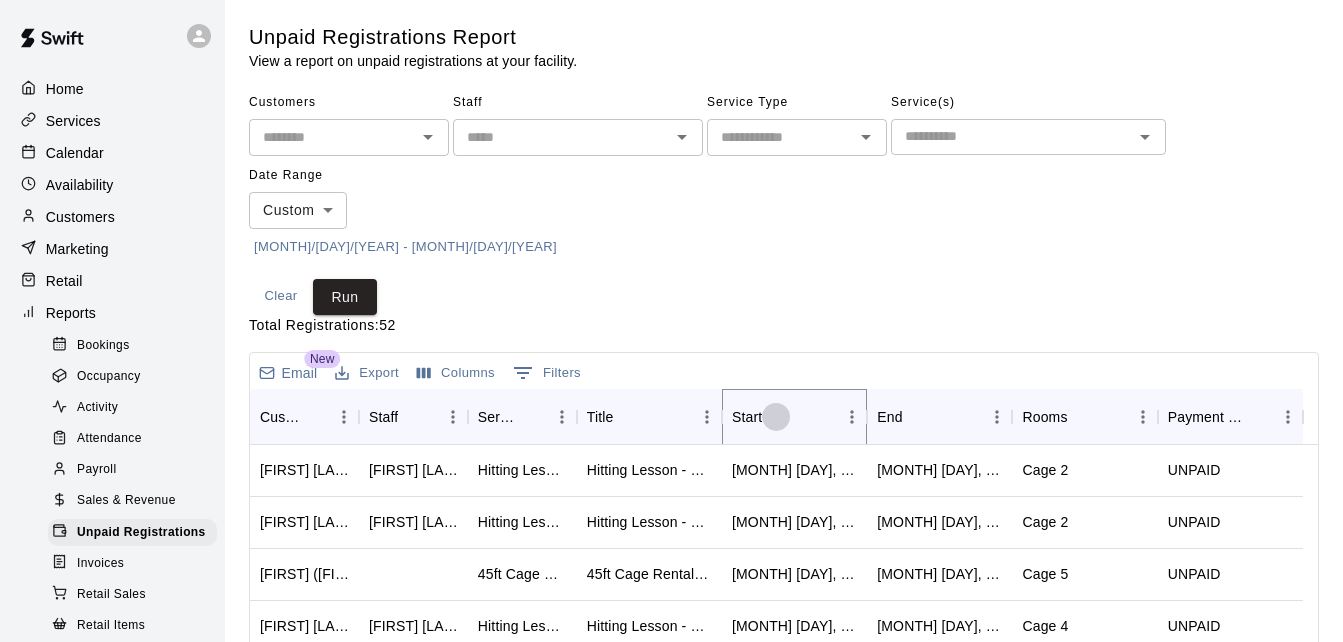 click 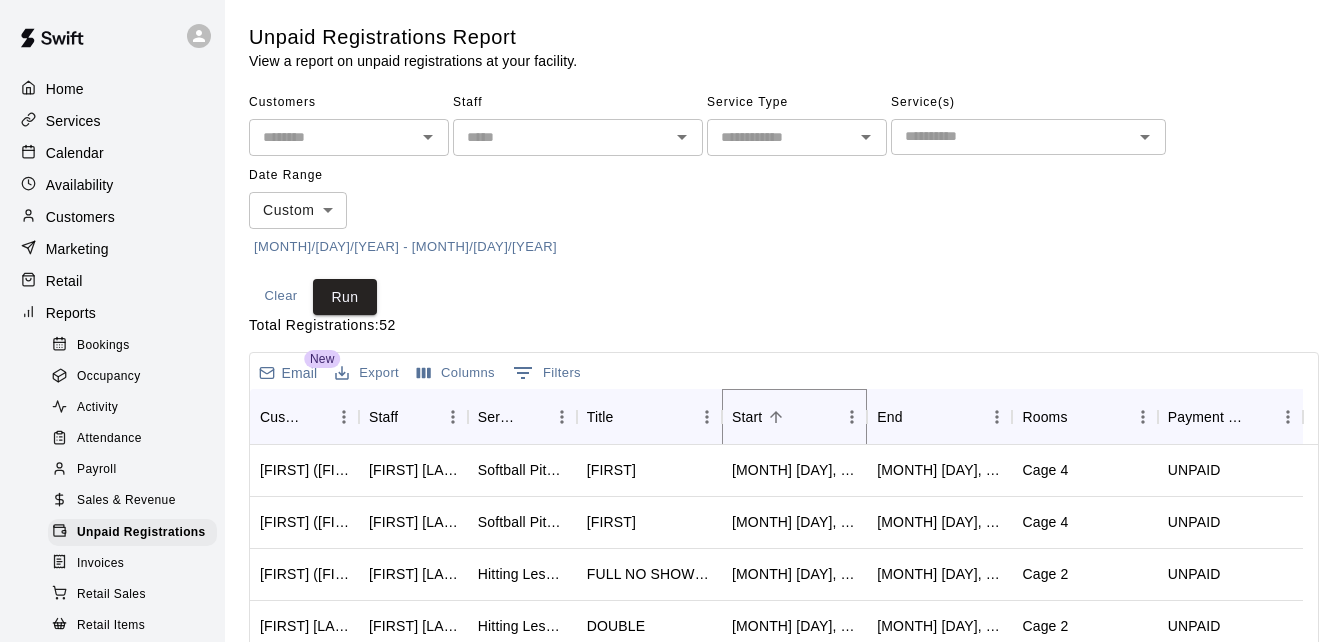 click 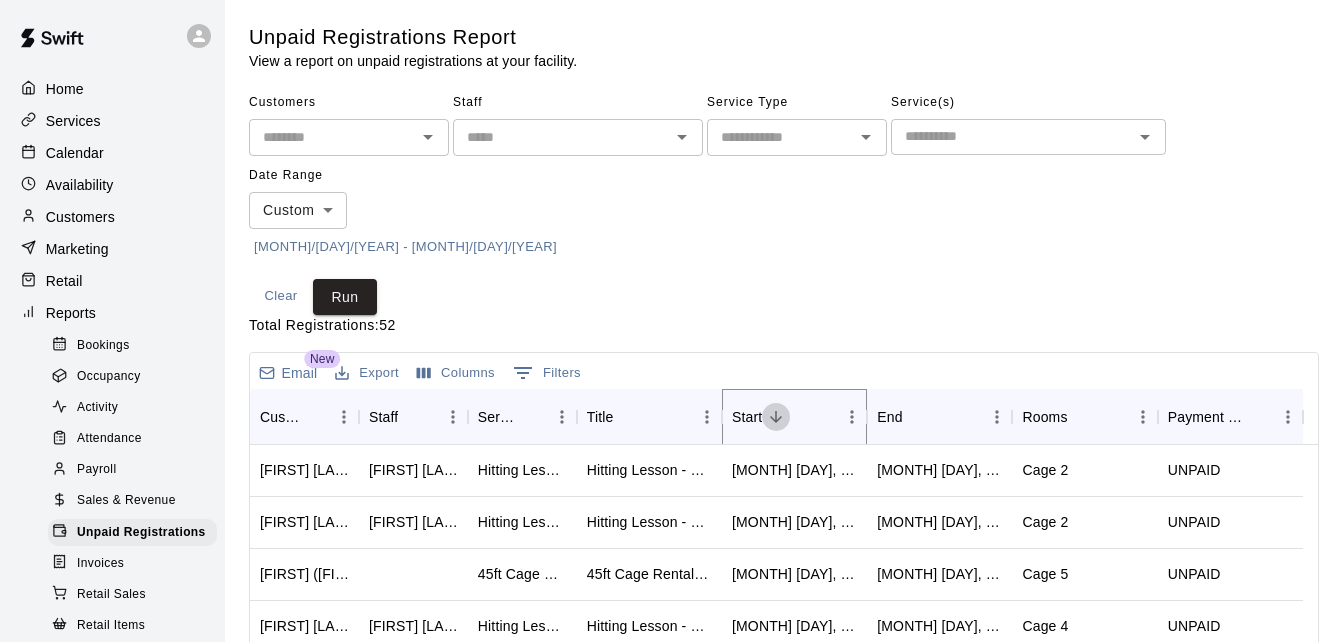 click 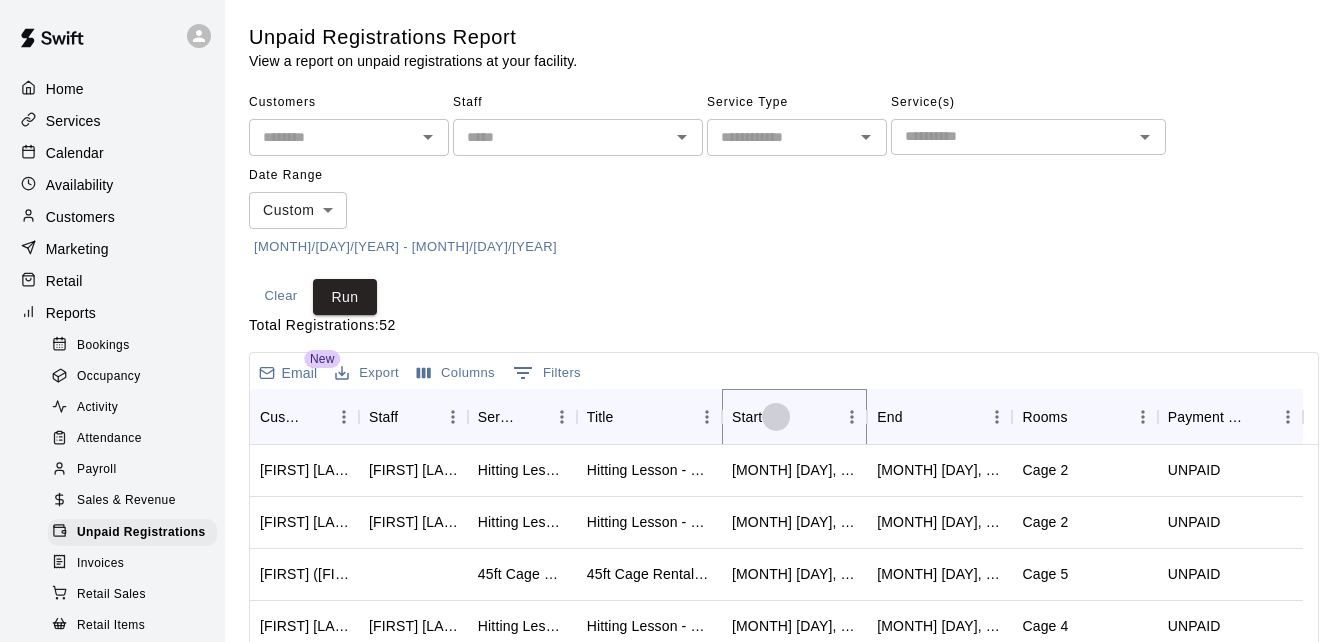 click 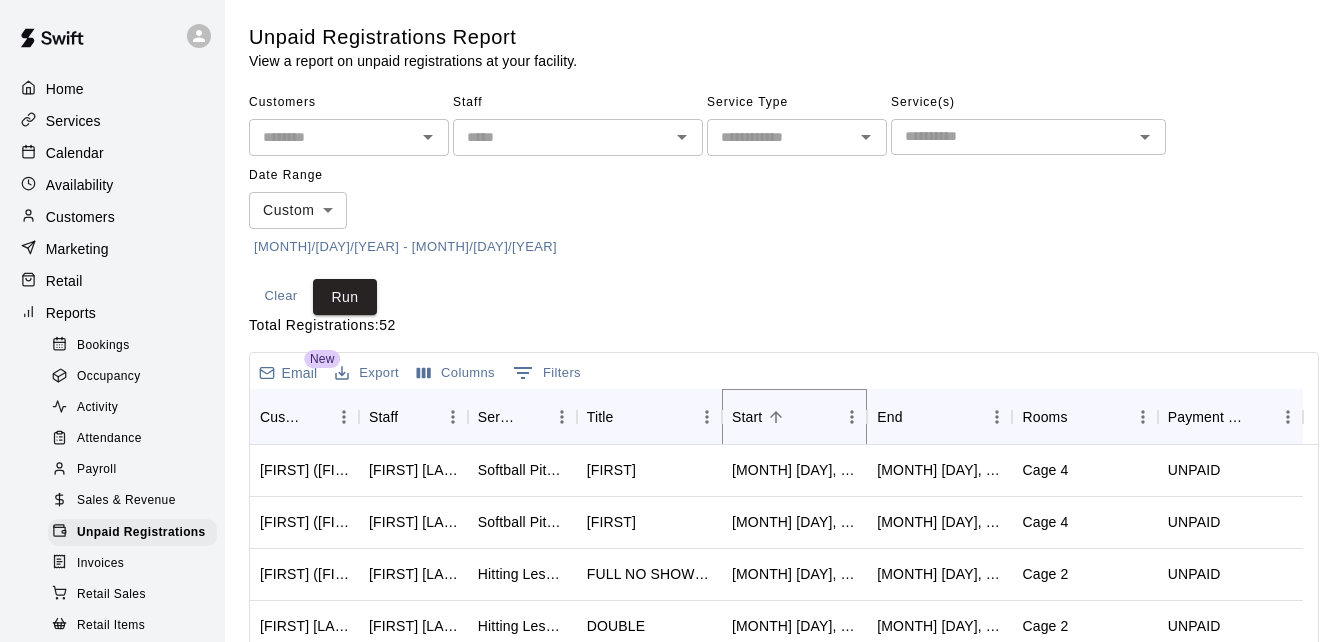 scroll, scrollTop: 418, scrollLeft: 0, axis: vertical 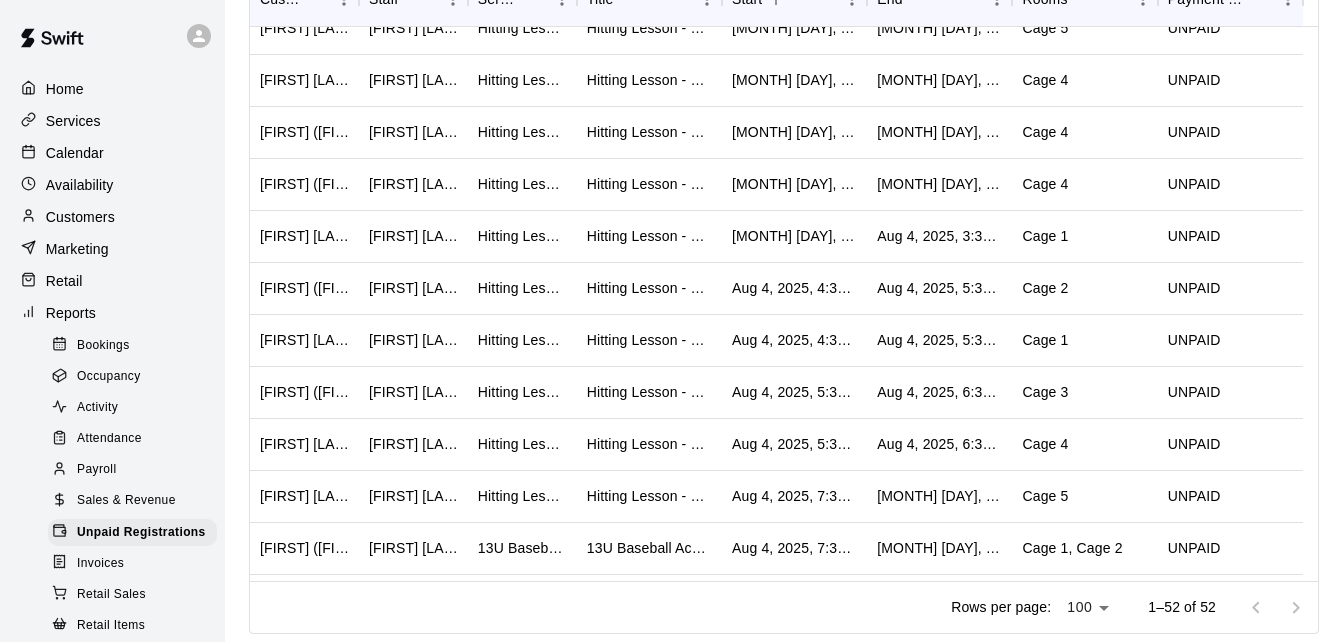 click on "Email New Export Columns 0 Filters Customer Staff Service Title Start End Rooms Payment Status Austin Still (Bethany Still) Santiago Chirino Hitting Lesson - 60 minutes DOUBLE Jul 23, 2025, 1:30 PM Jul 23, 2025, 2:30 PM Cage 2 UNPAID Charlie Still (Bethany Still) Santiago Chirino Hitting Lesson - 60 minutes DOUBLE Jul 23, 2025, 1:30 PM Jul 23, 2025, 2:30 PM Cage 2 UNPAID Angel (Mason) Ayala Tristen Carranza Hitting Lesson - 60 minutes Hitting Lesson - 60 minutes Jul 28, 2025, 3:30 PM Jul 28, 2025, 4:30 PM Cage 4 UNPAID Riley Ravenscroft (Stacie (Riley) Ravenscroft) Melissa Martinez Hitting Lesson - 60 minutes Hitting Lesson - 60 minutes Jul 28, 2025, 7:30 PM Jul 28, 2025, 8:30 PM Cage 5 UNPAID Alexis Chetta (Tiffany Chetta) Tristen Carranza Hitting Lesson - 60 minutes Hitting Lesson - 60 minutes Jul 30, 2025, 3:30 PM Jul 30, 2025, 4:30 PM Cage 4 UNPAID Angel (Mason) Ayala Tristen Carranza Hitting Lesson - 60 minutes Hitting Lesson - 60 minutes Jul 30, 2025, 4:30 PM Jul 30, 2025, 5:30 PM Cage 4 UNPAID Cage 4" at bounding box center (784, 284) 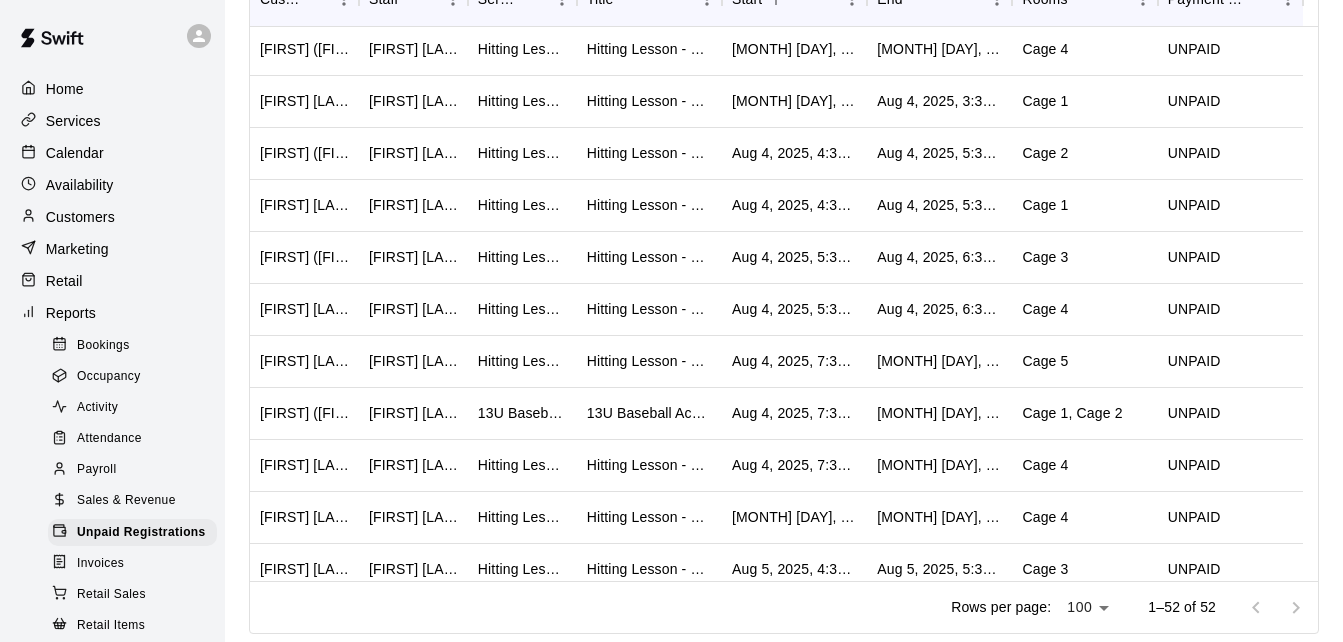 scroll, scrollTop: 600, scrollLeft: 0, axis: vertical 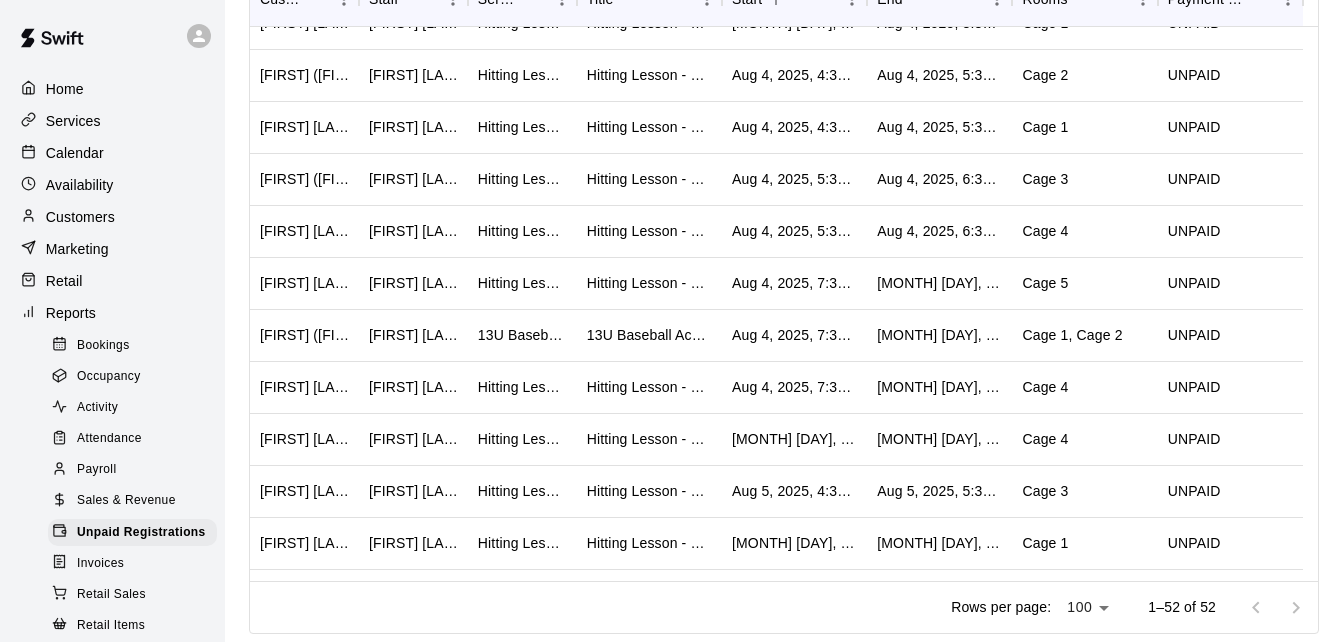 click on "Email New Export Columns 0 Filters Customer Staff Service Title Start End Rooms Payment Status Angel (Mason) Ayala Tristen Carranza Hitting Lesson - 60 minutes Hitting Lesson - 60 minutes Jul 30, 2025, 4:30 PM Jul 30, 2025, 5:30 PM Cage 4 UNPAID Angel (Mason) Ayala Tristen Carranza Hitting Lesson - 60 minutes Hitting Lesson - 60 minutes Aug 1, 2025, 4:30 PM Aug 1, 2025, 5:30 PM Cage 4 UNPAID Wyatt Smith (Jennifer Smith) Leo Rojas Hitting Lesson - 60 minutes Hitting Lesson - 60 minutes Aug 4, 2025, 2:30 PM Aug 4, 2025, 3:30 PM Cage 1 UNPAID Sean (Braxton) Gaffney Santiago Chirino Hitting Lesson - 60 minutes Hitting Lesson - 60 minutes Aug 4, 2025, 4:30 PM Aug 4, 2025, 5:30 PM Cage 2 UNPAID Arianna  Vega (Kevin (Lorenzo, Arianna) Vega) Leo Rojas Hitting Lesson - 60 minutes Hitting Lesson - 60 minutes Aug 4, 2025, 4:30 PM Aug 4, 2025, 5:30 PM Cage 1 UNPAID Reginald (Caleb) Harris Jose Bermudez Hitting Lesson - 60 minutes Hitting Lesson - 60 minutes Aug 4, 2025, 5:30 PM Aug 4, 2025, 6:30 PM Cage 3 UNPAID Cage 4" at bounding box center [784, 284] 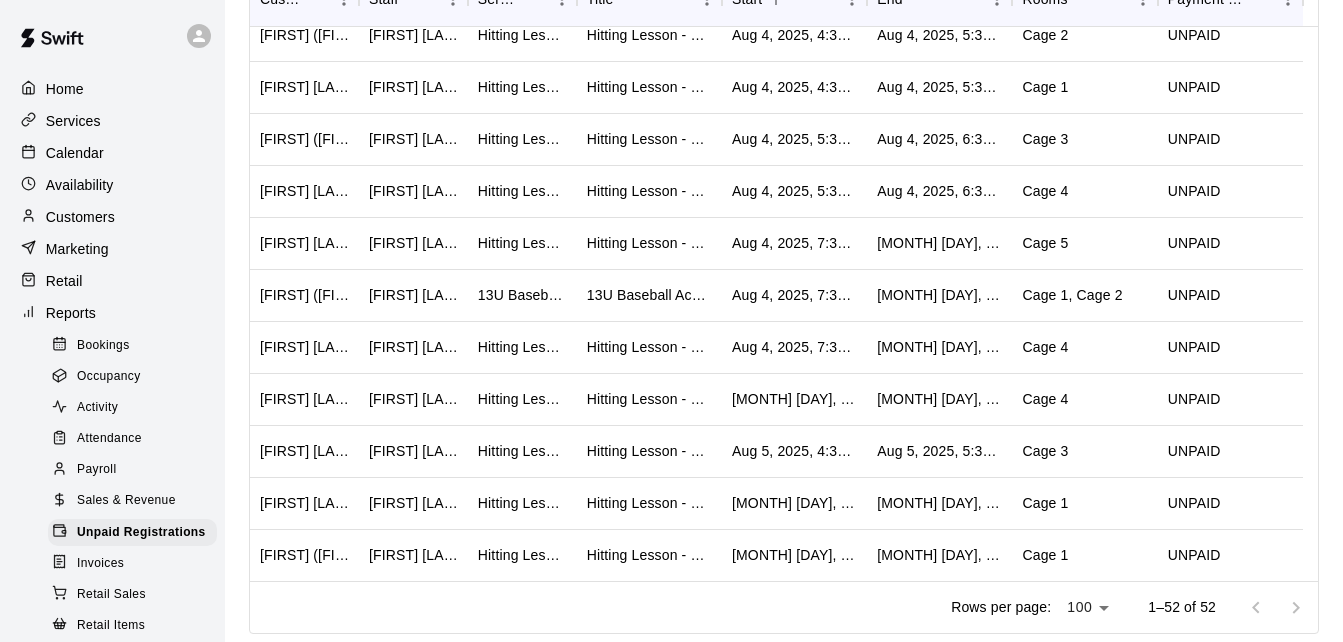scroll, scrollTop: 760, scrollLeft: 0, axis: vertical 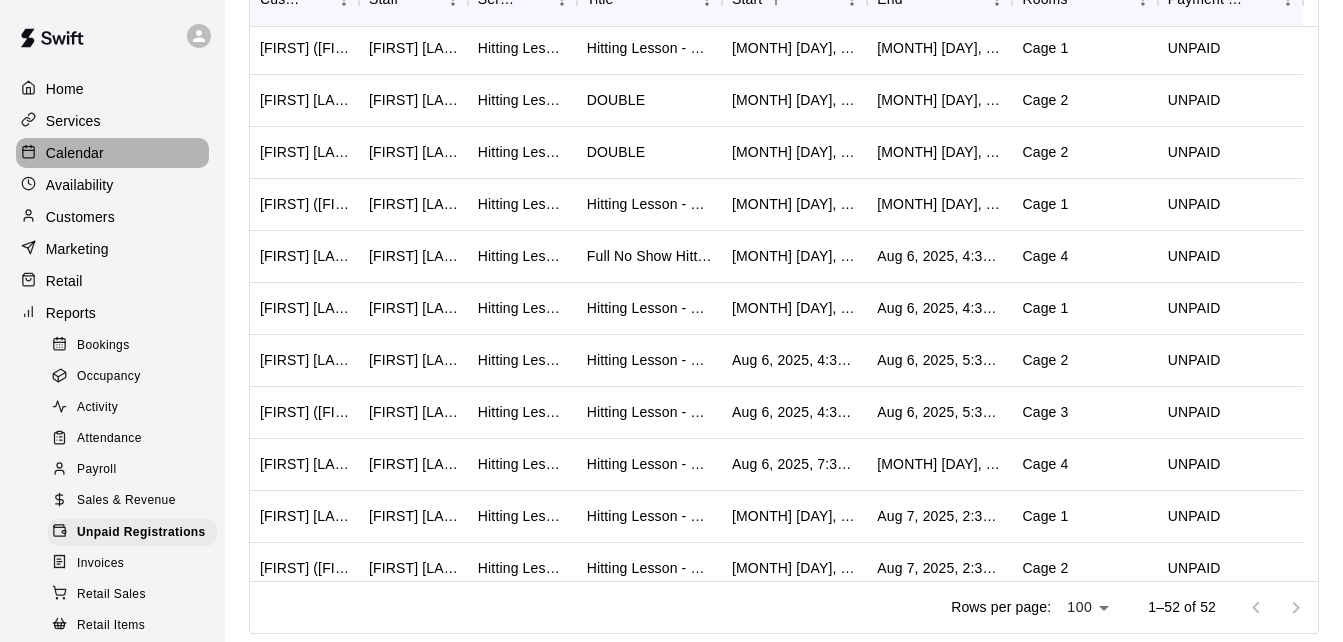 click on "Calendar" at bounding box center (112, 153) 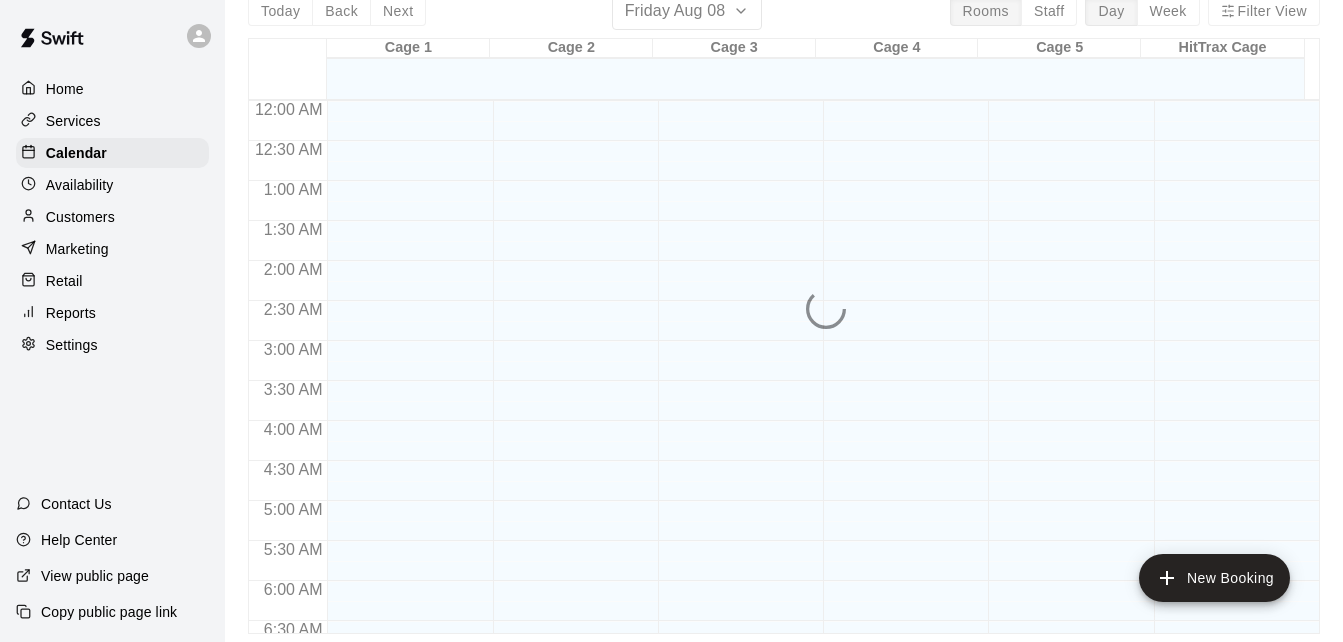 scroll, scrollTop: 0, scrollLeft: 0, axis: both 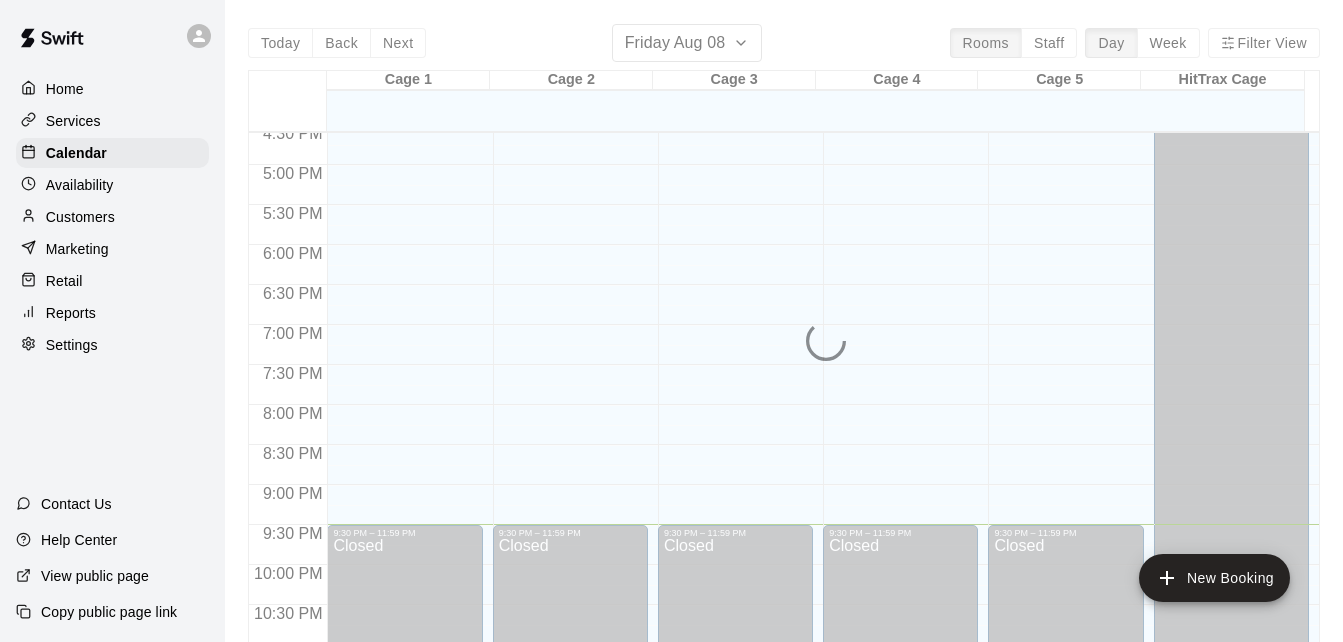 click on "Reports" at bounding box center [112, 313] 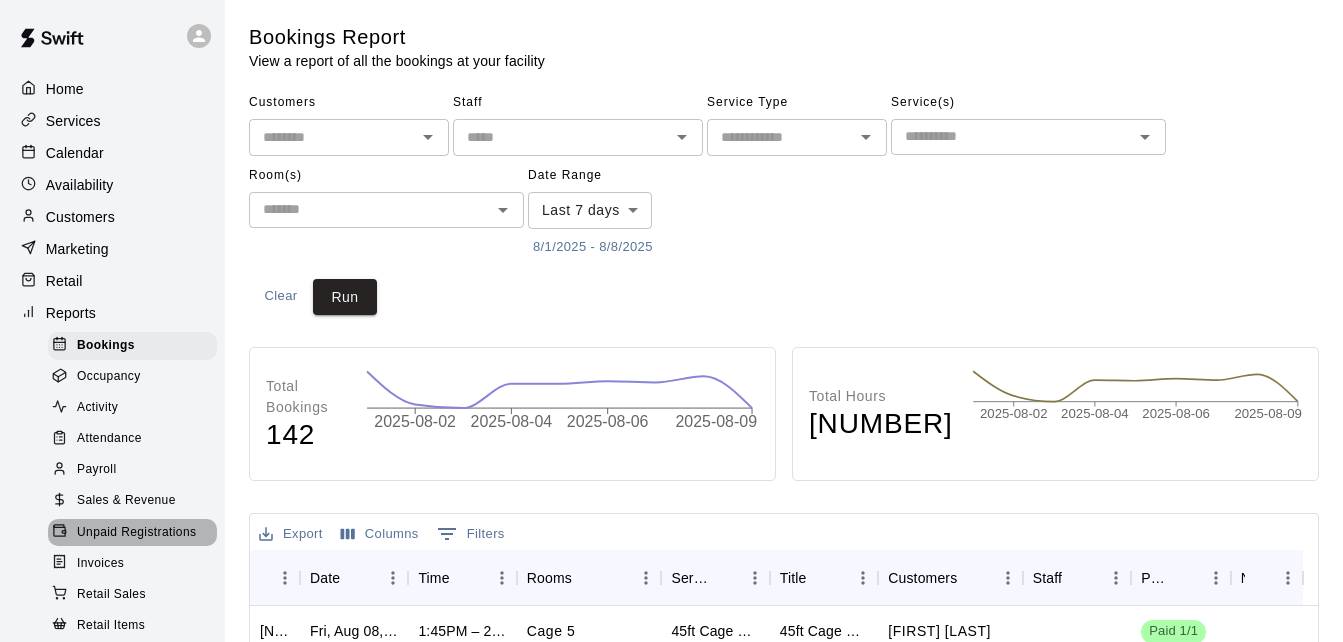 click on "Unpaid Registrations" at bounding box center [136, 533] 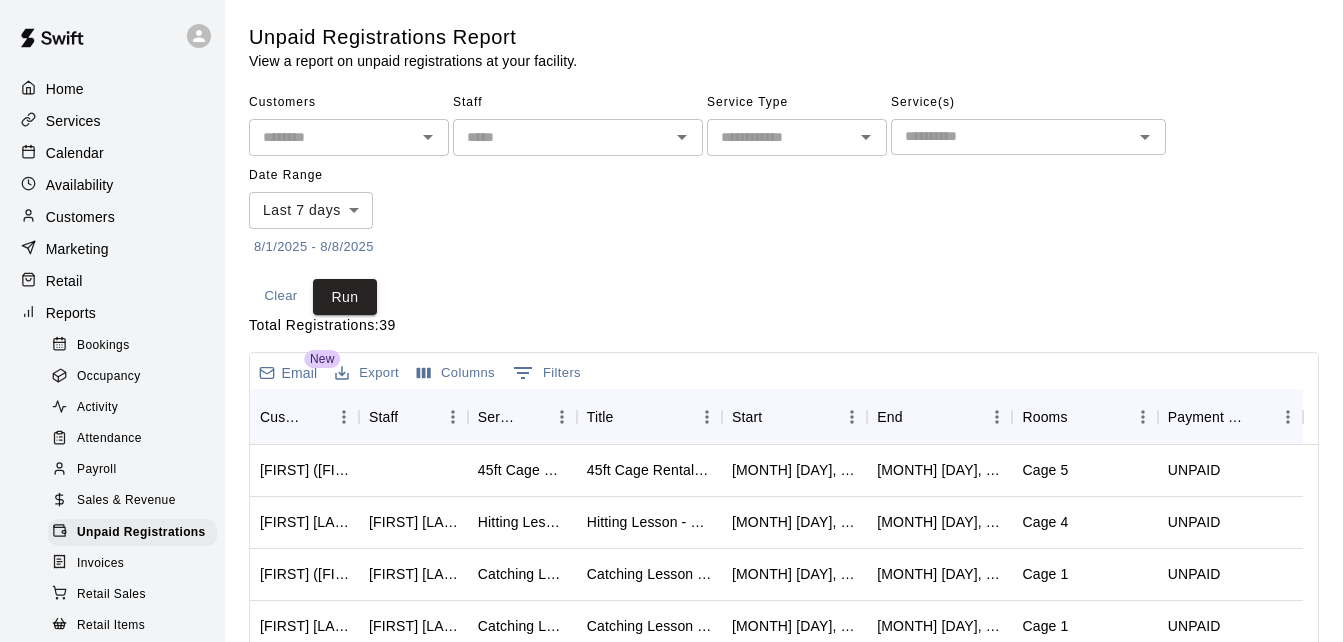 click on "8/1/2025 - 8/8/2025" at bounding box center [314, 247] 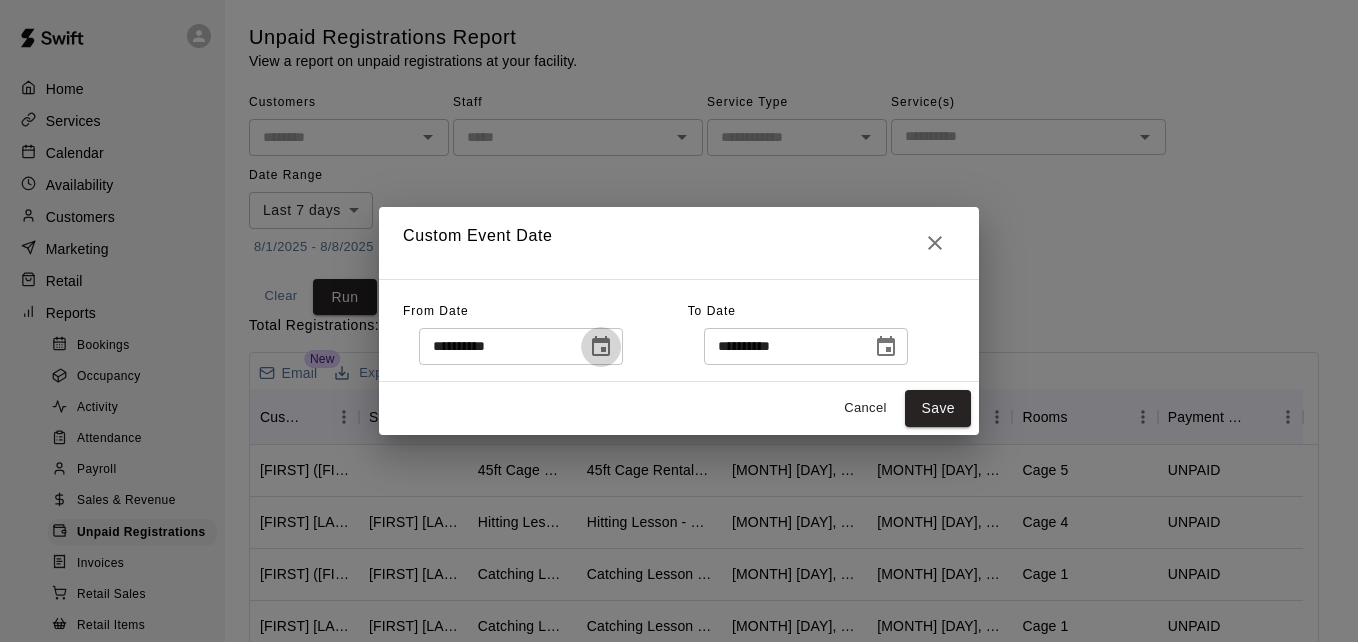 click 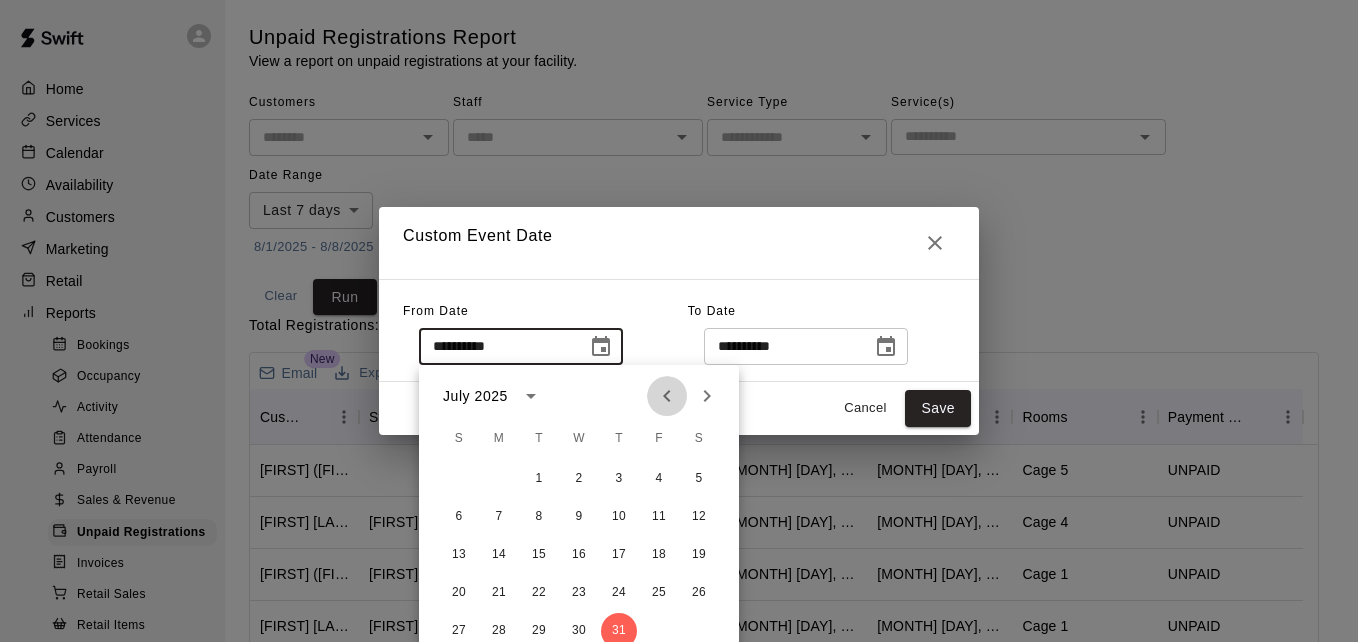 click 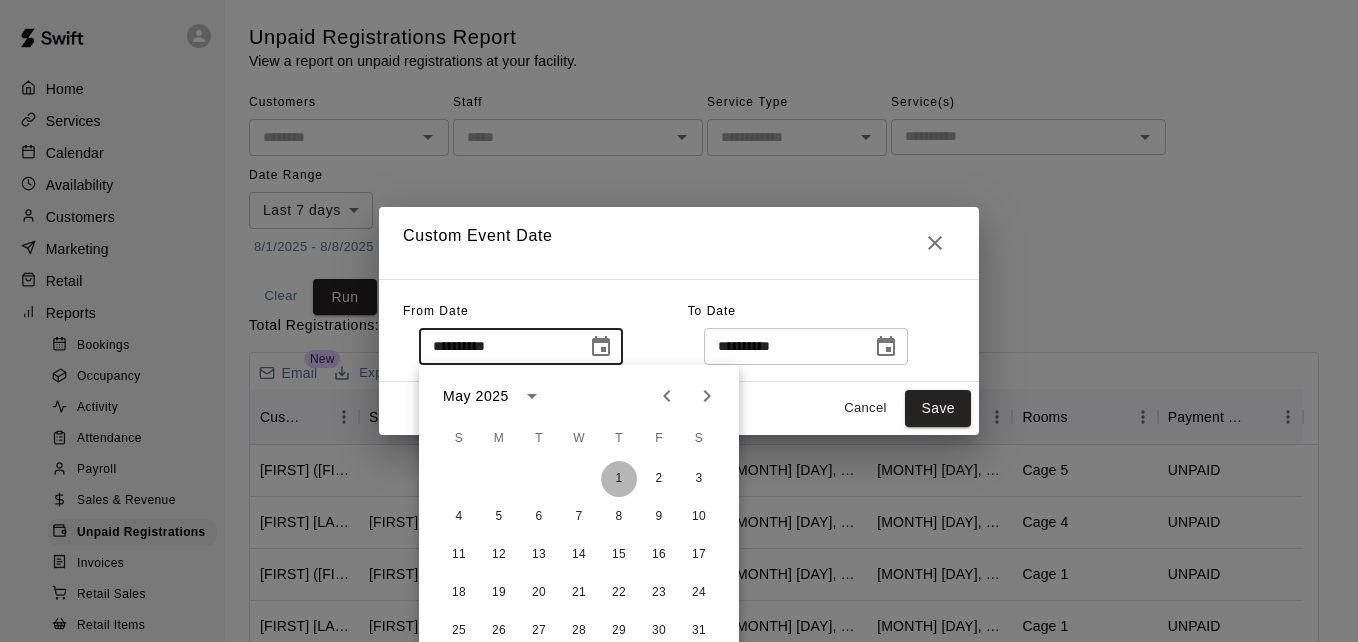 click on "1" at bounding box center [619, 479] 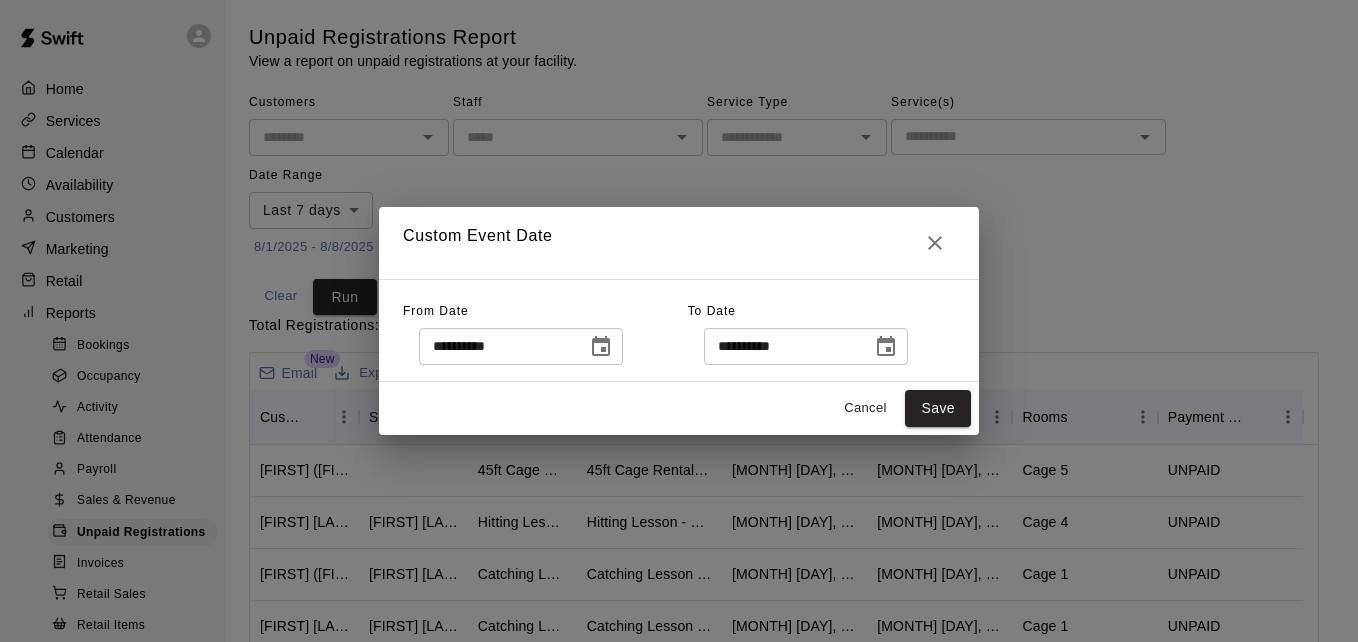 click 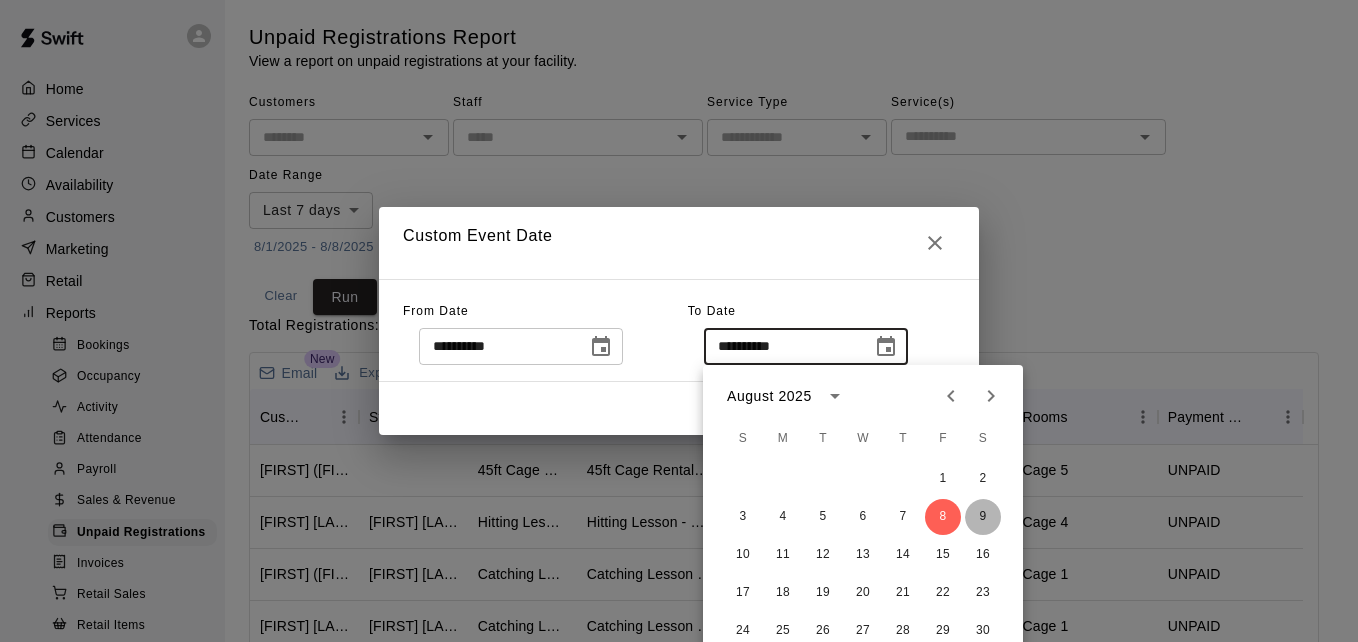 click on "9" at bounding box center (983, 517) 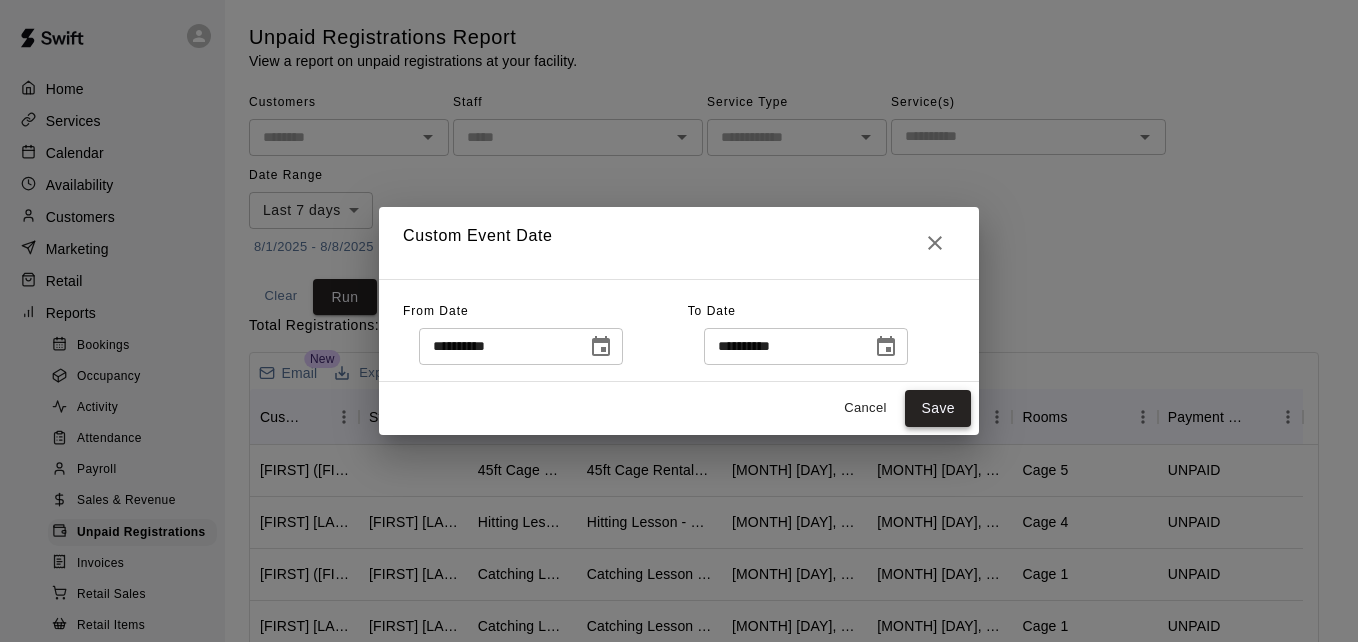 click on "Save" at bounding box center (938, 408) 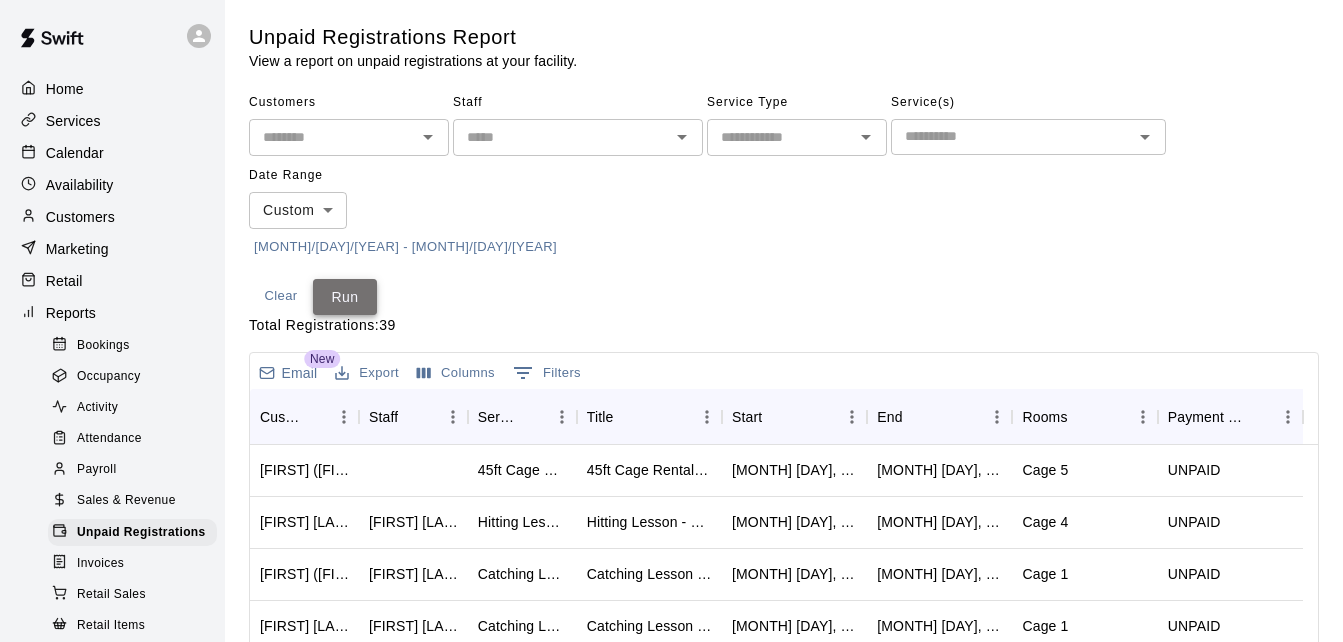 click on "Run" at bounding box center (345, 297) 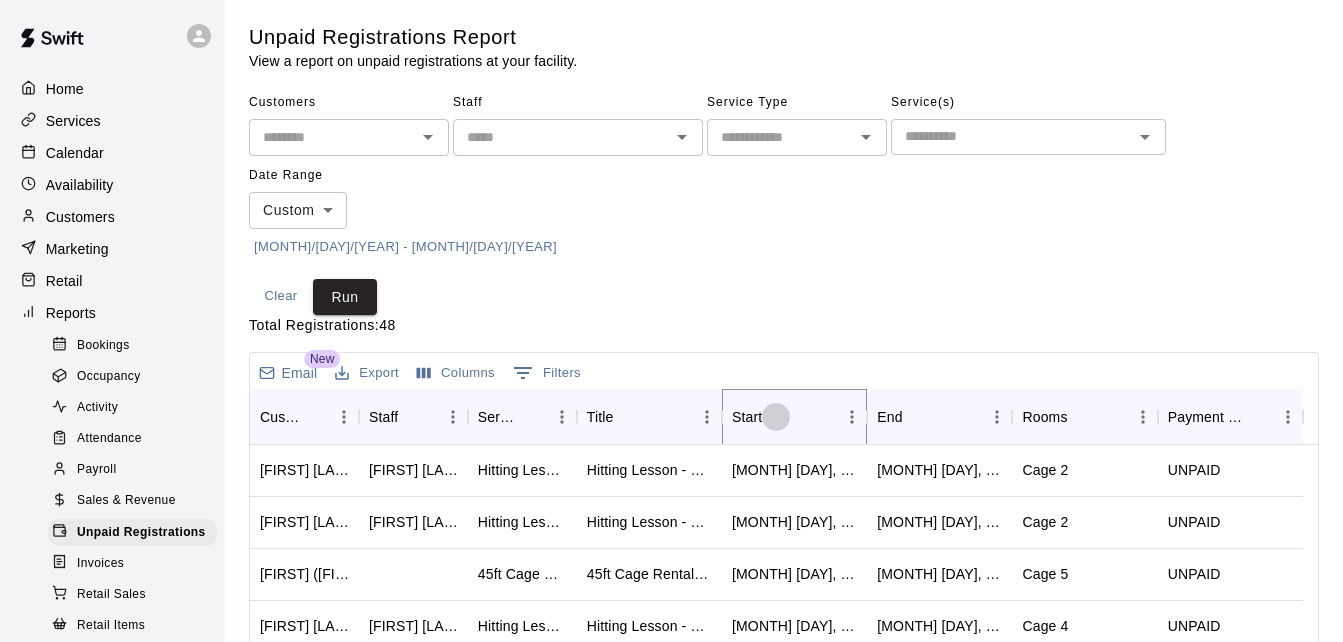 click 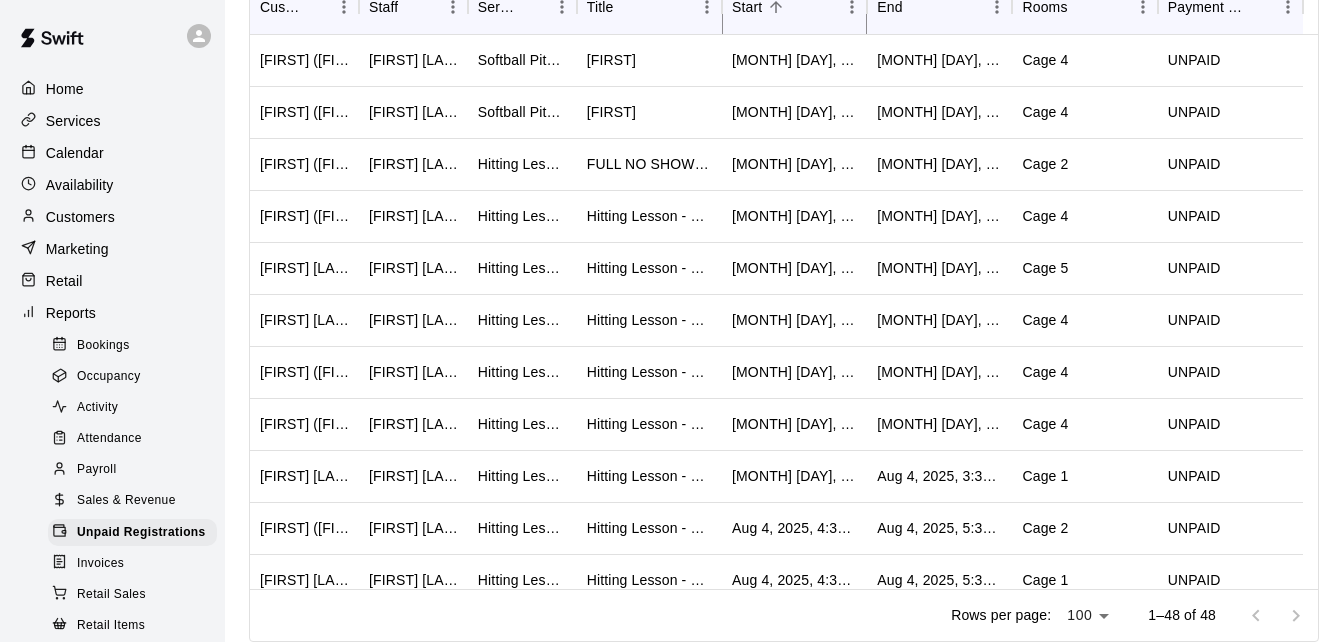 scroll, scrollTop: 418, scrollLeft: 0, axis: vertical 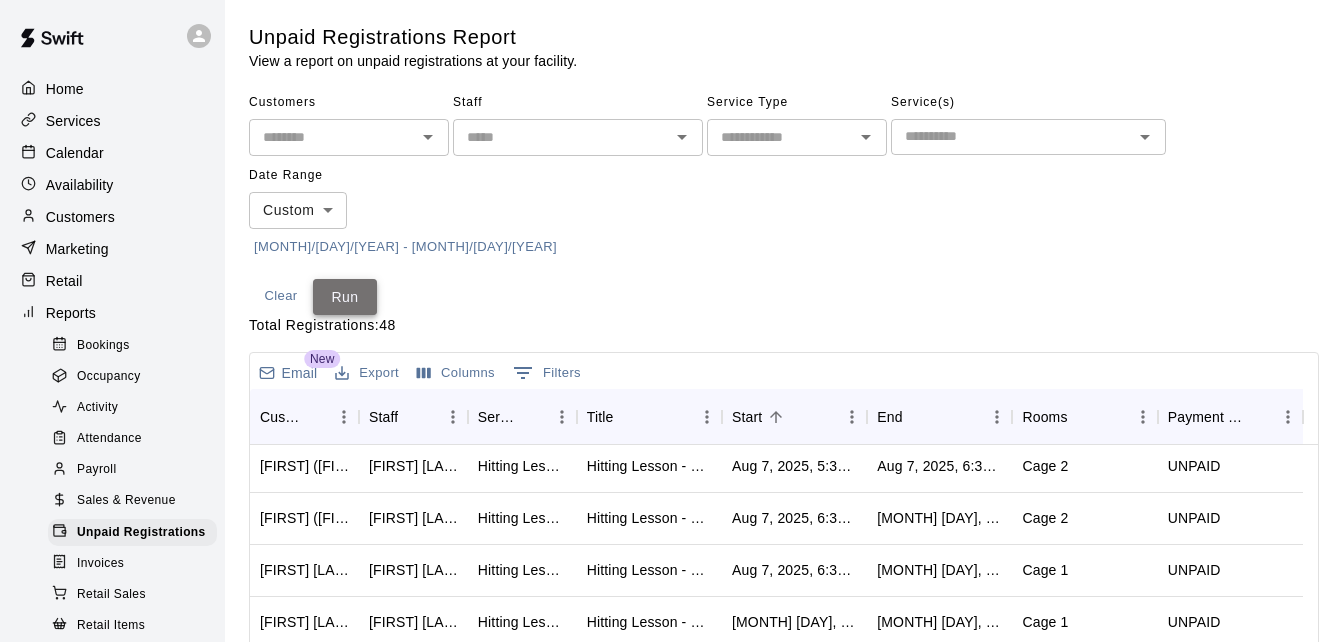 click on "Run" at bounding box center (345, 297) 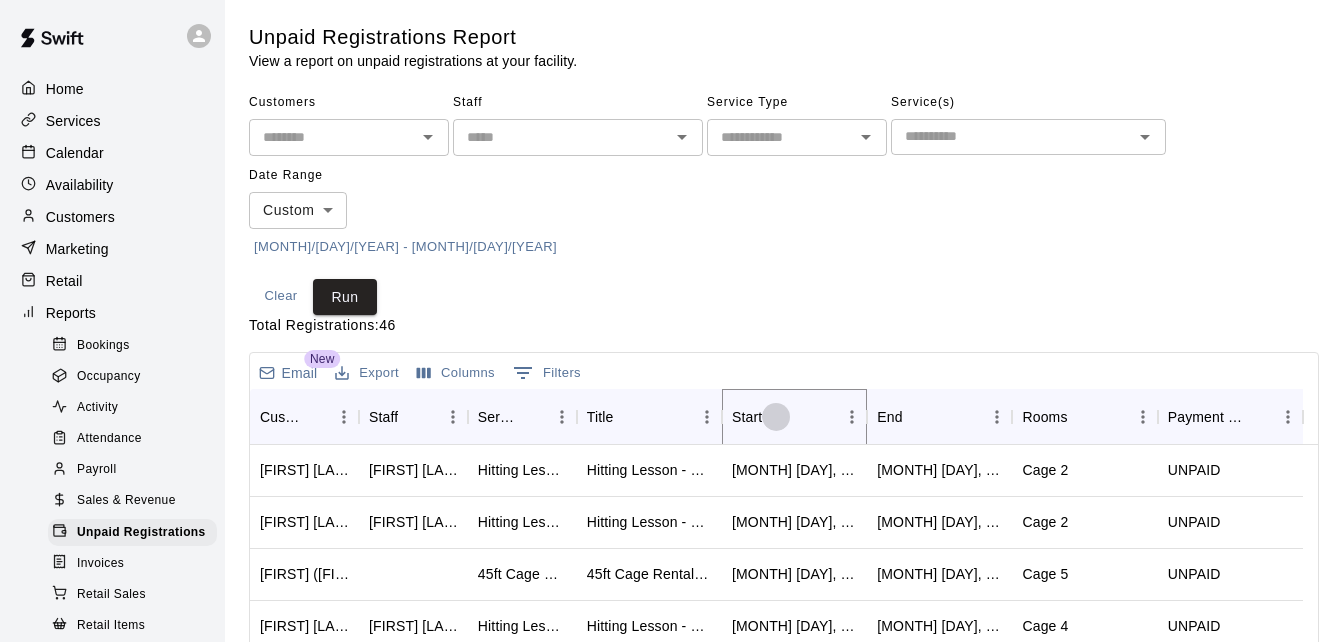 click 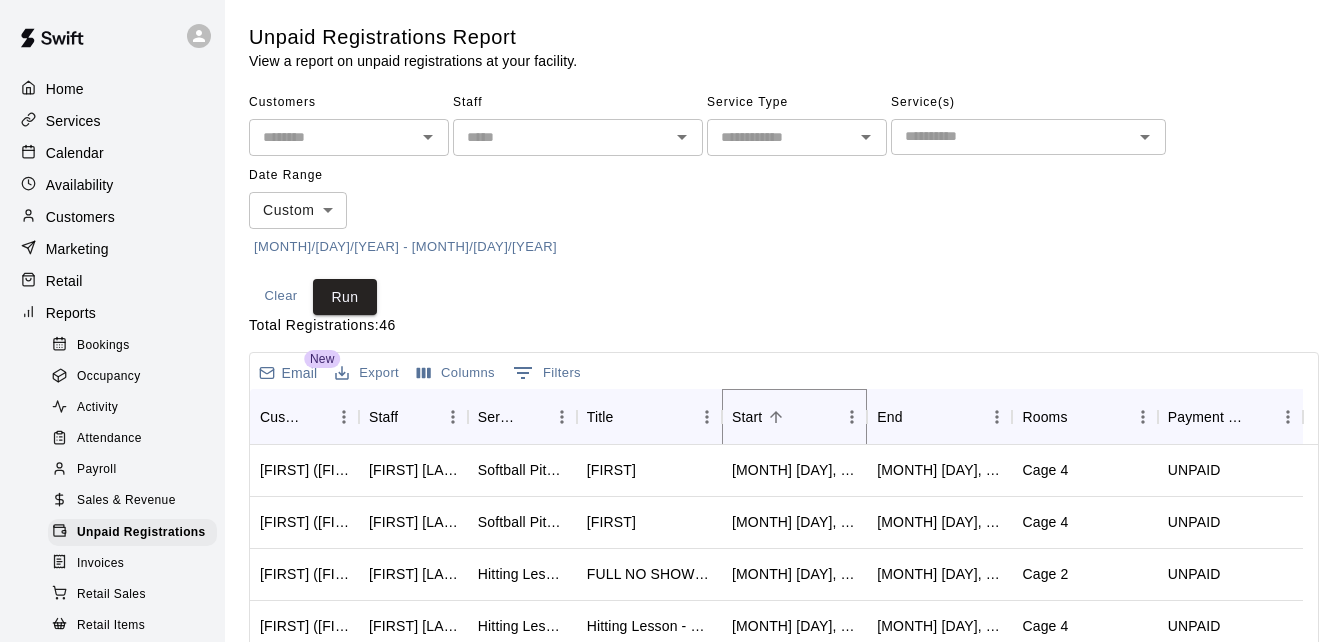 scroll, scrollTop: 484, scrollLeft: 0, axis: vertical 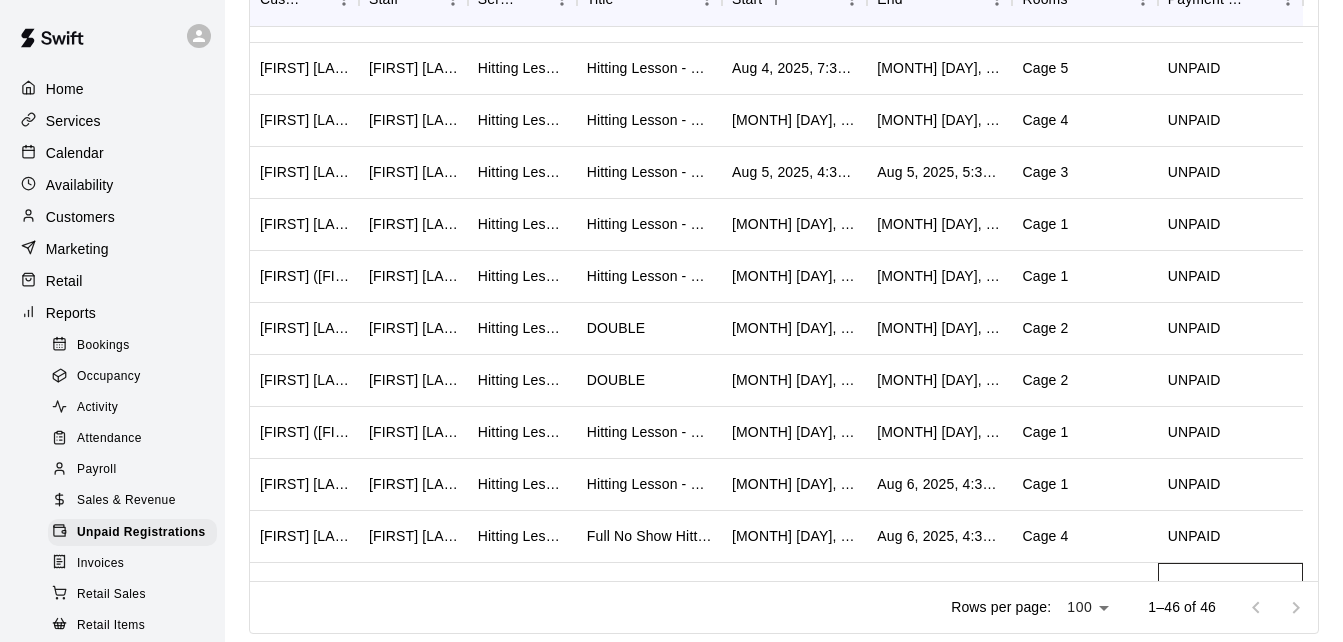 click on "UNPAID" at bounding box center (1230, 589) 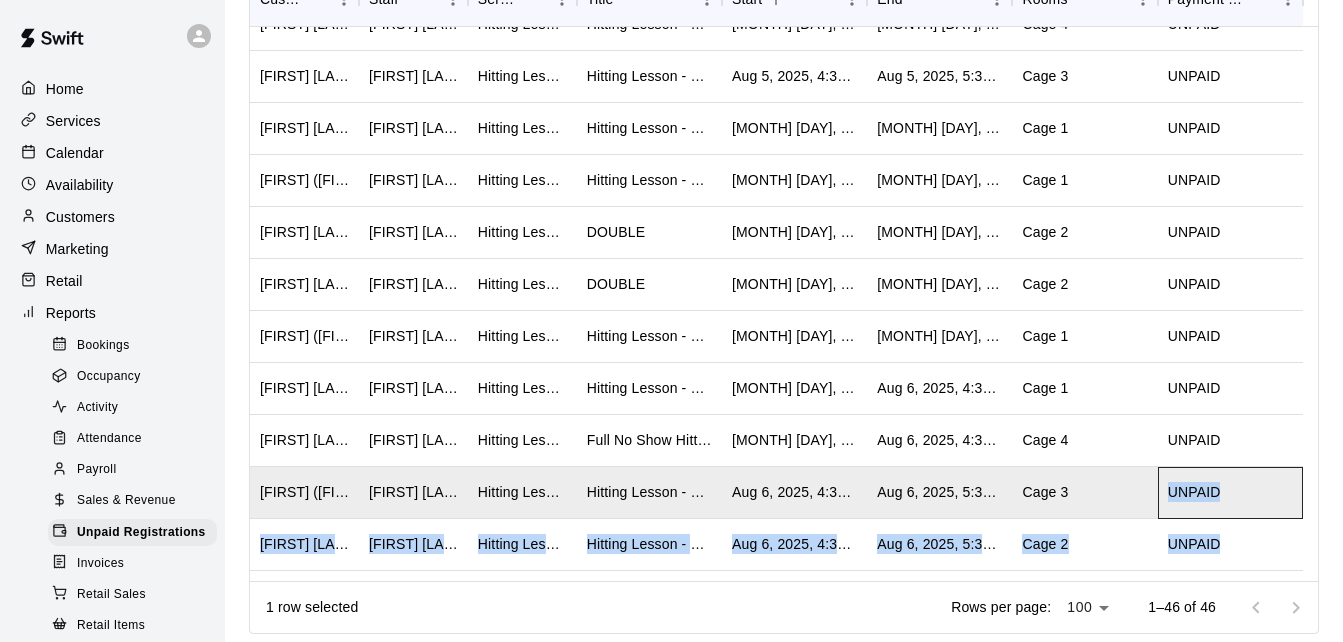 scroll, scrollTop: 956, scrollLeft: 0, axis: vertical 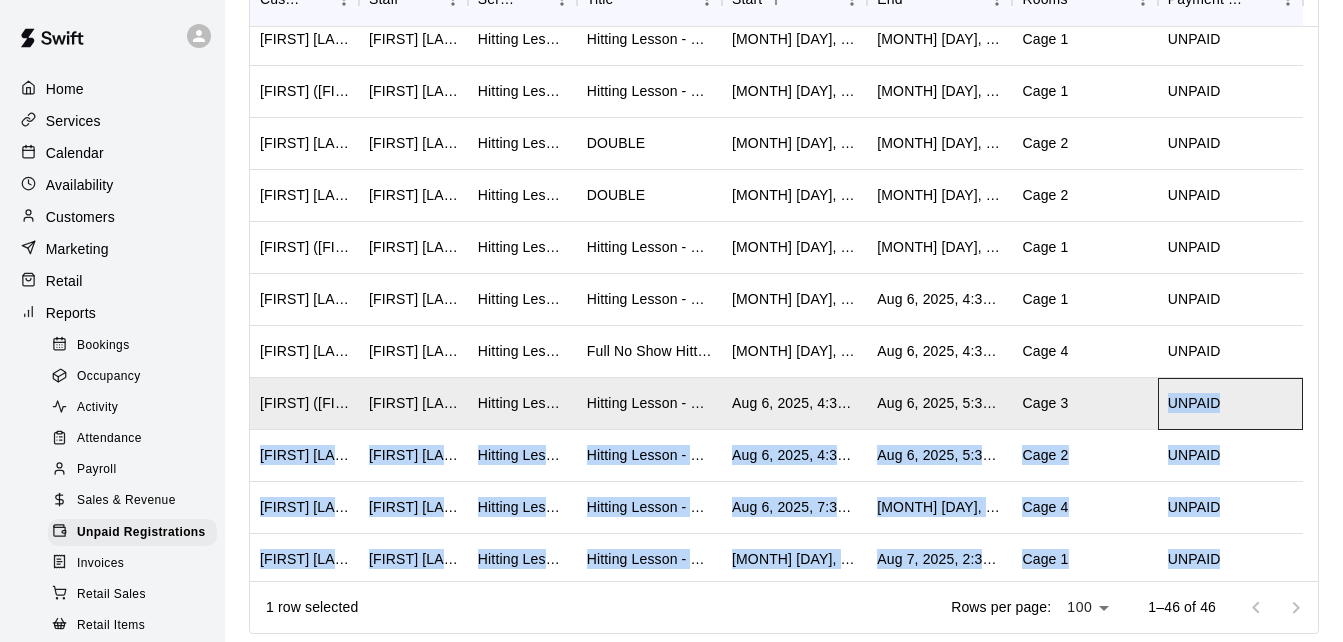 click on "Charles (Bo) Body Leo Rojas,Santiago Chirino,Jose Bermudez 13U Baseball Academy 2025 13U Baseball Academy 2025 Aug 4, 2025, 7:30 PM Aug 4, 2025, 9:30 PM Cage 1, Cage 2 UNPAID Riley Ravenscroft (Stacie (Riley) Ravenscroft) Melissa Martinez Hitting Lesson - 60 minutes Hitting Lesson - 60 minutes Aug 4, 2025, 7:30 PM Aug 4, 2025, 8:30 PM Cage 5 UNPAID Jaden  Ohse (Mandi (Arianna, Jaden) Ohse) Tristen Carranza Hitting Lesson - 60 minutes Hitting Lesson - 60 minutes Aug 4, 2025, 8:30 PM Aug 4, 2025, 9:30 PM Cage 4 UNPAID Liam Madden (Ryan Madden) Jose Bermudez Hitting Lesson - 60 minutes Hitting Lesson - 60 minutes Aug 5, 2025, 4:30 PM Aug 5, 2025, 5:30 PM Cage 3 UNPAID Sabrina Boyer (Orlando Boyer) Leo Rojas Hitting Lesson - 60 minutes Hitting Lesson - 60 minutes Aug 5, 2025, 6:30 PM Aug 5, 2025, 7:30 PM Cage 1 UNPAID Andy (Aiden) Cameron Leo Rojas Hitting Lesson - 60 minutes Hitting Lesson - 60 minutes Aug 6, 2025, 1:30 PM Aug 6, 2025, 2:30 PM Cage 1 UNPAID Charlie Still (Bethany Still) Santiago Chirino DOUBLE" at bounding box center (776, 222) 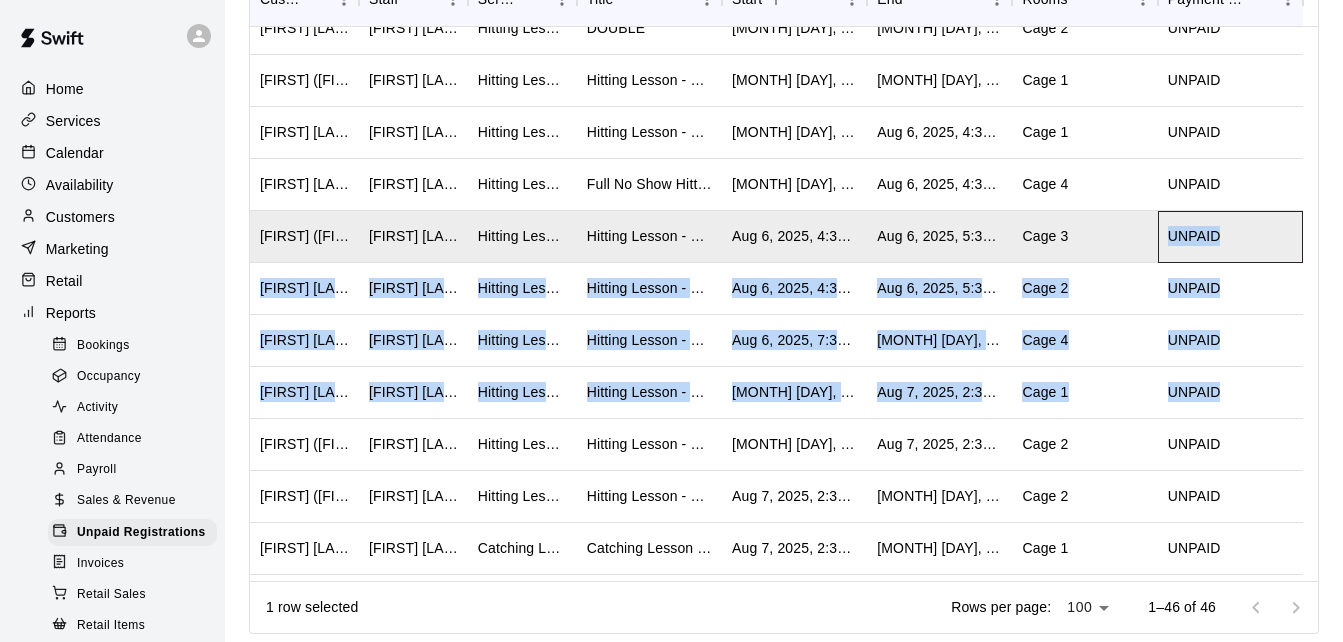scroll, scrollTop: 1156, scrollLeft: 0, axis: vertical 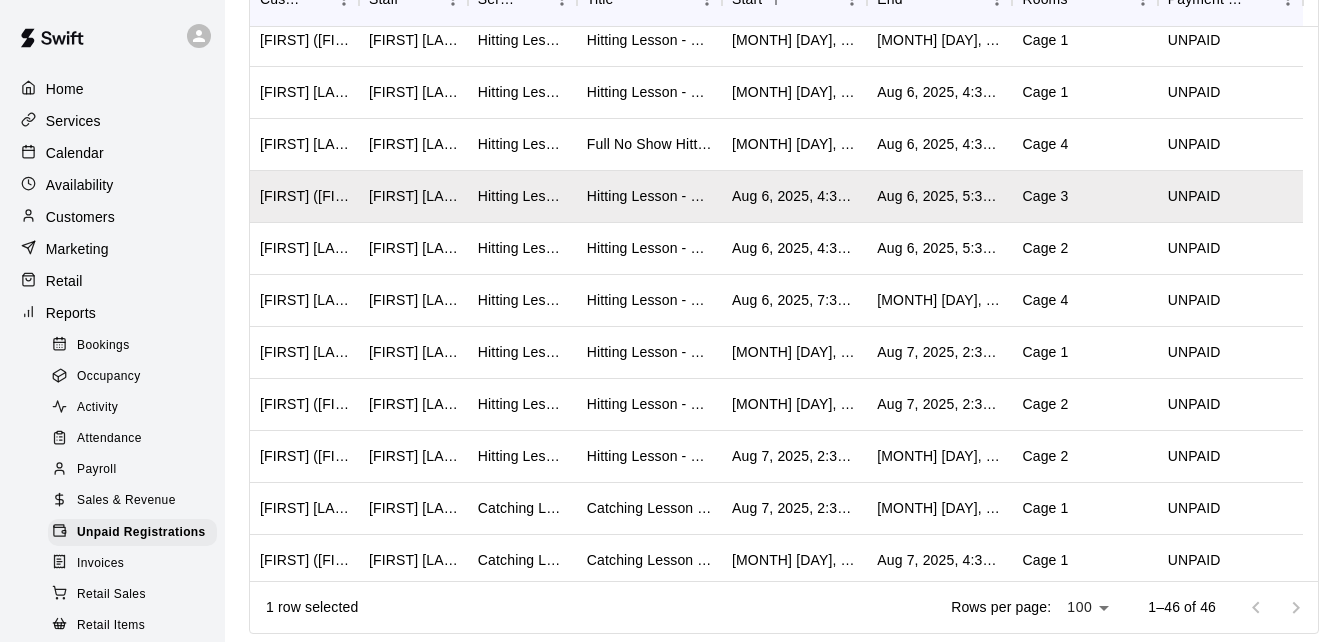 click on "Unpaid Registrations Report View a report on unpaid registrations at your facility. Customers ​ Staff ​ Service Type ​ Service(s) ​ Date Range Custom ****** ​ 5/1/2025 - 8/10/2025 Clear Run Total Registrations:  46 Email New Export Columns 0 Filters Customer Staff Service Title Start End Rooms Payment Status Andy (Aiden) Cameron Leo Rojas Hitting Lesson - 60 minutes Hitting Lesson - 60 minutes Aug 6, 2025, 1:30 PM Aug 6, 2025, 2:30 PM Cage 1 UNPAID Charlie Still (Bethany Still) Santiago Chirino Hitting Lesson - 60 minutes DOUBLE Aug 6, 2025, 1:30 PM Aug 6, 2025, 2:30 PM Cage 2 UNPAID Austin Still (Bethany Still) Santiago Chirino Hitting Lesson - 60 minutes DOUBLE Aug 6, 2025, 1:30 PM Aug 6, 2025, 2:30 PM Cage 2 UNPAID Charles (Bo) Body Leo Rojas Hitting Lesson - 60 minutes Hitting Lesson - 60 minutes Aug 6, 2025, 2:30 PM Aug 6, 2025, 3:30 PM Cage 1 UNPAID Isabella Smith (Jennifer Smith) Leo Rojas Hitting Lesson - 60 minutes Hitting Lesson - 60 minutes Aug 6, 2025, 3:30 PM Aug 6, 2025, 4:30 PM Cage 1" at bounding box center (784, 112) 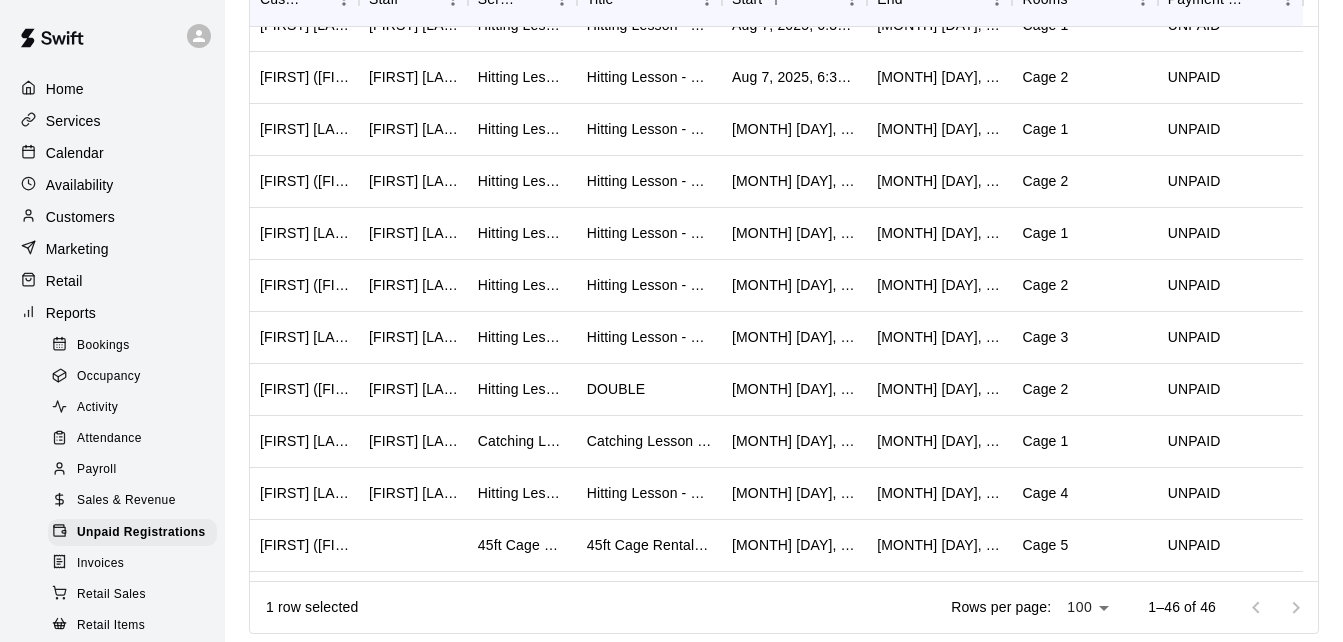 scroll, scrollTop: 1756, scrollLeft: 0, axis: vertical 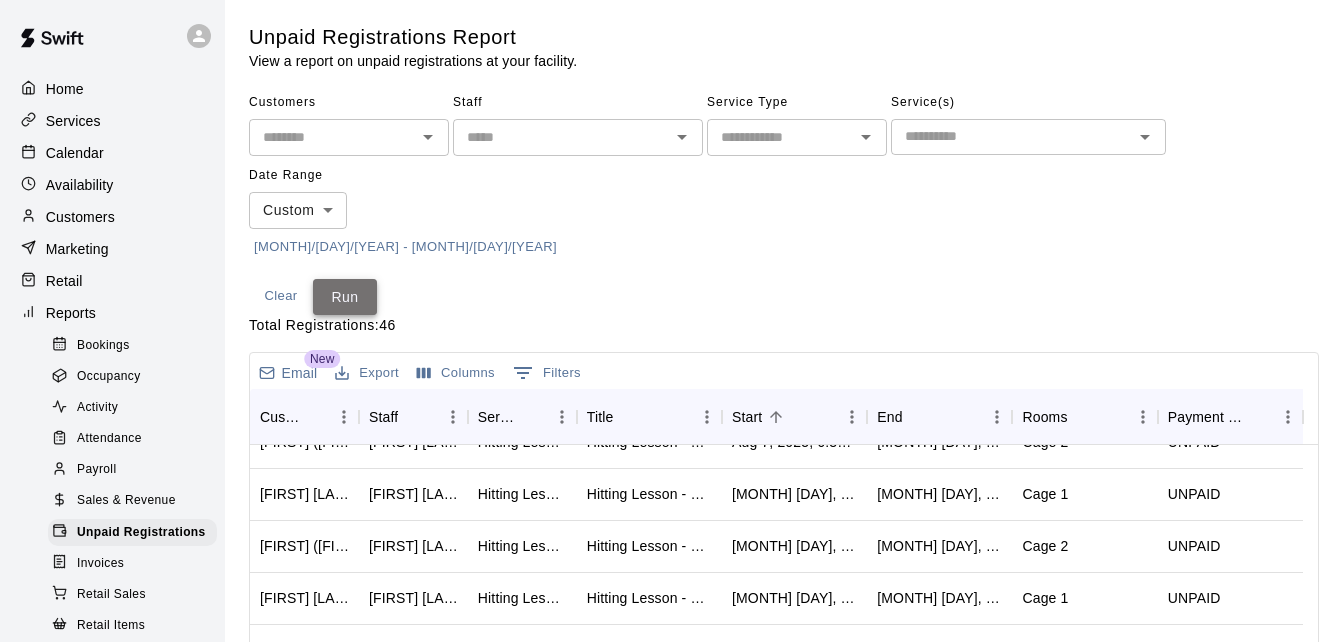 click on "Run" at bounding box center [345, 297] 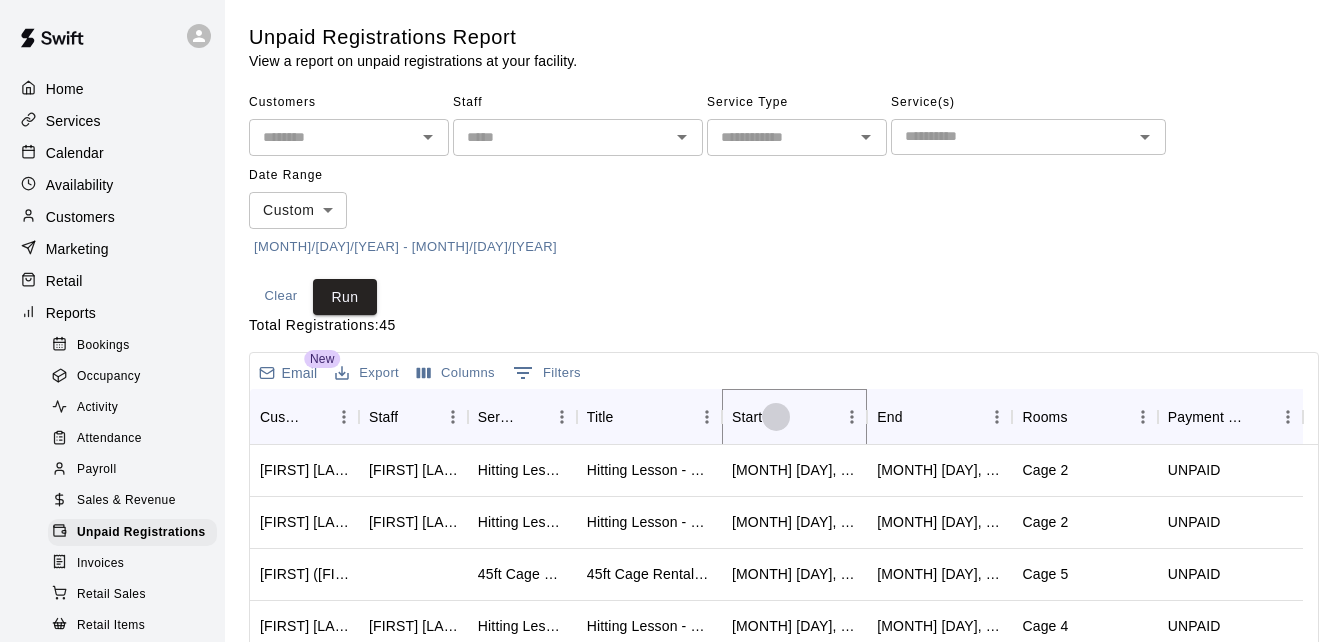 click 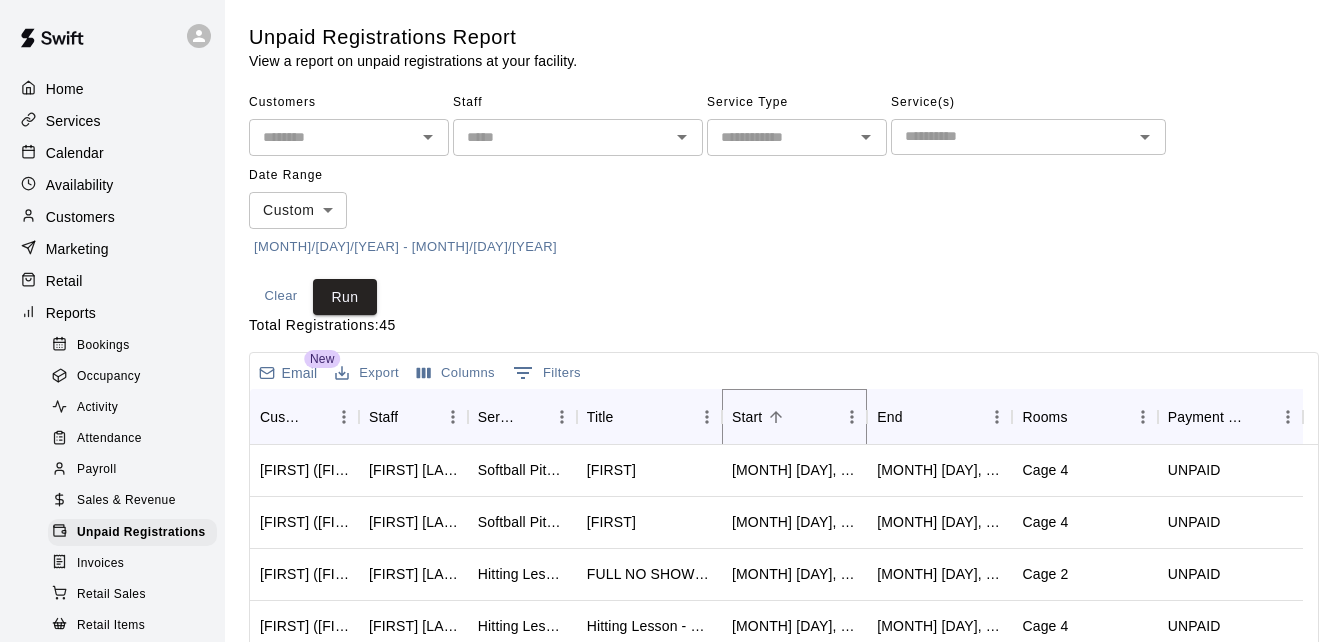 scroll, scrollTop: 418, scrollLeft: 0, axis: vertical 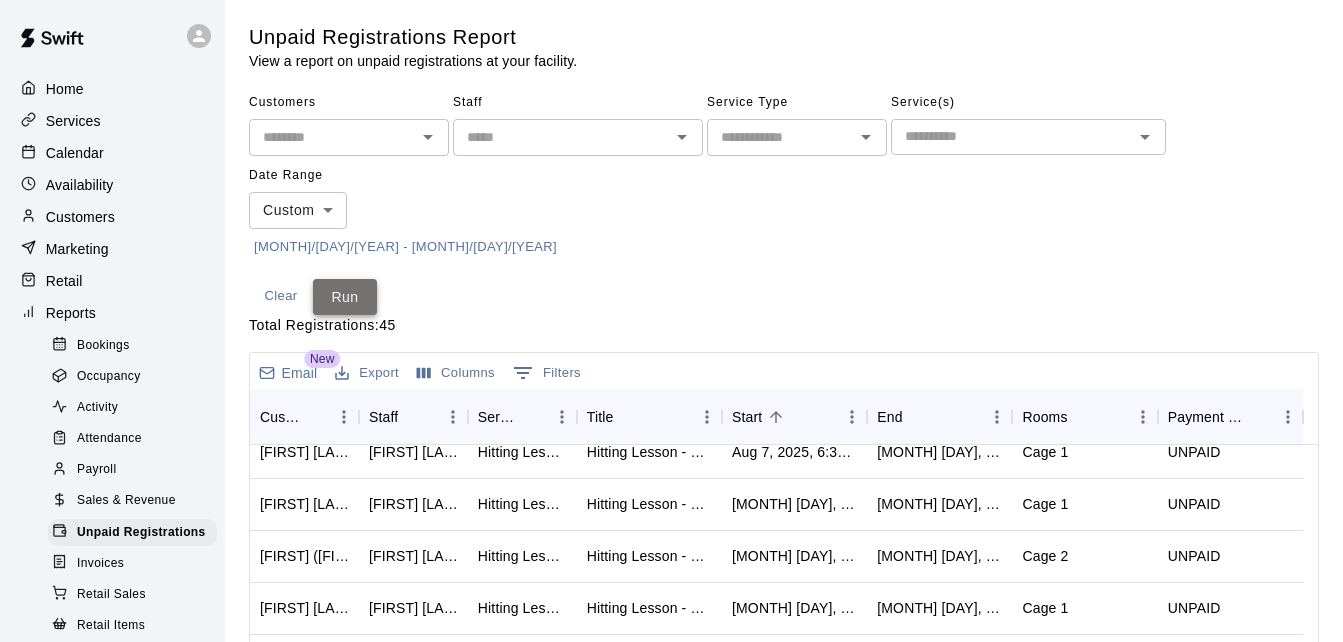 click on "Run" at bounding box center (345, 297) 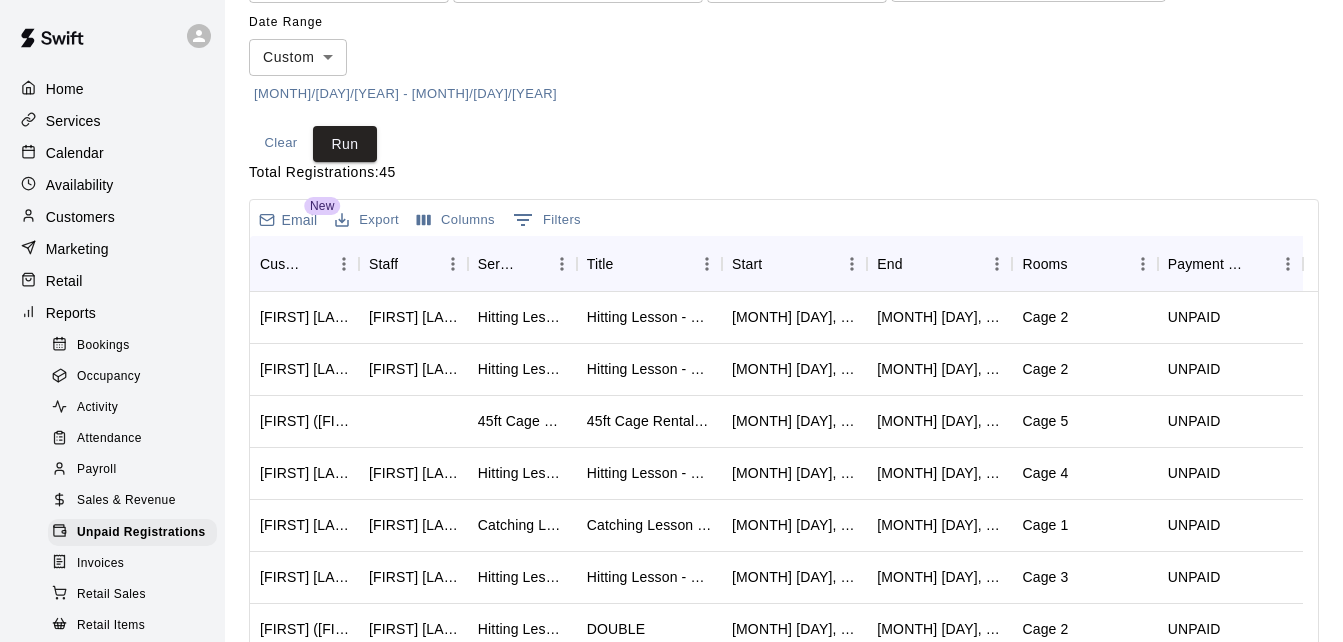 scroll, scrollTop: 200, scrollLeft: 0, axis: vertical 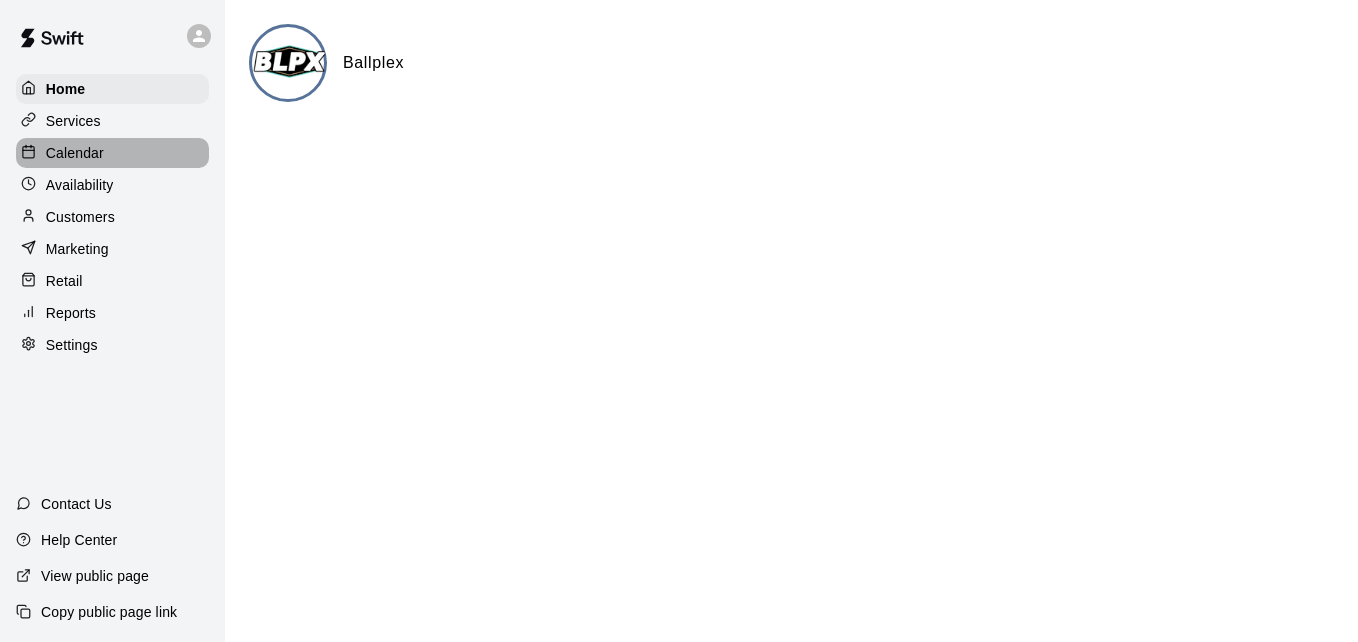 click on "Calendar" at bounding box center [112, 153] 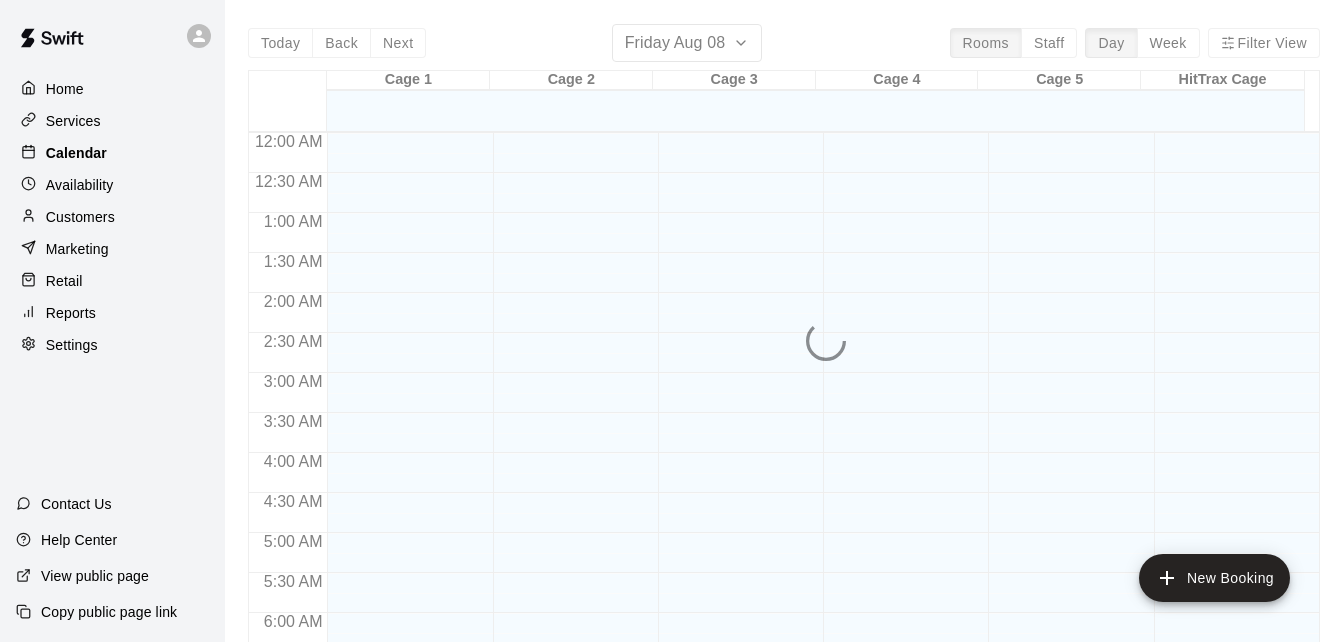 scroll, scrollTop: 1328, scrollLeft: 0, axis: vertical 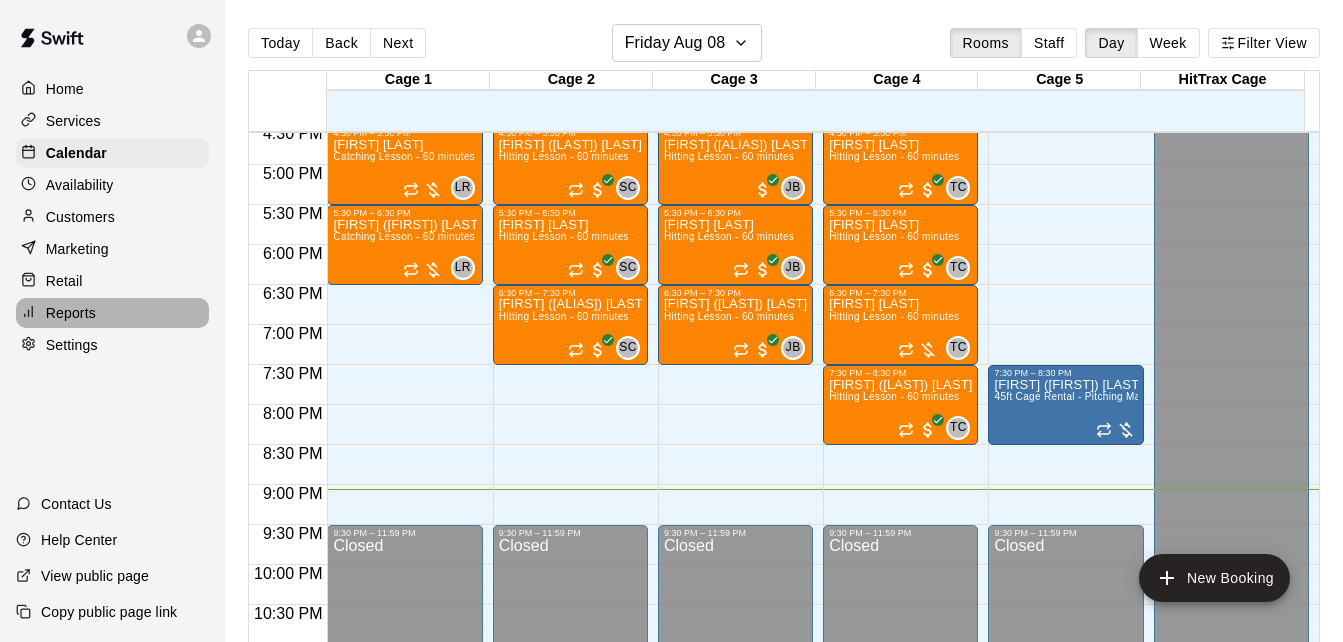 click on "Reports" at bounding box center [112, 313] 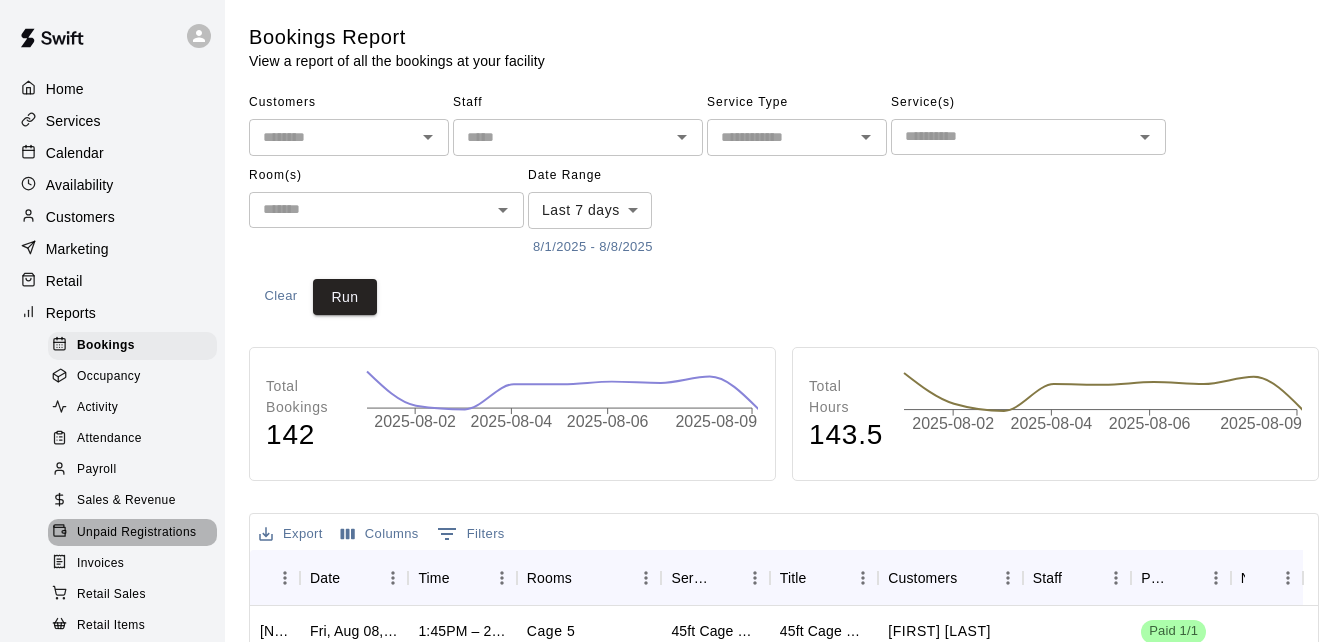 click on "Unpaid Registrations" at bounding box center [136, 533] 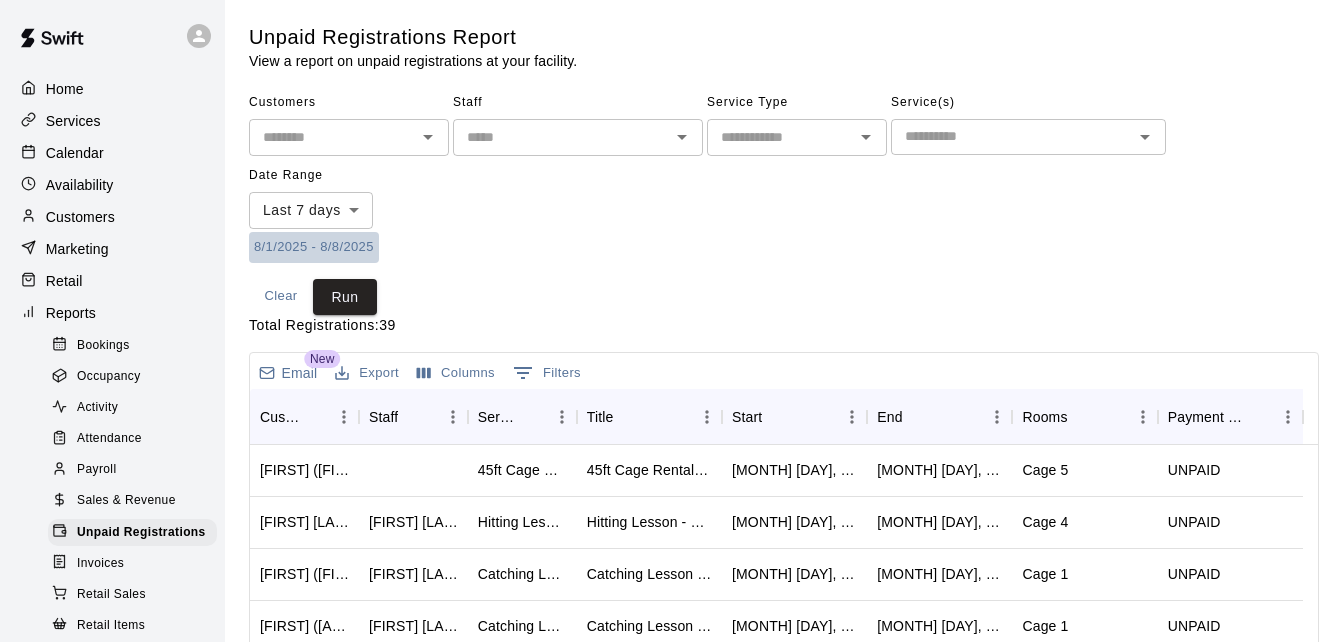 click on "8/1/2025 - 8/8/2025" at bounding box center [314, 247] 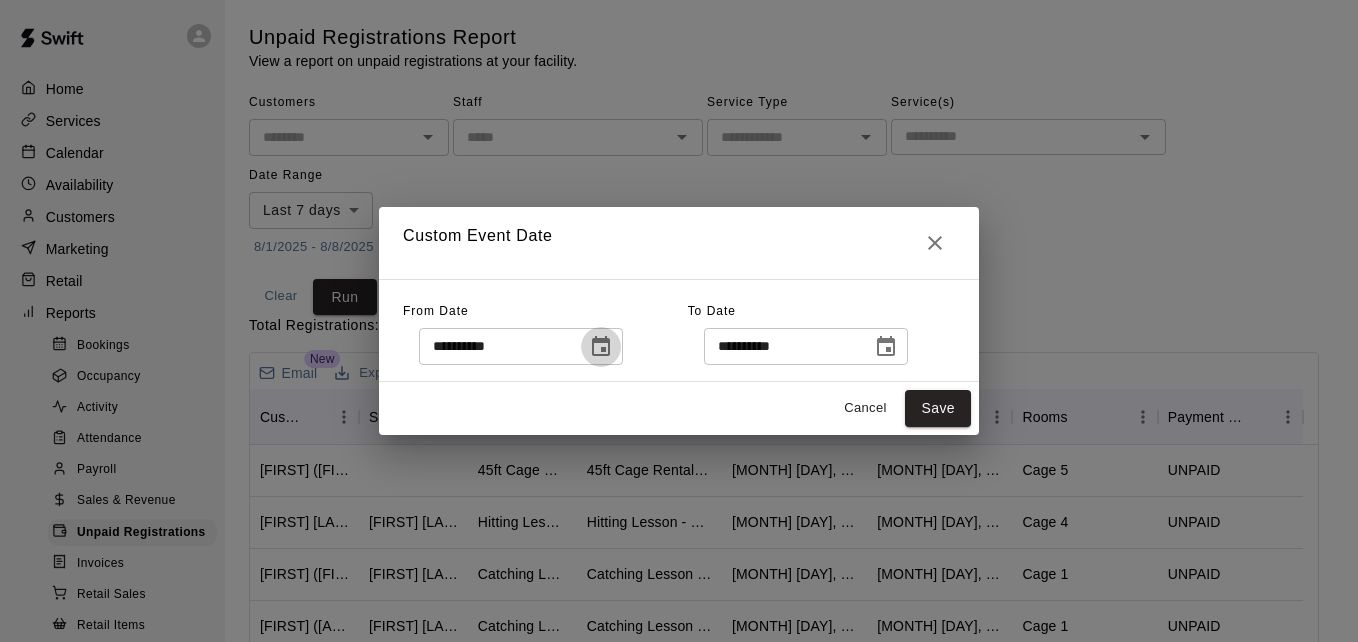 click 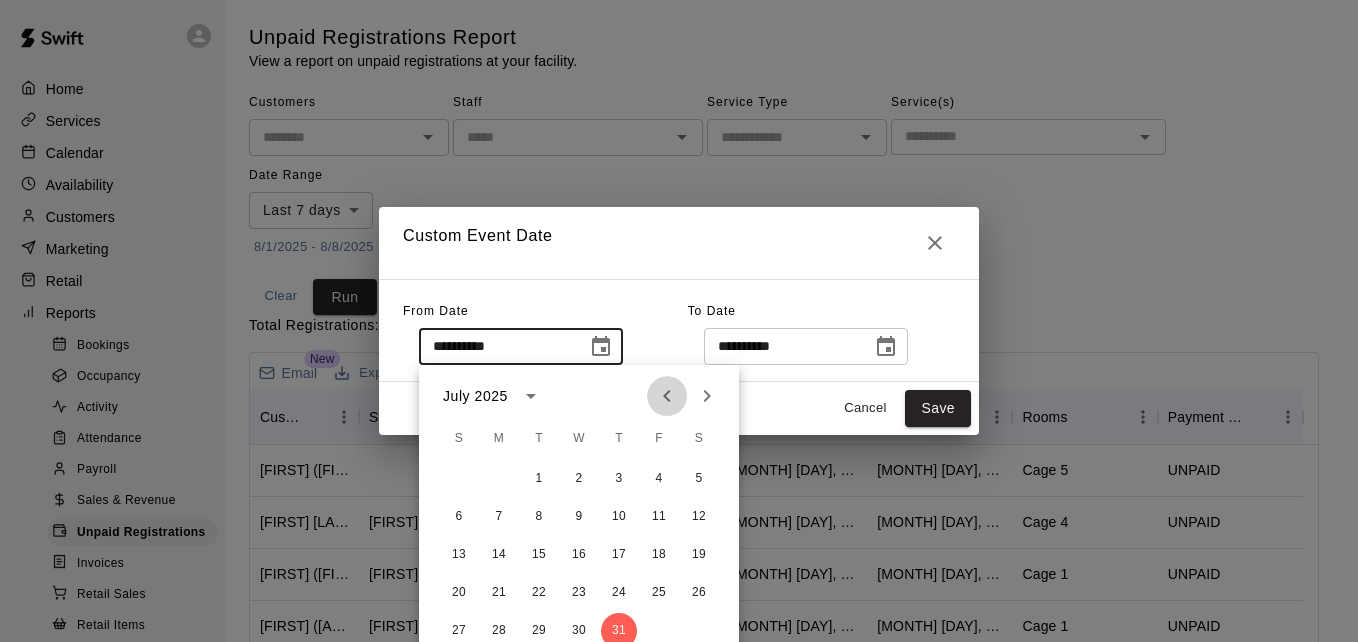 click 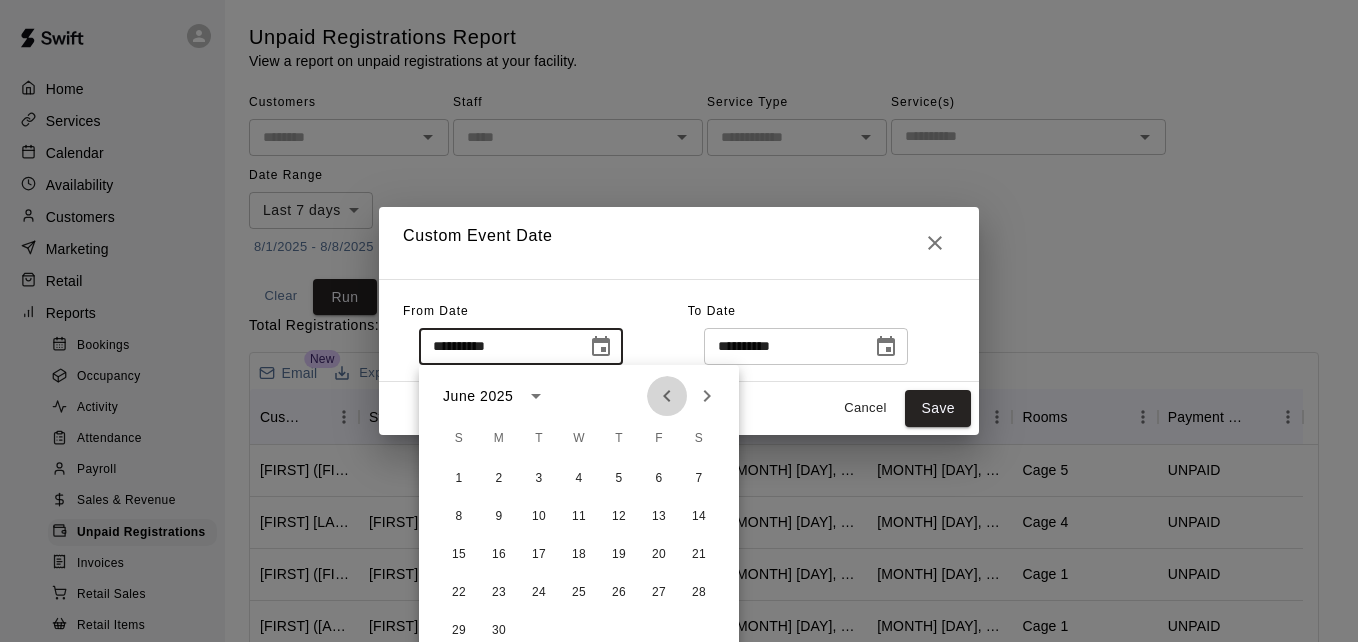 click 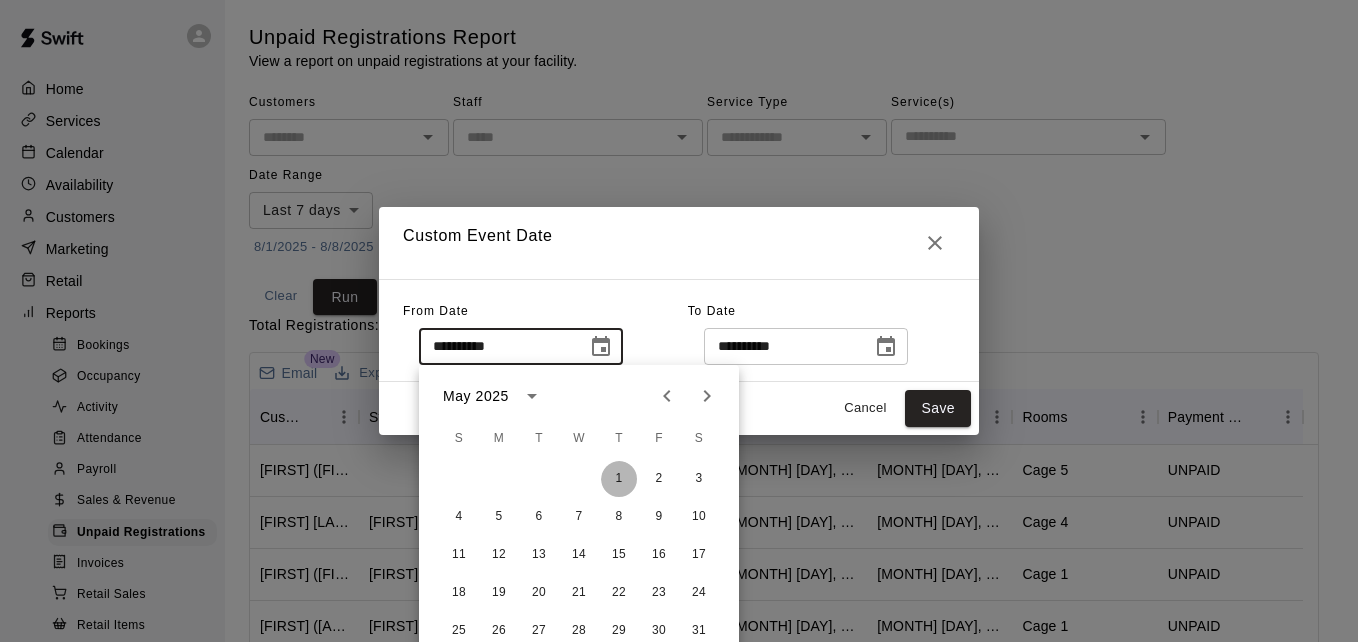 click on "1" at bounding box center (619, 479) 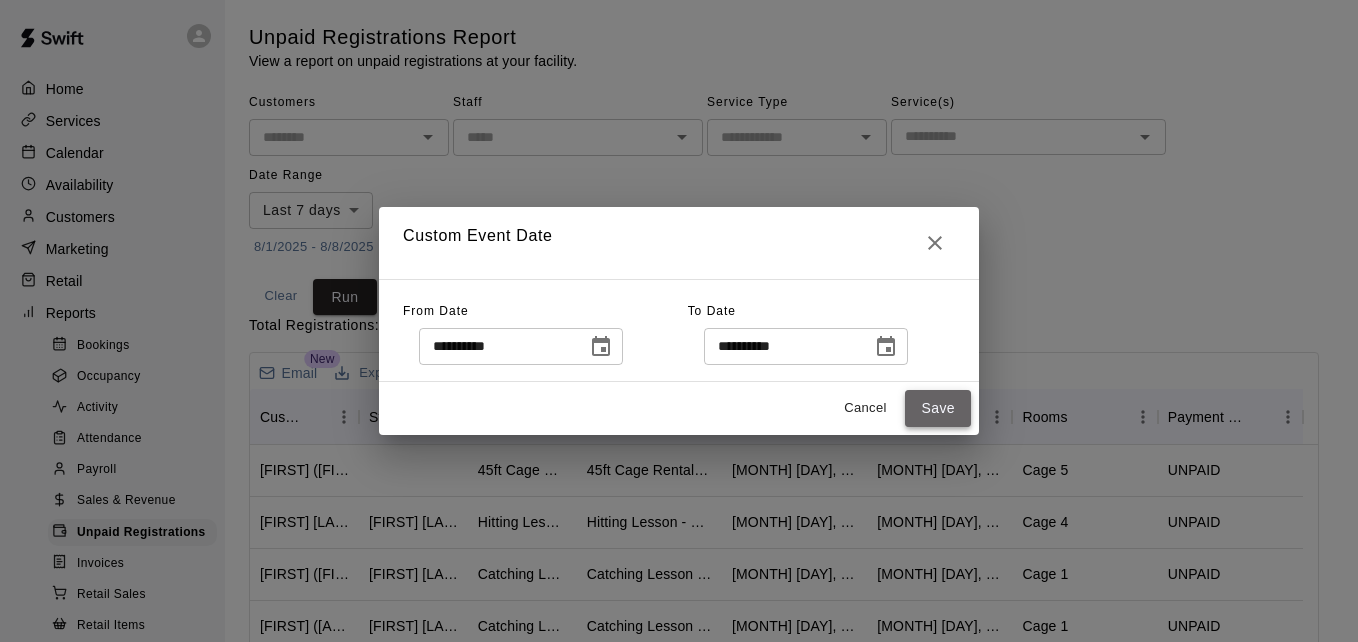 click on "Save" at bounding box center [938, 408] 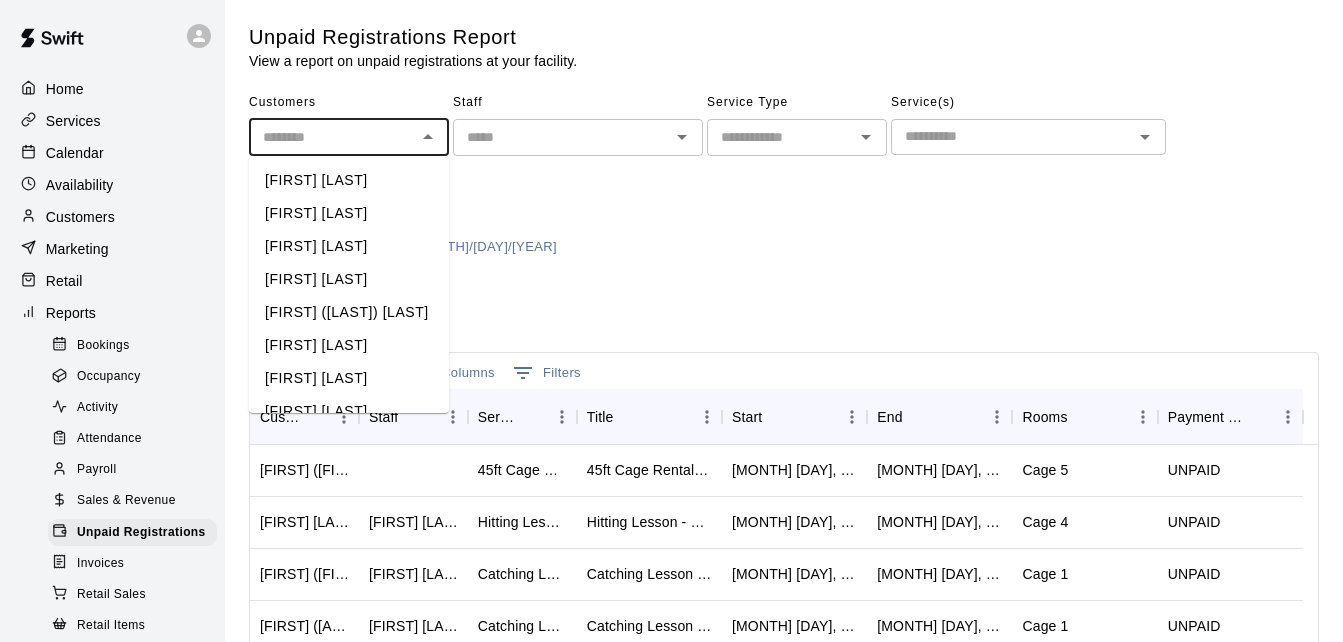 click at bounding box center (332, 137) 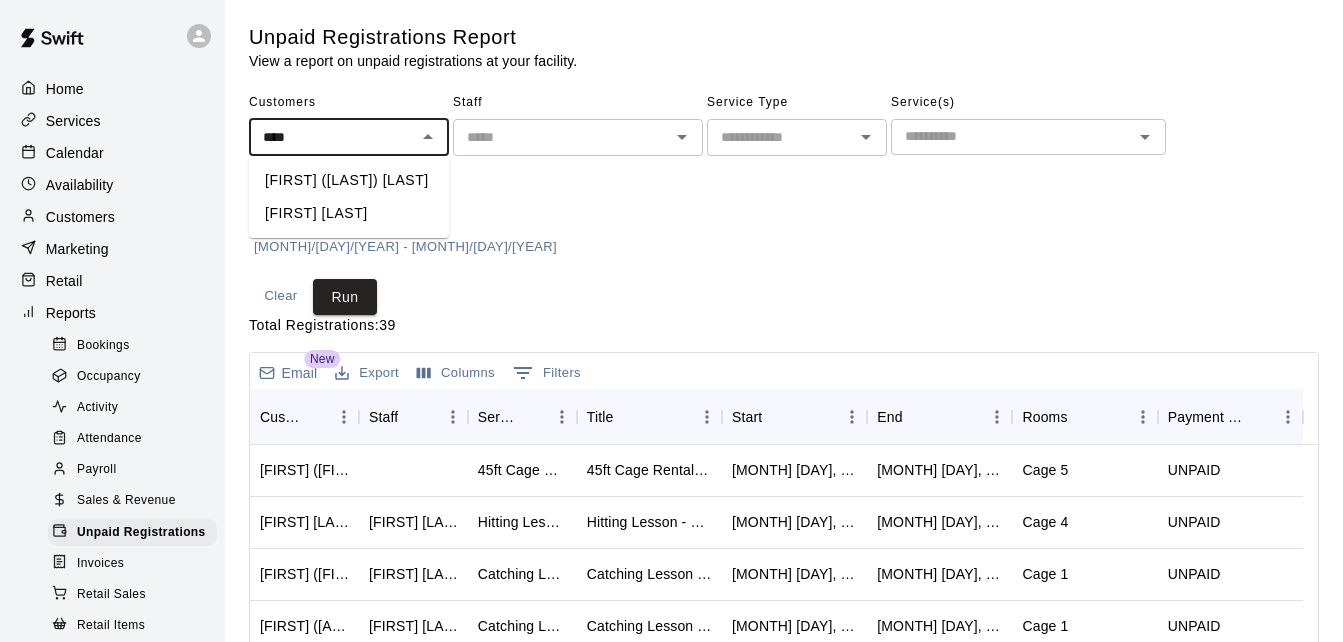 click on "[FIRST] ([LAST]) [LAST]" at bounding box center [349, 180] 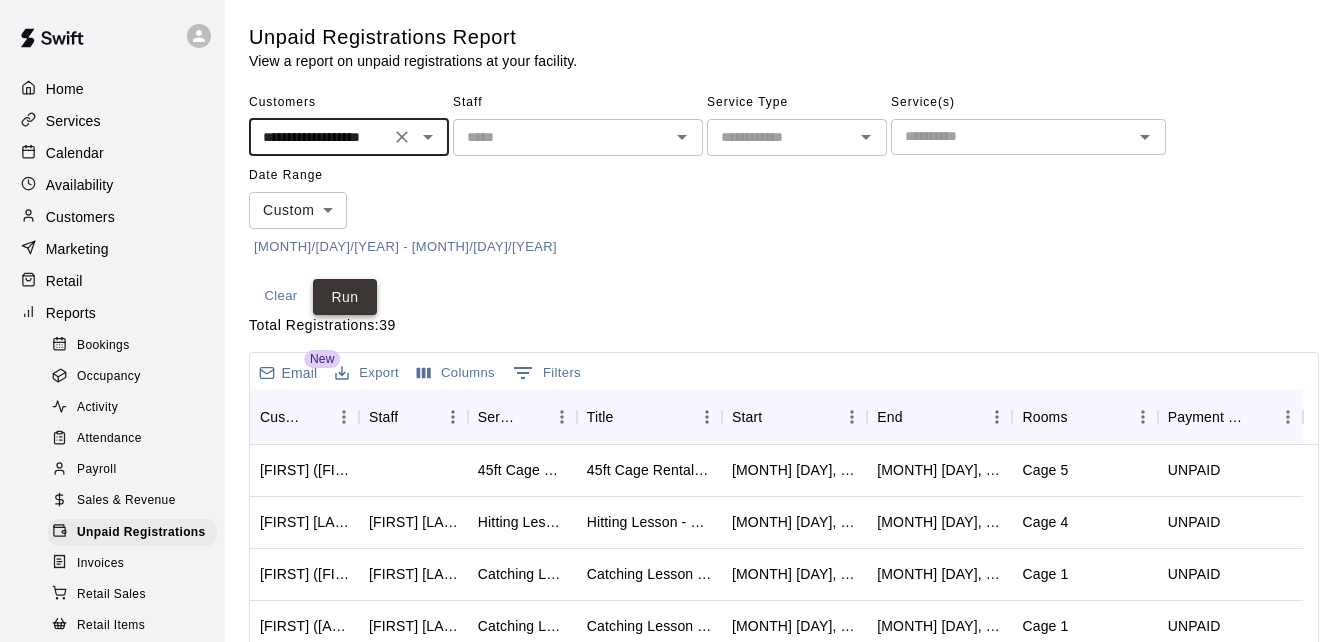 type on "**********" 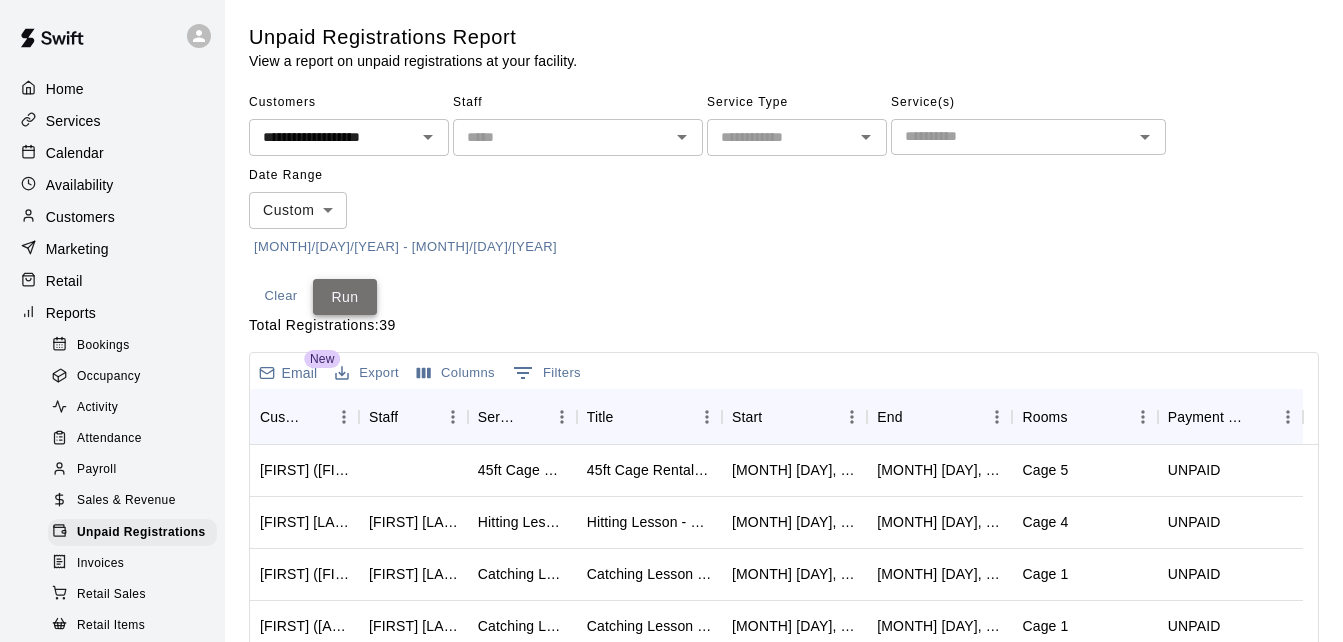 click on "Run" at bounding box center (345, 297) 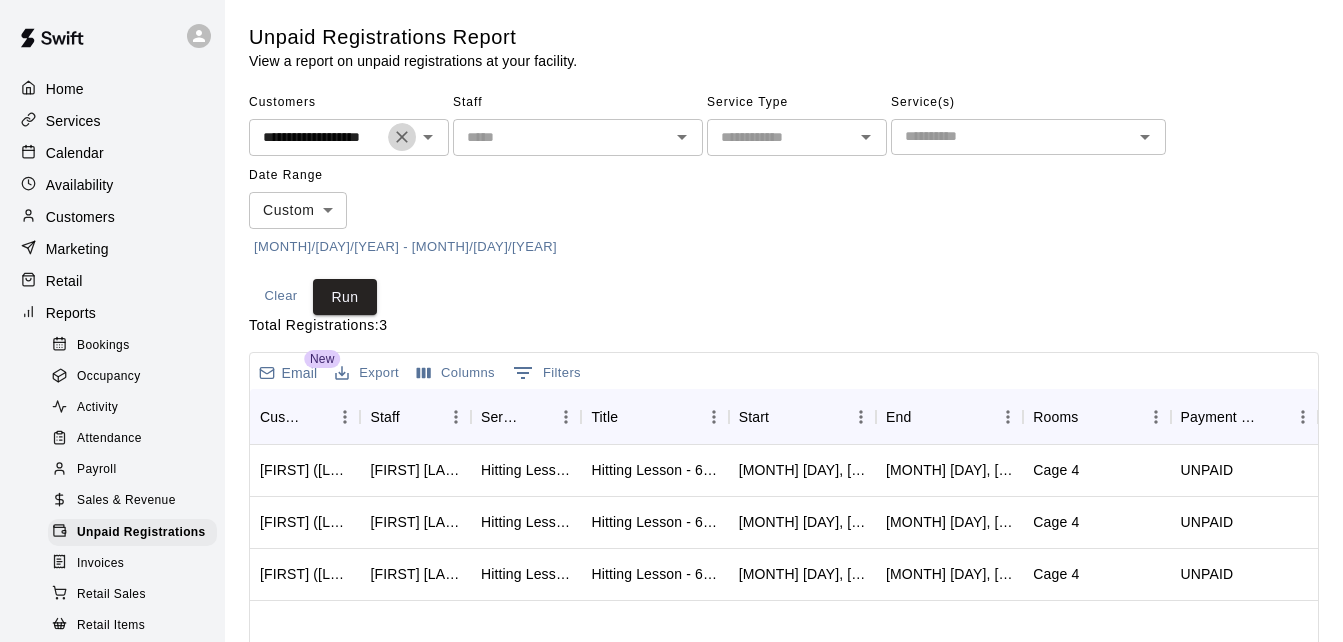 click 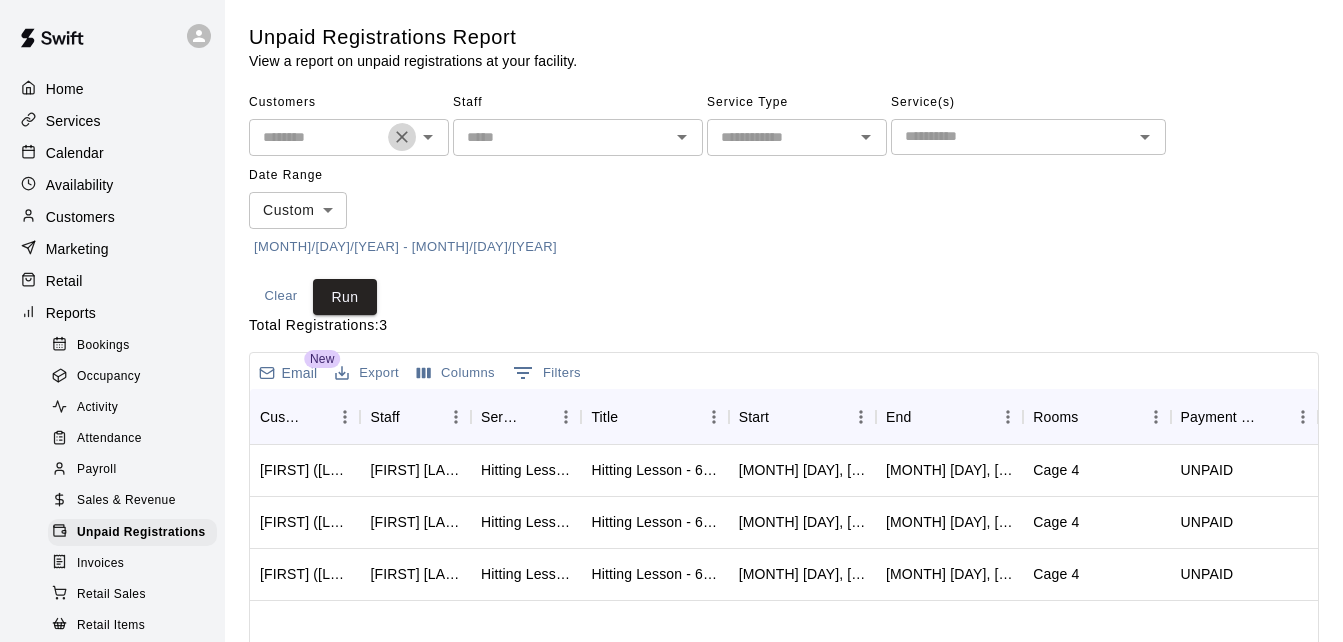 scroll, scrollTop: 0, scrollLeft: 0, axis: both 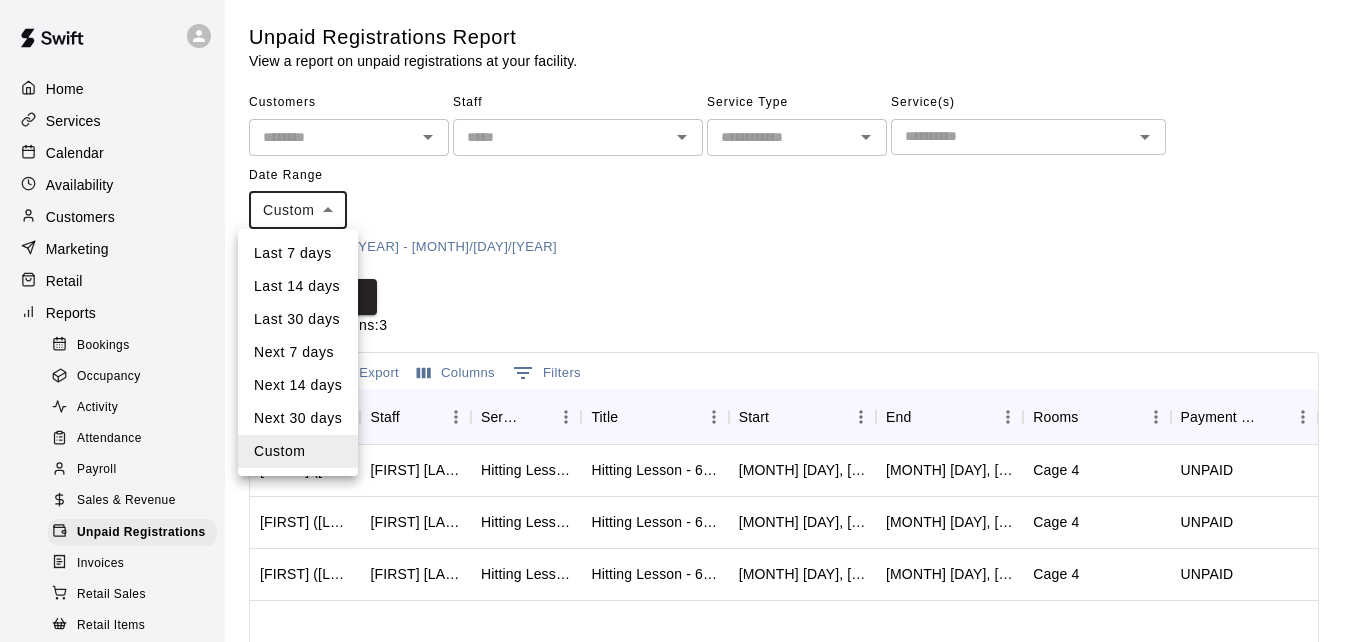 click on "Home Services Calendar Availability Customers Marketing Retail Reports Bookings Occupancy Activity Attendance Payroll Sales & Revenue Unpaid Registrations Invoices Retail Sales Retail Items Wallet New Settings Contact Us Help Center View public page Copy public page link Unpaid Registrations Report View a report on unpaid registrations at your facility. Customers ​​ Staff ​​ Service Type ​​ Service(s) ​​ Date Range Custom ****** ​​ [DATE] - [DATE] Clear Run Total Registrations: ​​ [NUMBER] Email New Export Columns [NUMBER] Filters Customer Staff Service Title Start End Rooms Payment Status [FIRST] ([ALIAS]) [LAST] [FIRST] [LAST] Hitting Lesson - 60 minutes Hitting Lesson - 60 minutes [MONTH] [DAY], [TIME] [MONTH] [DAY], [TIME] Cage [NUMBER] UNPAID [FIRST] ([ALIAS]) [LAST] [FIRST] [LAST] Hitting Lesson - 60 minutes Hitting Lesson - 60 minutes [MONTH] [DAY], [TIME] [MONTH] [DAY], [TIME] Cage [NUMBER] UNPAID [FIRST] ([ALIAS]) [LAST] [FIRST] [LAST] Hitting Lesson - 60 minutes Hitting Lesson - 60 minutes [MONTH] [DAY], [TIME] Cage [NUMBER] UNPAID [NUMBER]" at bounding box center [679, 530] 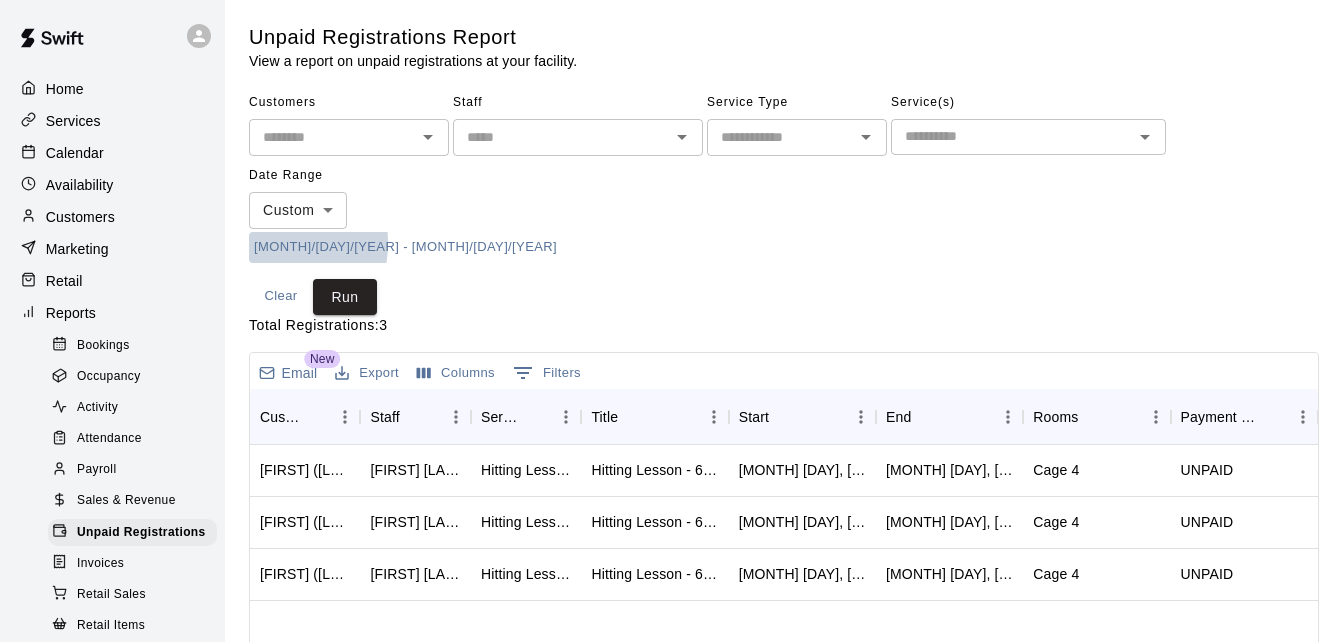 click on "[MONTH]/[DAY]/[YEAR] - [MONTH]/[DAY]/[YEAR]" at bounding box center (405, 247) 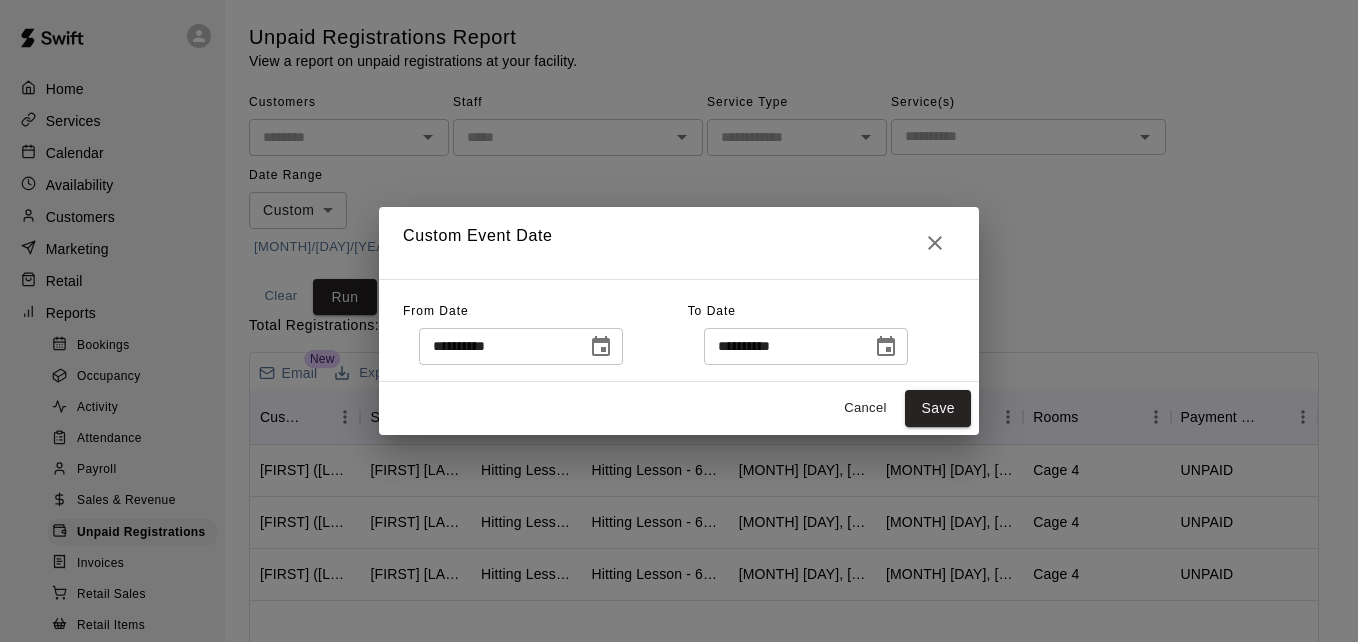 click on "**********" at bounding box center (679, 321) 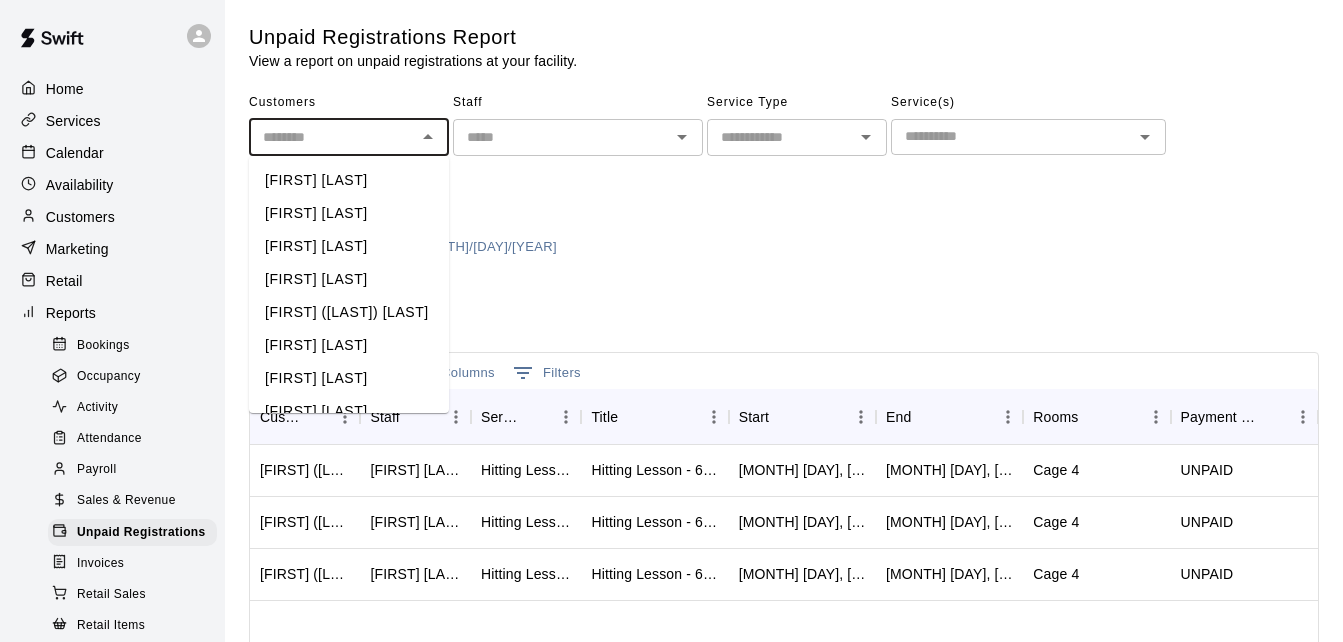 click at bounding box center [332, 137] 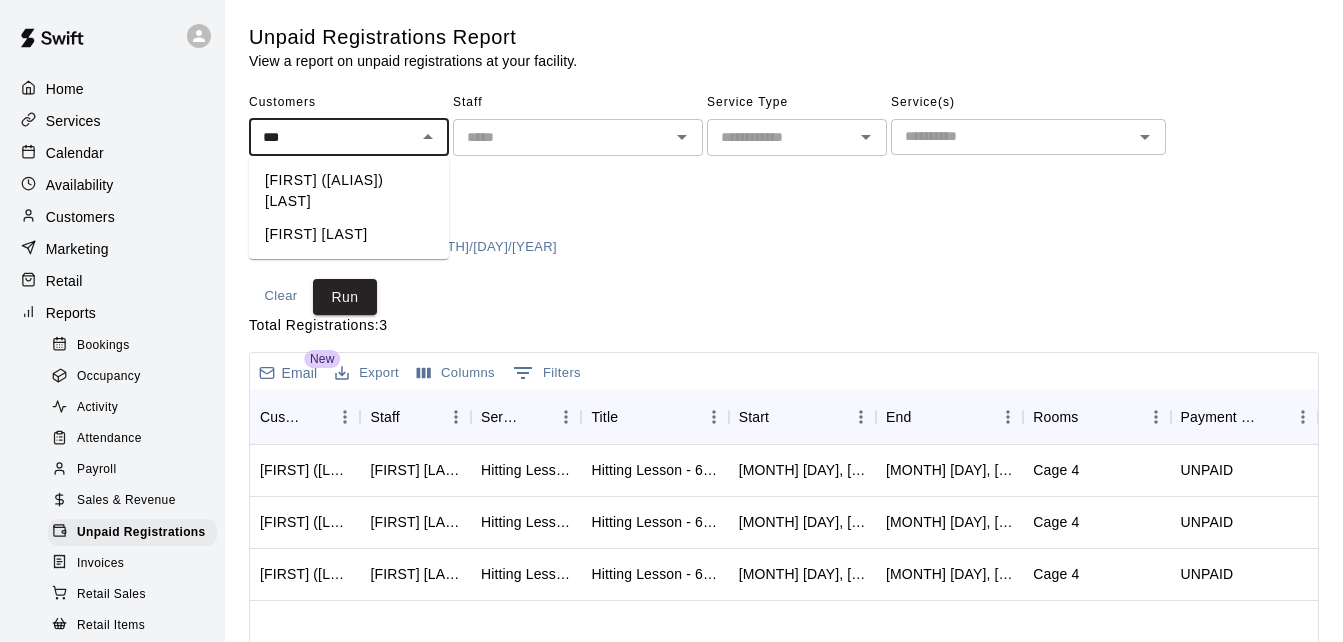click on "[FIRST] [LAST]" at bounding box center (349, 234) 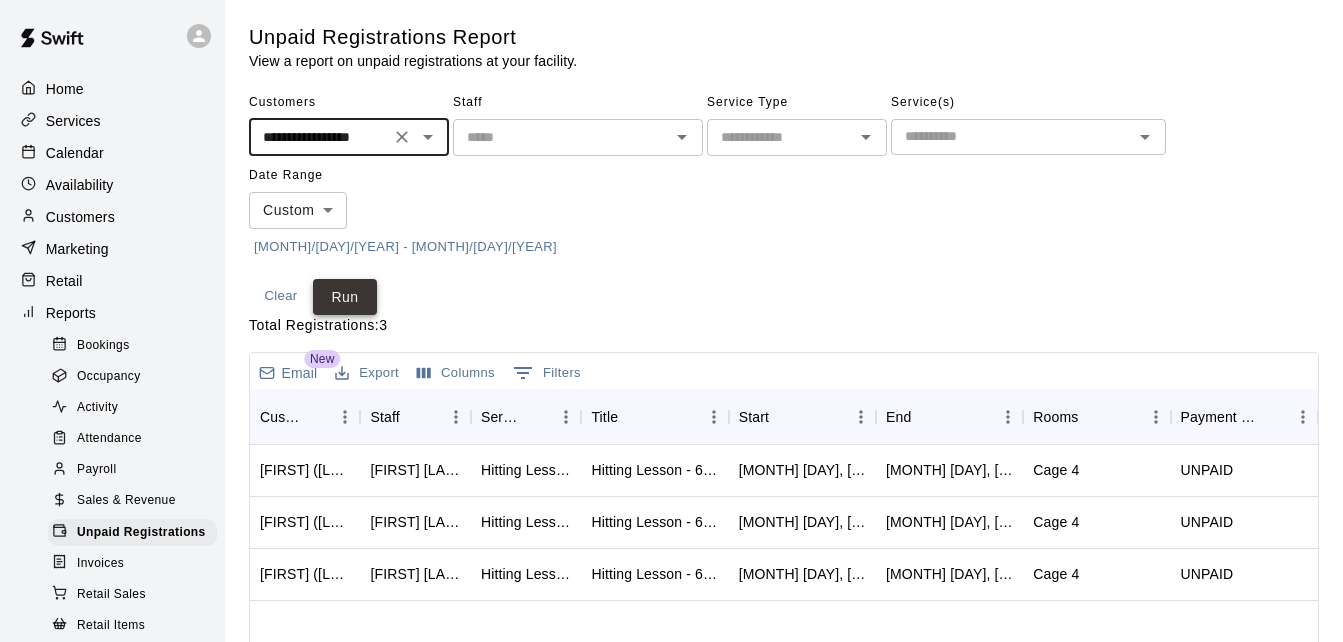 type on "**********" 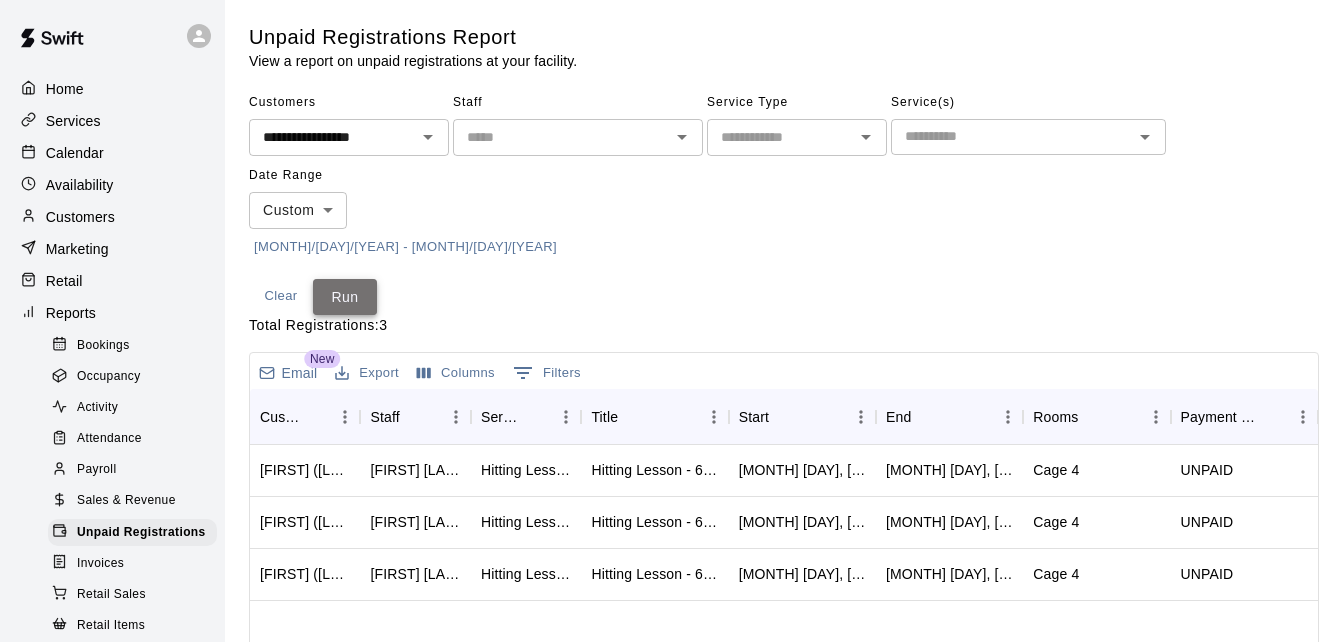 click on "Run" at bounding box center [345, 297] 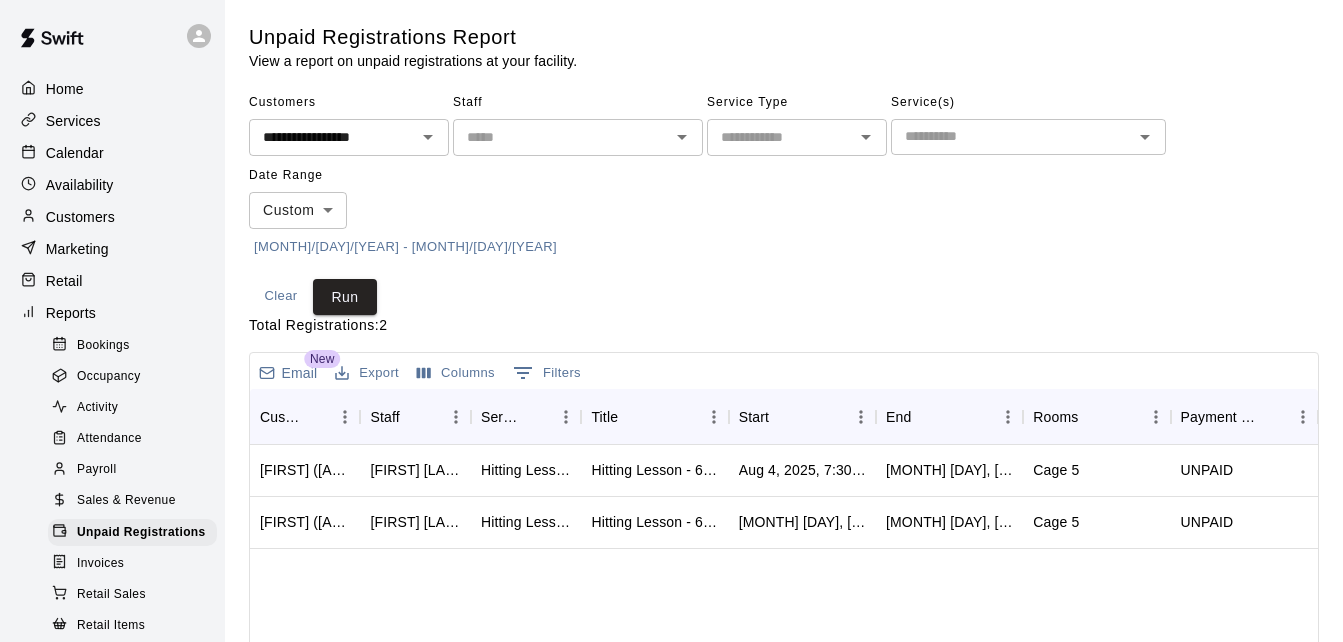 click 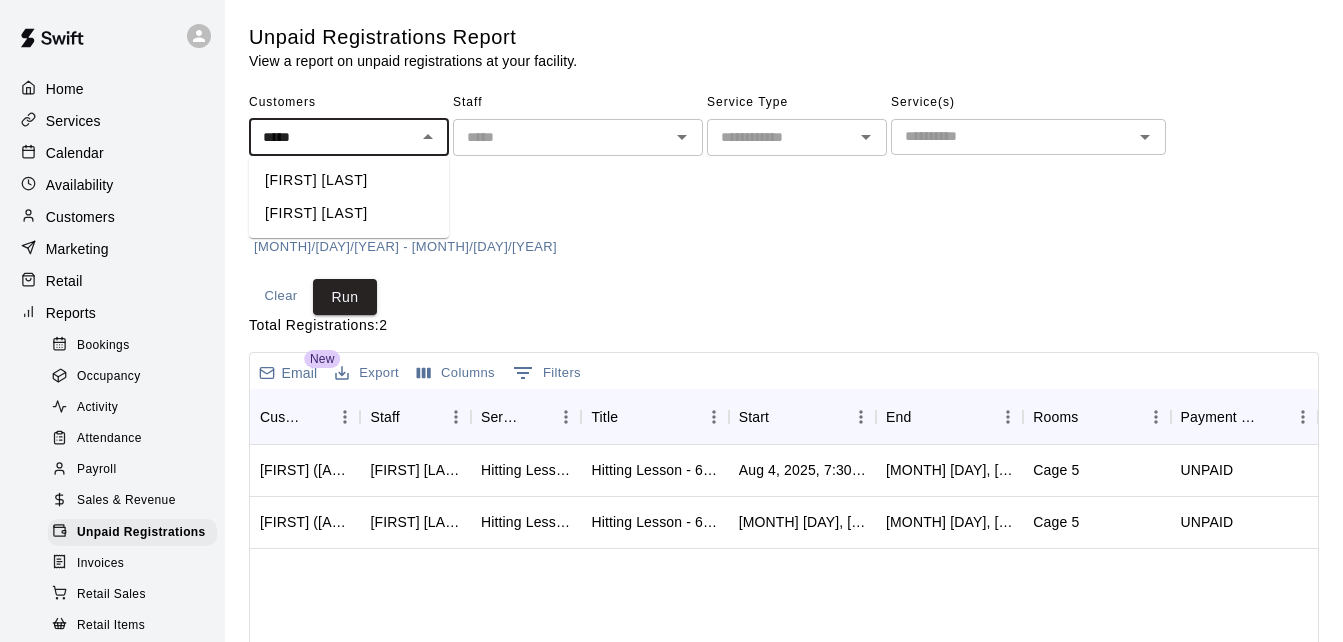 click on "[FIRST] [LAST]" at bounding box center (349, 213) 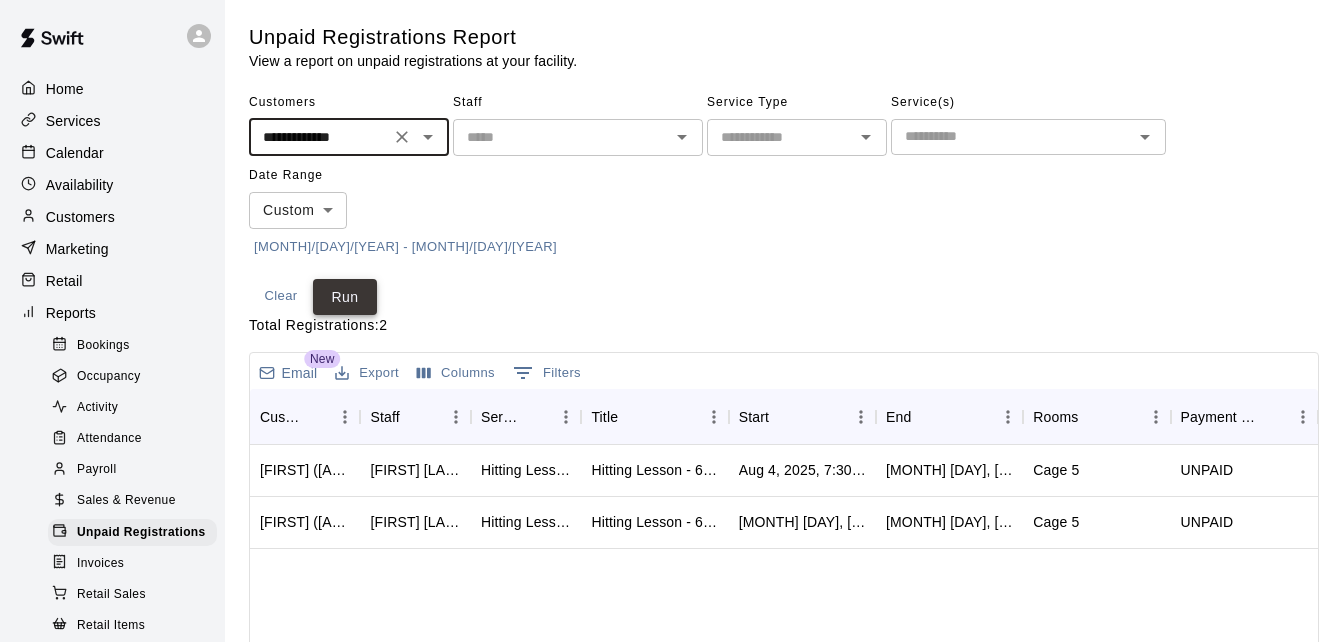 type on "**********" 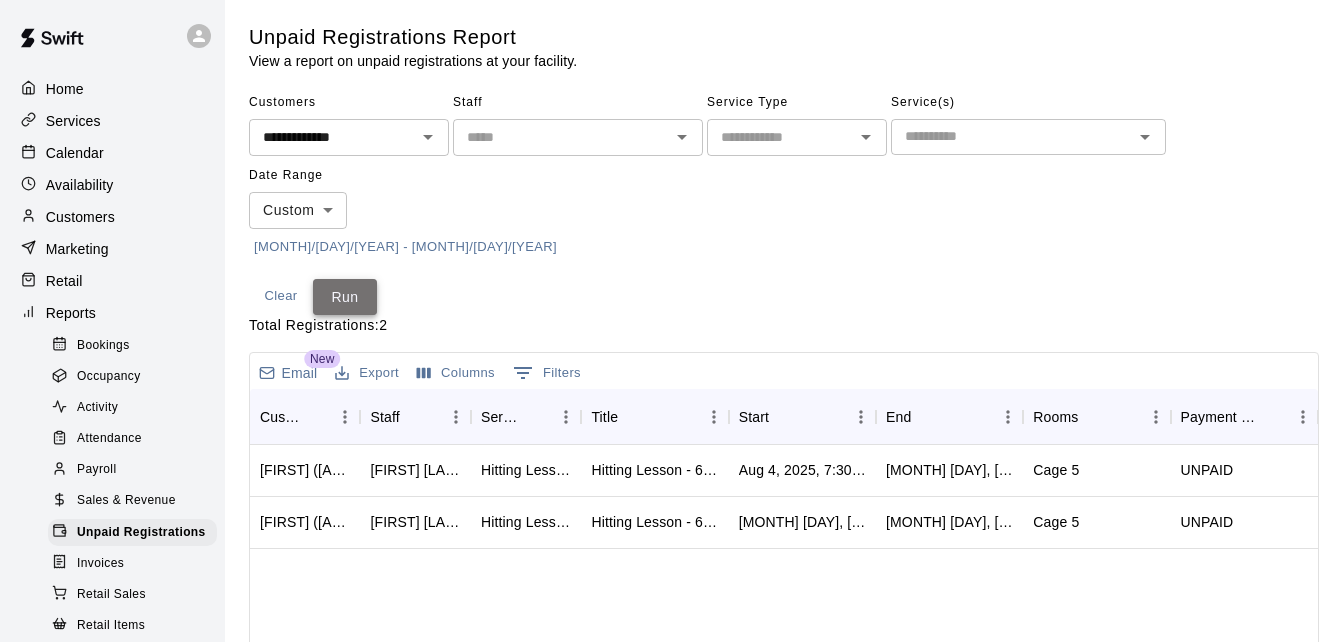 click on "Run" at bounding box center [345, 297] 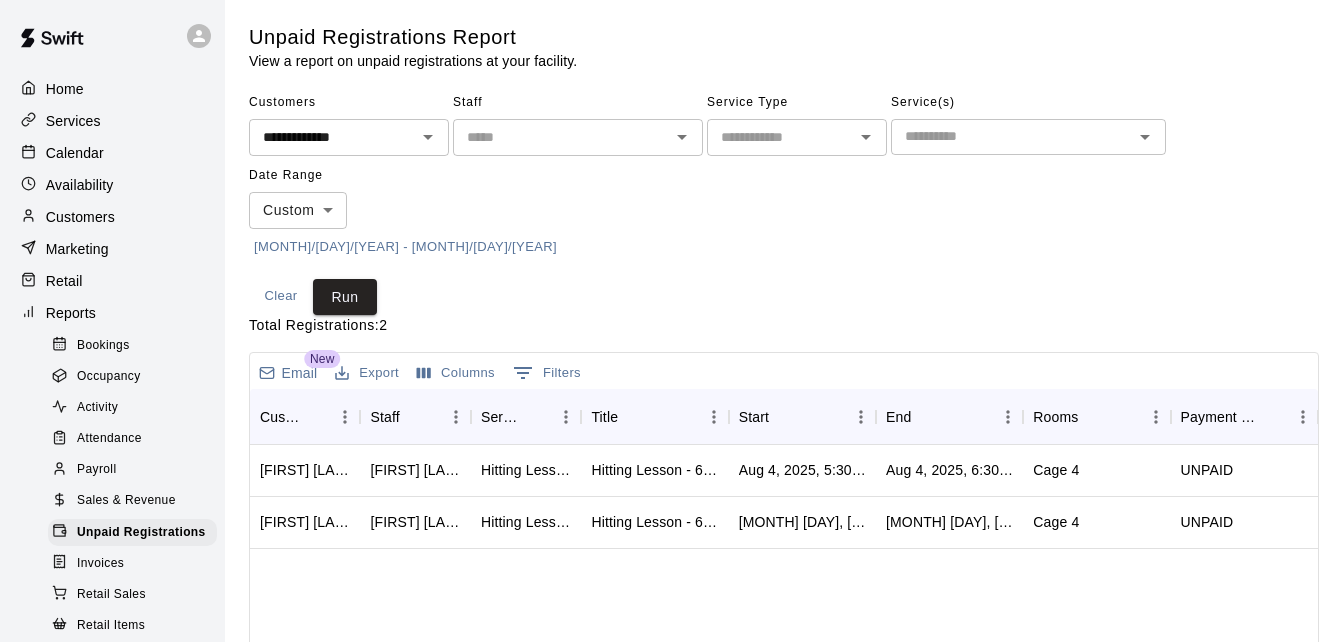click 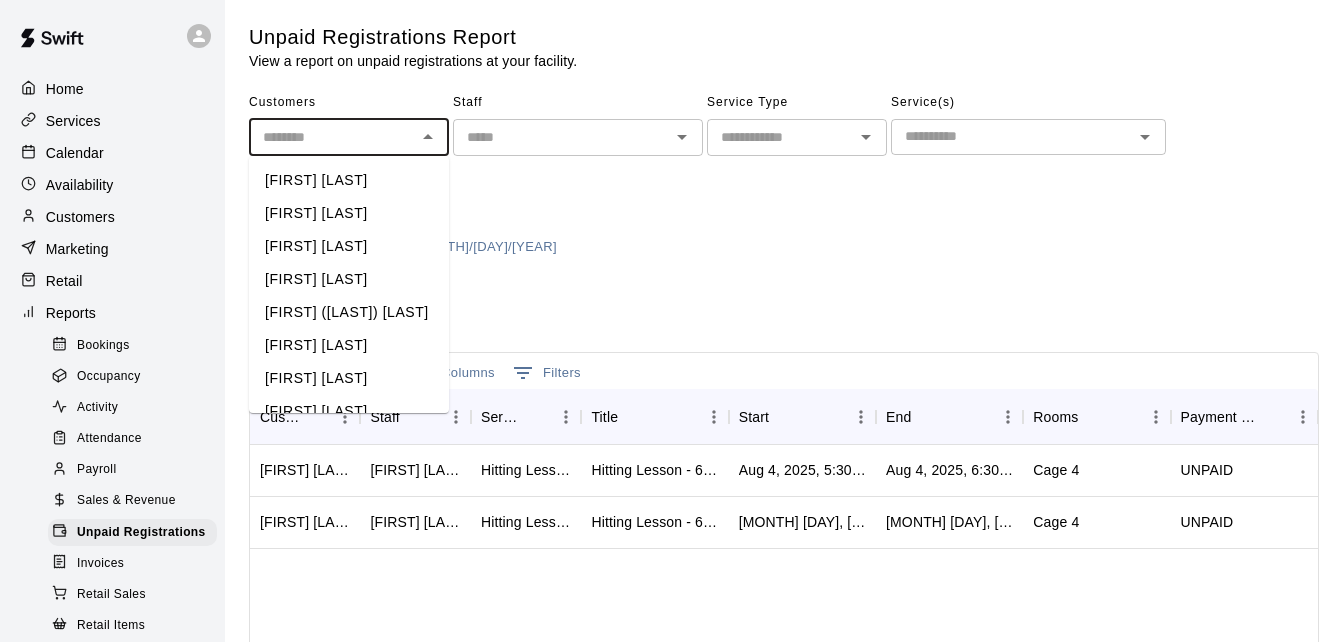 click at bounding box center (332, 137) 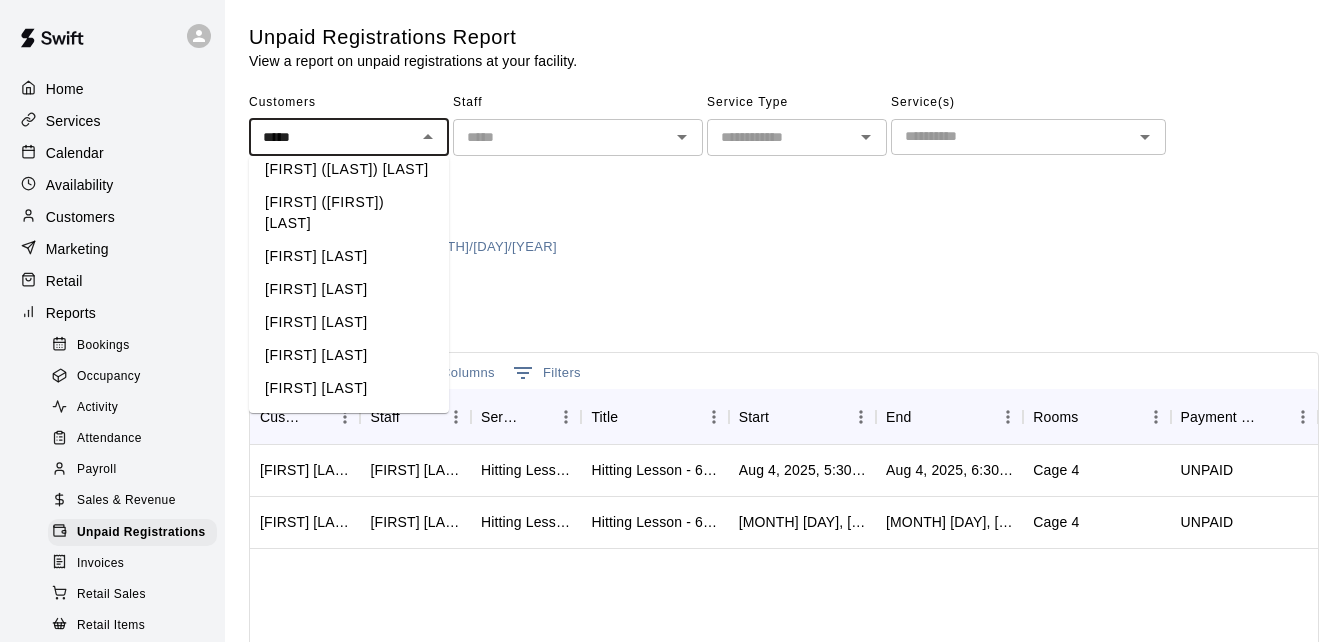 scroll, scrollTop: 155, scrollLeft: 0, axis: vertical 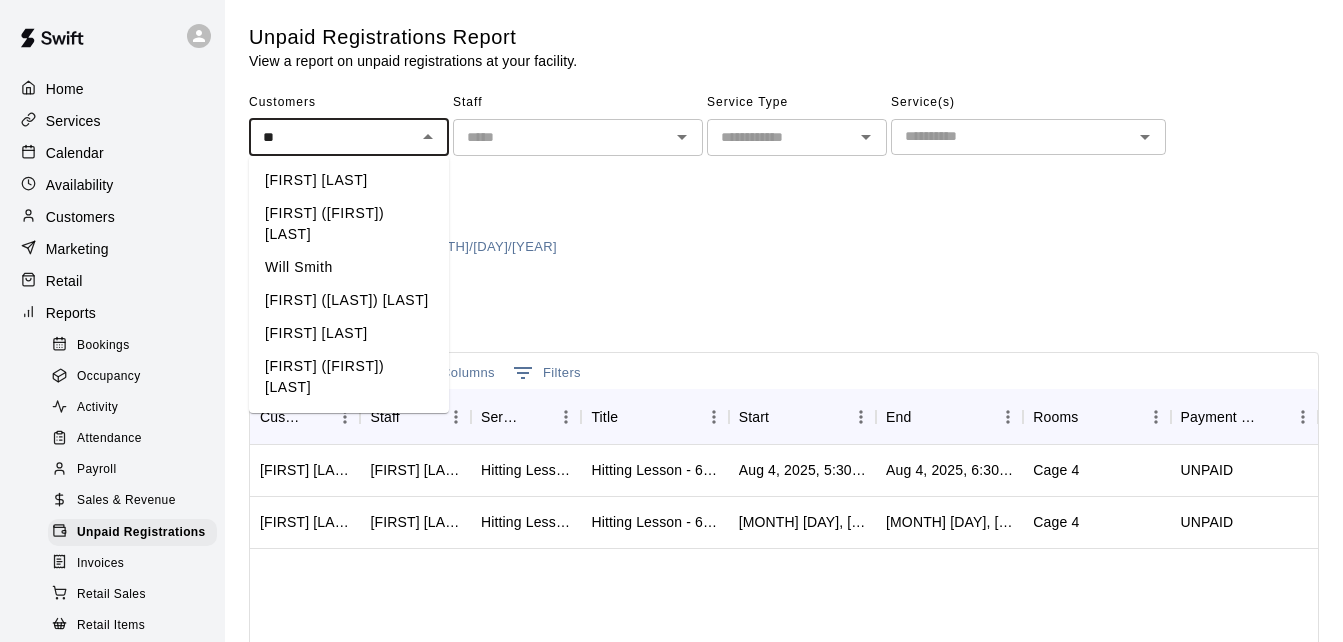 type on "*" 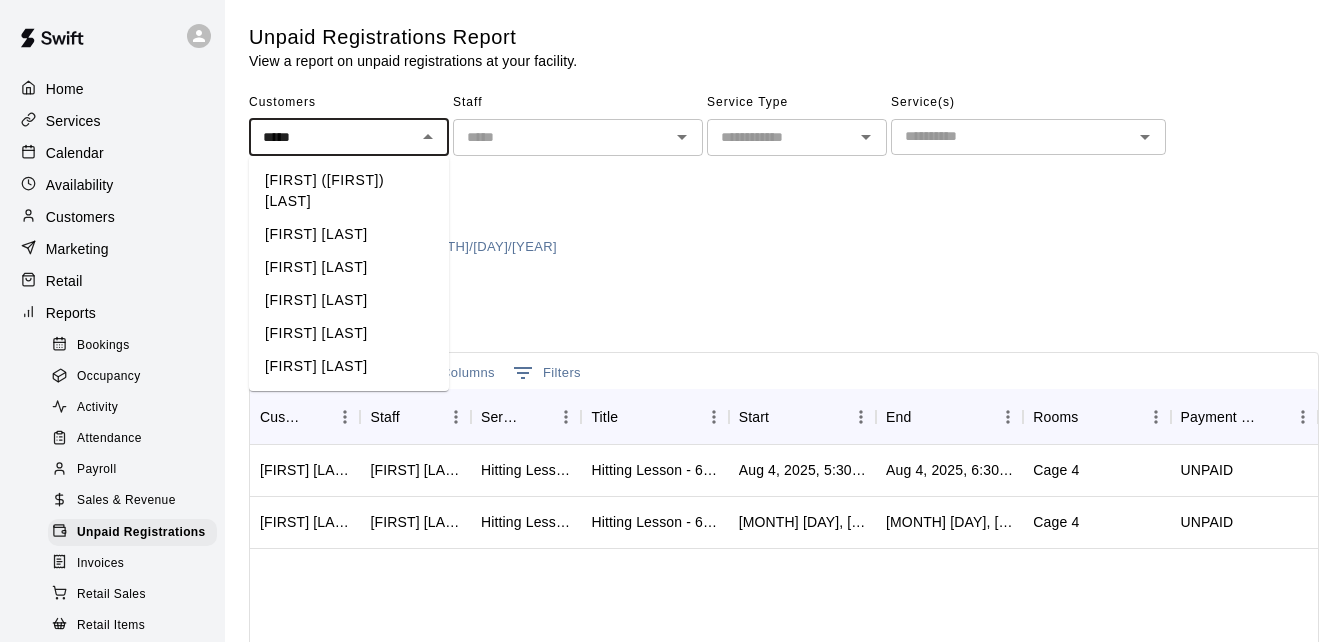 click on "[FIRST] [LAST]" at bounding box center [349, 234] 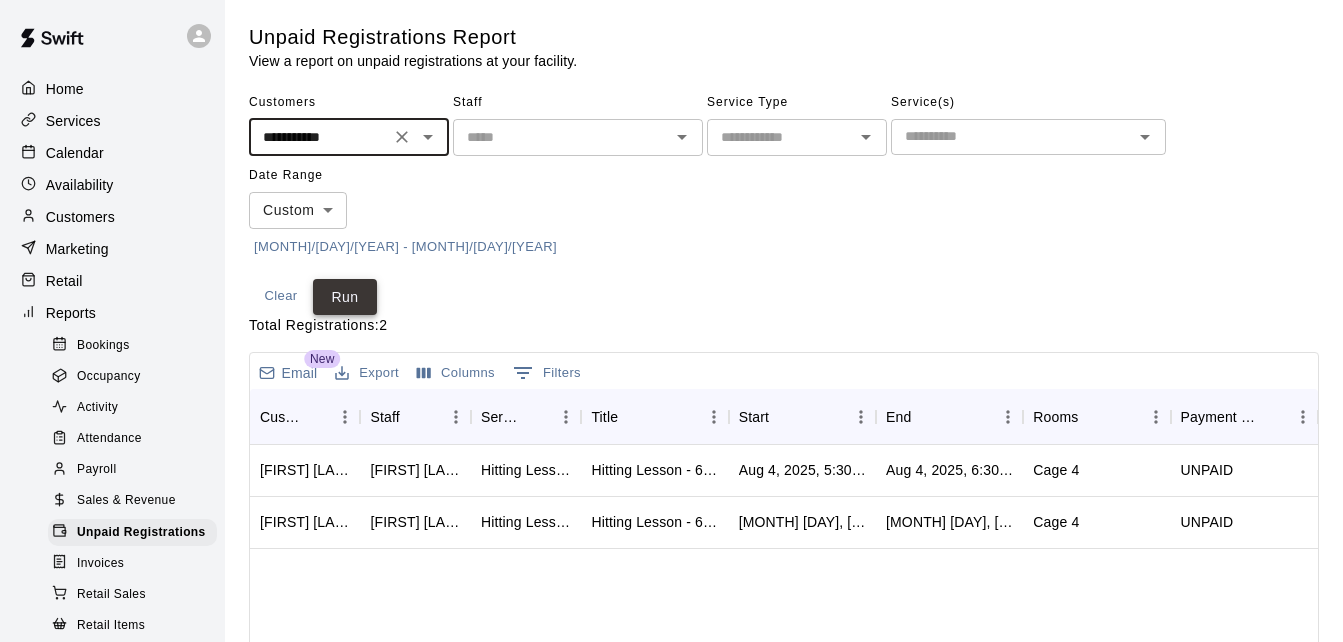 type on "**********" 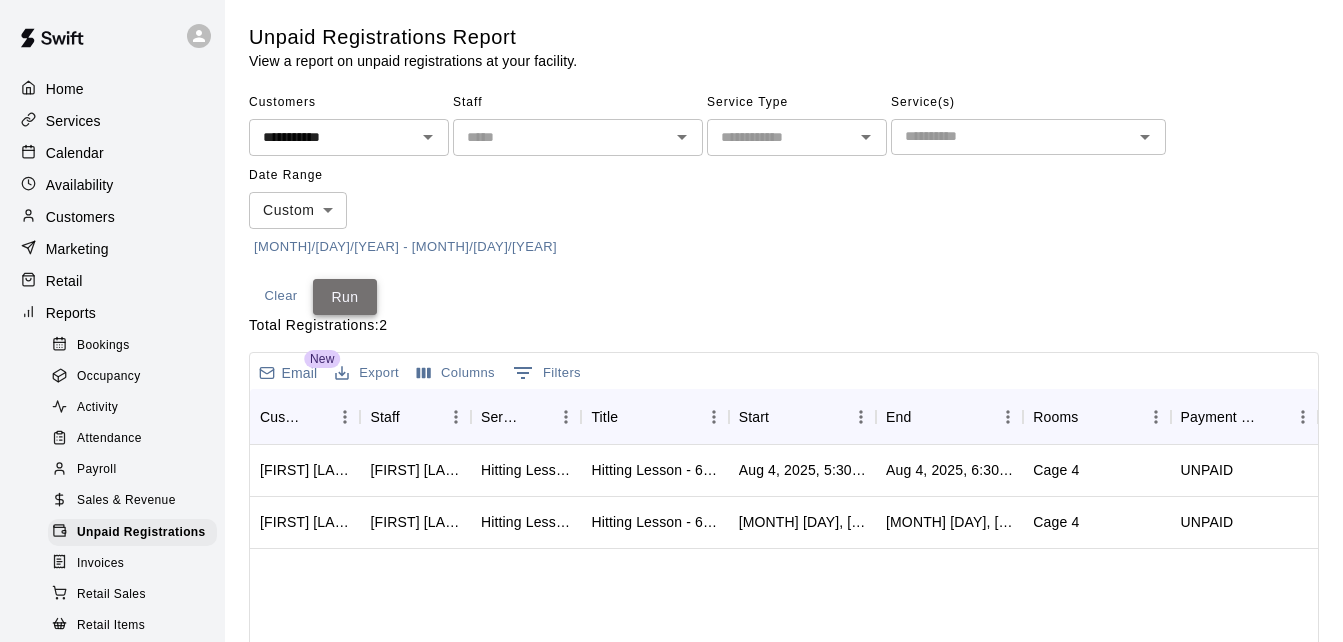 click on "Run" at bounding box center [345, 297] 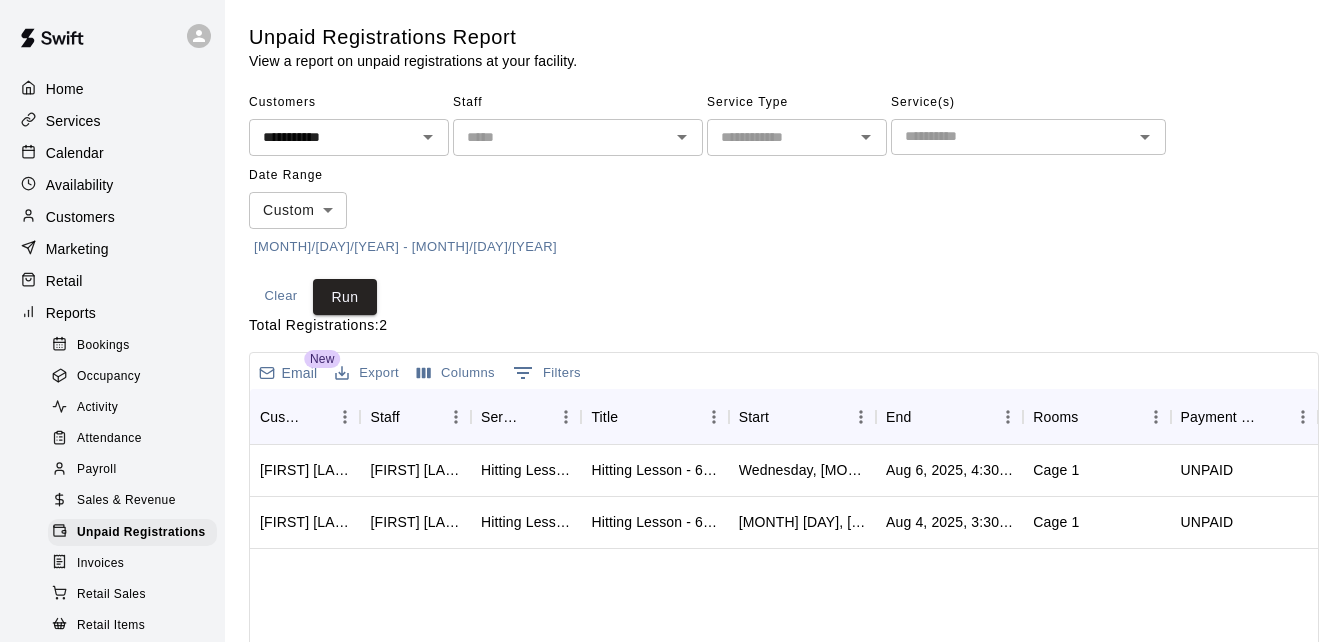 click 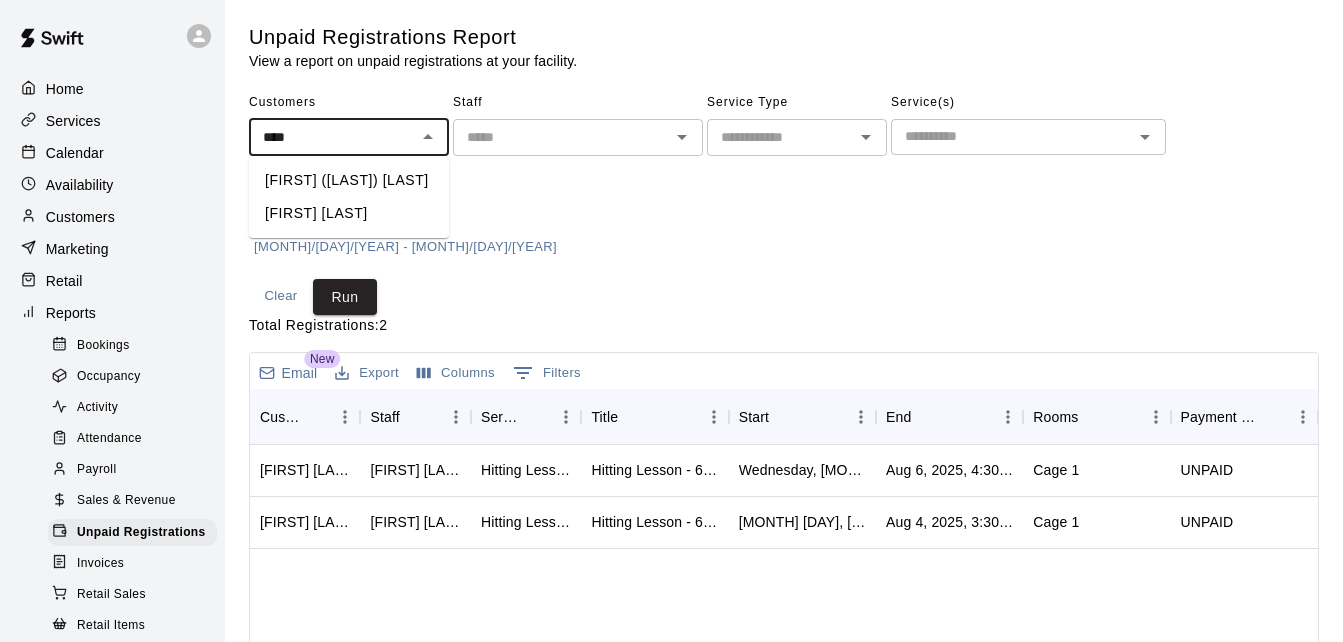 click on "[FIRST] [LAST]" at bounding box center (349, 213) 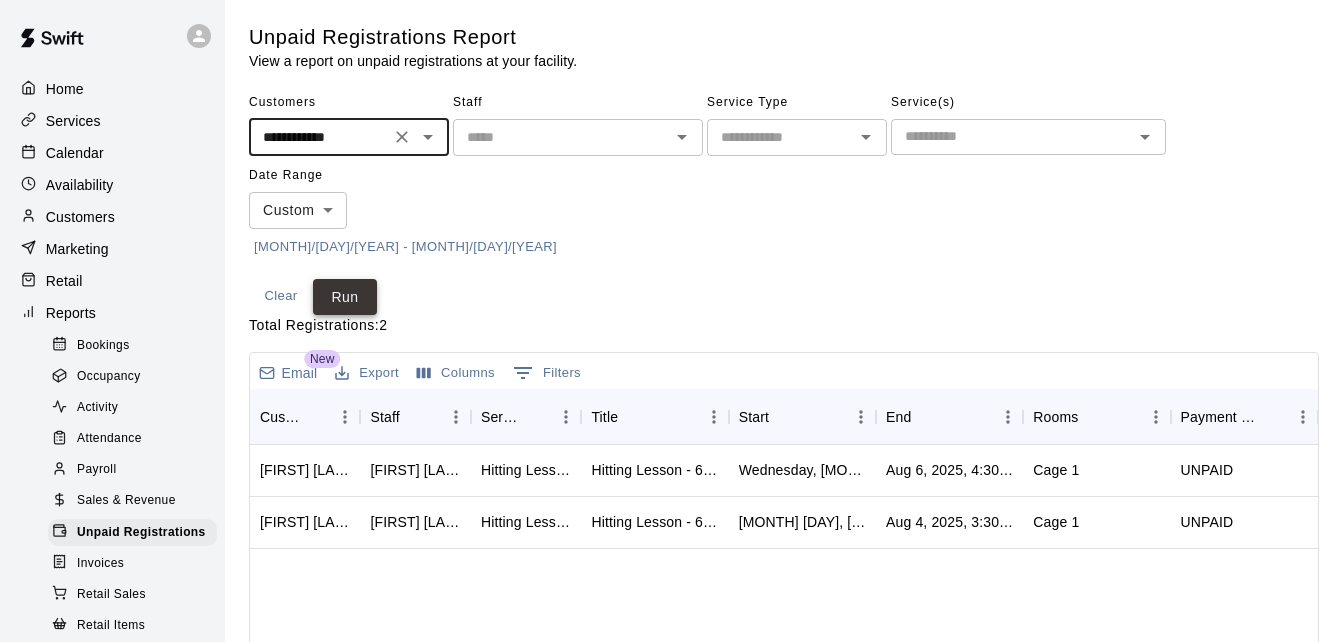 type on "**********" 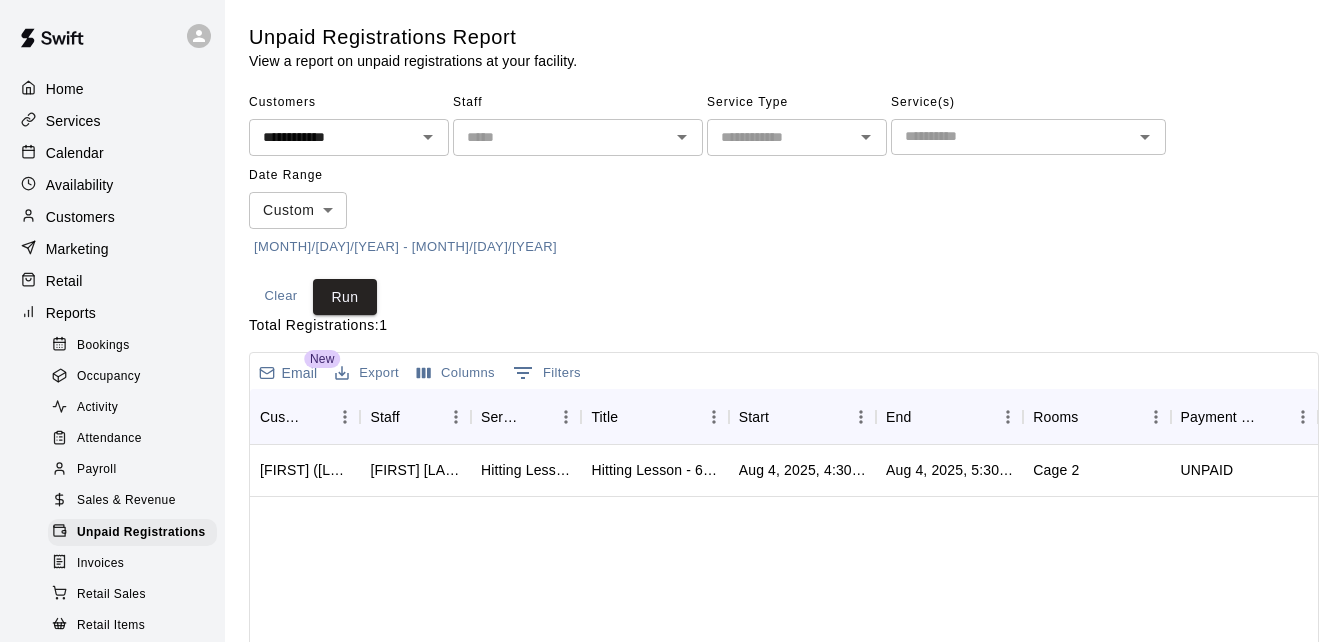 click 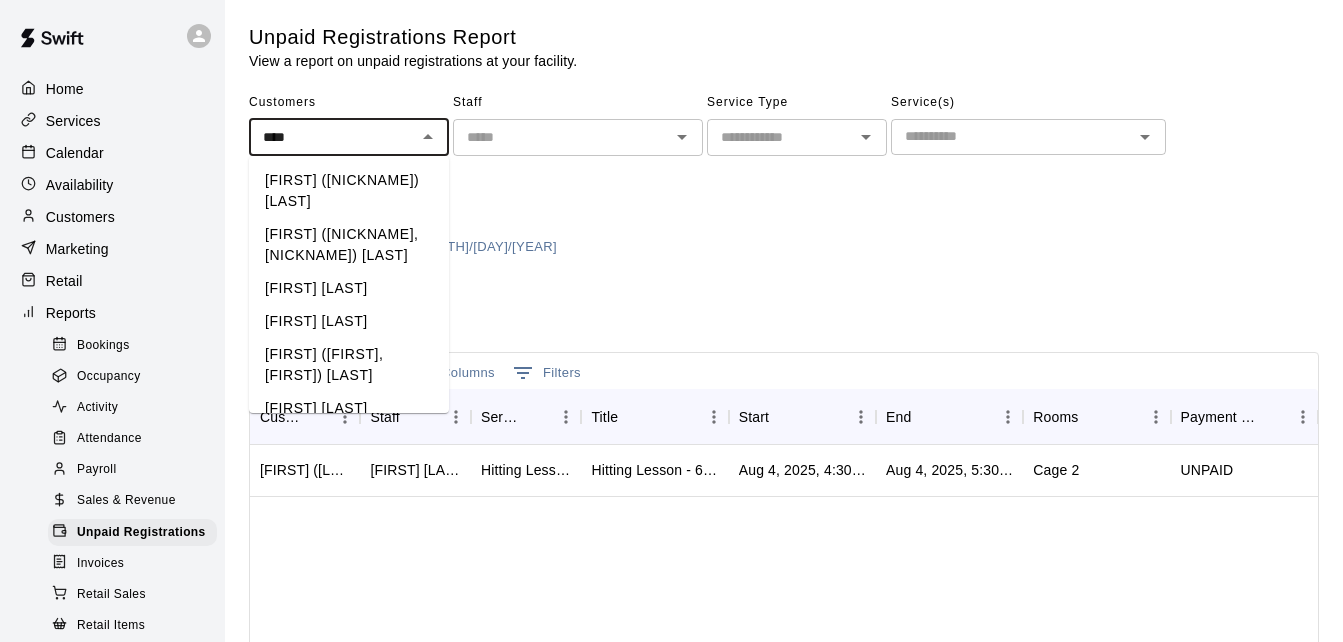 click on "[FIRST] ([FIRST], [FIRST]) [LAST]" at bounding box center (349, 365) 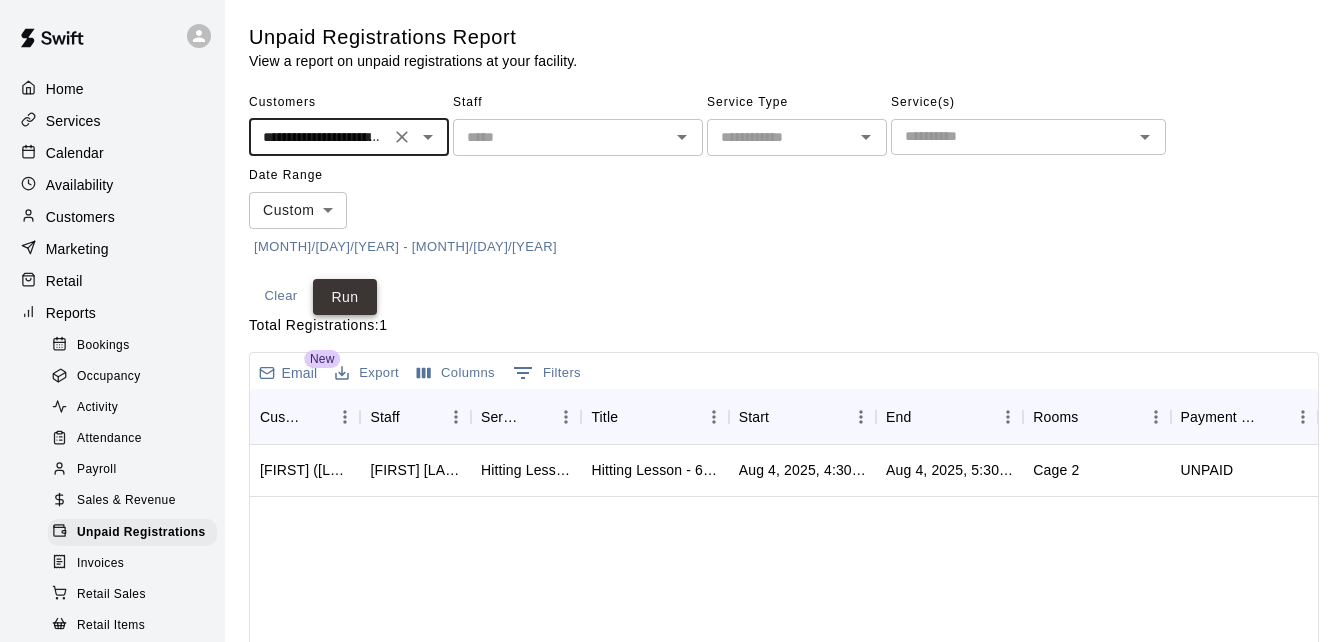 type on "**********" 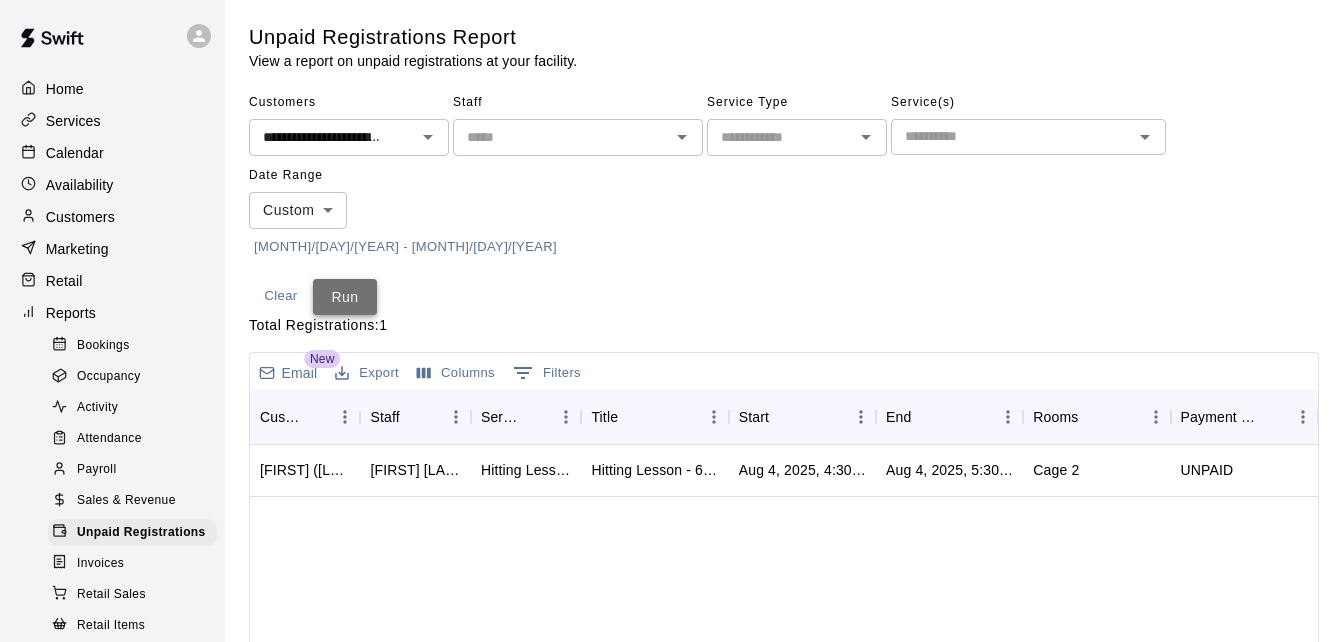 click on "Run" at bounding box center (345, 297) 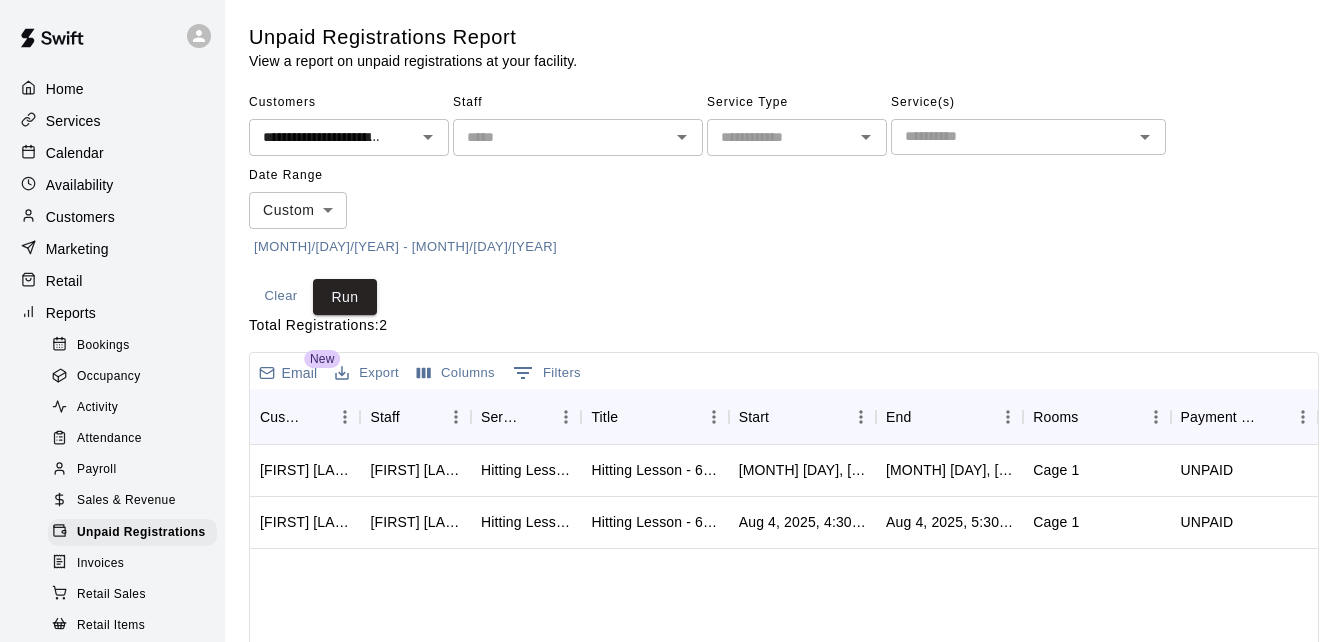 click 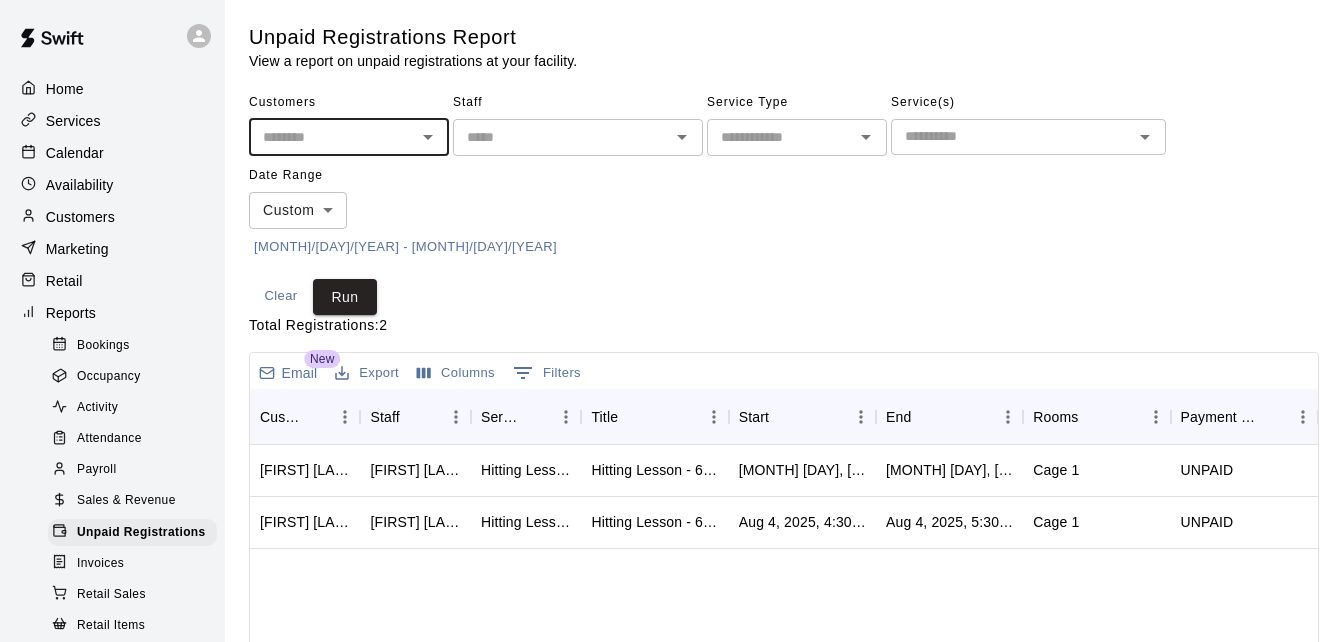 scroll, scrollTop: 0, scrollLeft: 0, axis: both 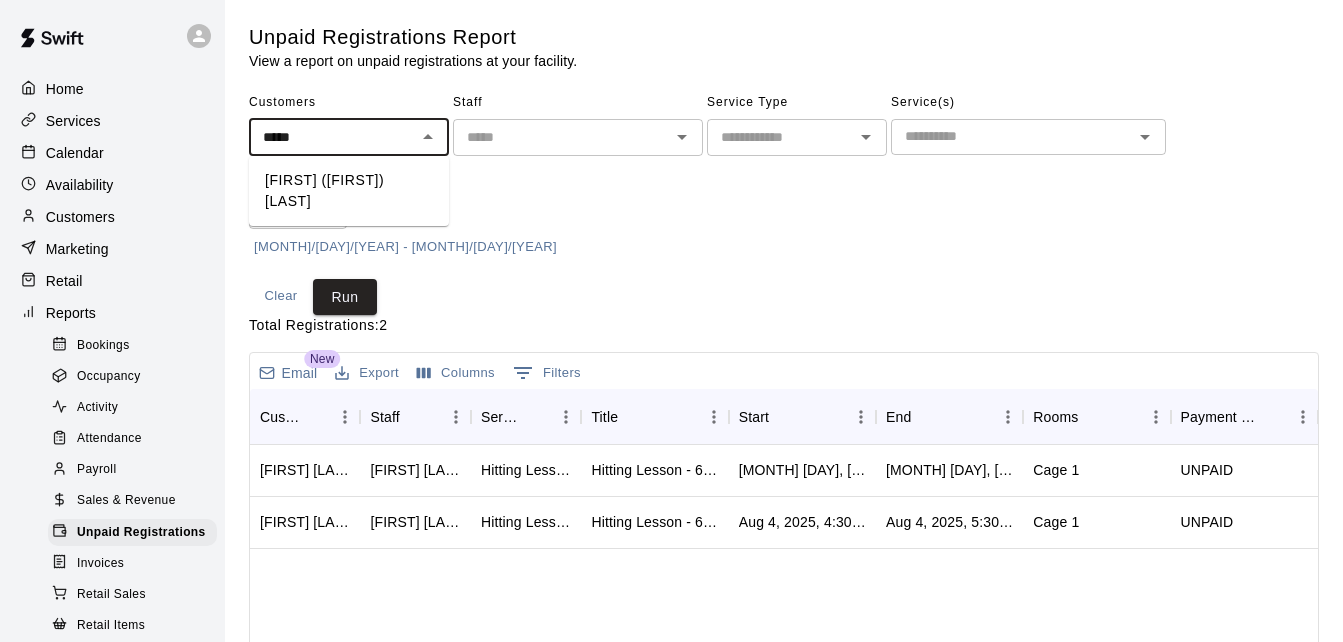 click on "[FIRST] ([FIRST]) [LAST]" at bounding box center (349, 191) 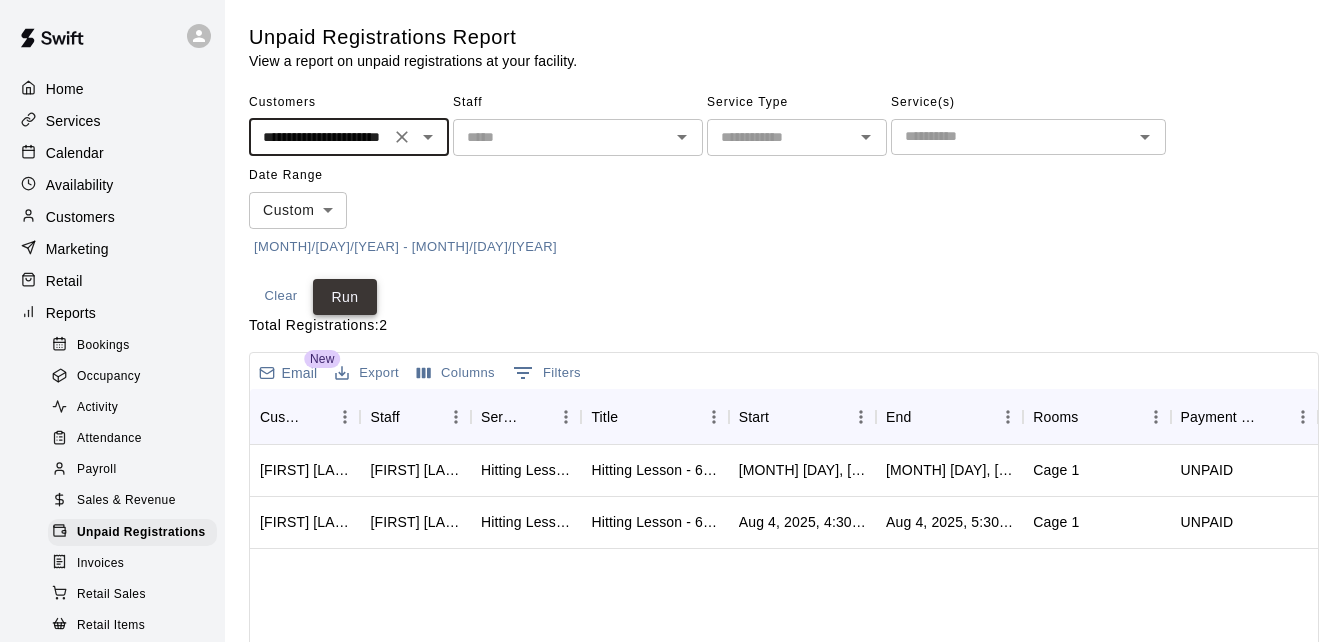 type on "**********" 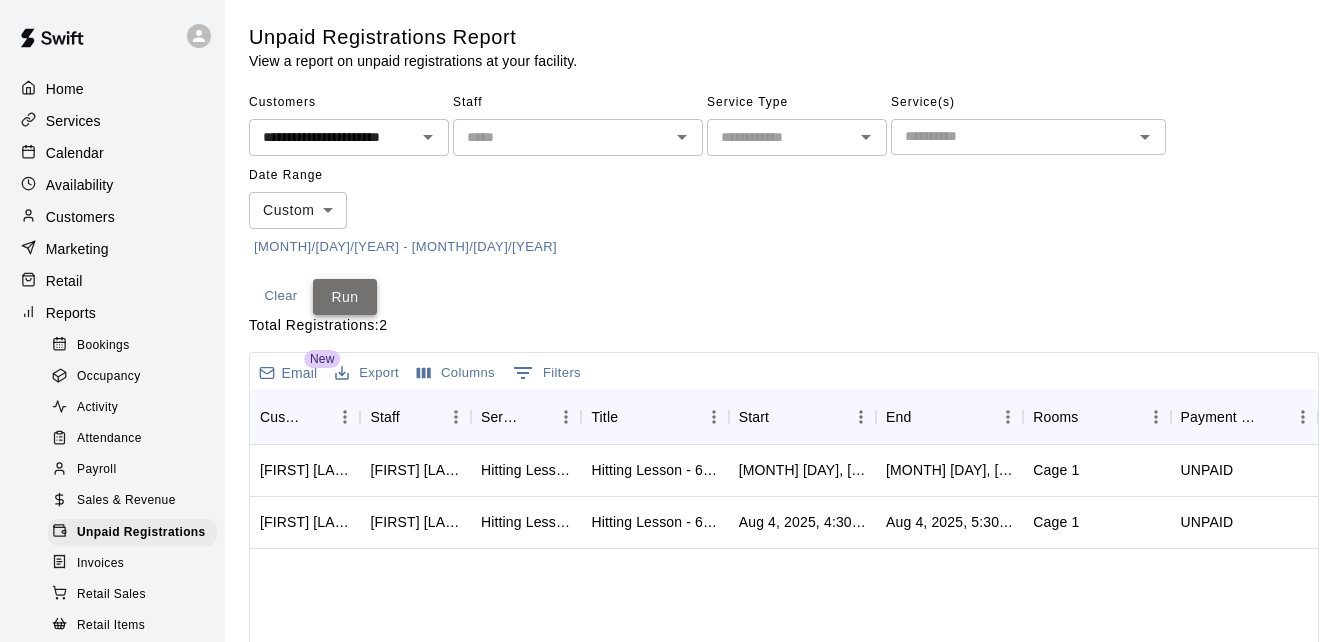 click on "Run" at bounding box center (345, 297) 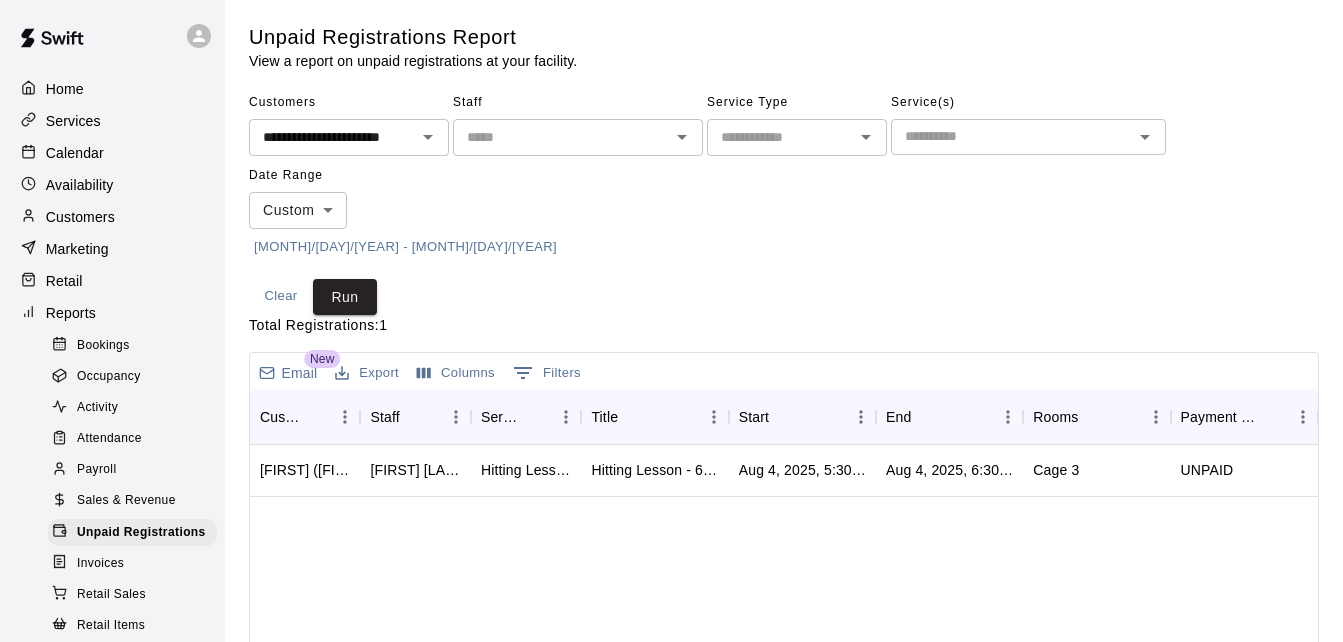 click 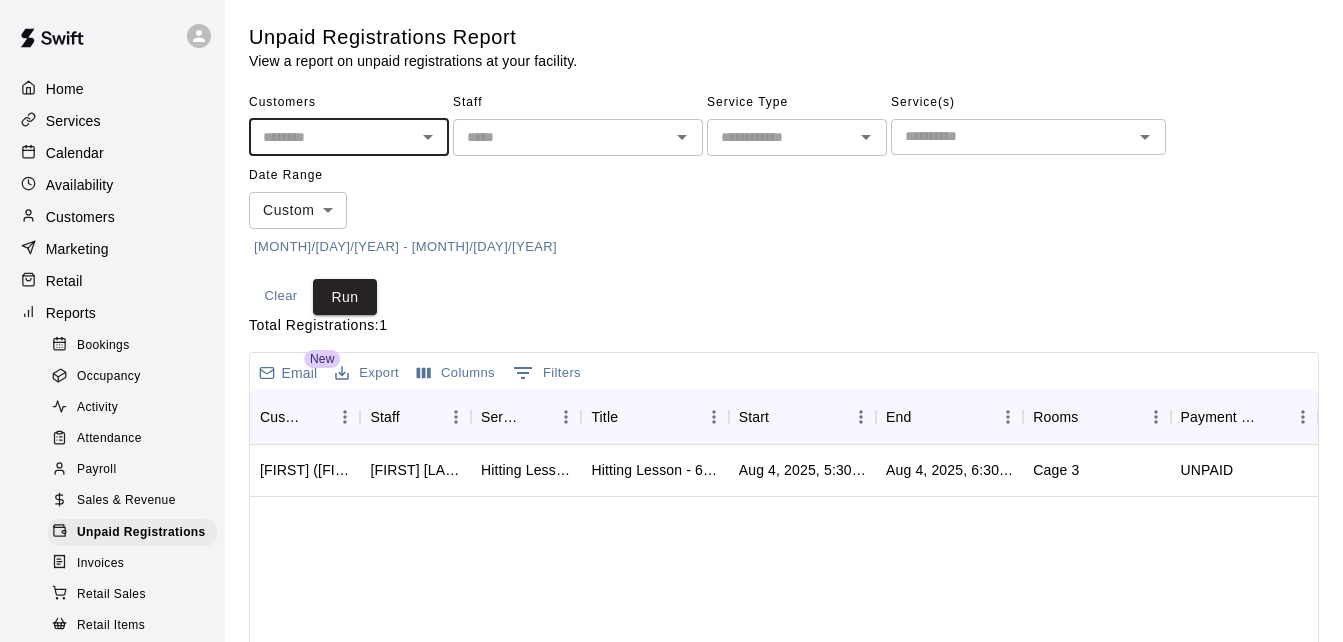 scroll, scrollTop: 0, scrollLeft: 0, axis: both 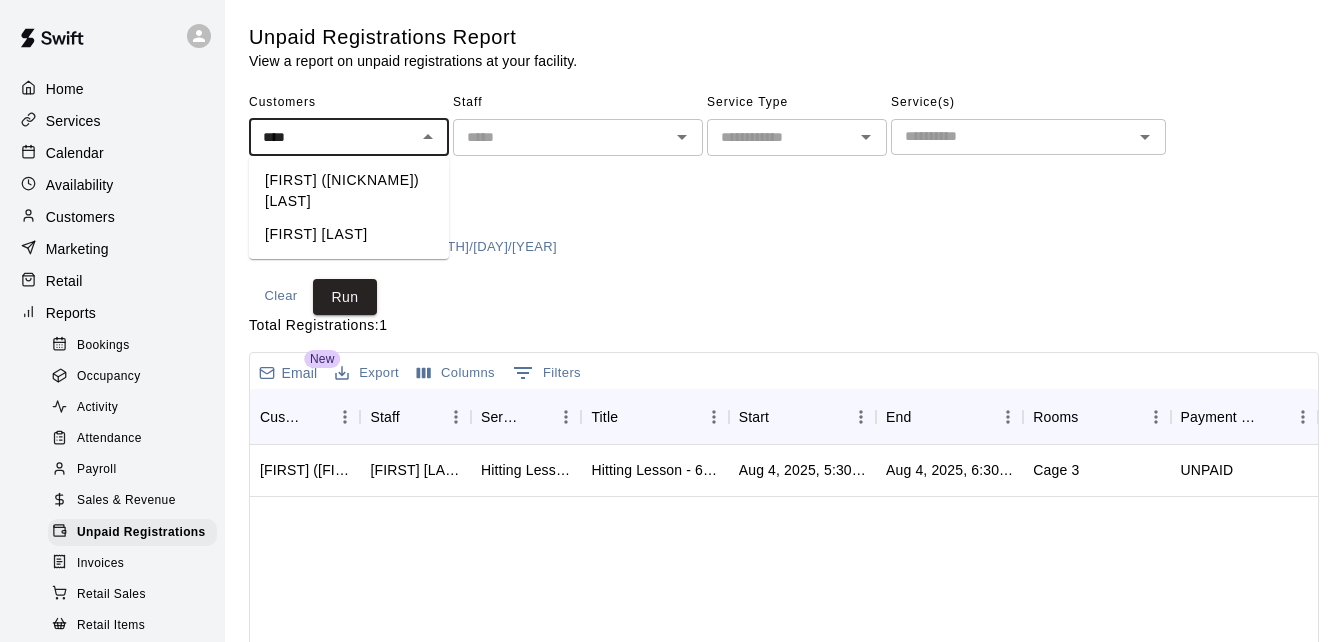 click on "[FIRST] ([NICKNAME]) [LAST]" at bounding box center [349, 191] 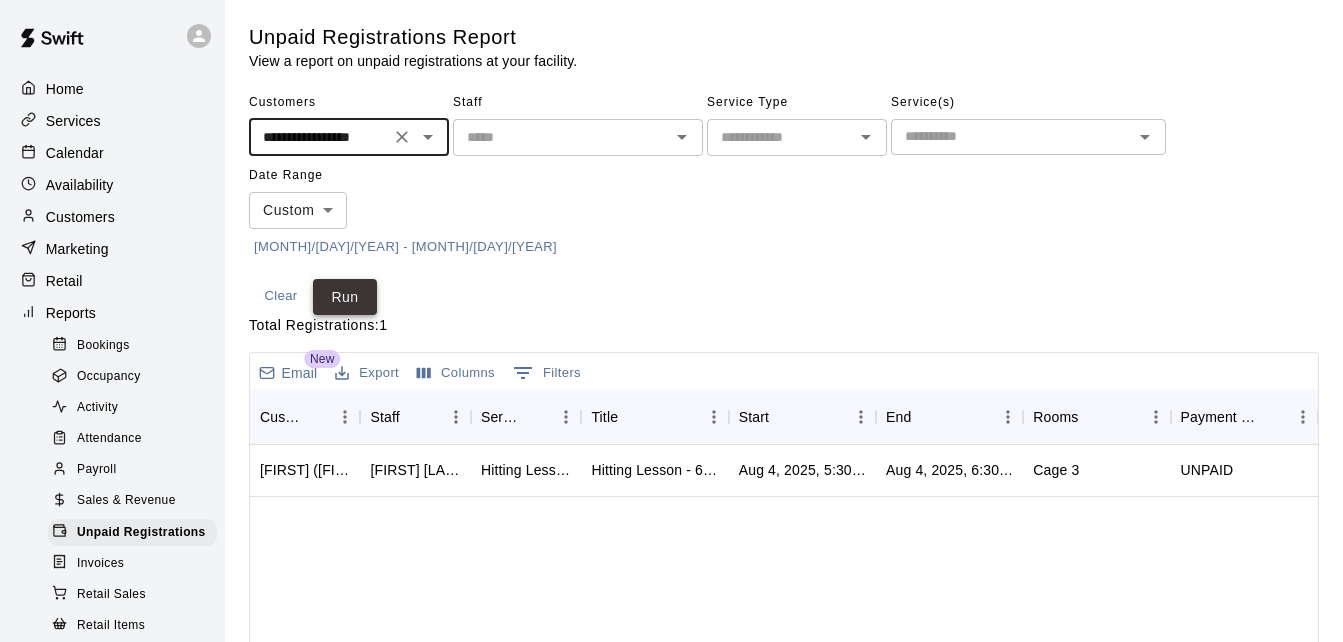 type on "**********" 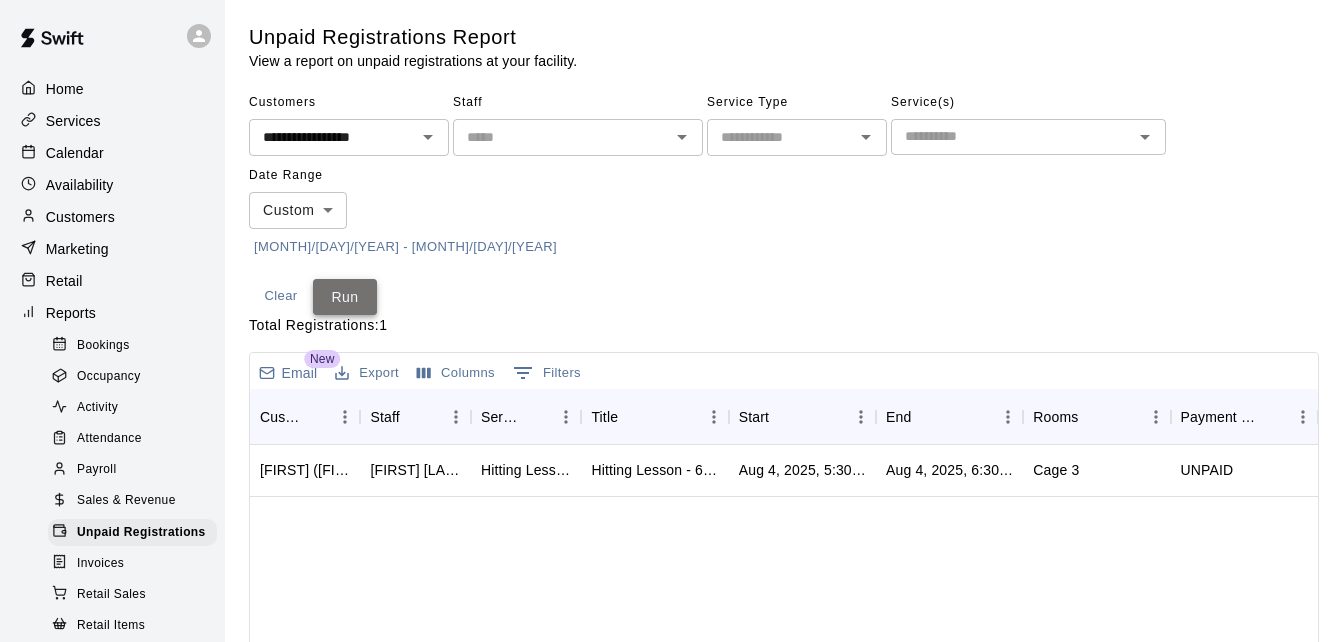 click on "Run" at bounding box center (345, 297) 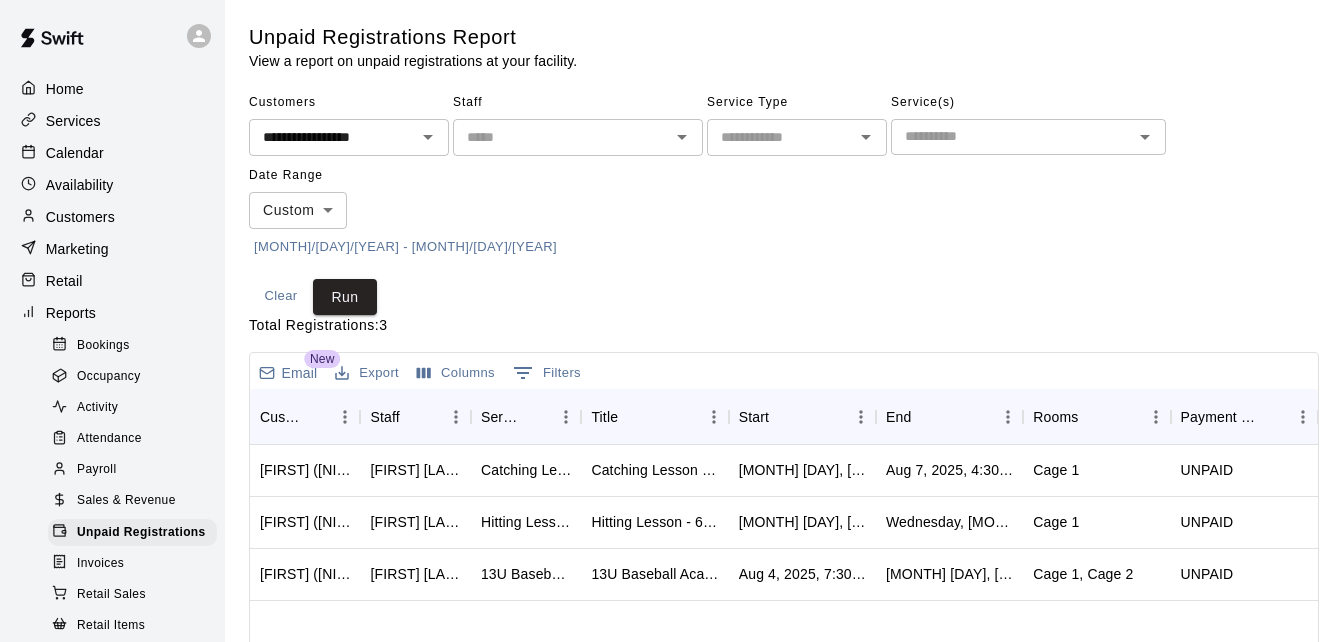 click 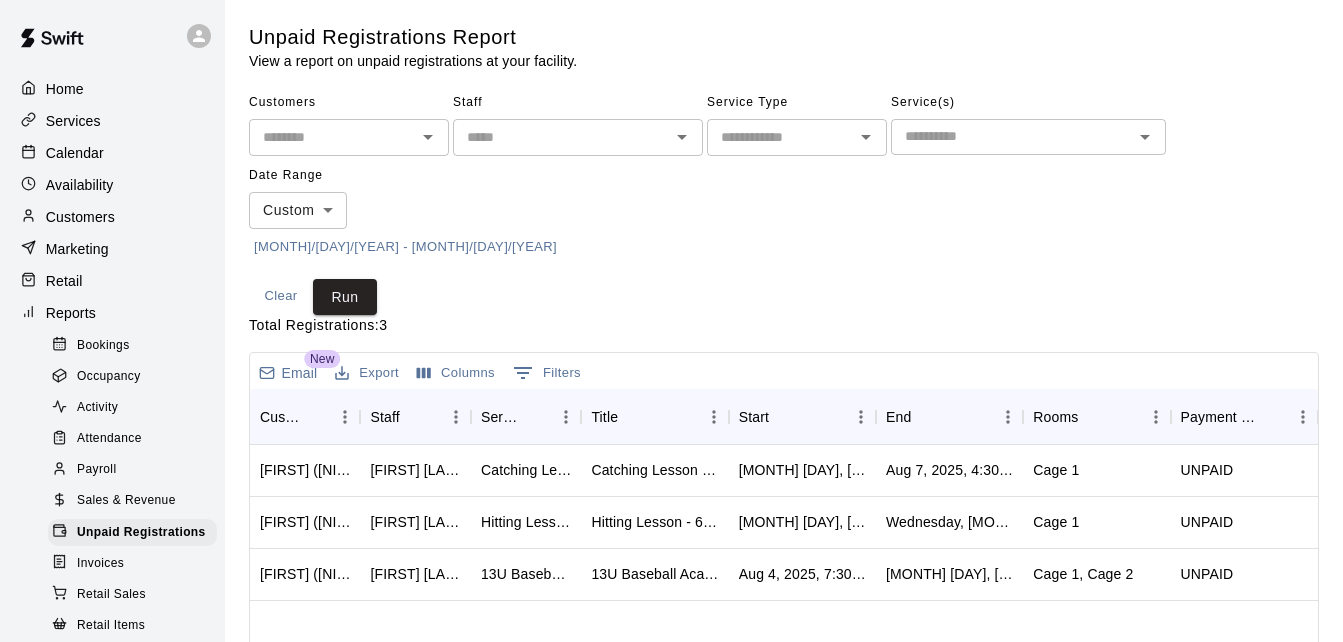 scroll, scrollTop: 0, scrollLeft: 0, axis: both 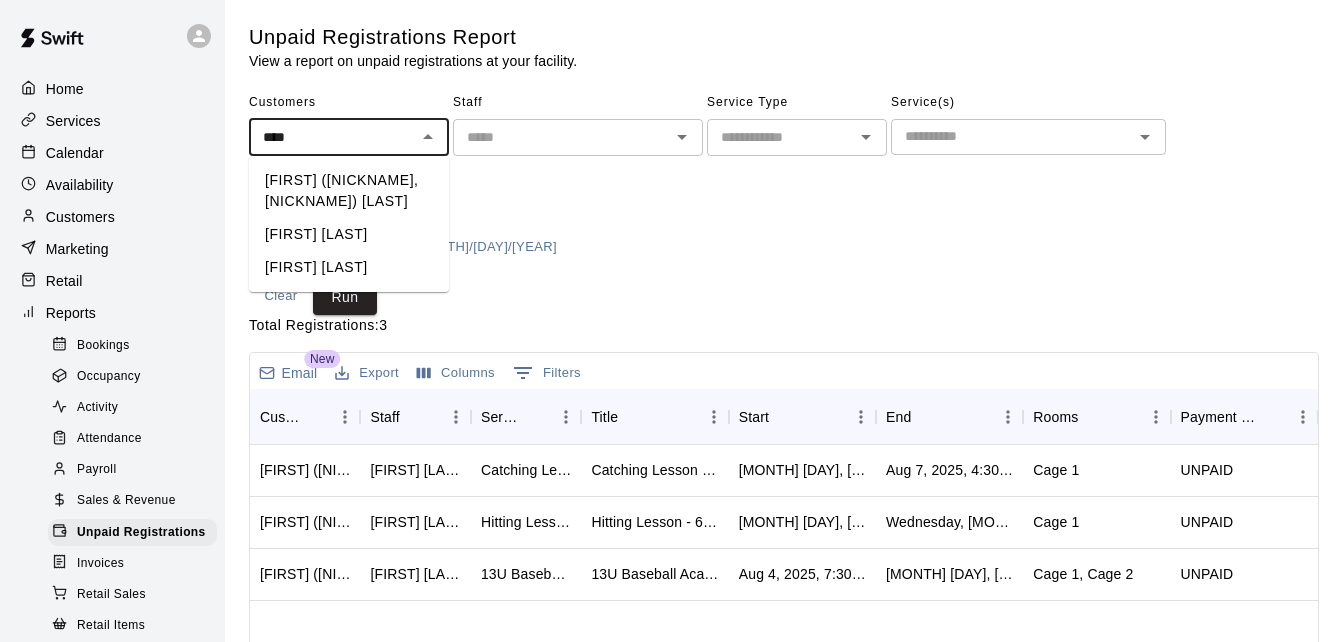 click on "[FIRST] ([NICKNAME], [NICKNAME]) [LAST]" at bounding box center (349, 191) 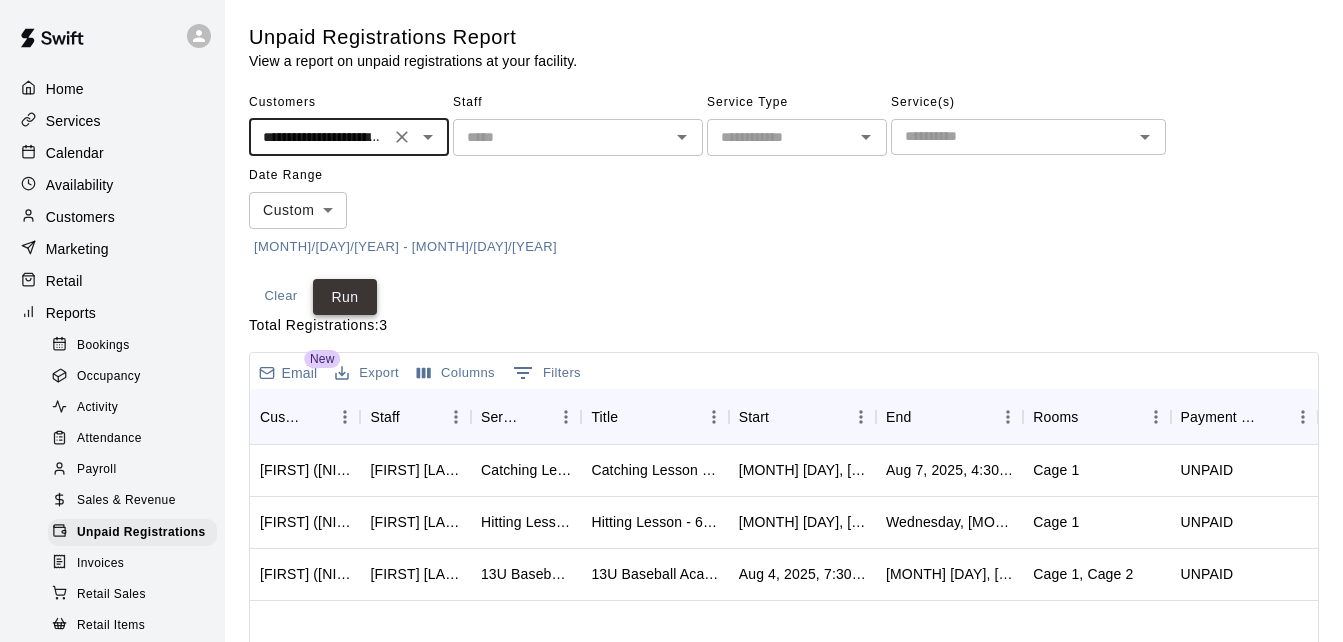 type on "**********" 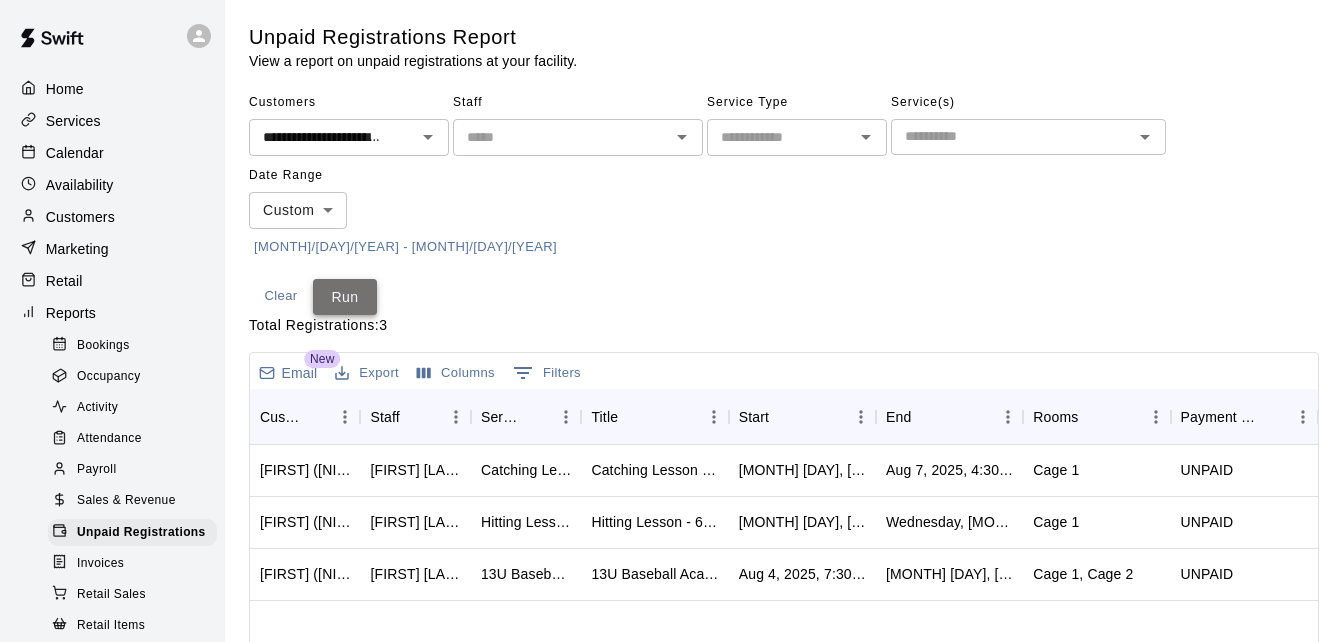 click on "Run" at bounding box center (345, 297) 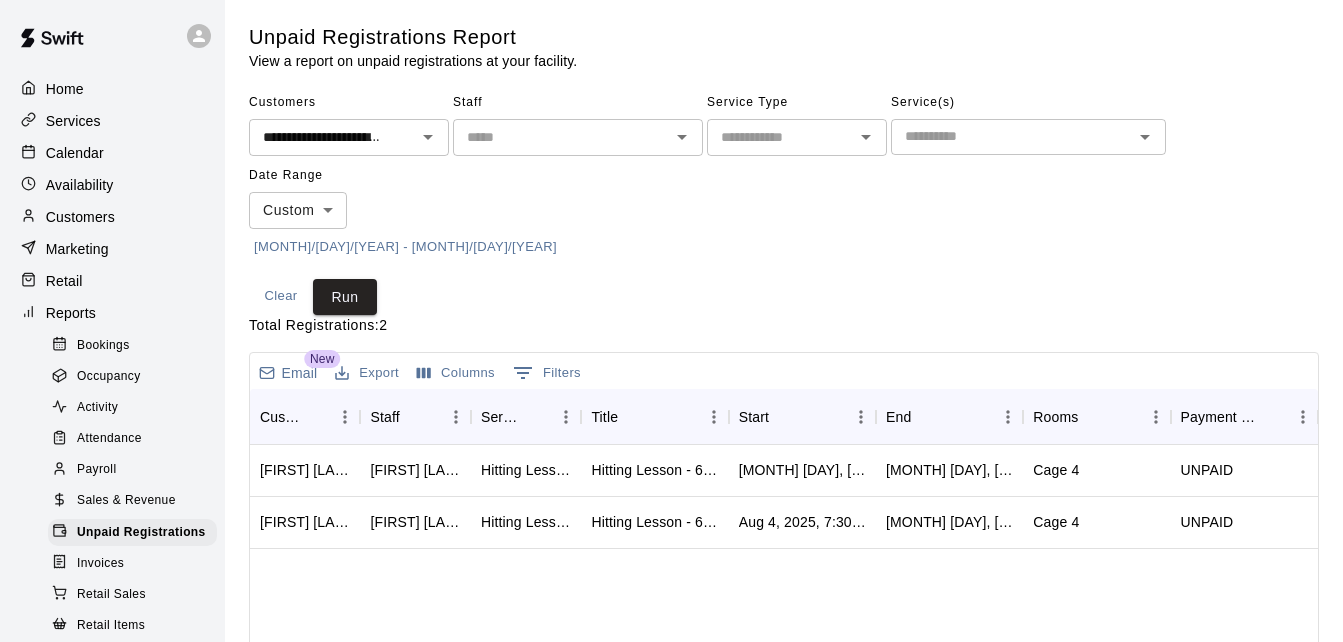 click 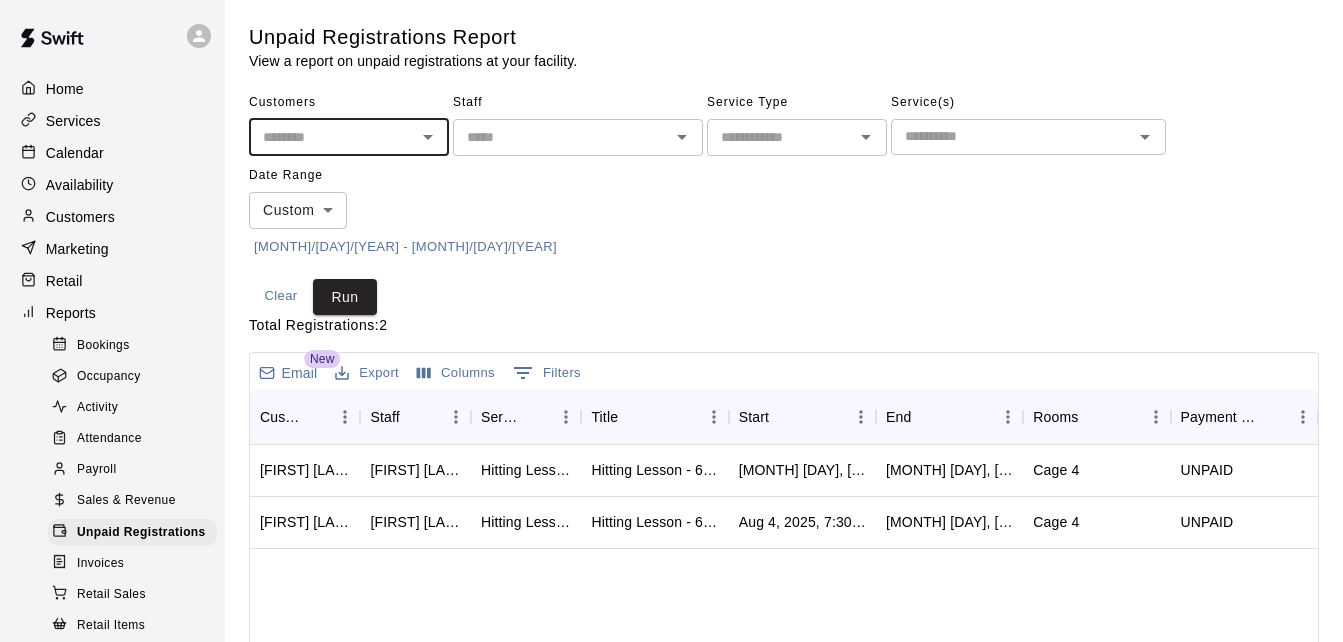 scroll, scrollTop: 0, scrollLeft: 0, axis: both 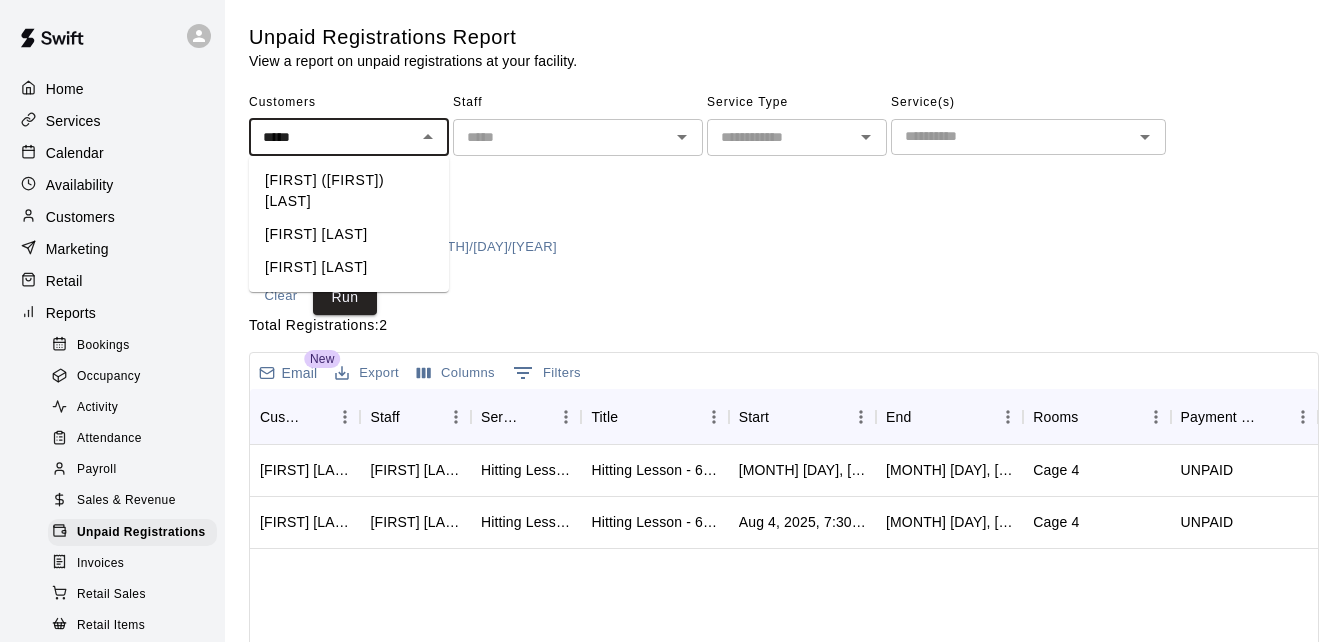 click on "[FIRST] [LAST]" at bounding box center (349, 267) 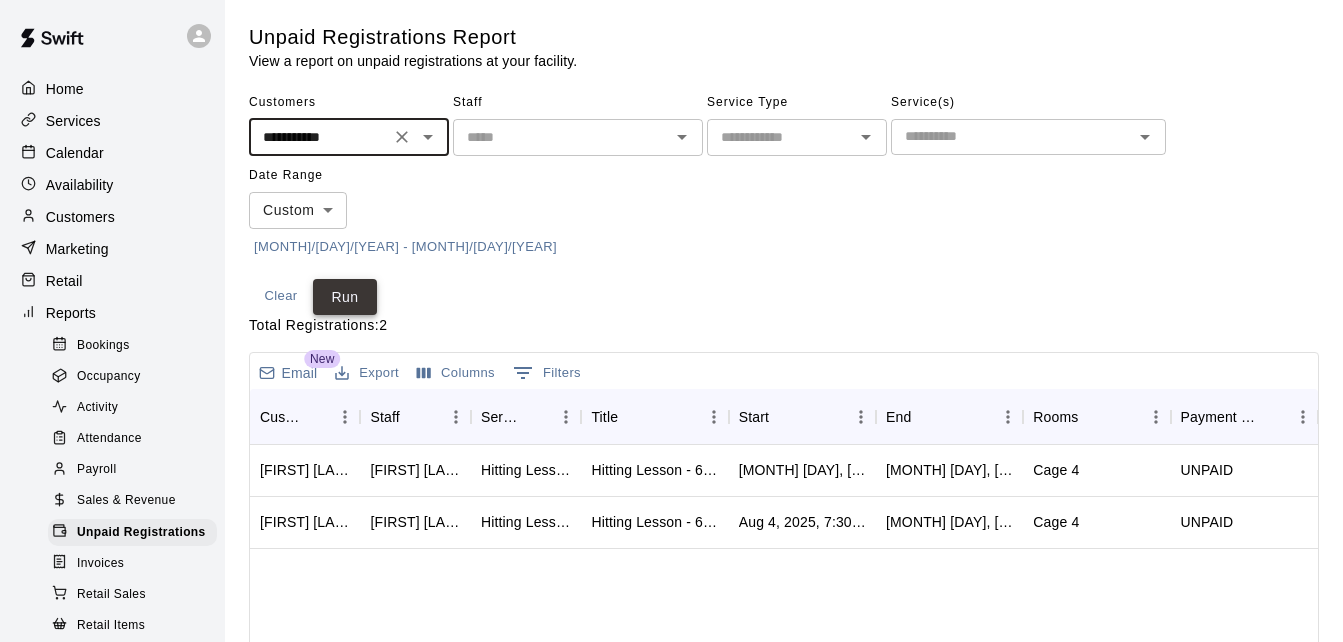 type on "**********" 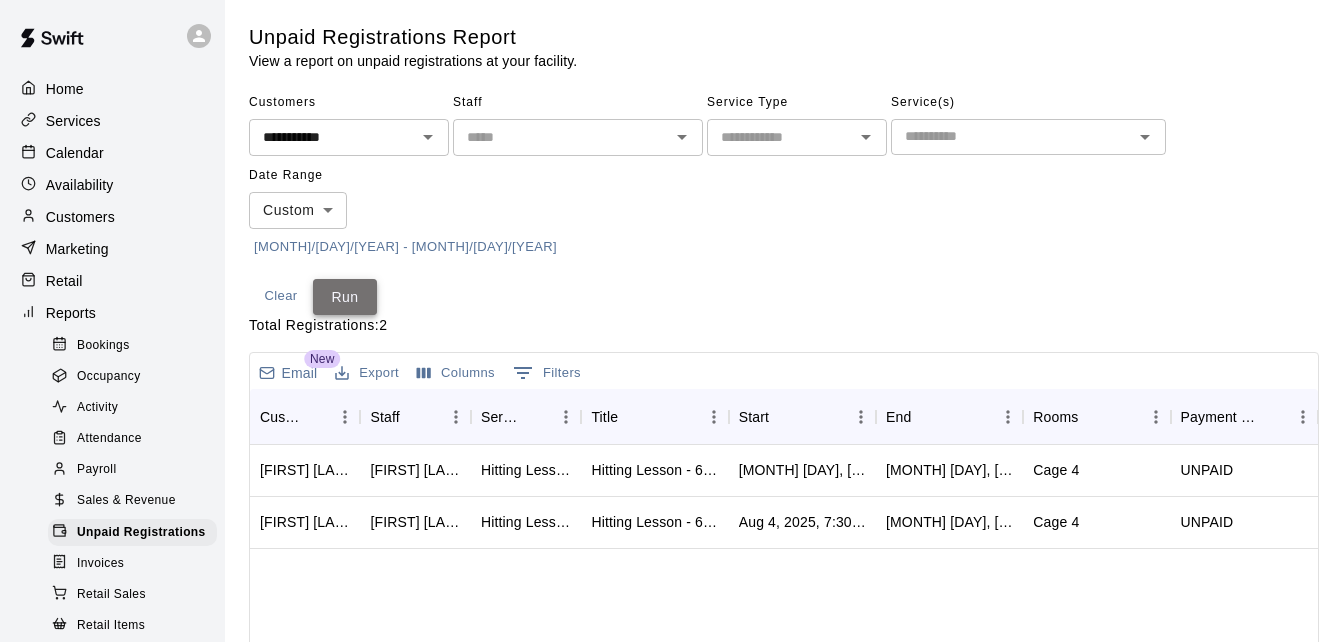 click on "Run" at bounding box center [345, 297] 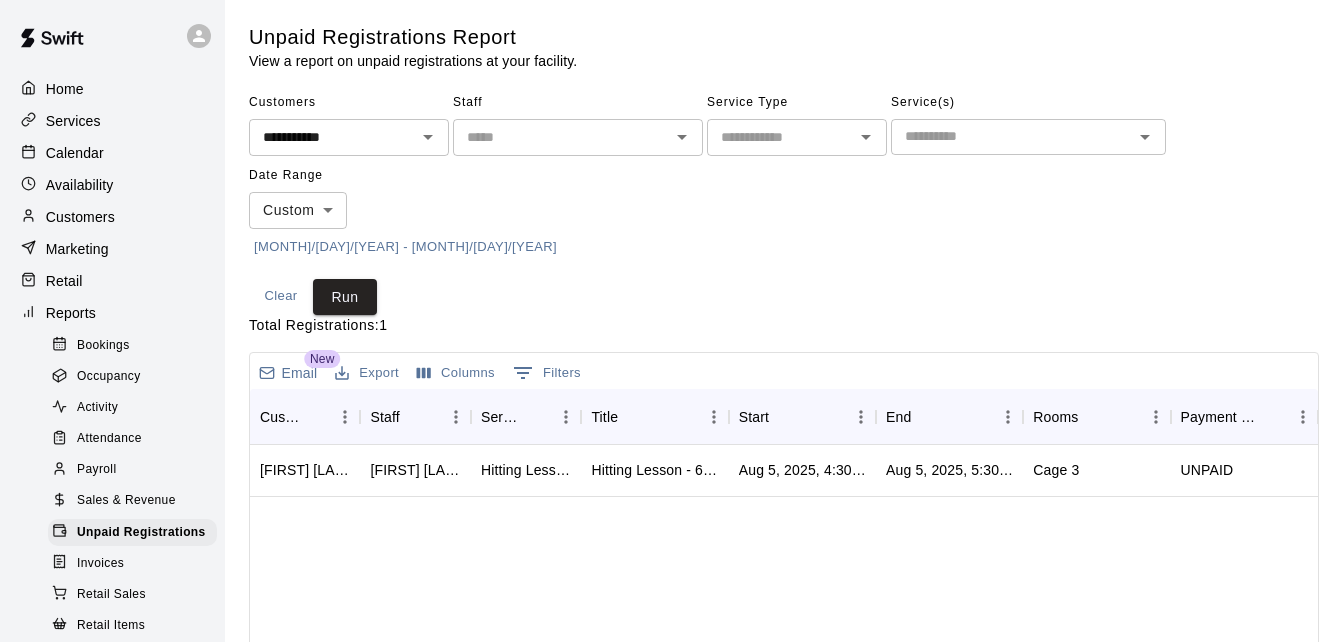 click 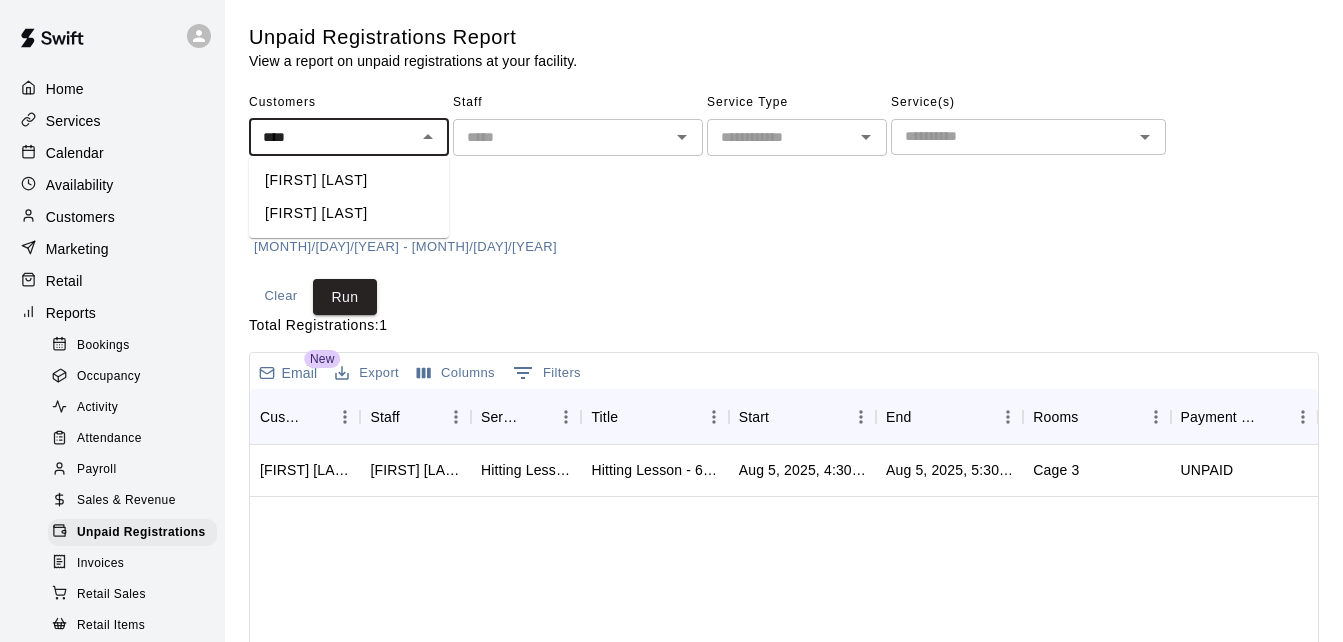 click on "[FIRST] [LAST]" at bounding box center [349, 213] 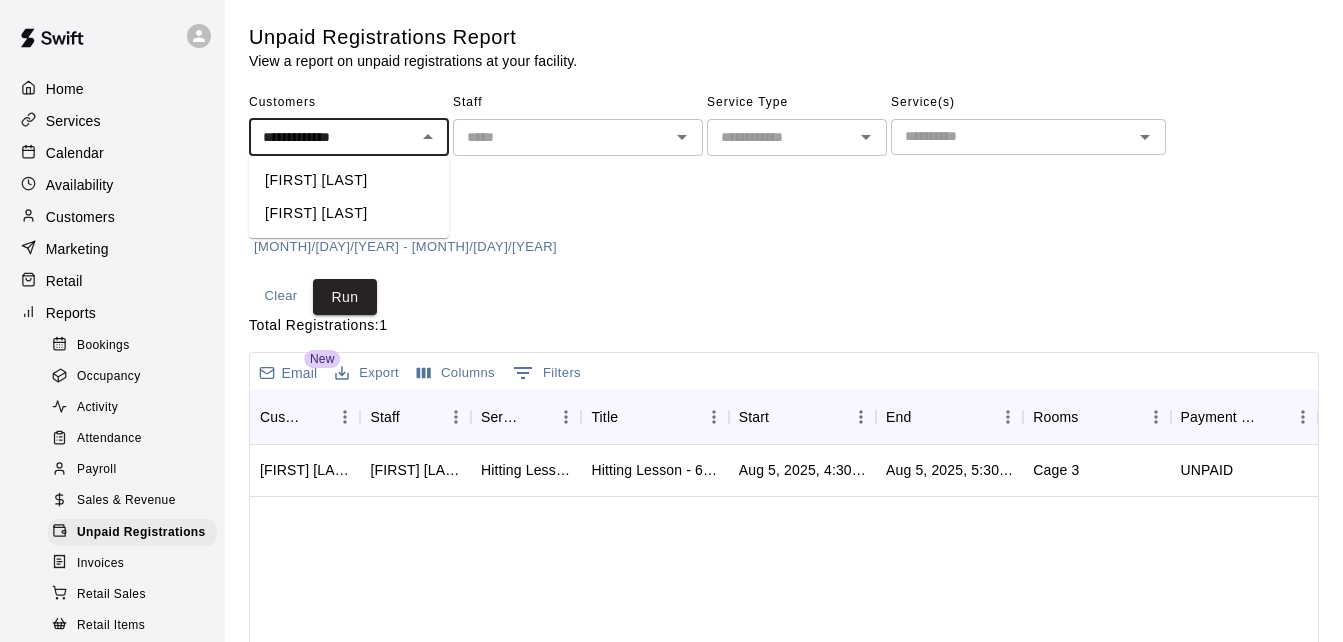 type on "**********" 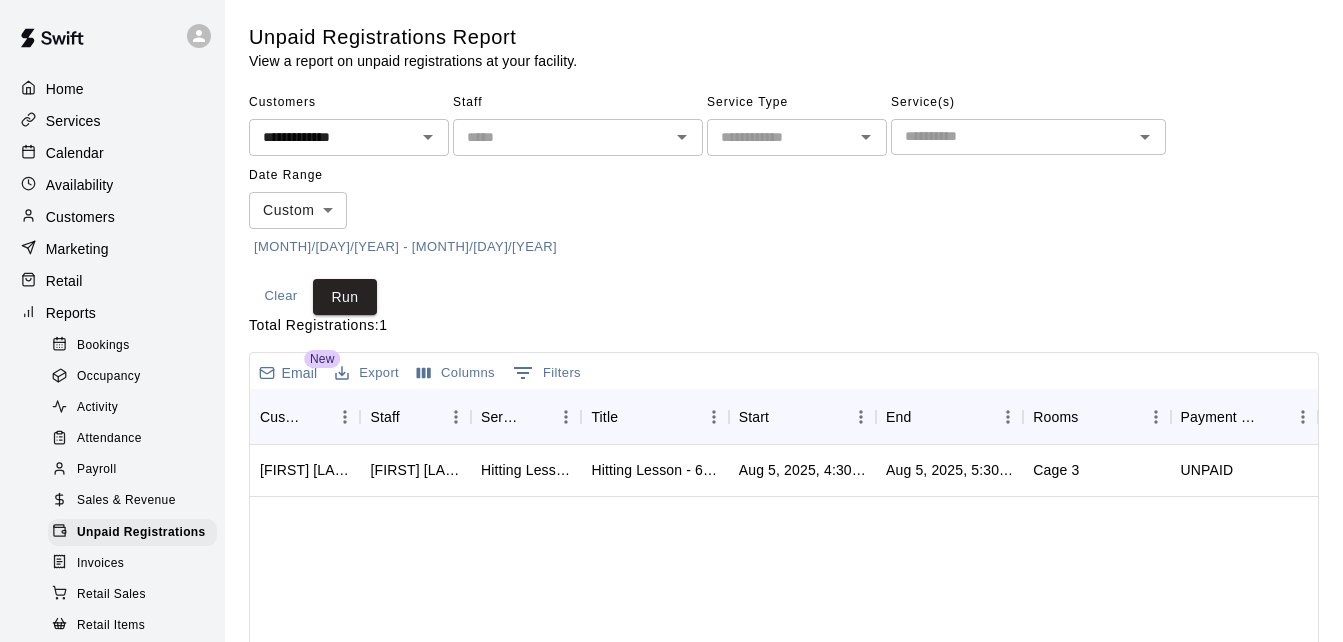 click on "Date Range Custom ****** ​ [MONTH]/[DAY]/[YEAR] - [MONTH]/[DAY]/[YEAR]" at bounding box center [405, 211] 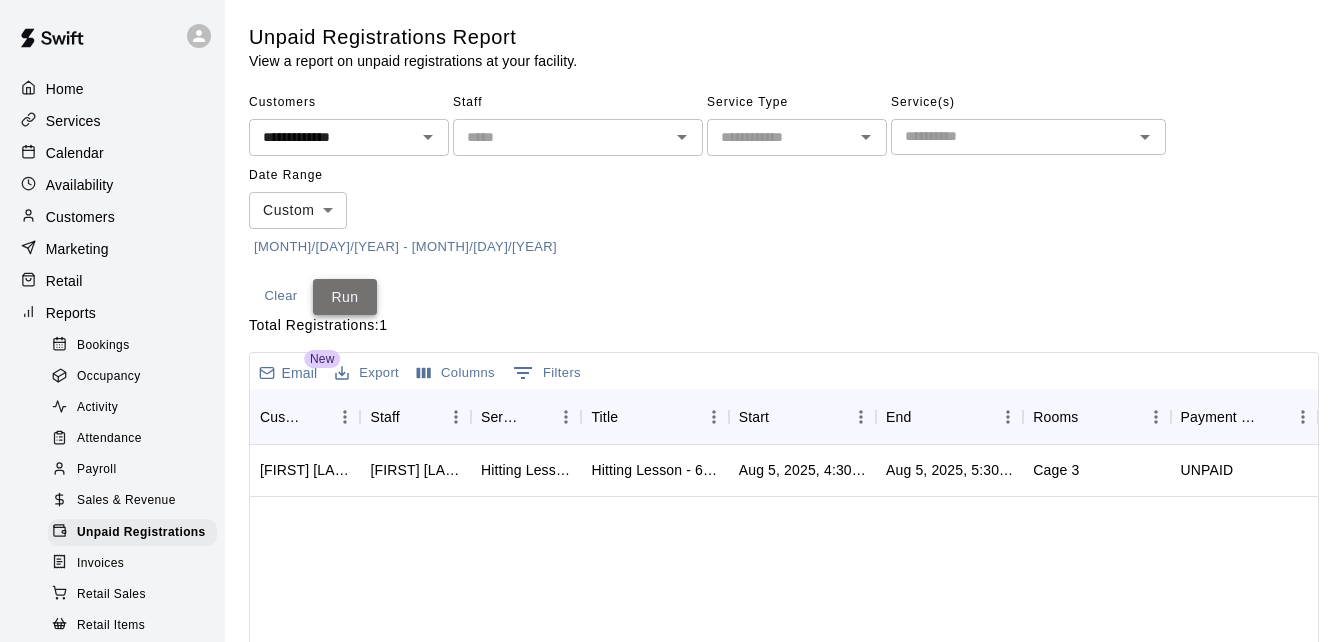 drag, startPoint x: 415, startPoint y: 220, endPoint x: 345, endPoint y: 305, distance: 110.11358 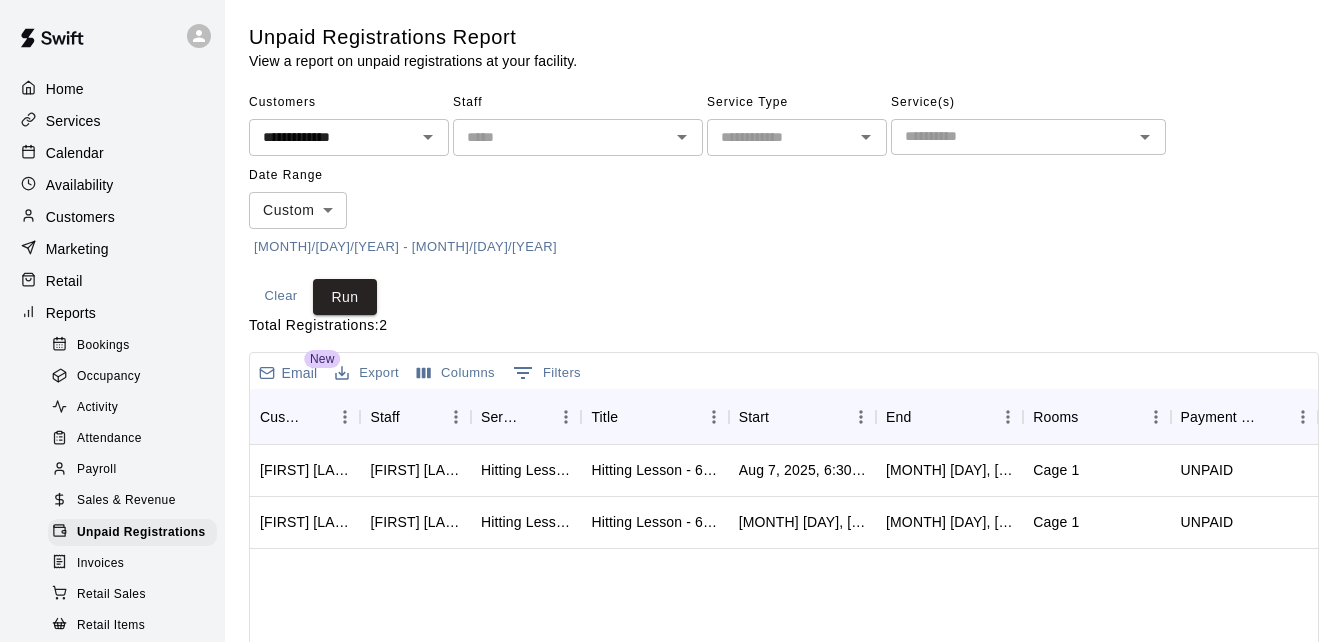 click 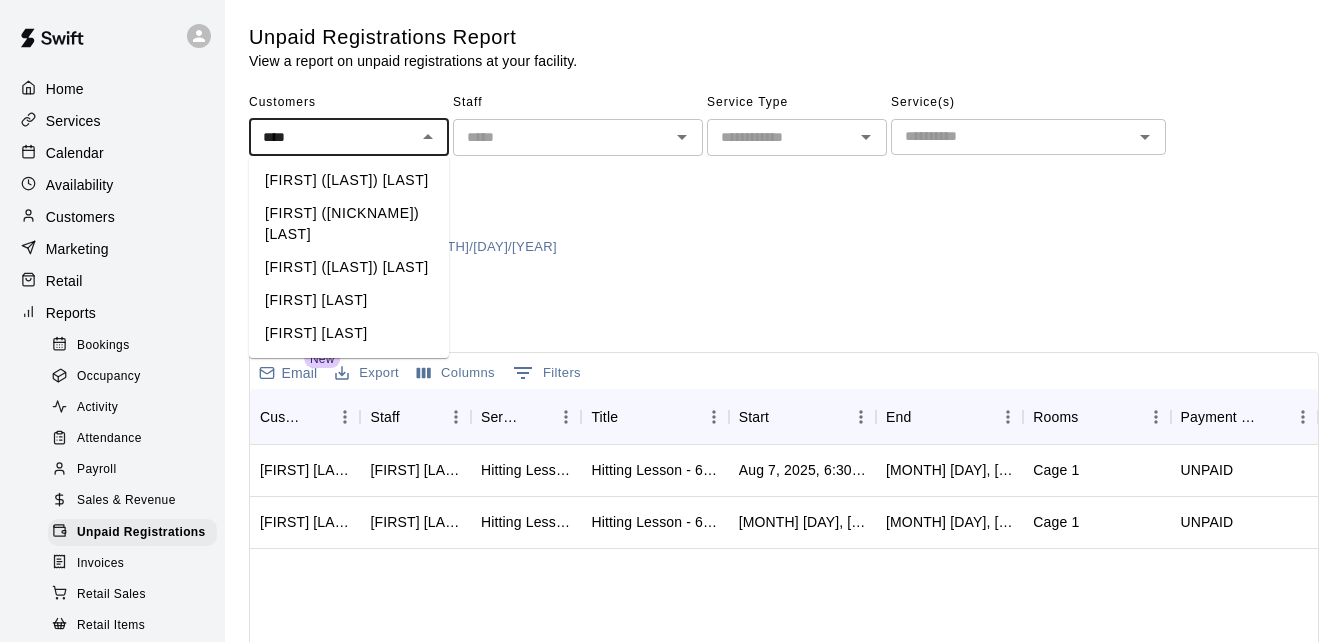 click on "[FIRST] ([LAST]) [LAST]" at bounding box center [349, 180] 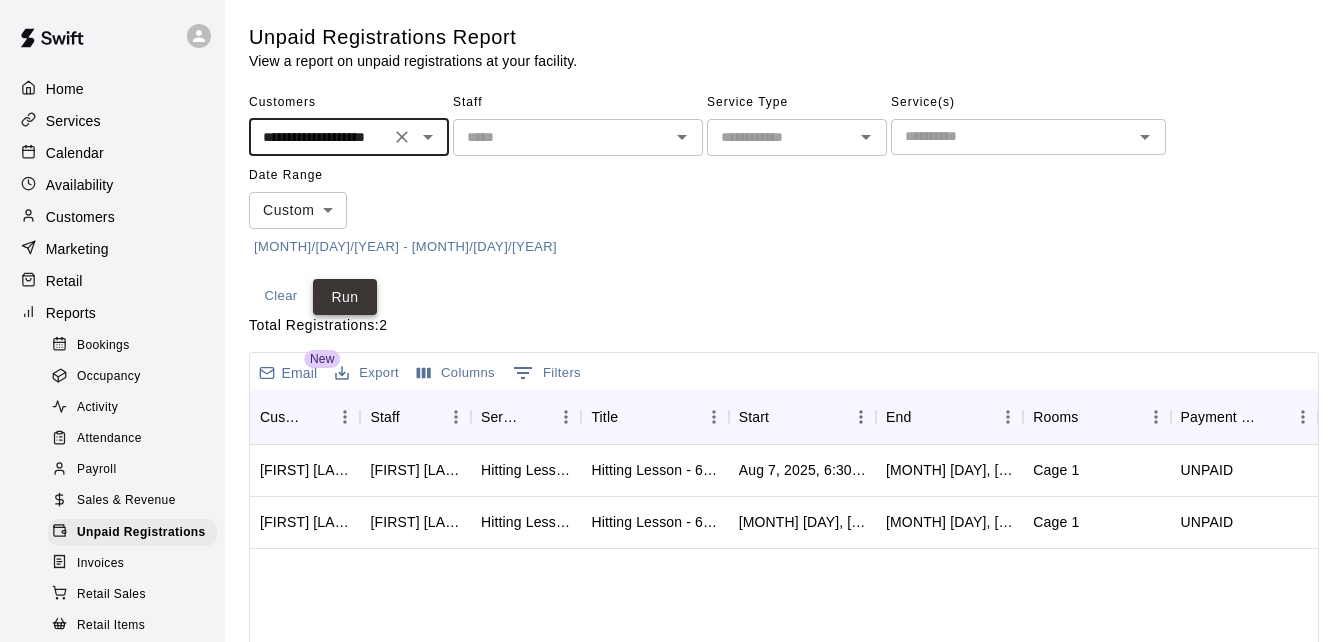 type on "**********" 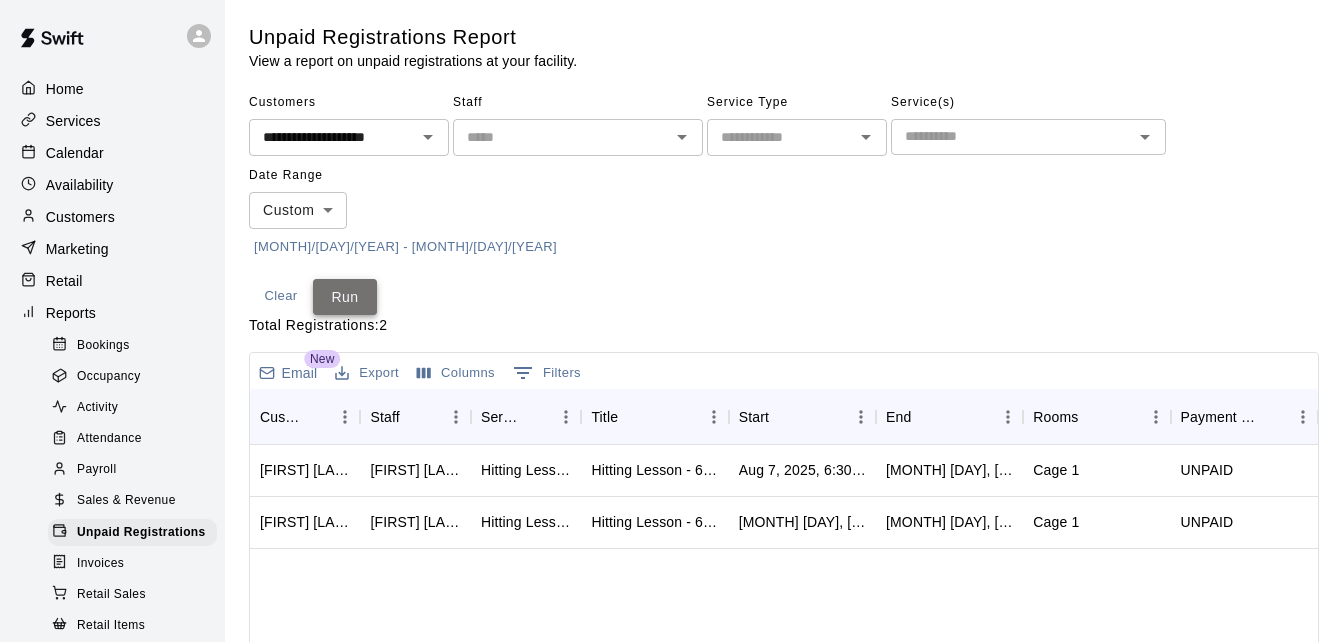 click on "Run" at bounding box center [345, 297] 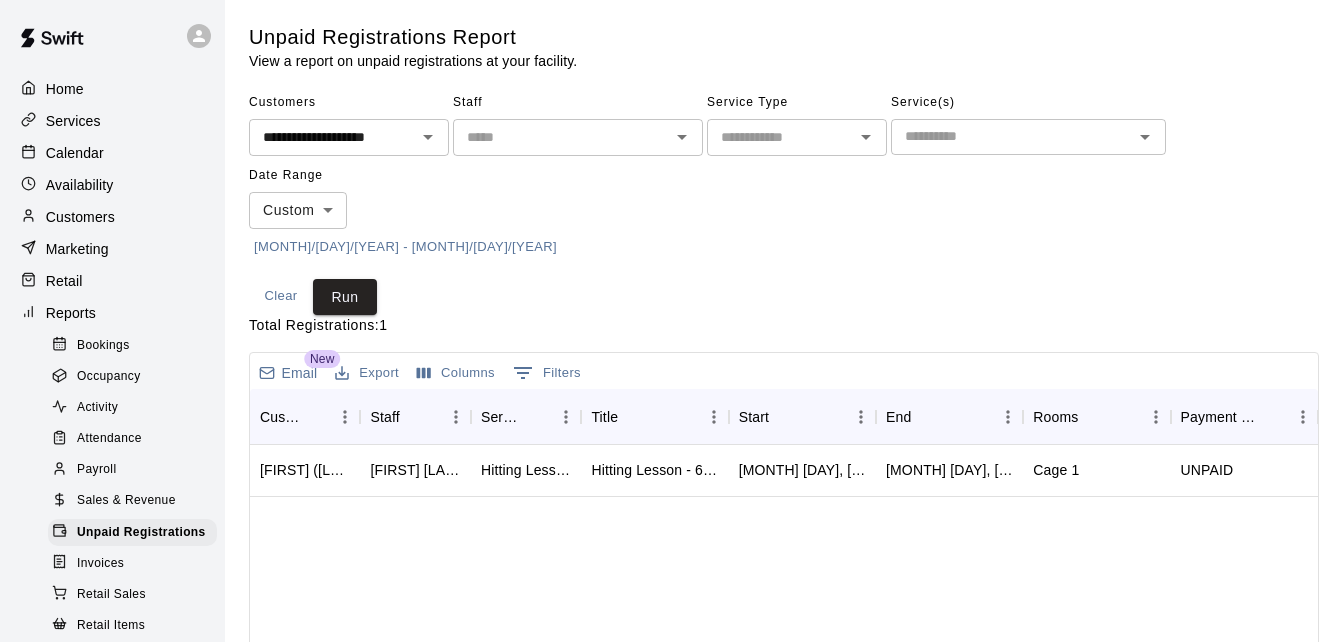 click 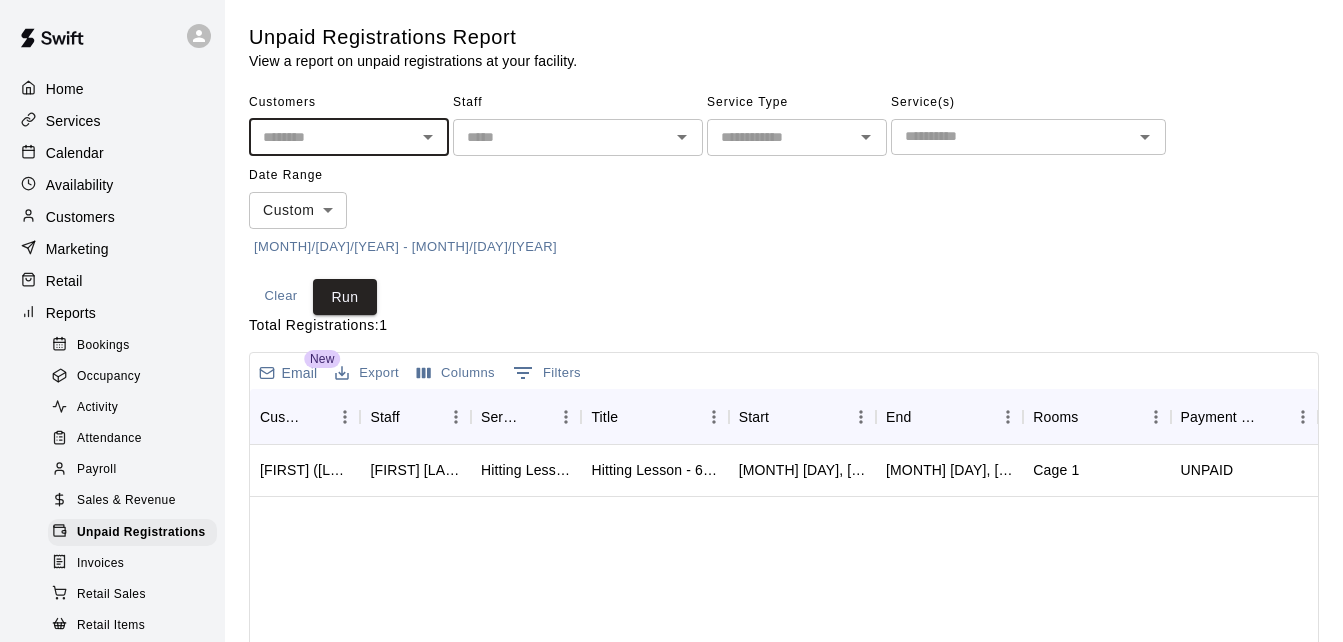 scroll, scrollTop: 0, scrollLeft: 0, axis: both 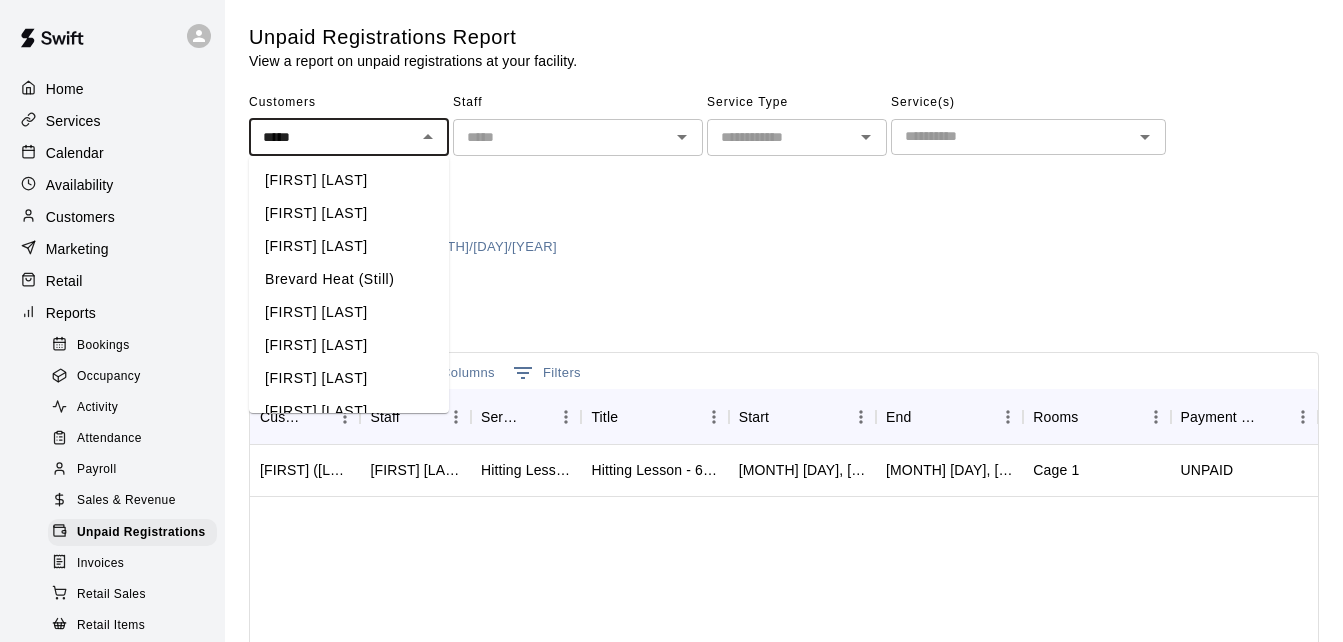 click on "[FIRST] [LAST]" at bounding box center [349, 246] 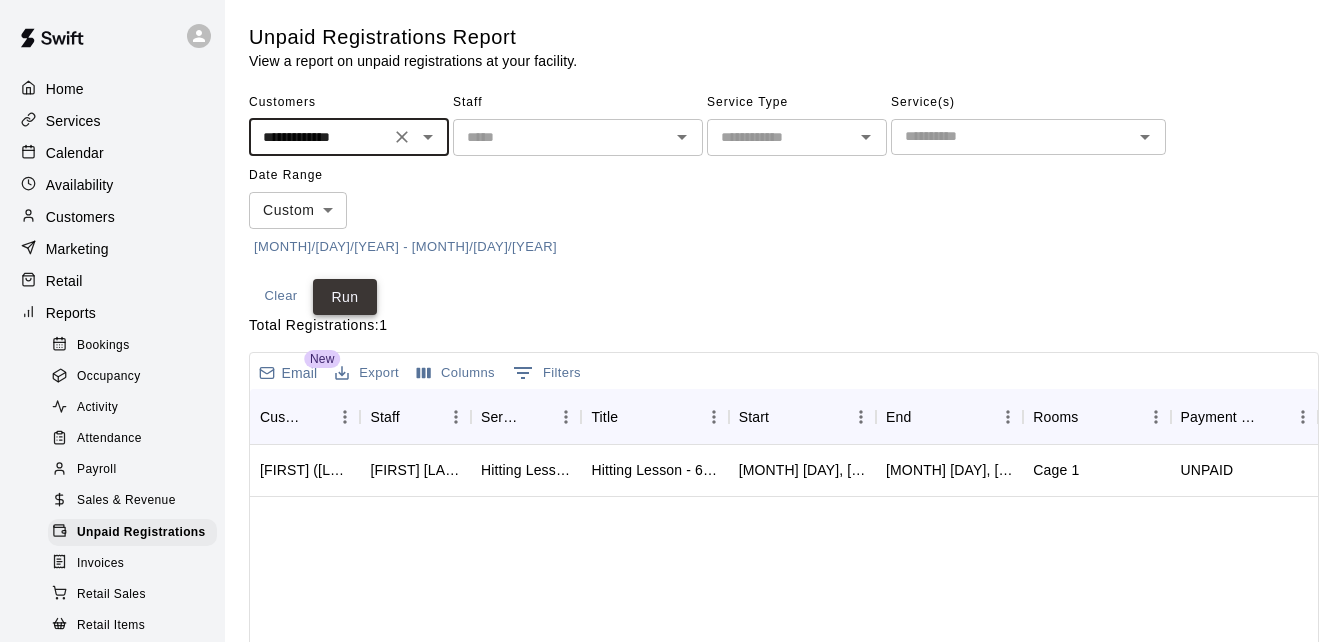 type on "**********" 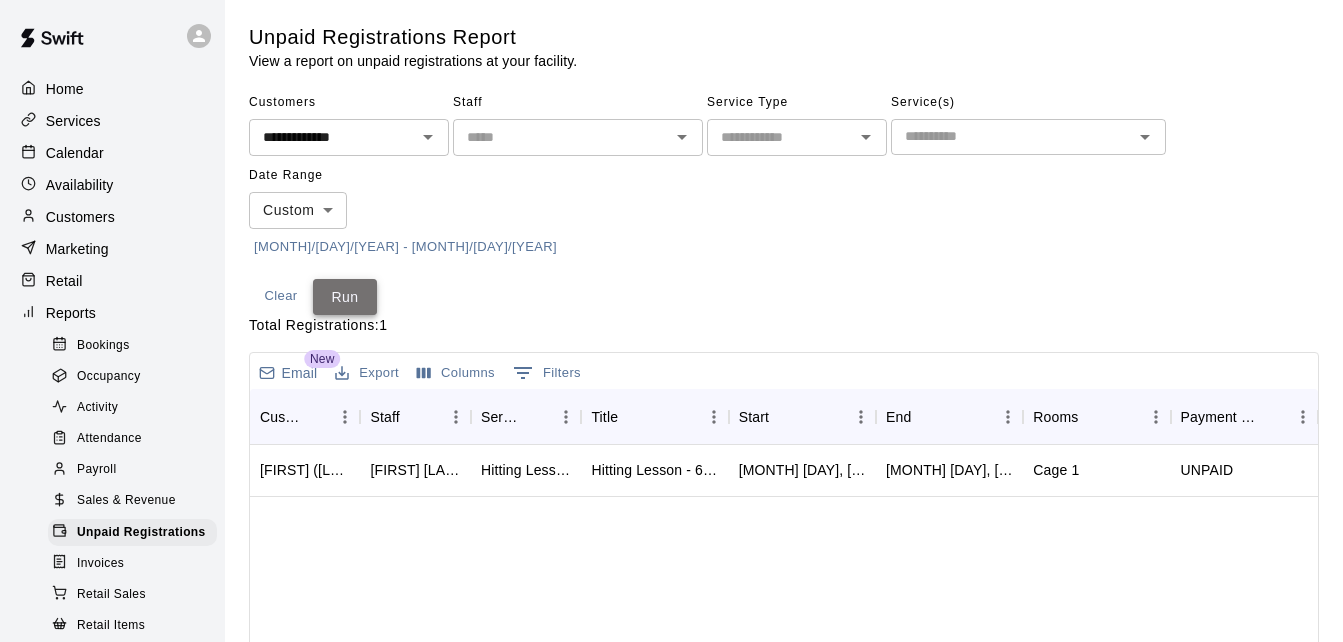 click on "Run" at bounding box center (345, 297) 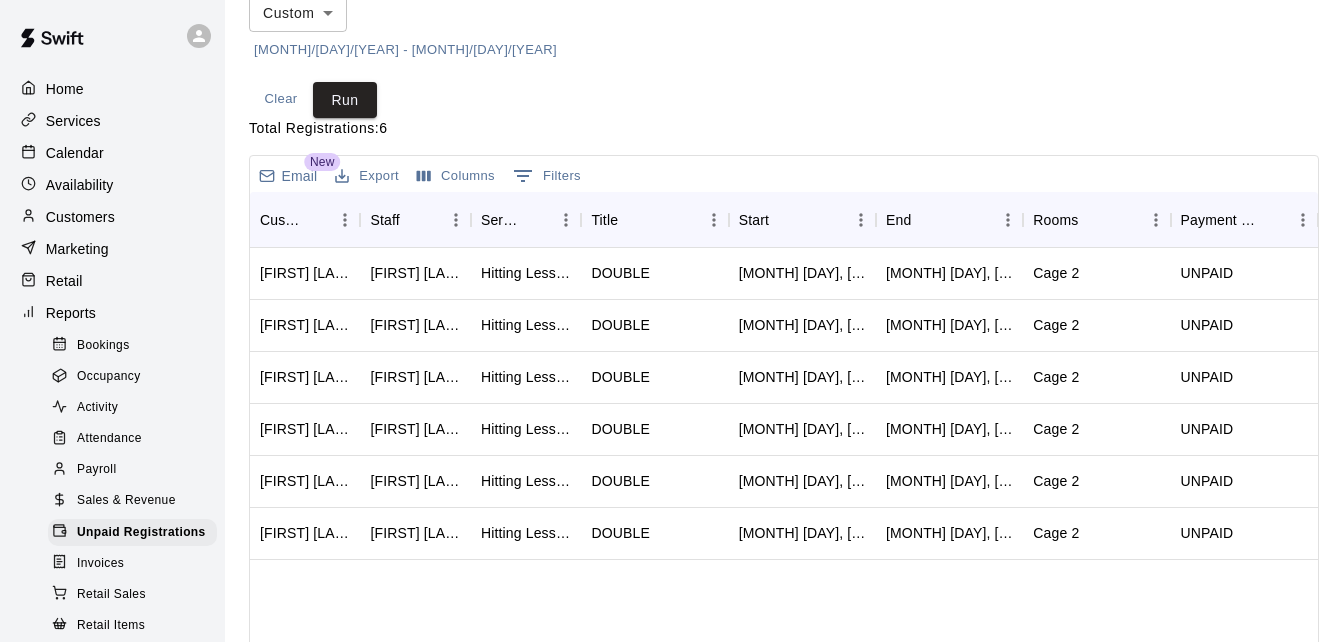 scroll, scrollTop: 200, scrollLeft: 0, axis: vertical 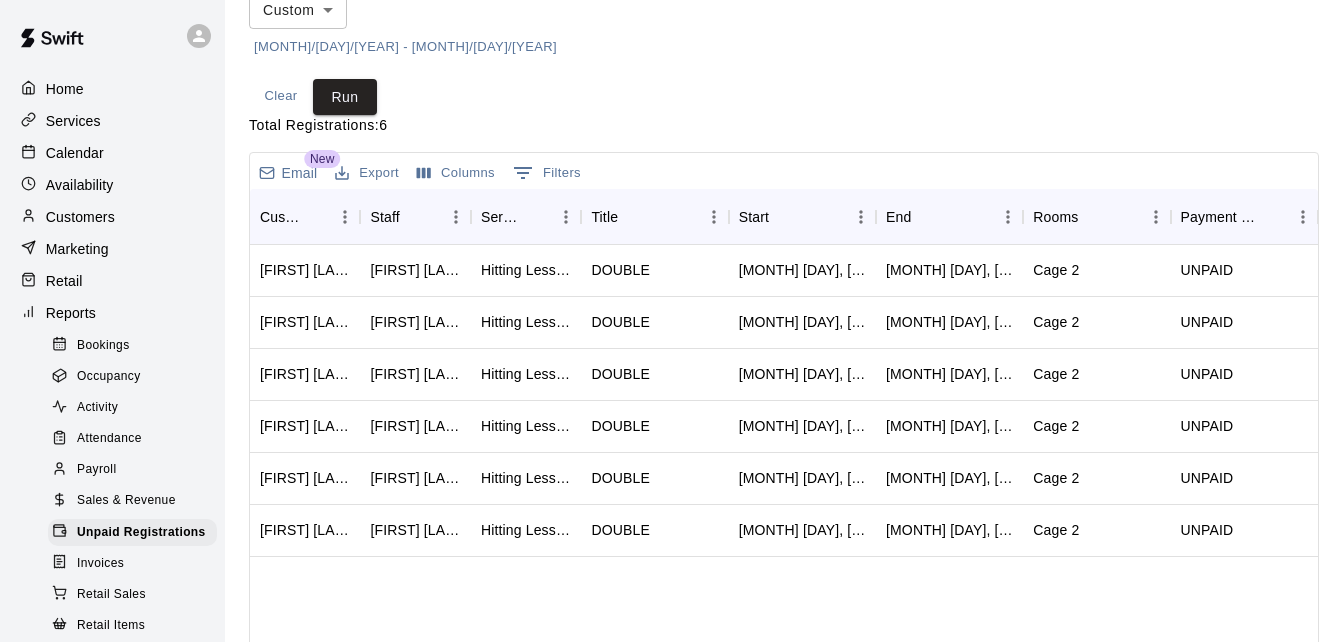 type 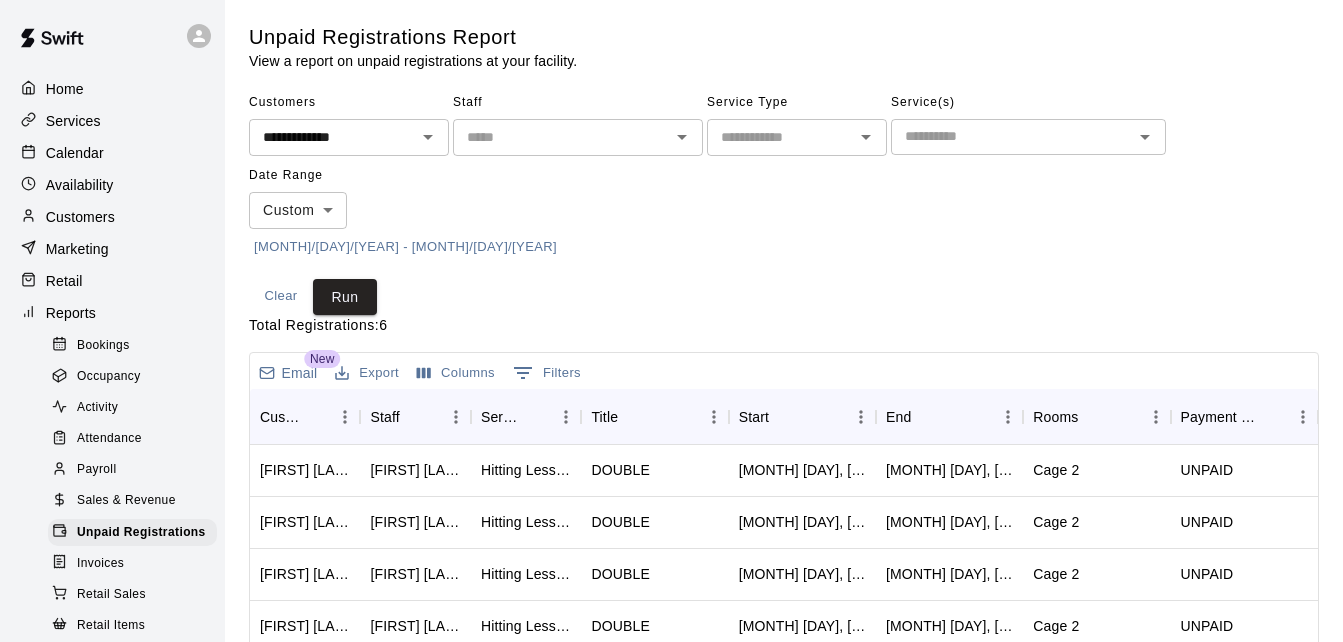 click 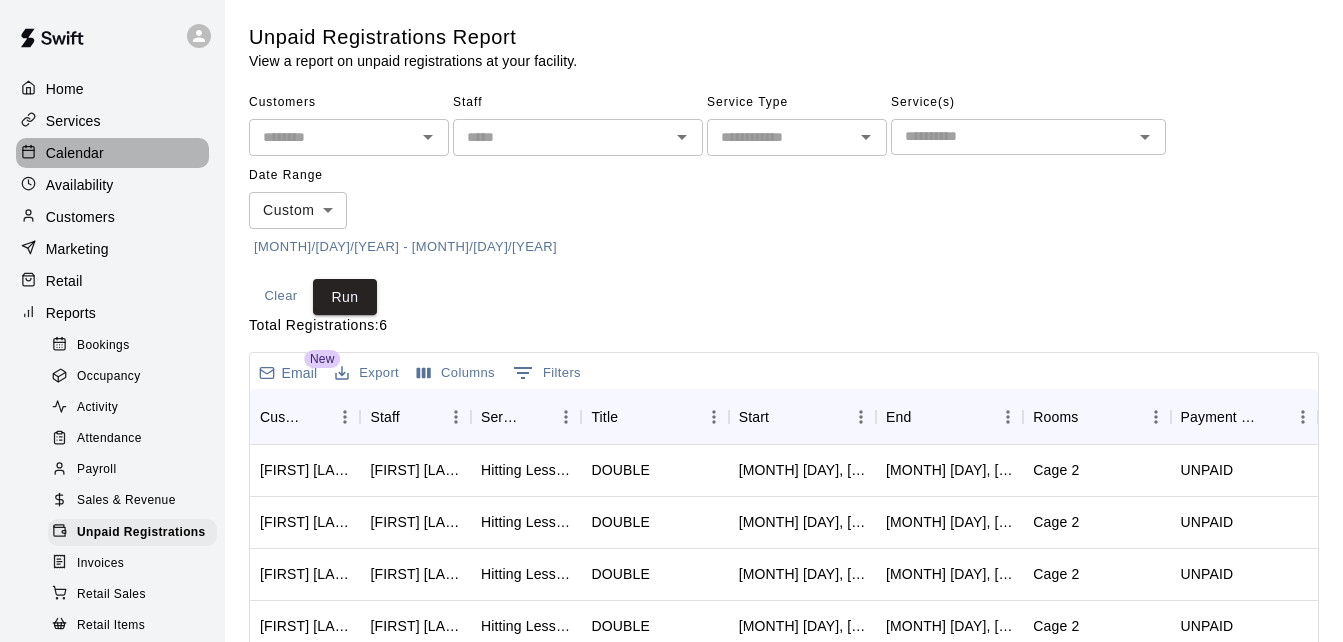 click on "Calendar" at bounding box center (112, 153) 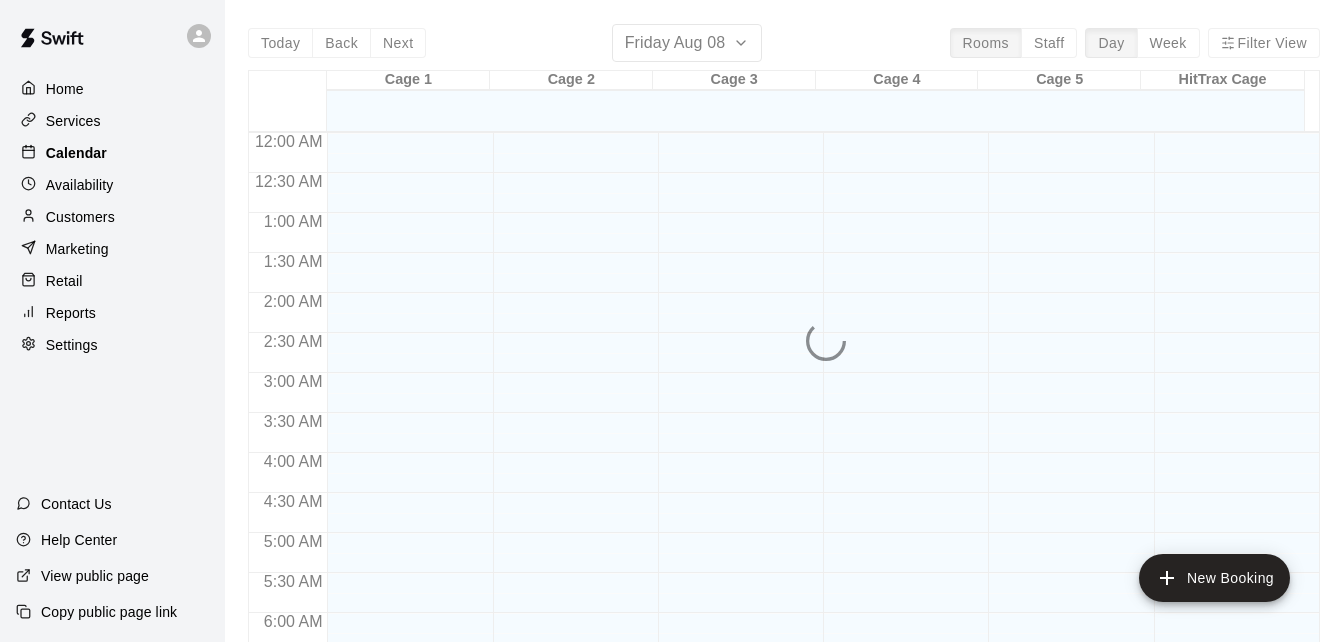 scroll, scrollTop: 1328, scrollLeft: 0, axis: vertical 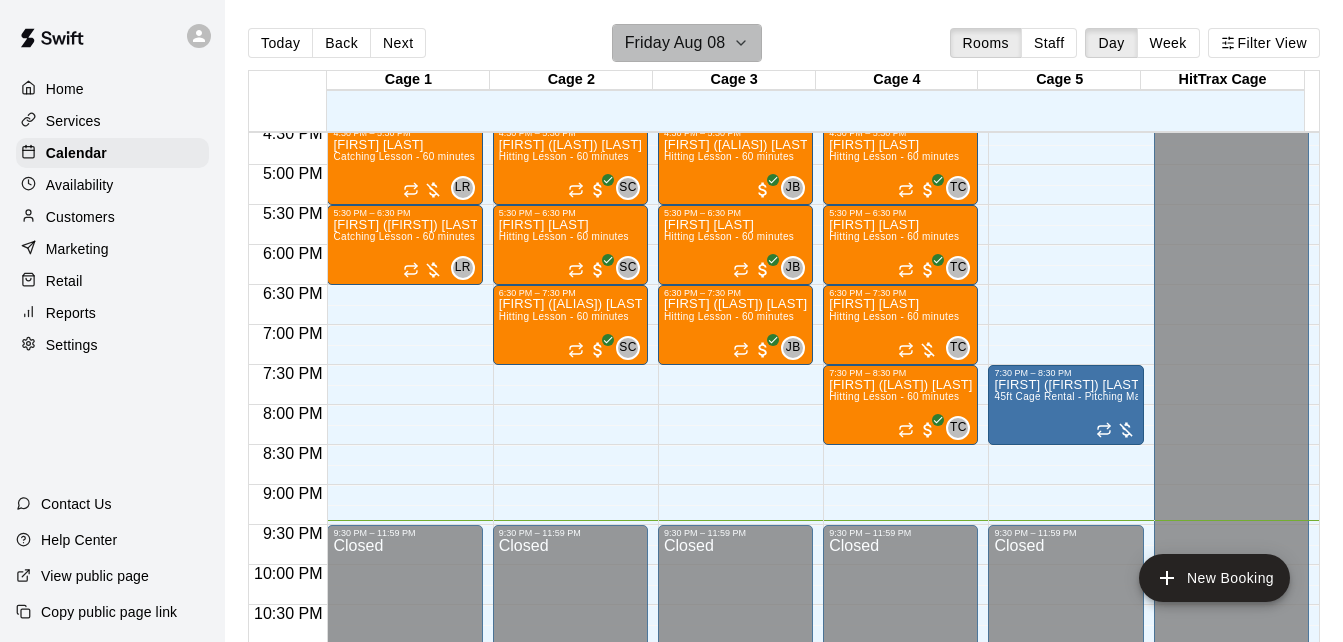 click on "Friday Aug 08" at bounding box center [675, 43] 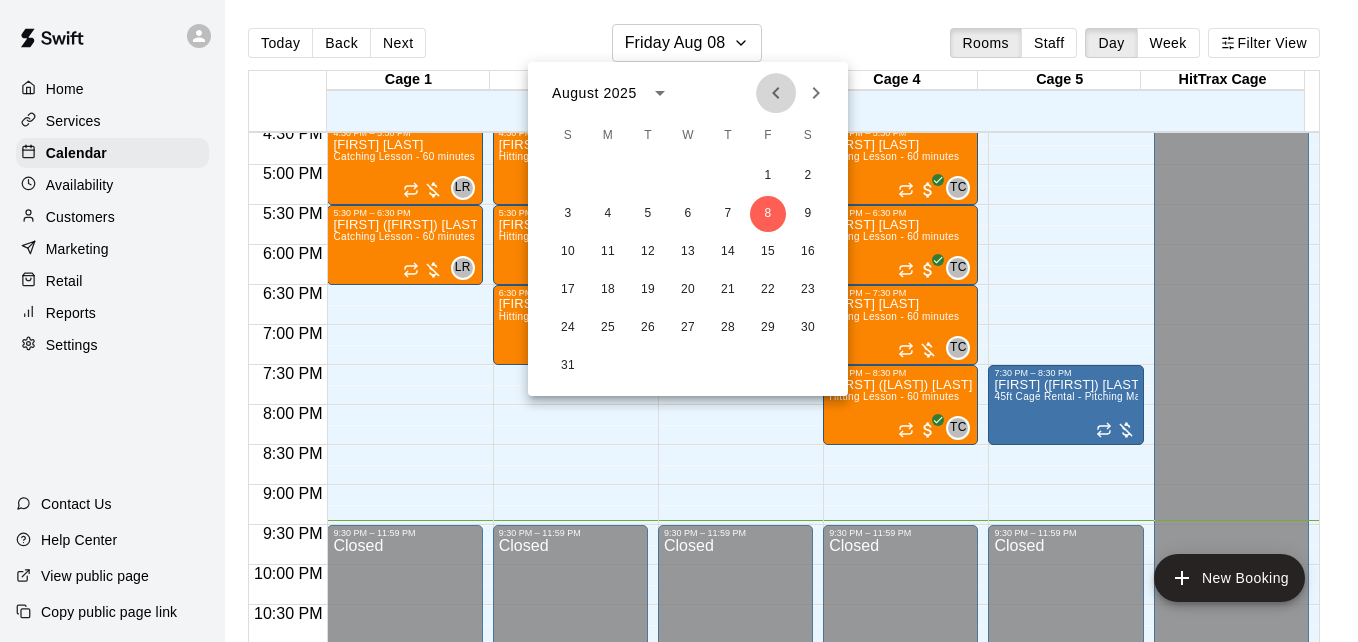 click 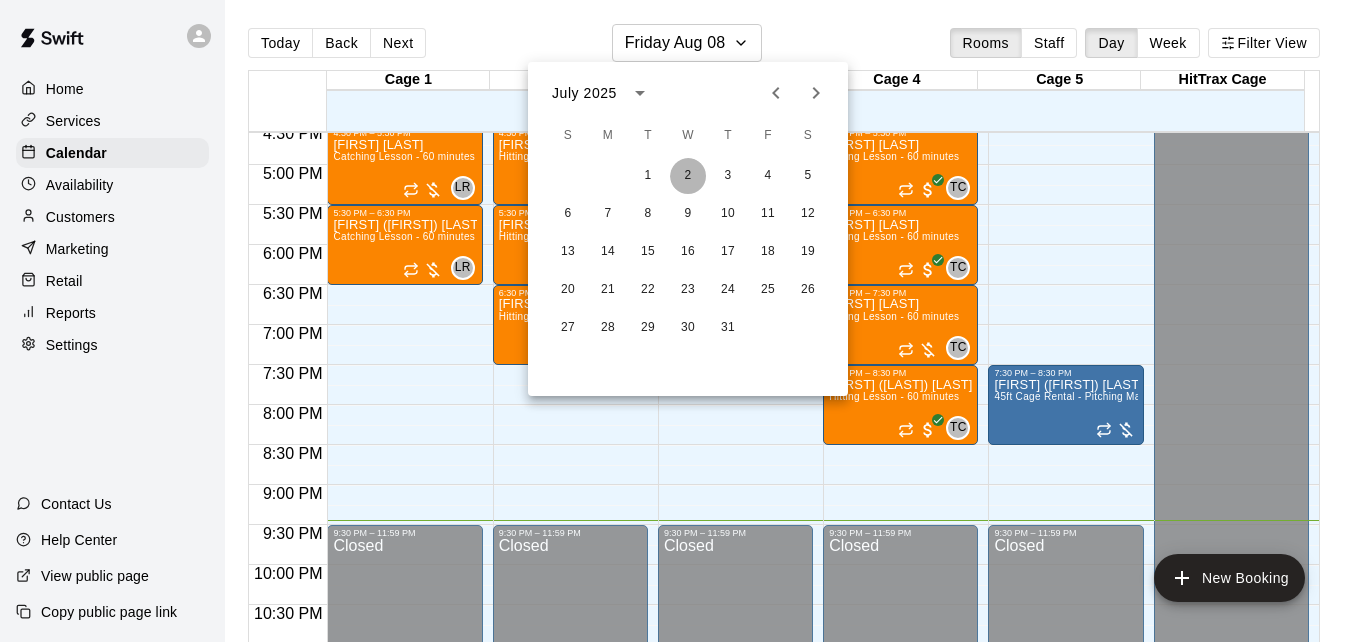 click on "2" at bounding box center (688, 176) 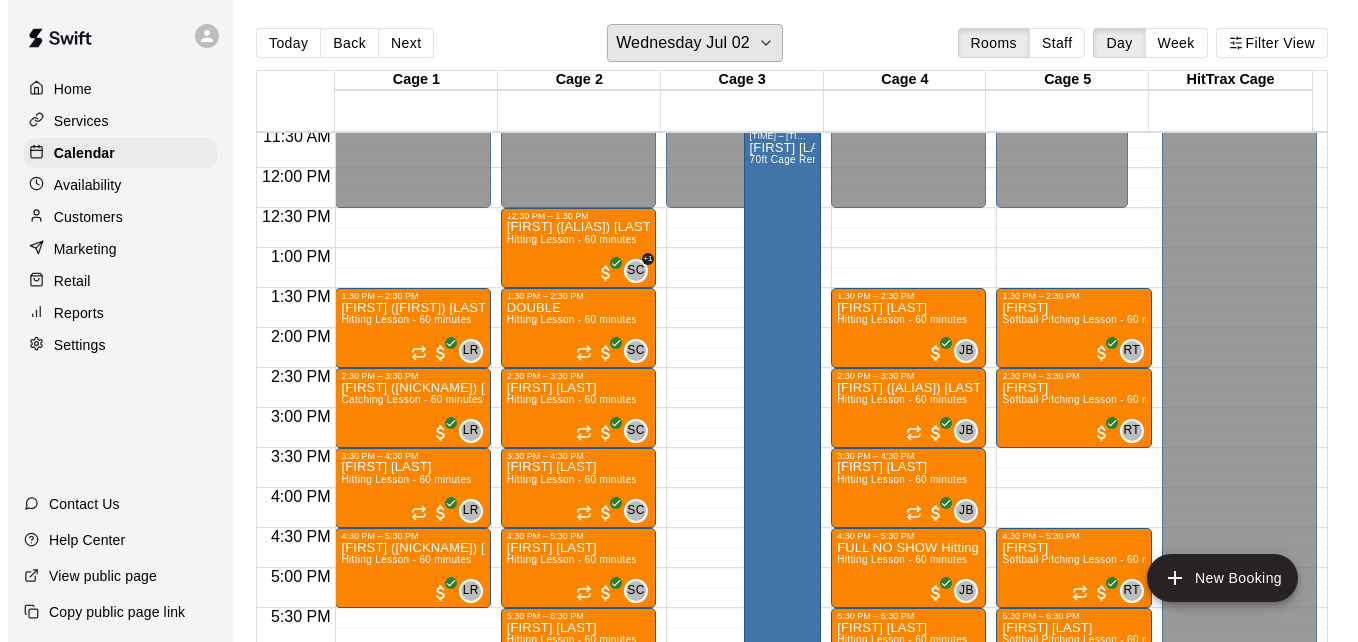 scroll, scrollTop: 888, scrollLeft: 0, axis: vertical 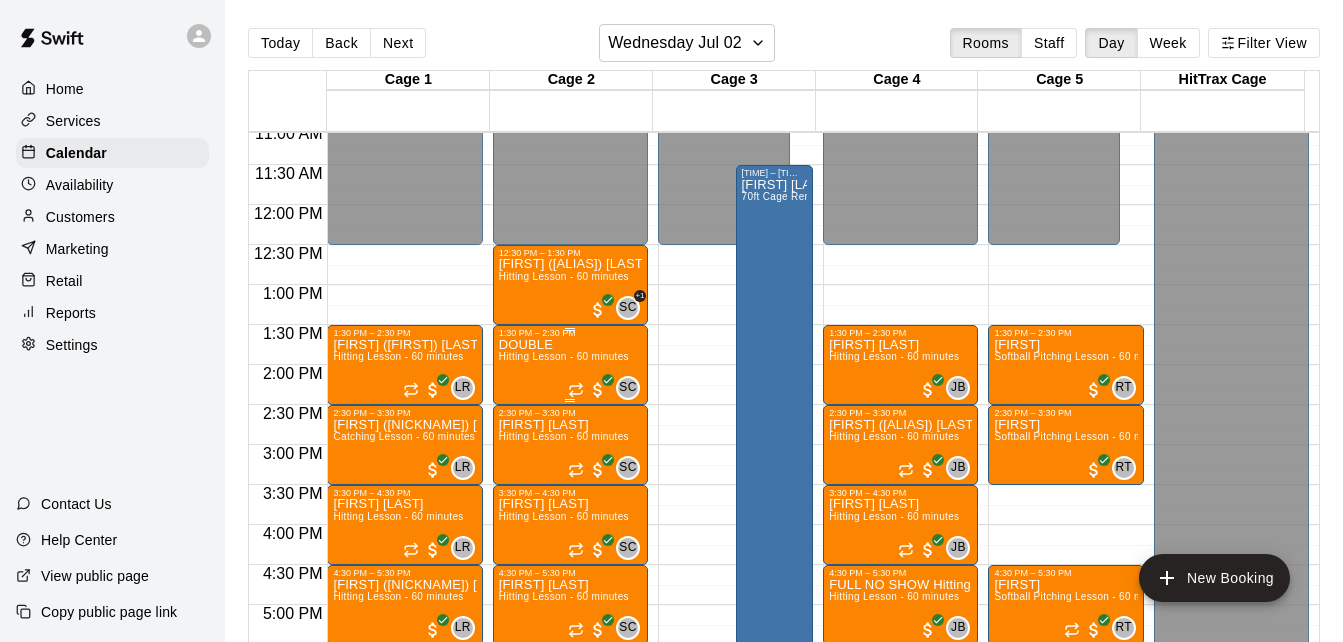 click on "Hitting Lesson - 60 minutes" at bounding box center (564, 356) 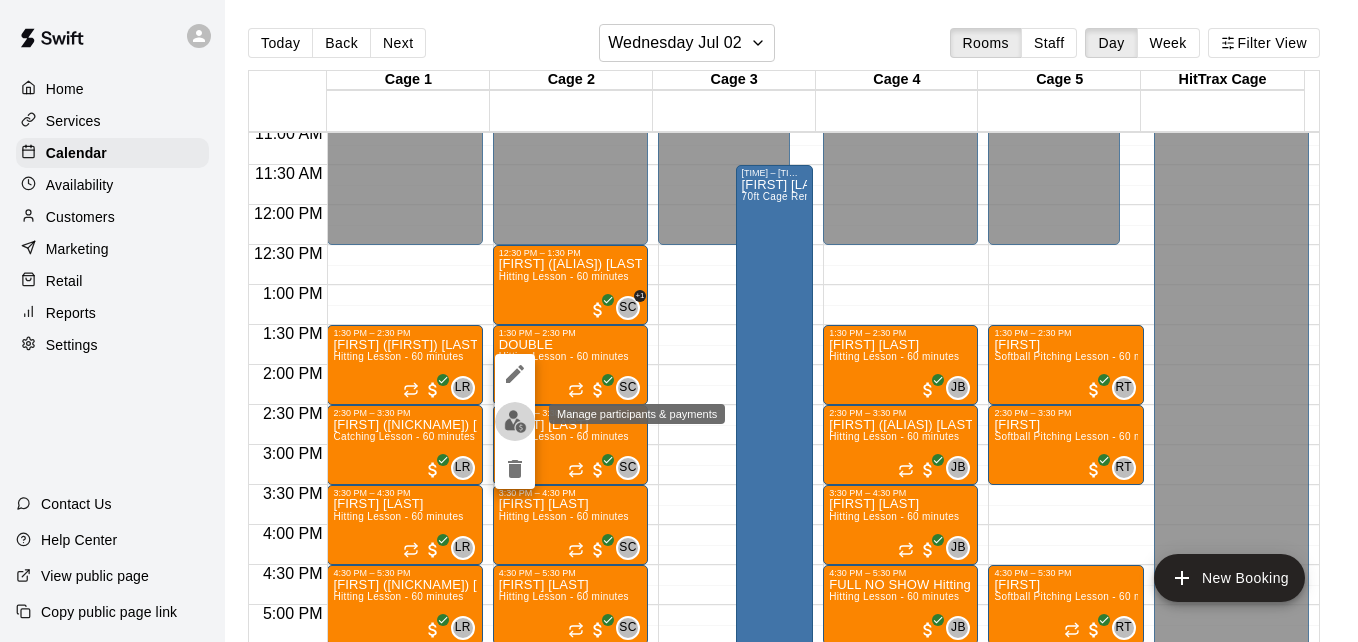 click at bounding box center (515, 421) 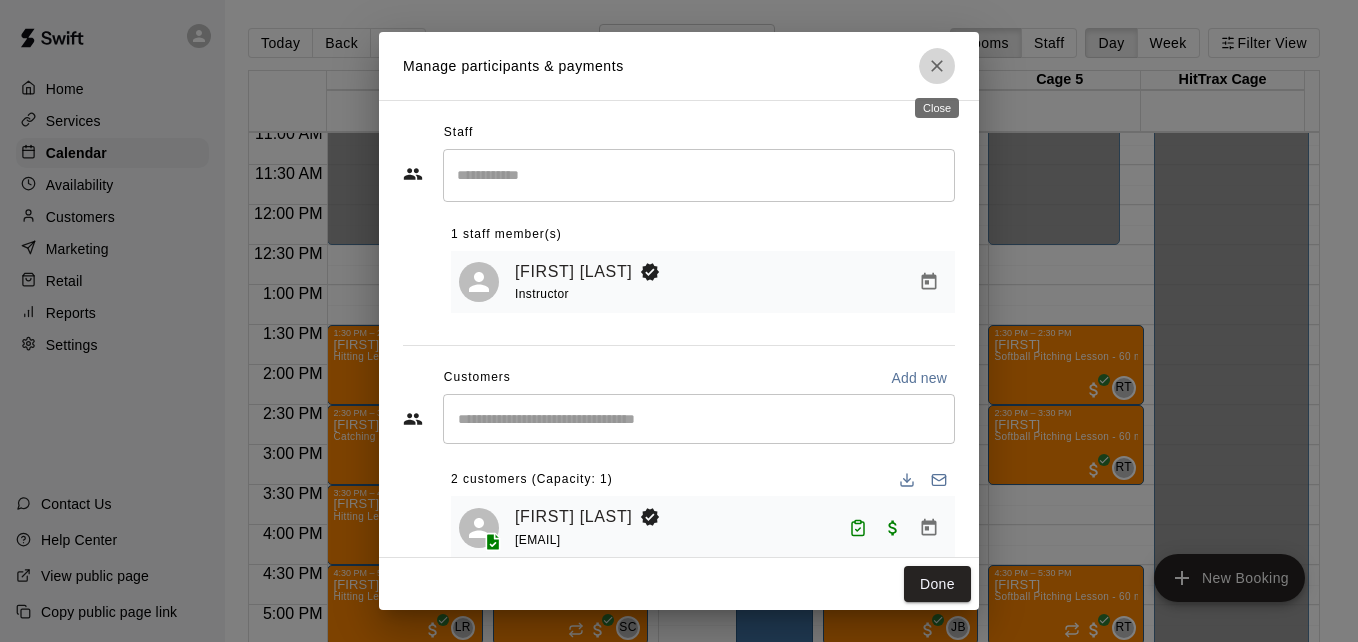 click 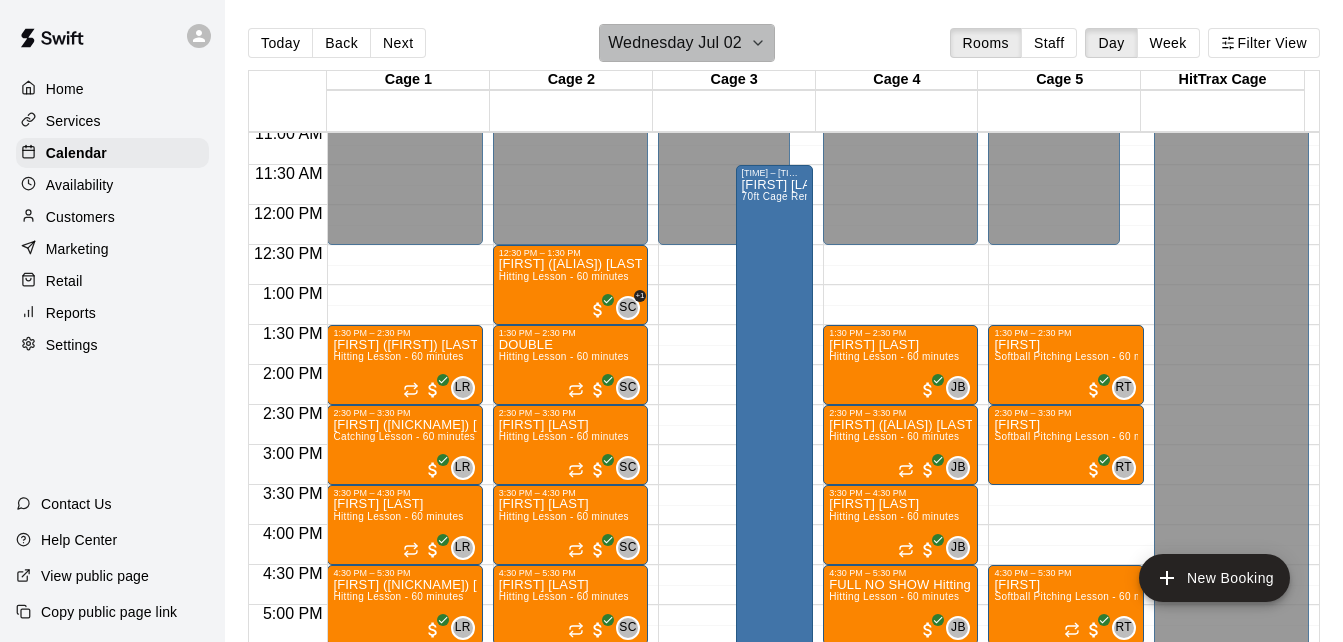 click on "Wednesday Jul 02" at bounding box center (675, 43) 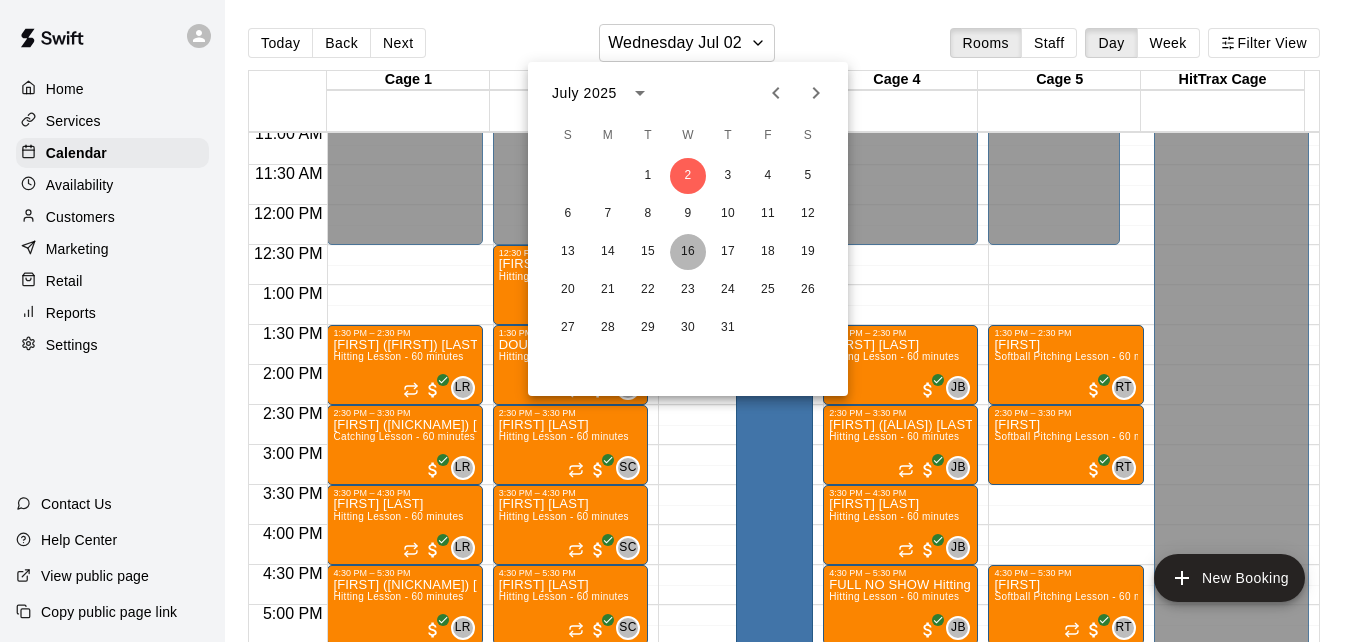 click on "16" at bounding box center [688, 252] 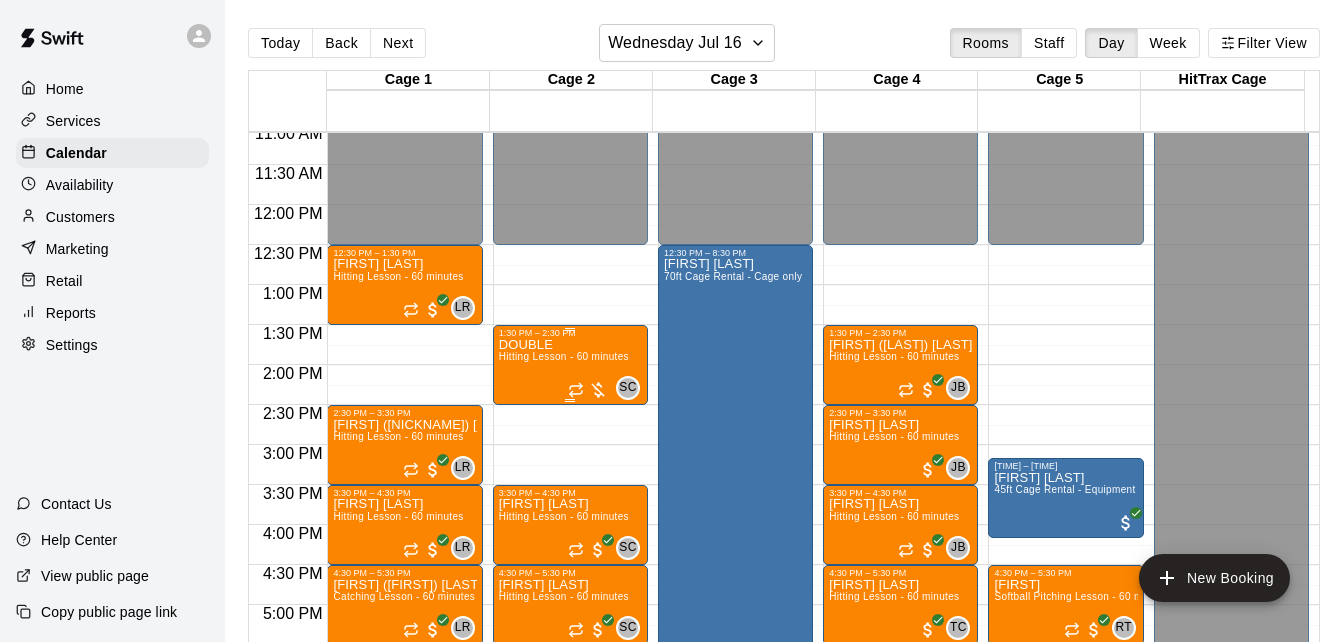click on "Hitting Lesson - 60 minutes" at bounding box center [564, 356] 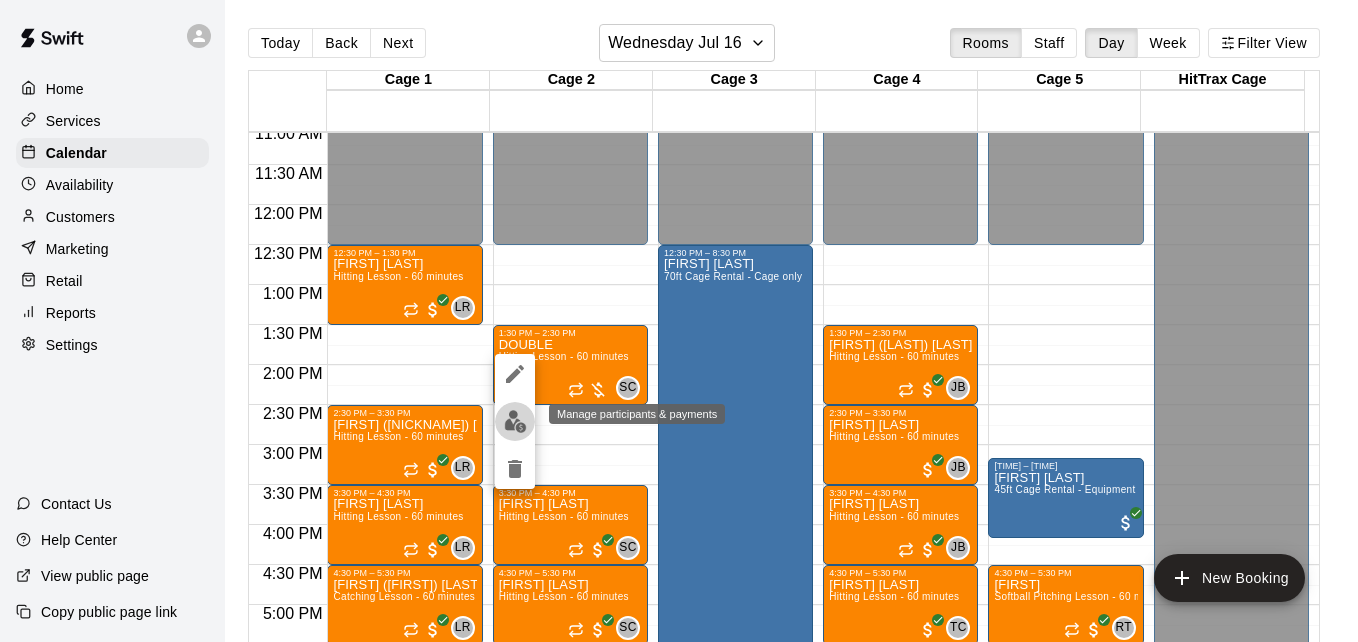 click at bounding box center [515, 421] 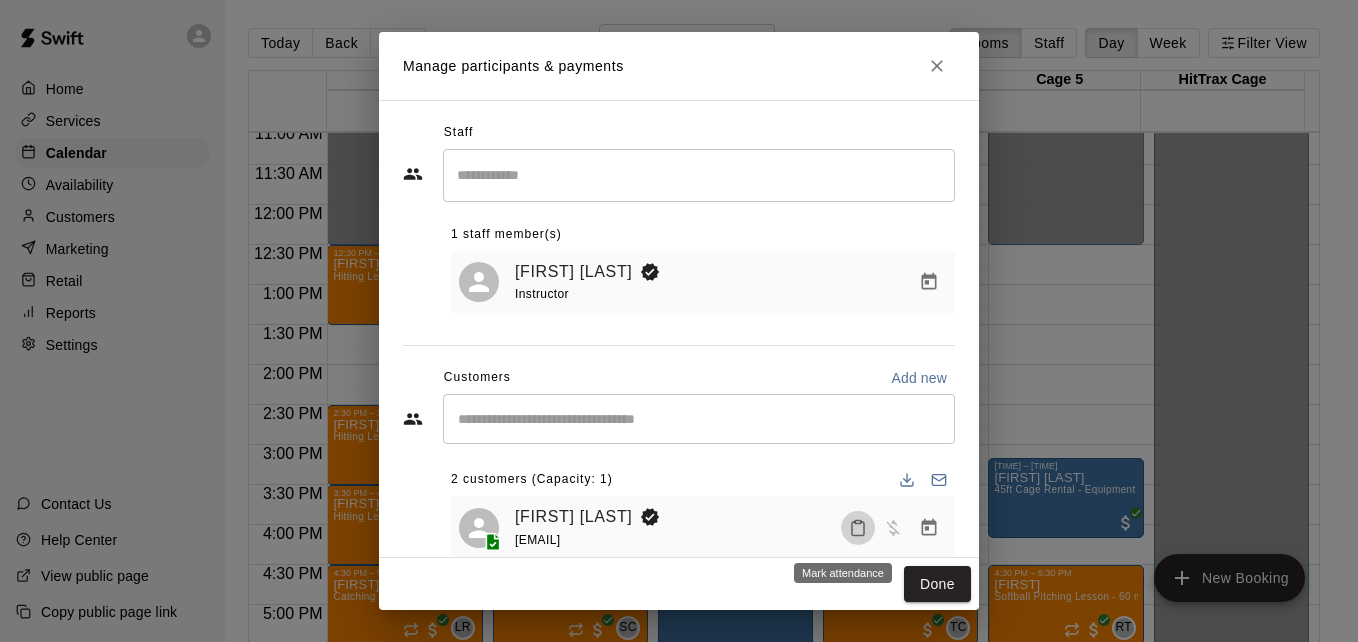click 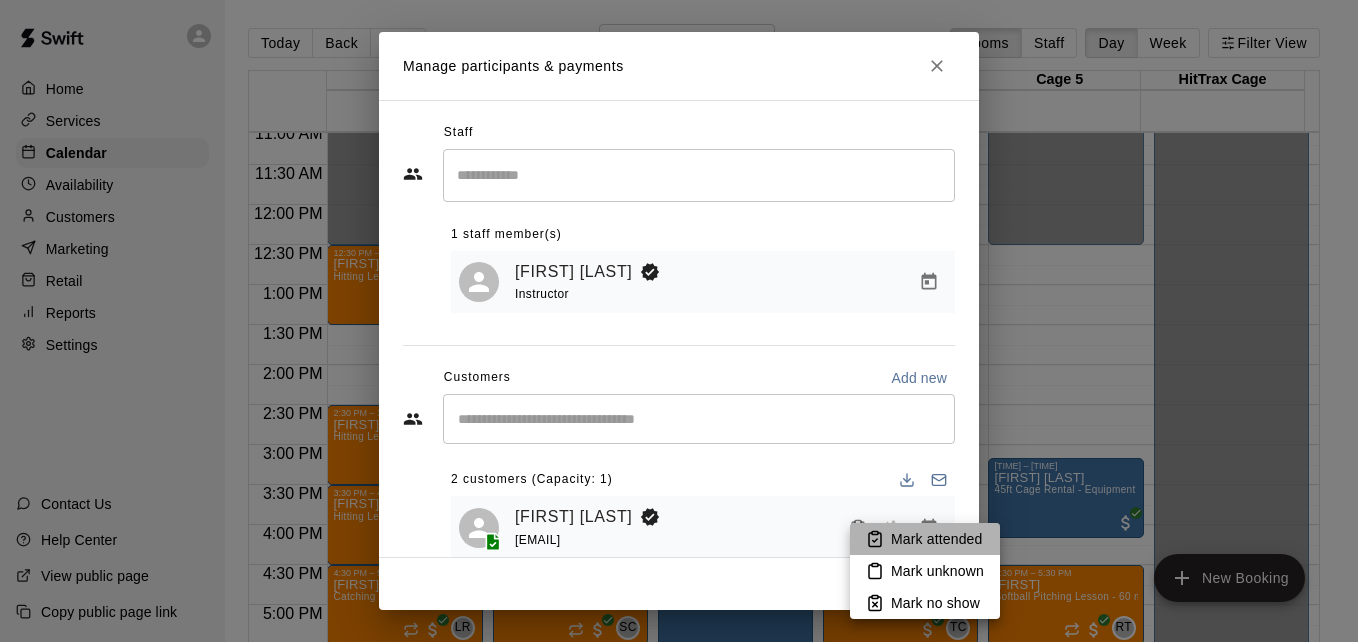 click on "Mark attended" at bounding box center [936, 539] 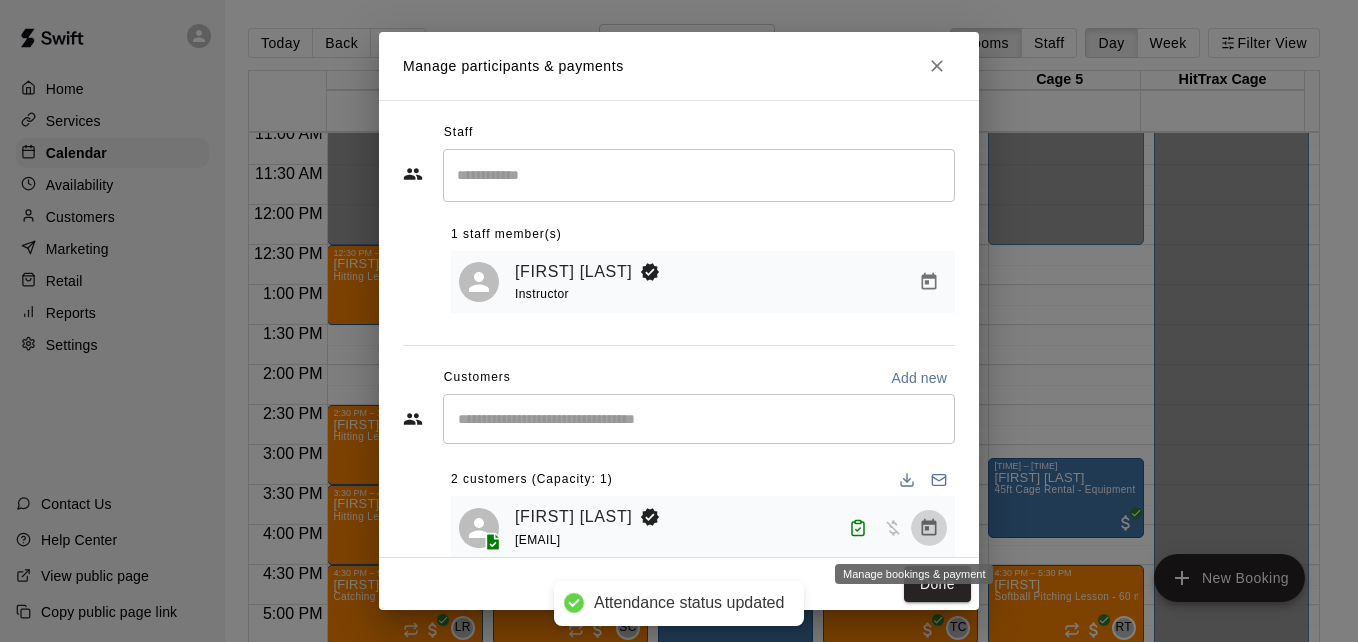 click 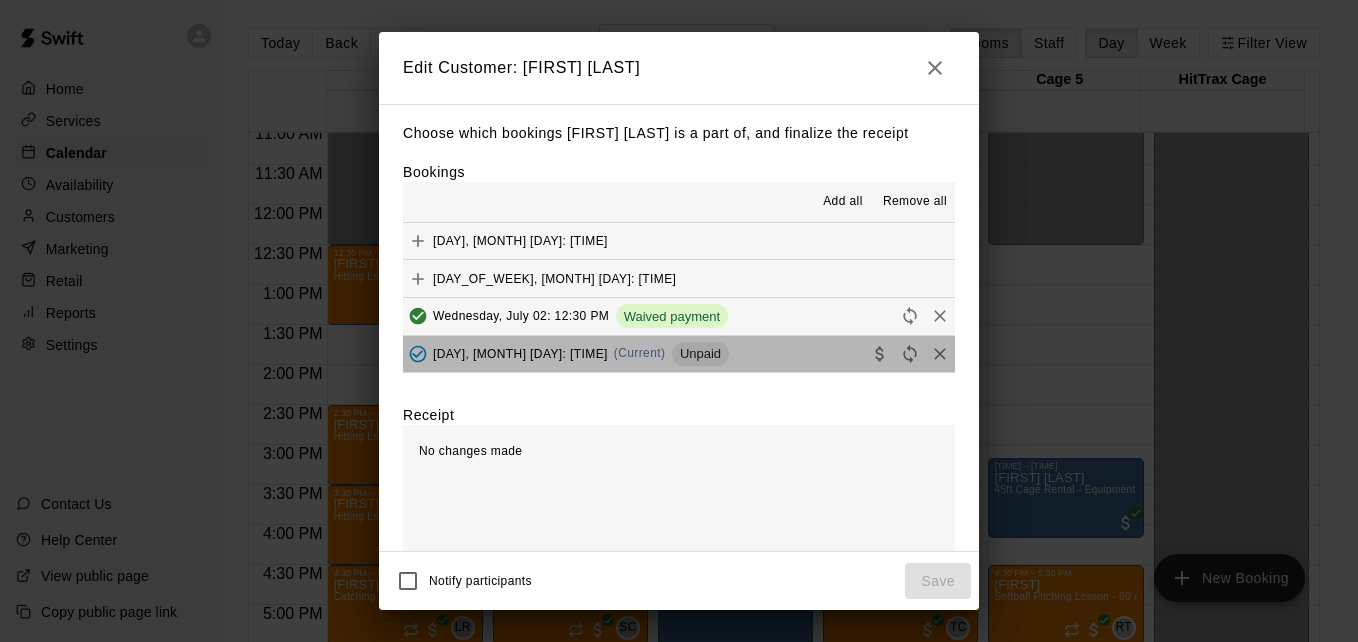 click on "Wednesday, July 16: 12:30 PM (Current) Unpaid" at bounding box center [679, 354] 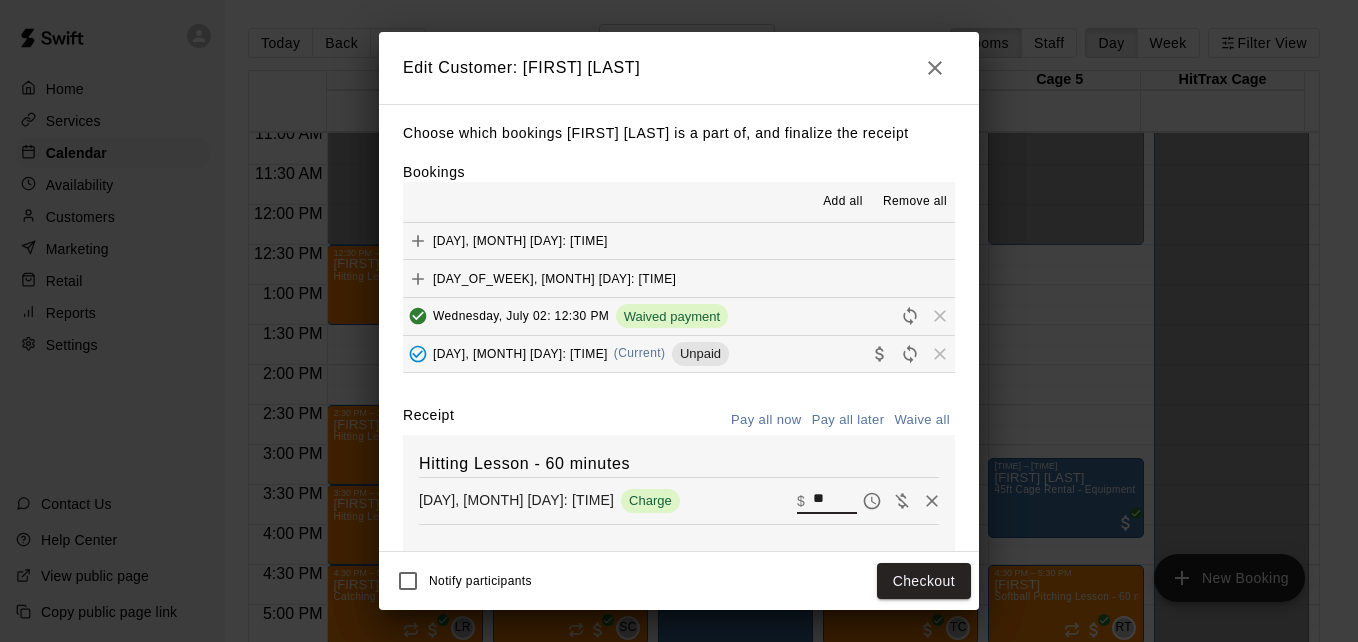 click on "**" at bounding box center [835, 501] 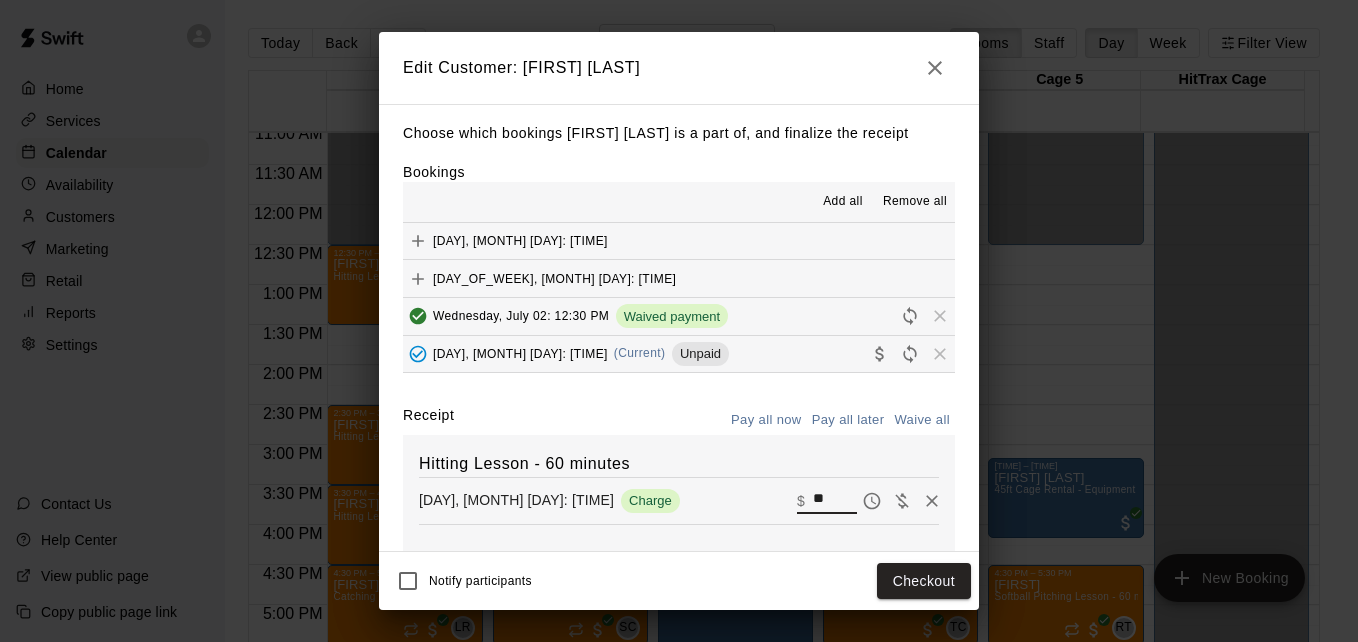 type on "*" 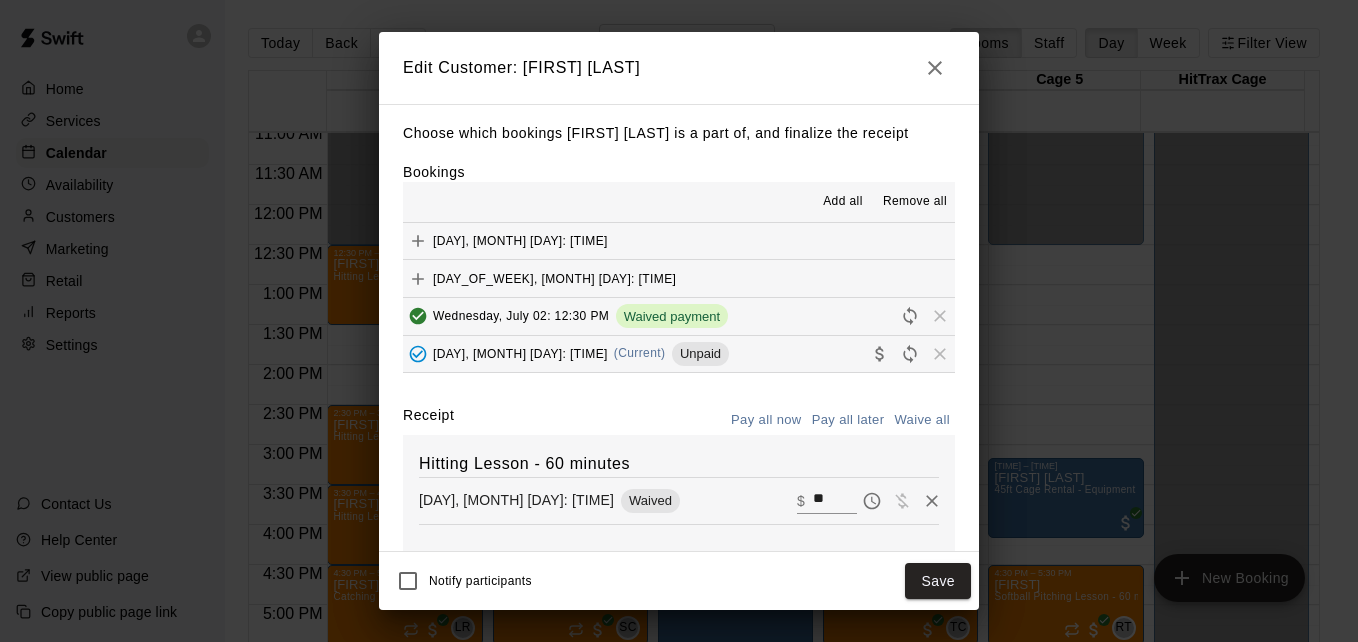 type on "*" 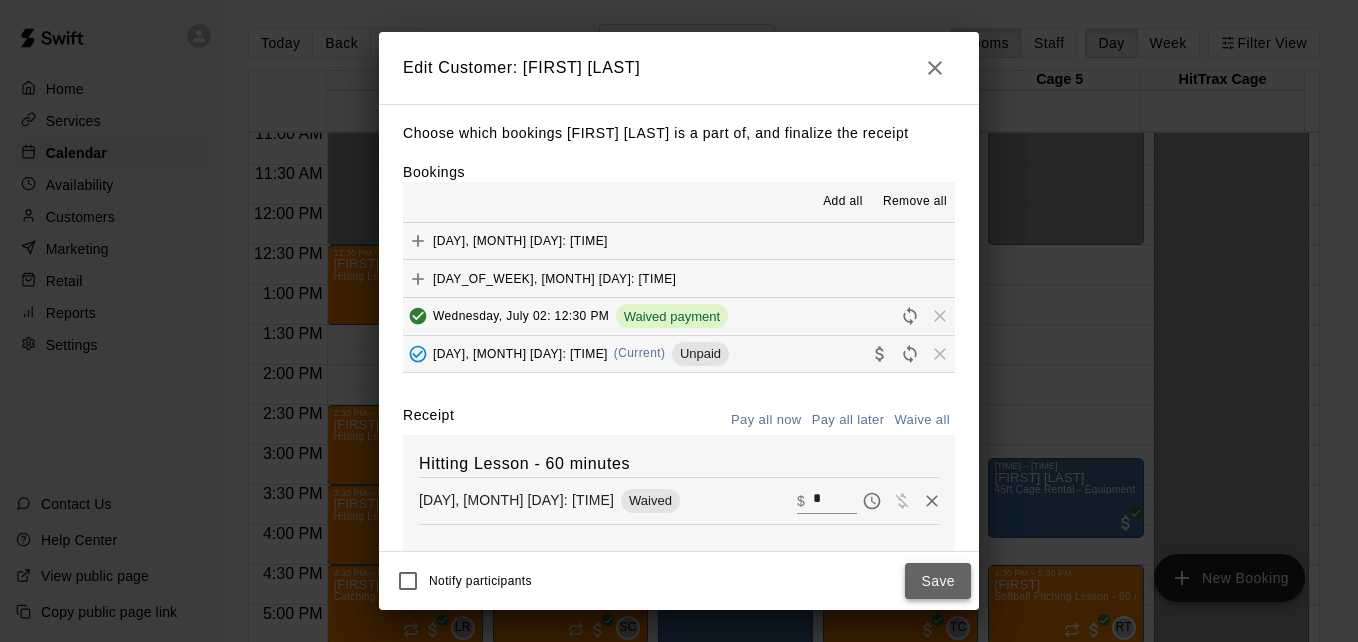 click on "Save" at bounding box center [938, 581] 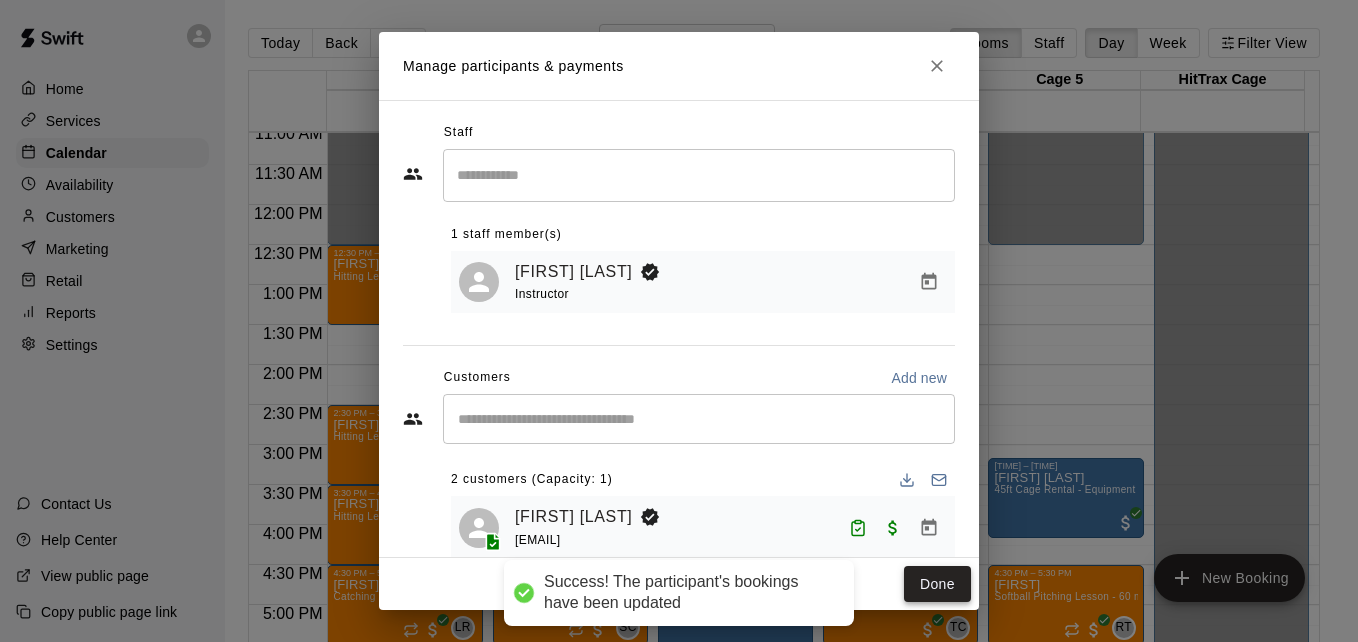click on "Done" at bounding box center [937, 584] 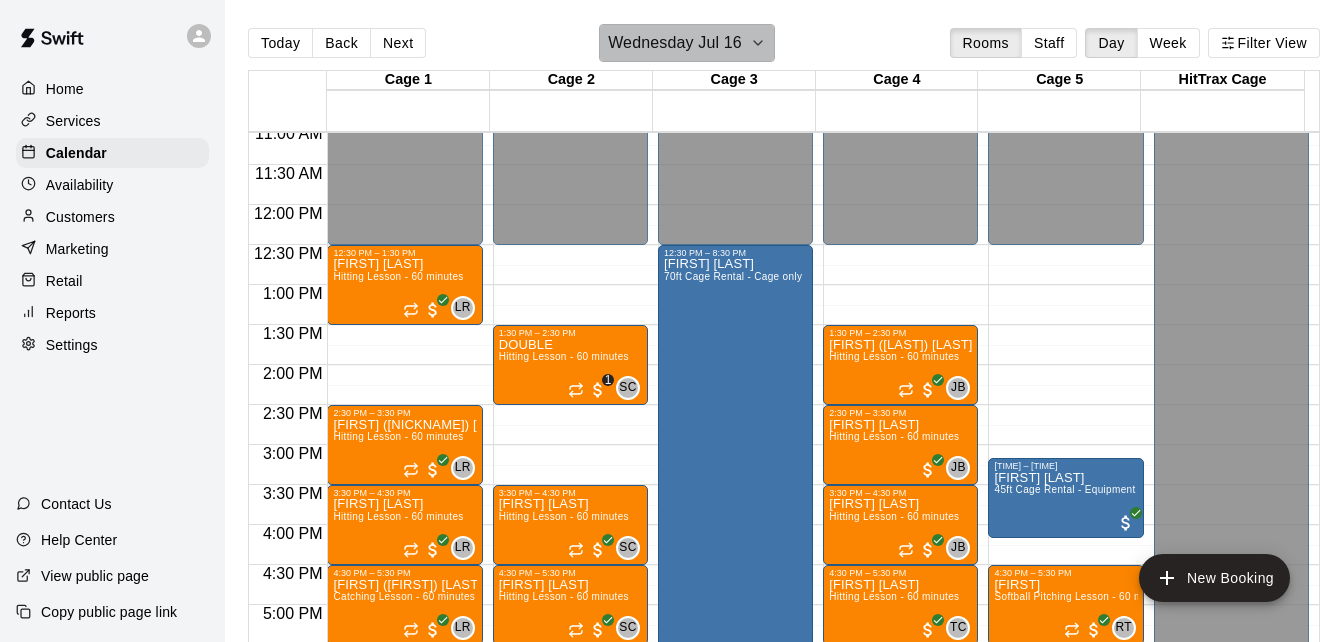click on "Wednesday Jul 16" at bounding box center [675, 43] 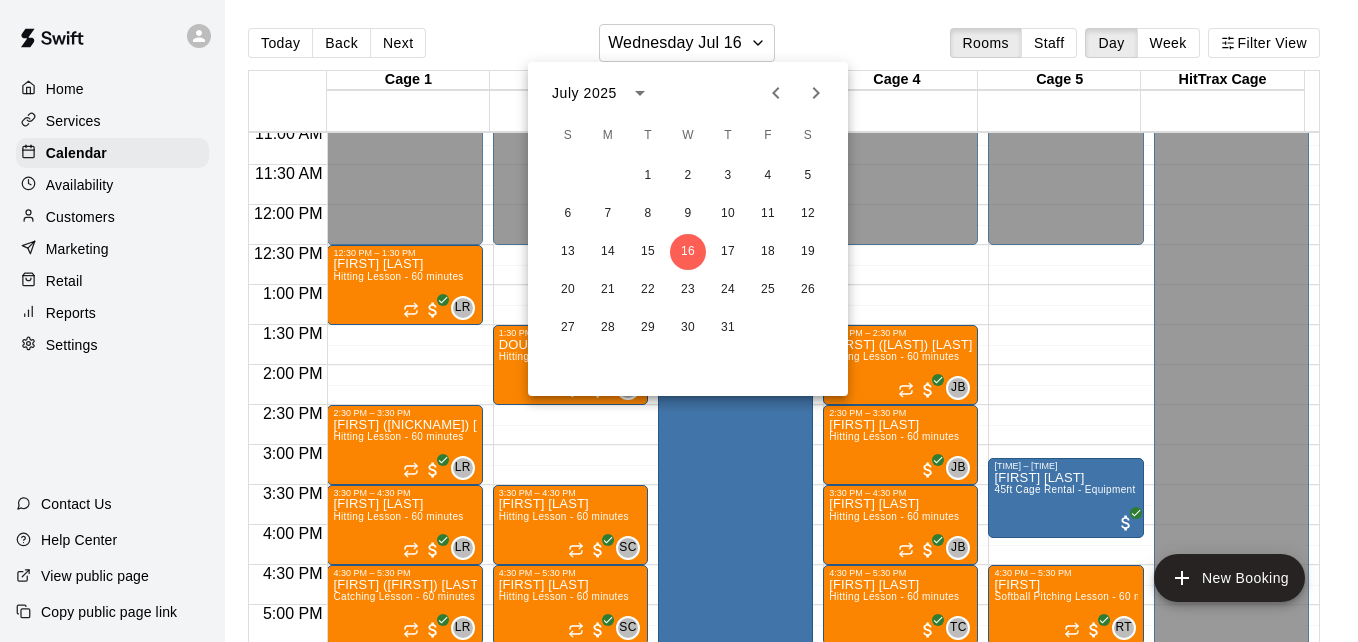 click at bounding box center [679, 321] 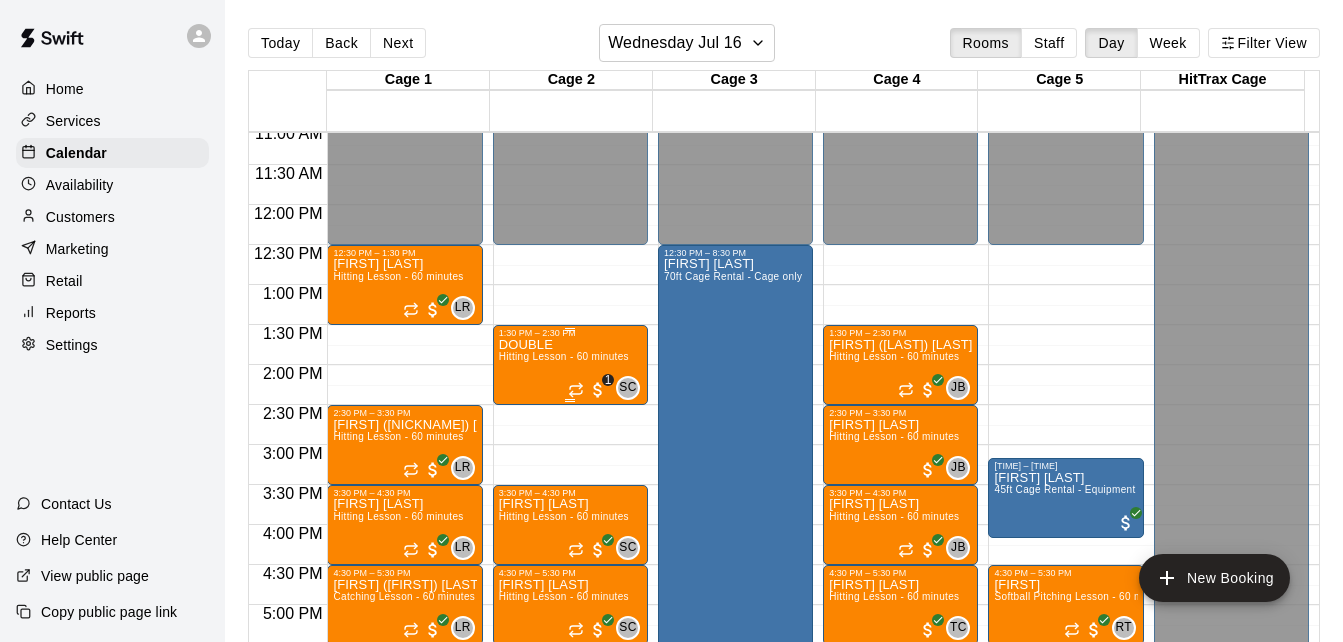 click on "DOUBLE Hitting Lesson - 60 minutes" at bounding box center (564, 659) 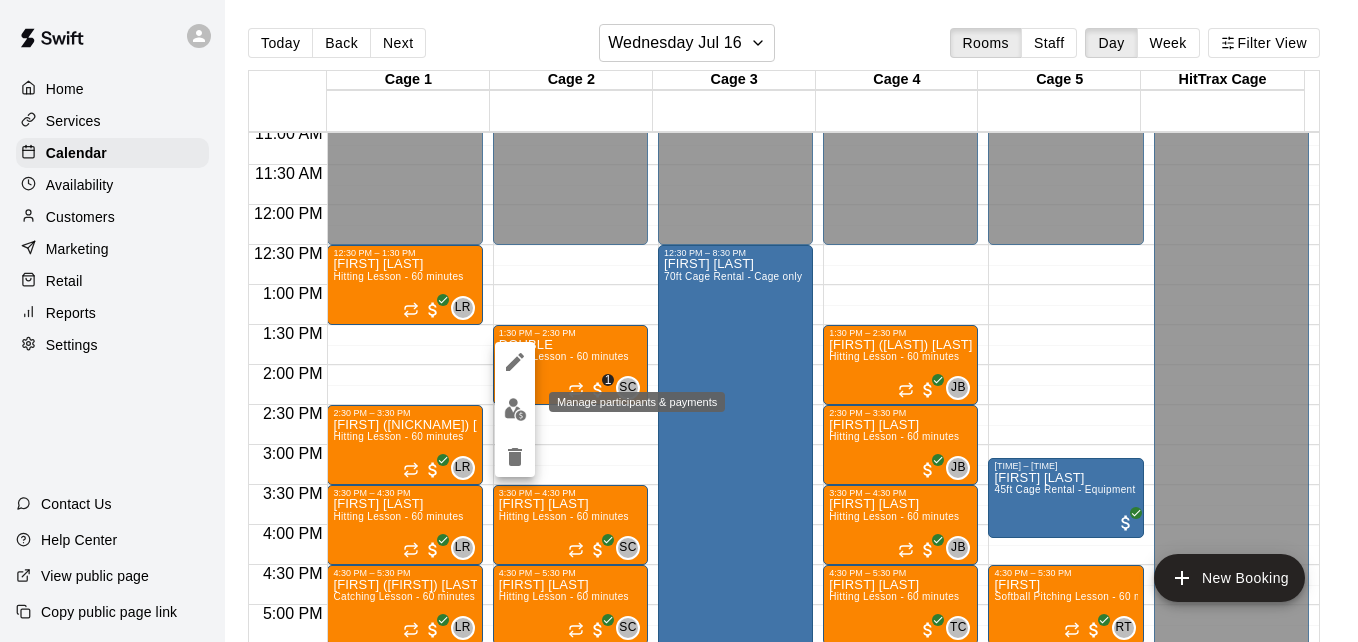 click at bounding box center [515, 409] 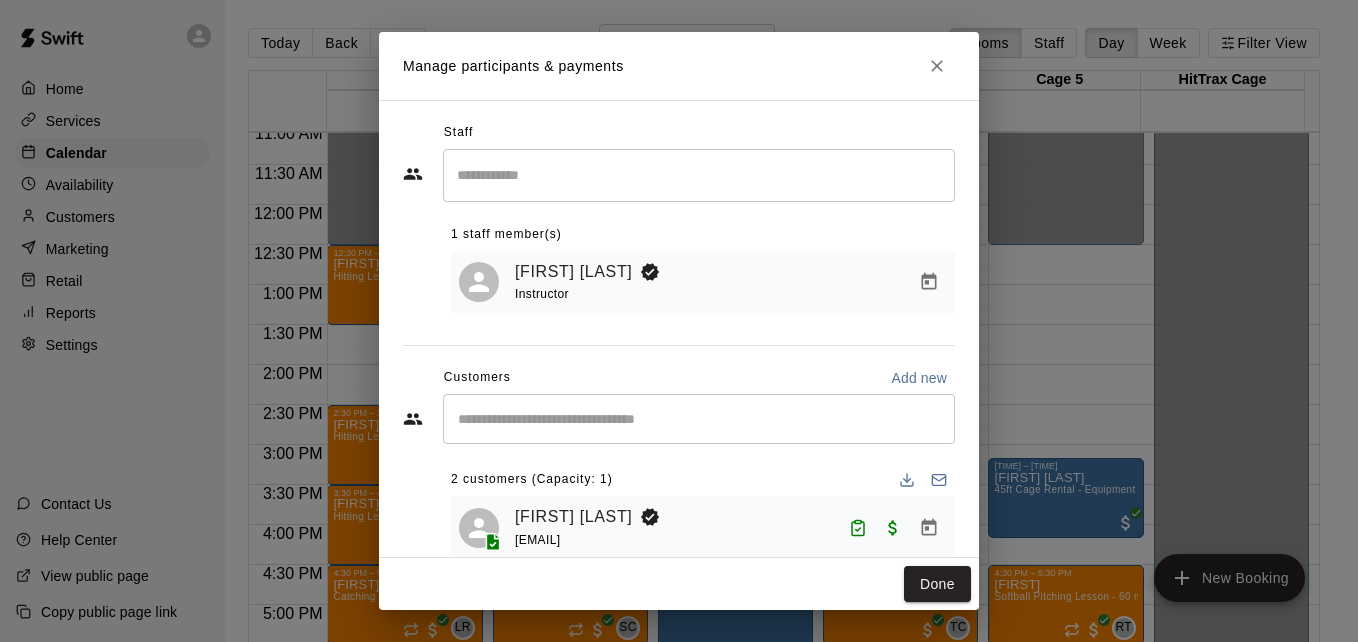 scroll, scrollTop: 115, scrollLeft: 0, axis: vertical 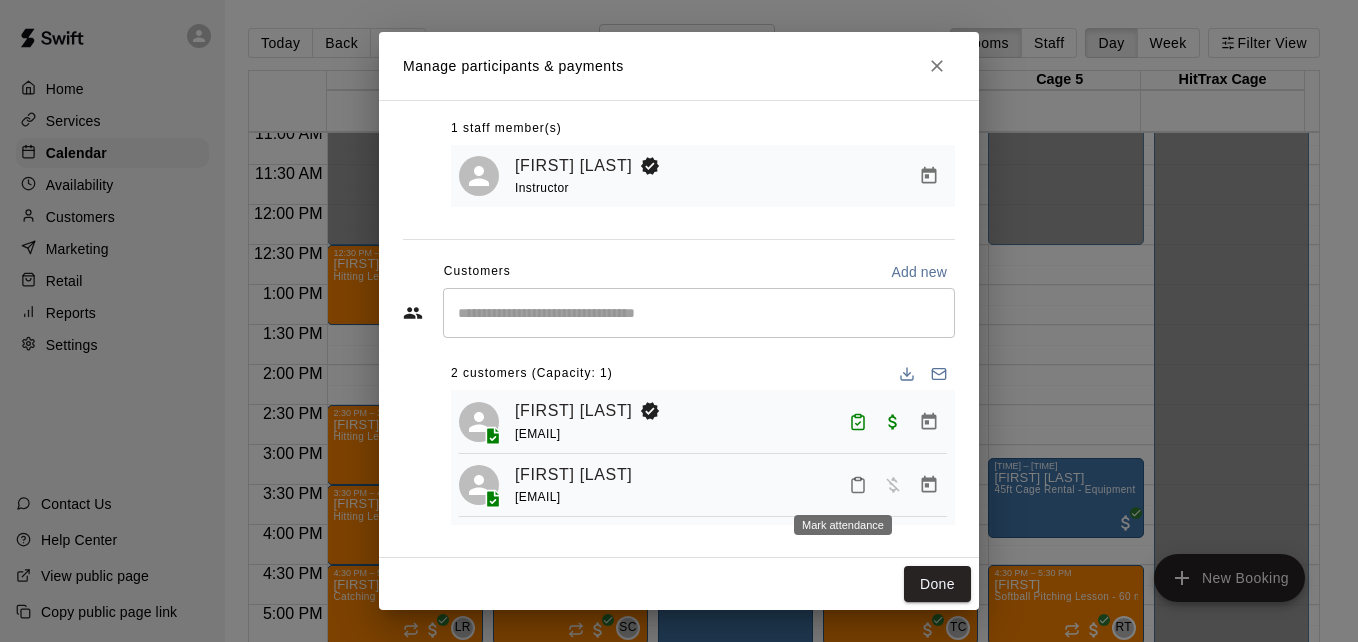 click at bounding box center [858, 485] 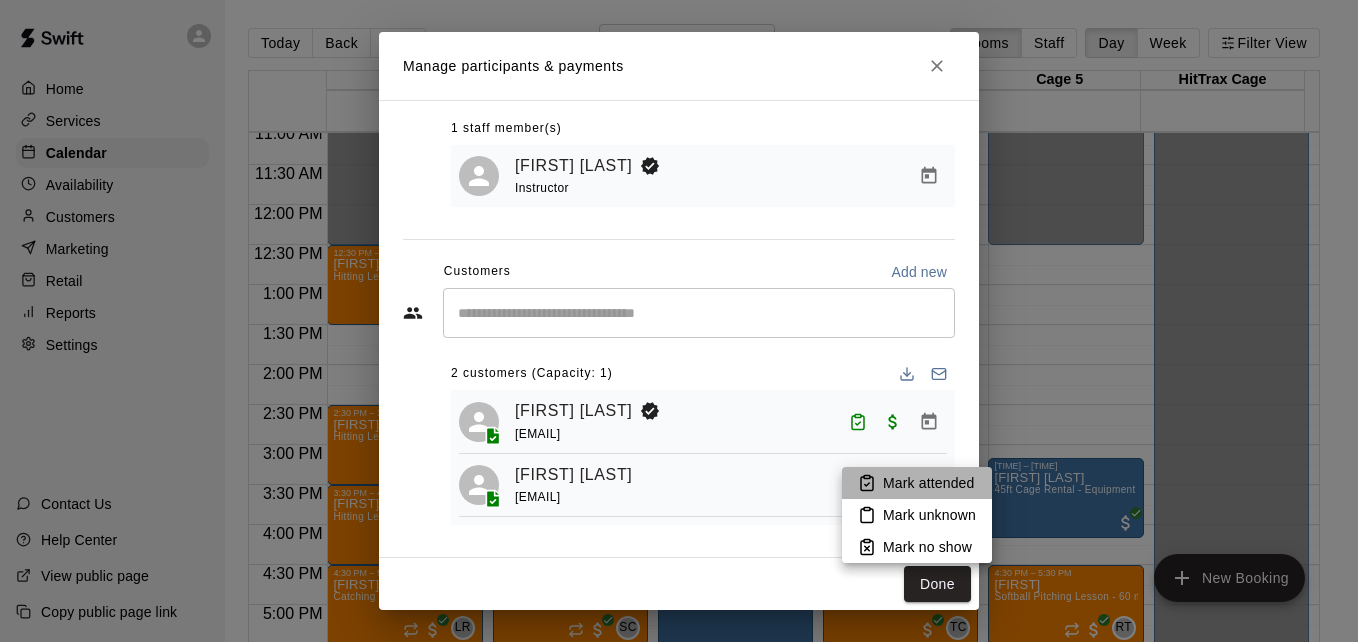 click on "Mark attended" at bounding box center [917, 483] 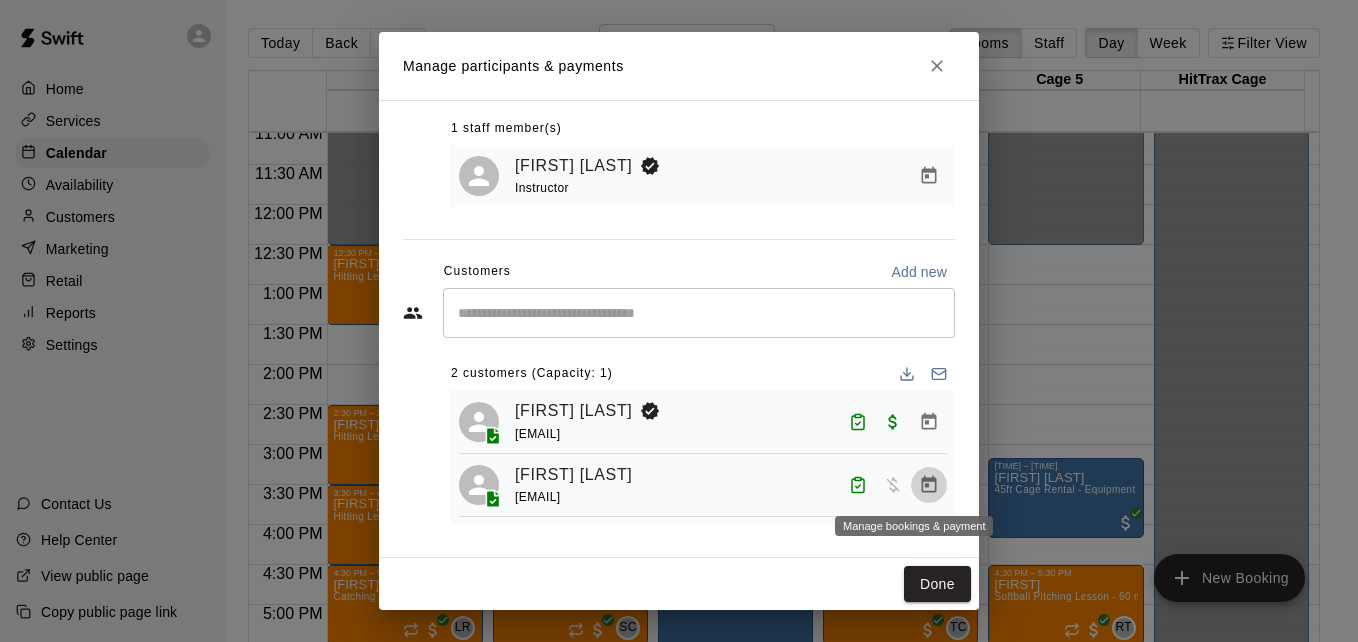 click 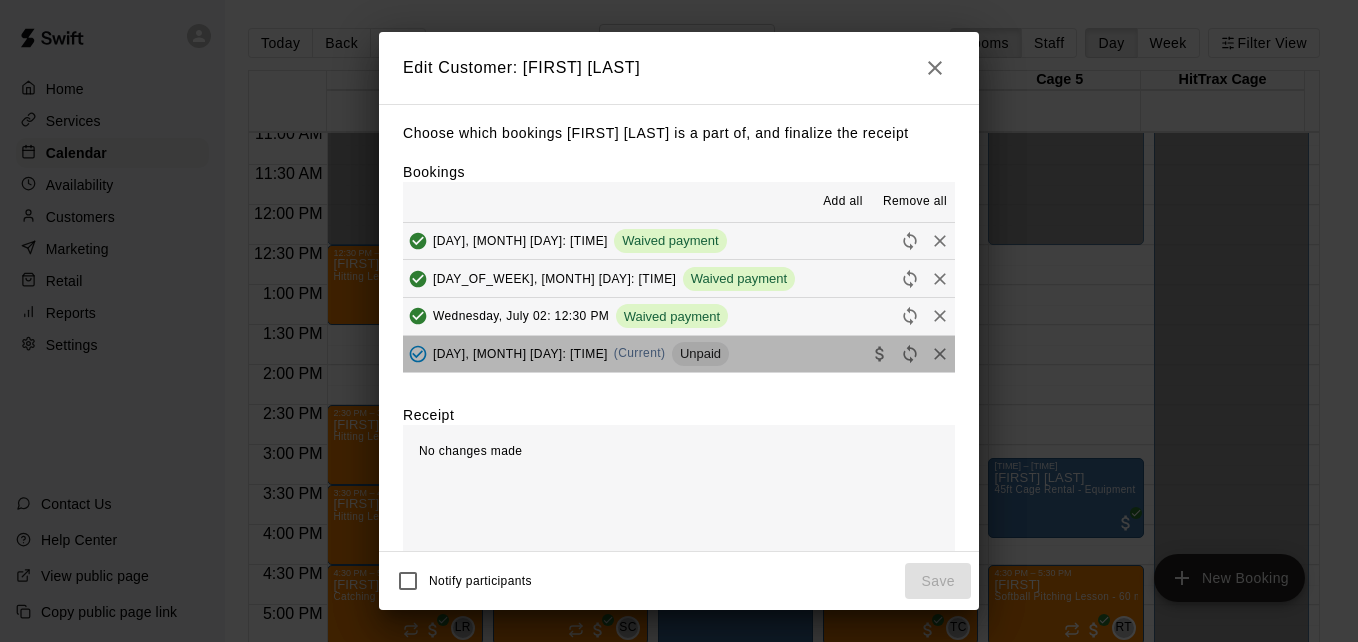 click on "Wednesday, July 16: 12:30 PM (Current) Unpaid" at bounding box center (679, 354) 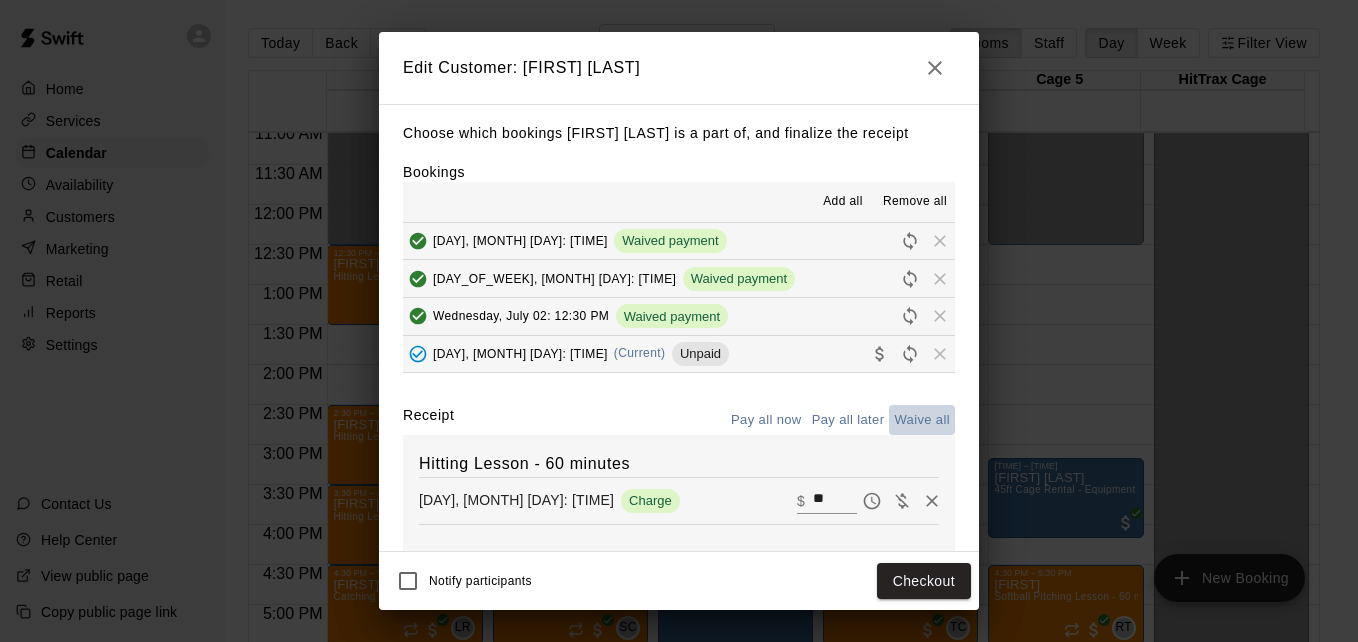 click on "Waive all" at bounding box center [922, 420] 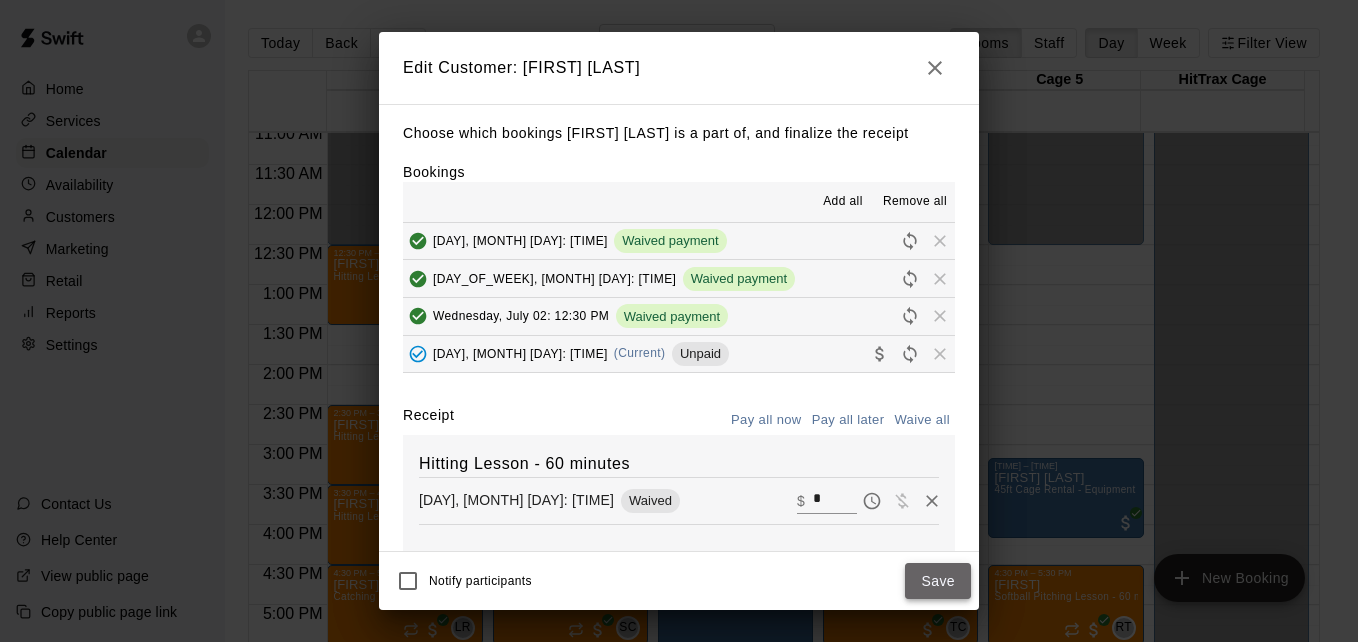 click on "Save" at bounding box center (938, 581) 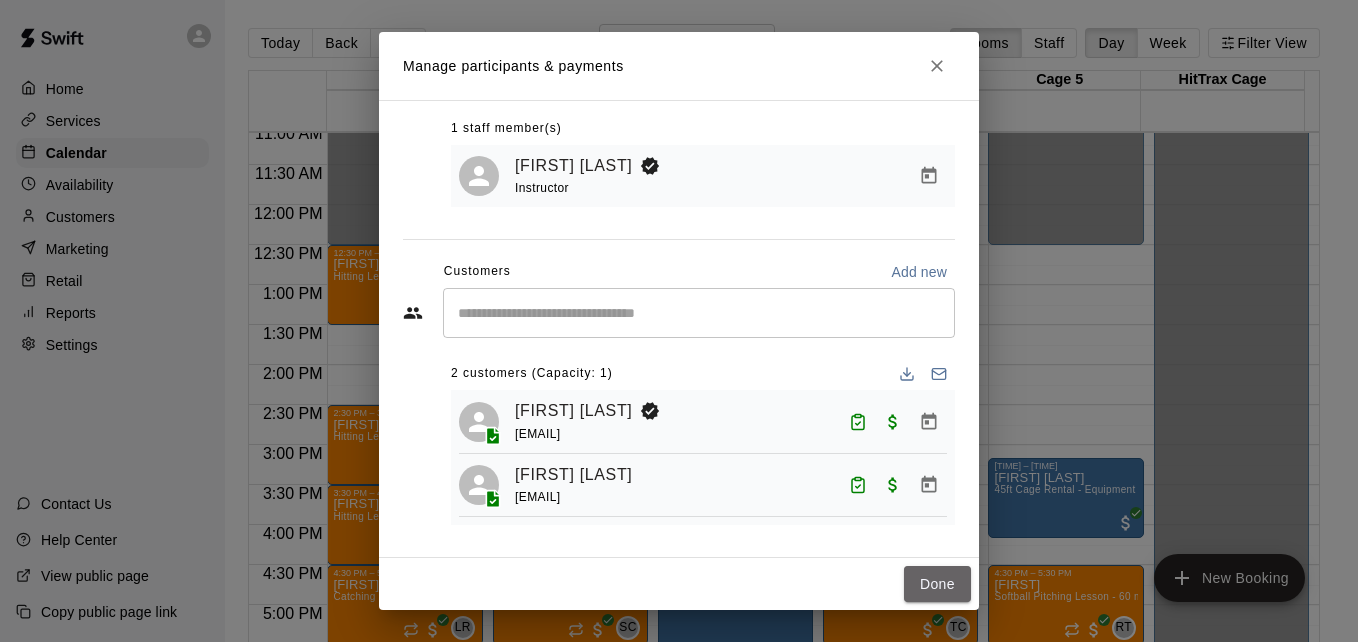 click on "Done" at bounding box center (937, 584) 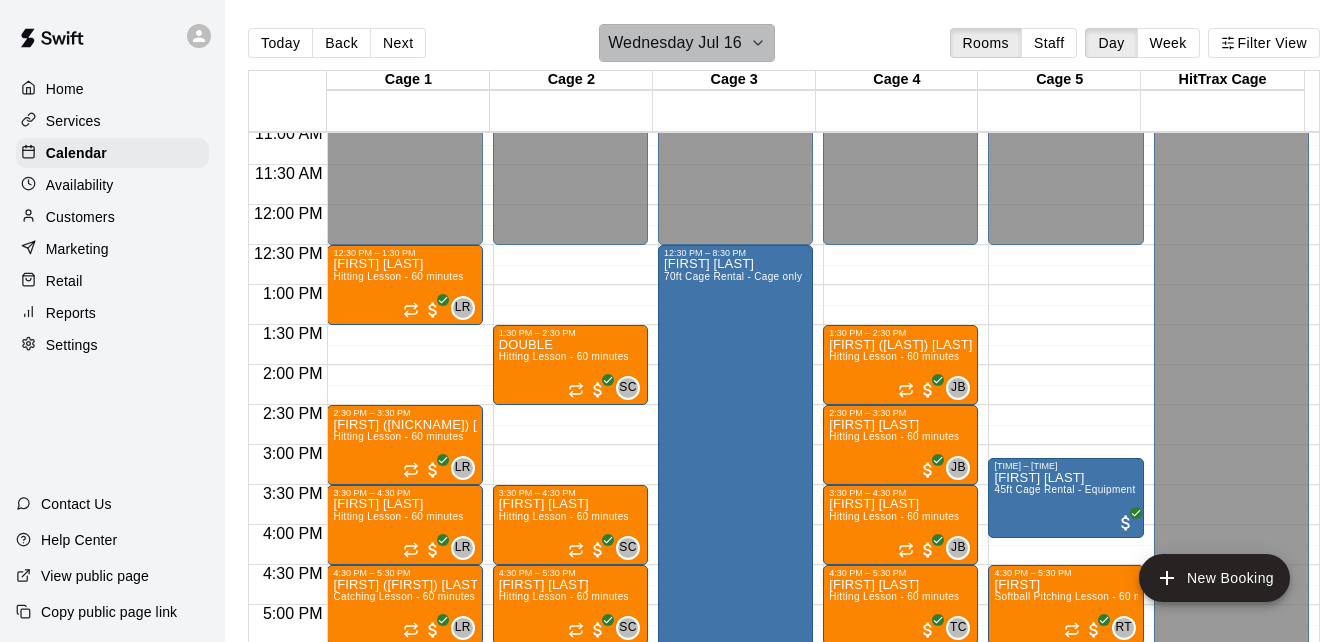 click 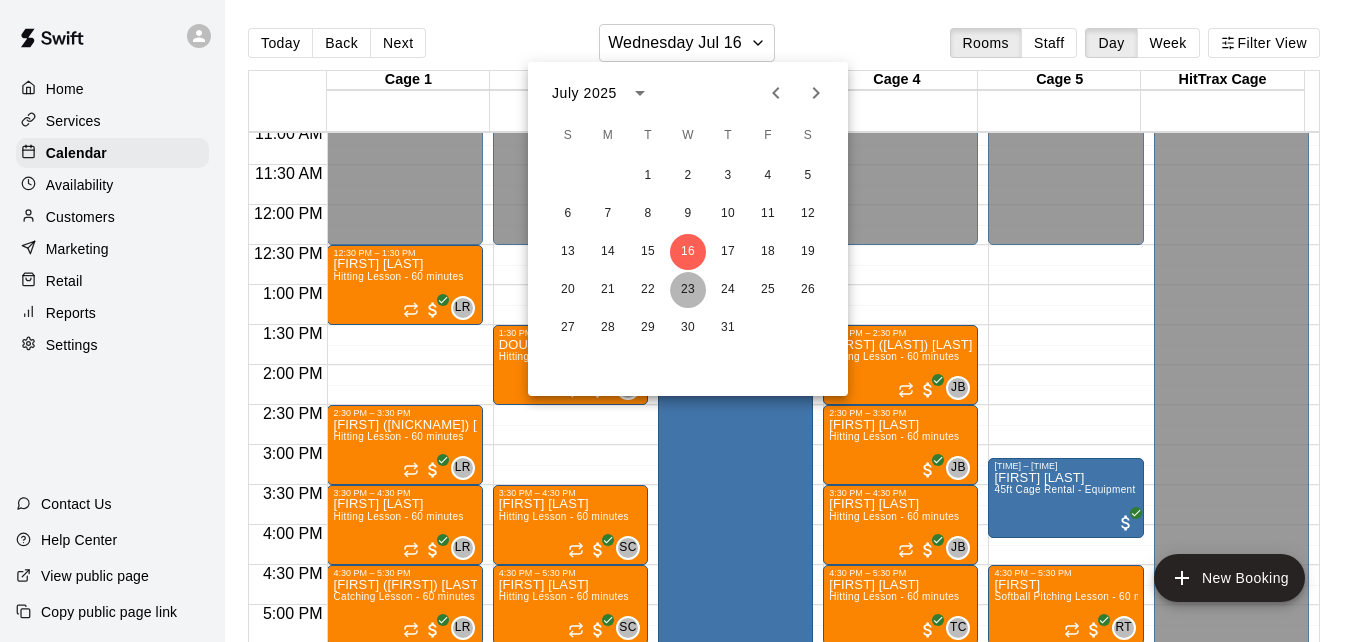 click on "23" at bounding box center [688, 290] 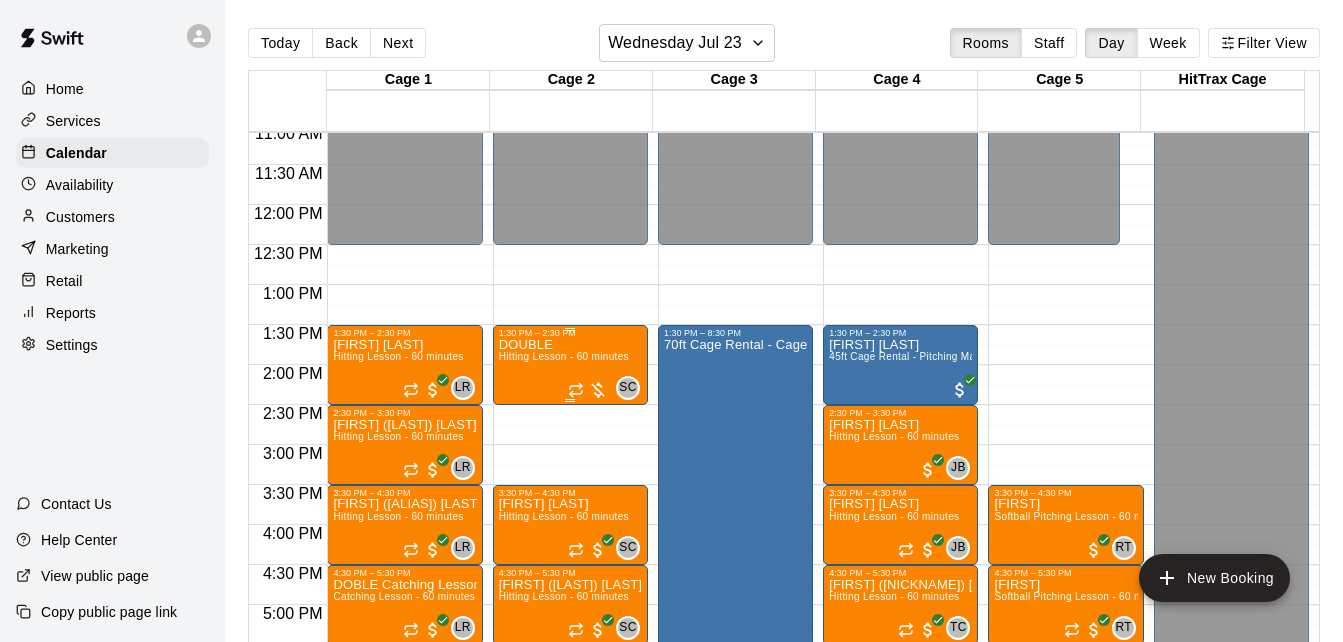 click on "DOUBLE Hitting Lesson - 60 minutes" at bounding box center (564, 659) 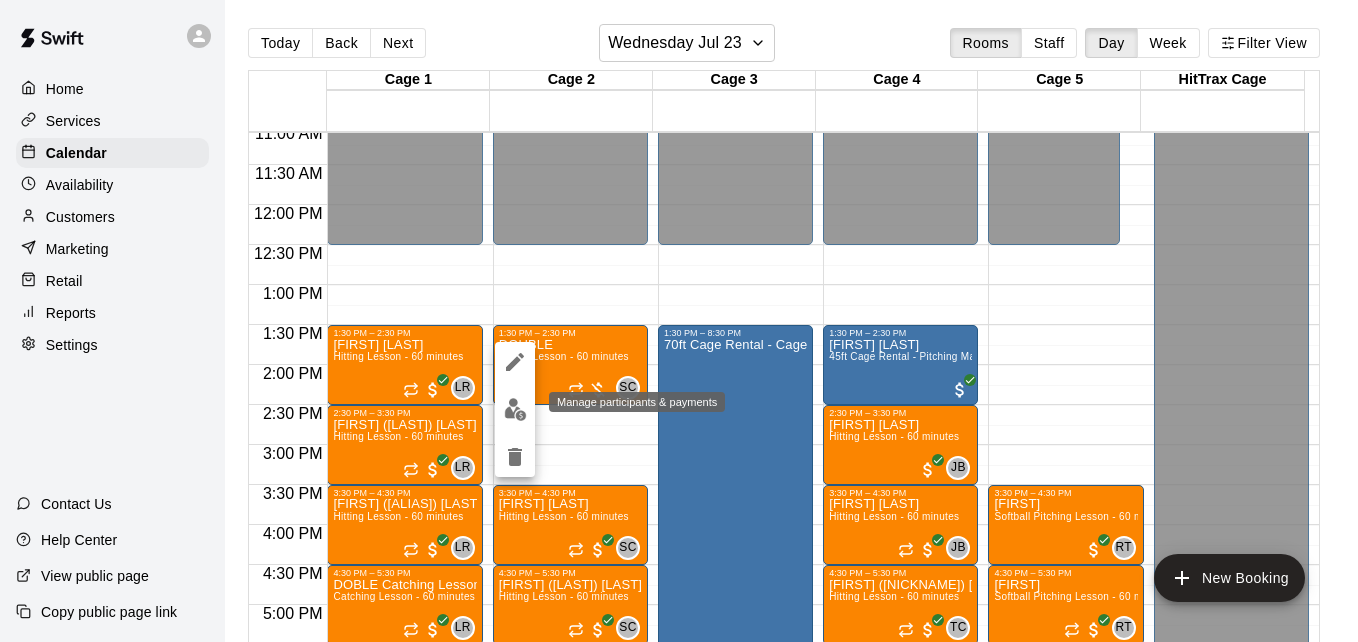 click at bounding box center (515, 409) 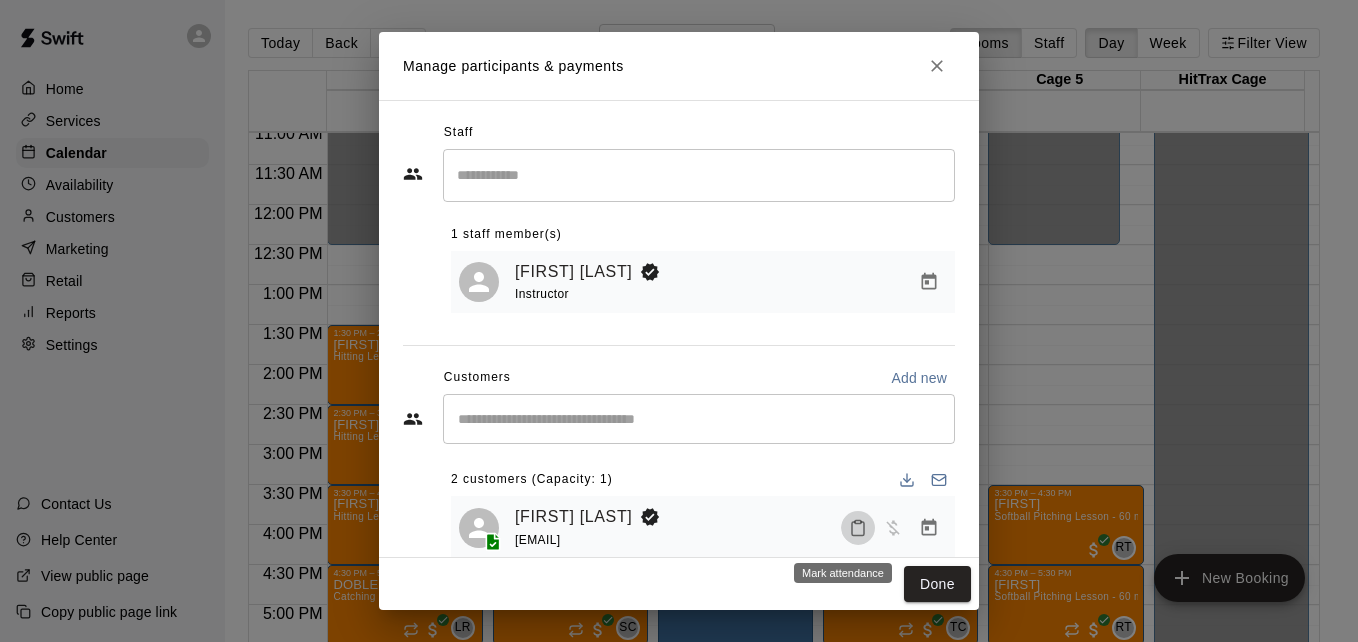 click 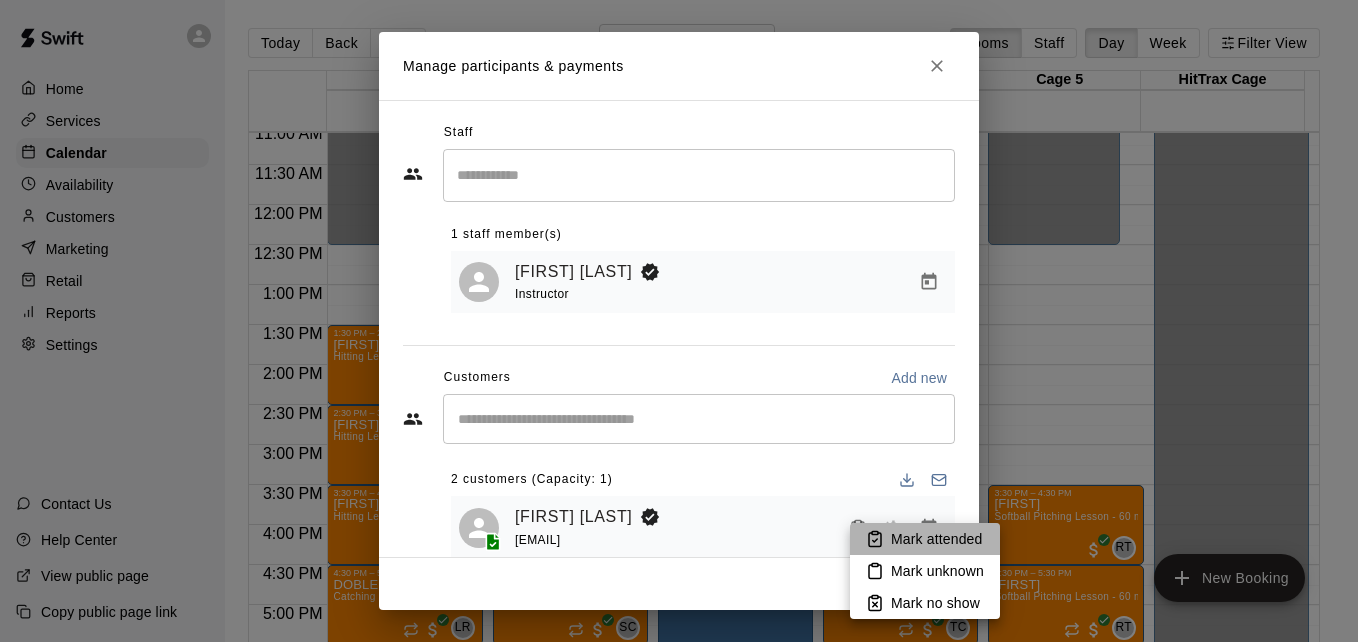 click on "Mark attended" at bounding box center (925, 539) 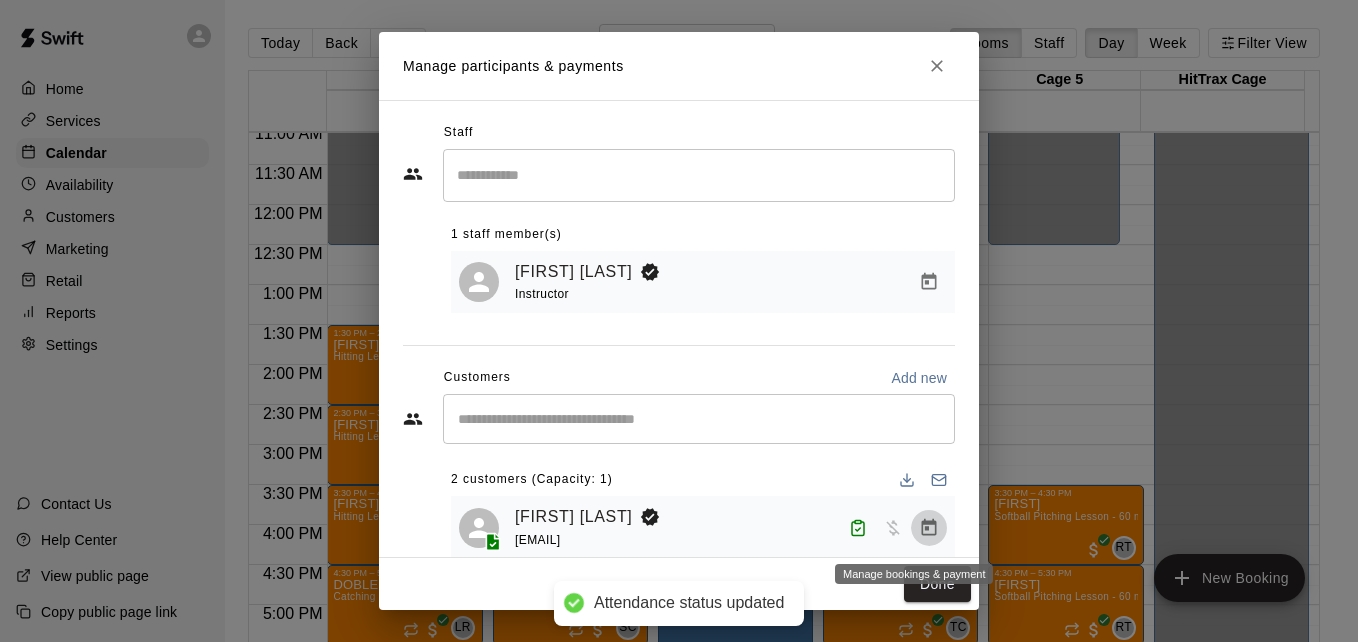click 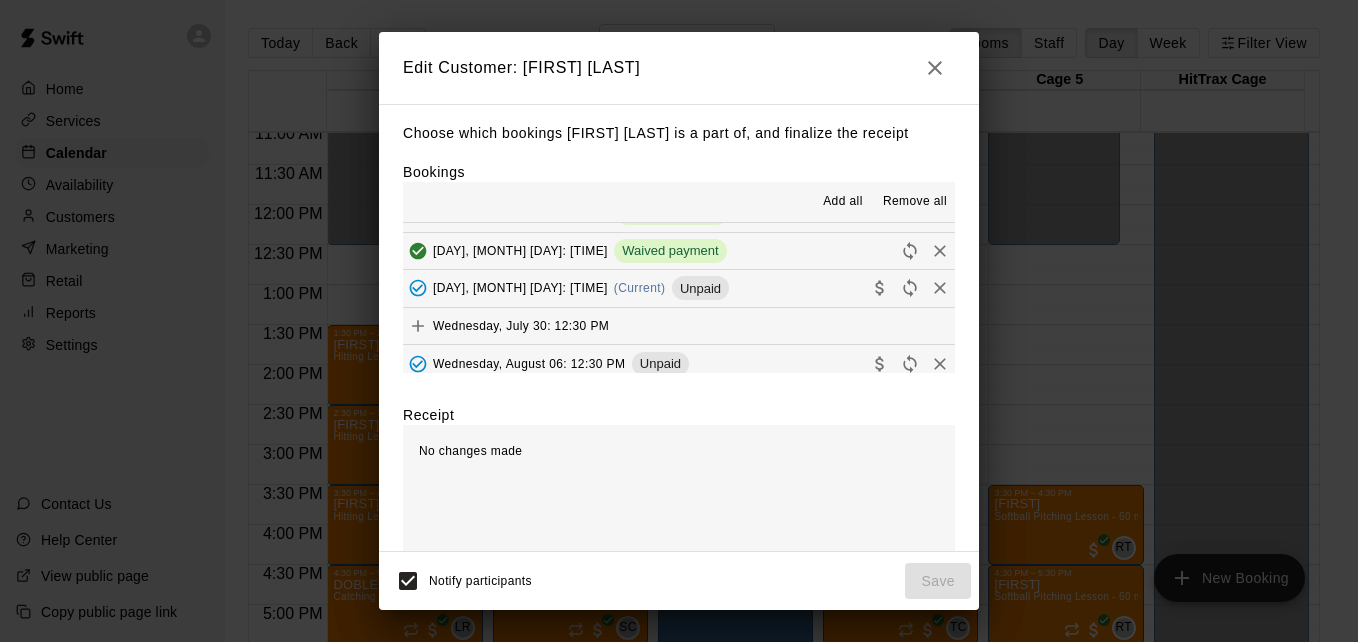 scroll, scrollTop: 160, scrollLeft: 0, axis: vertical 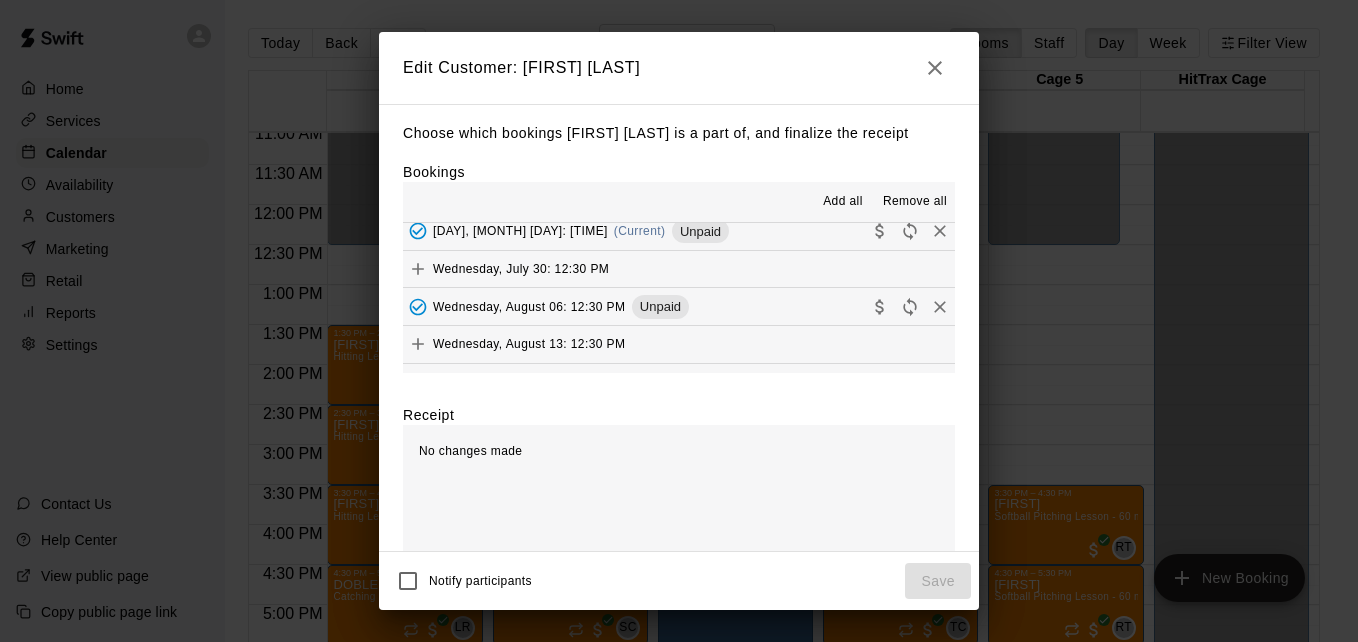 click on "[DAY], [MONTH] [DAY]: [TIME] (Current) Unpaid" at bounding box center (679, 231) 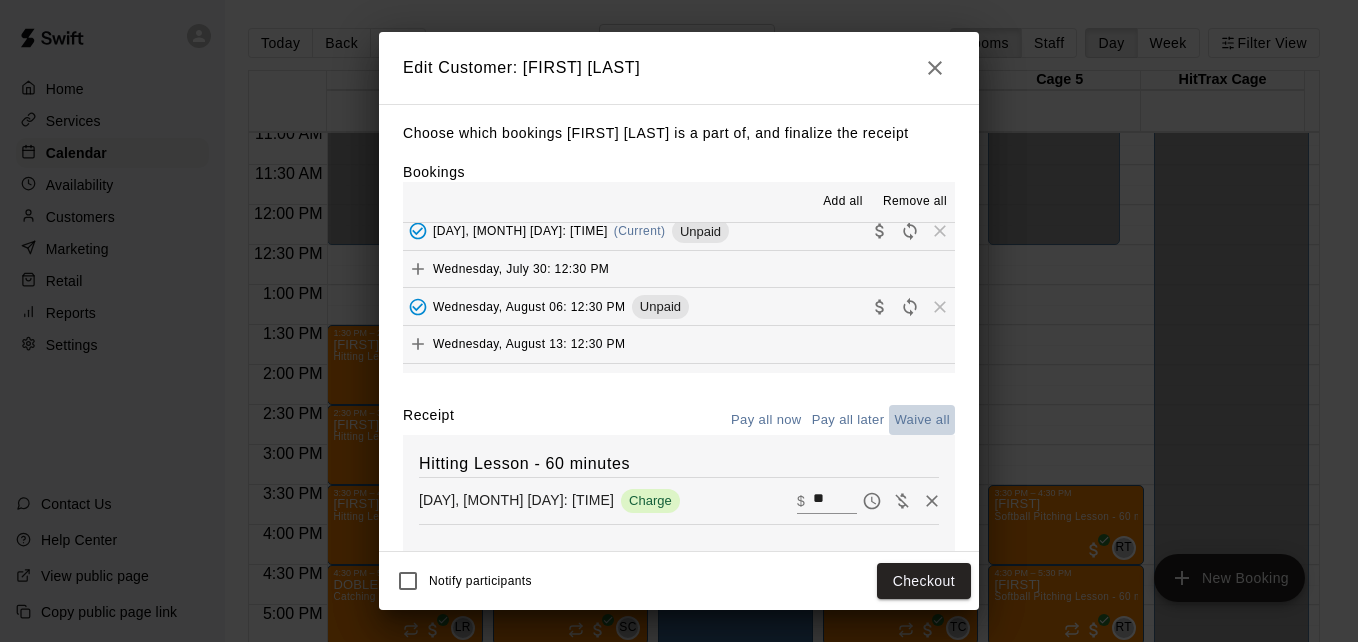 click on "Waive all" at bounding box center (922, 420) 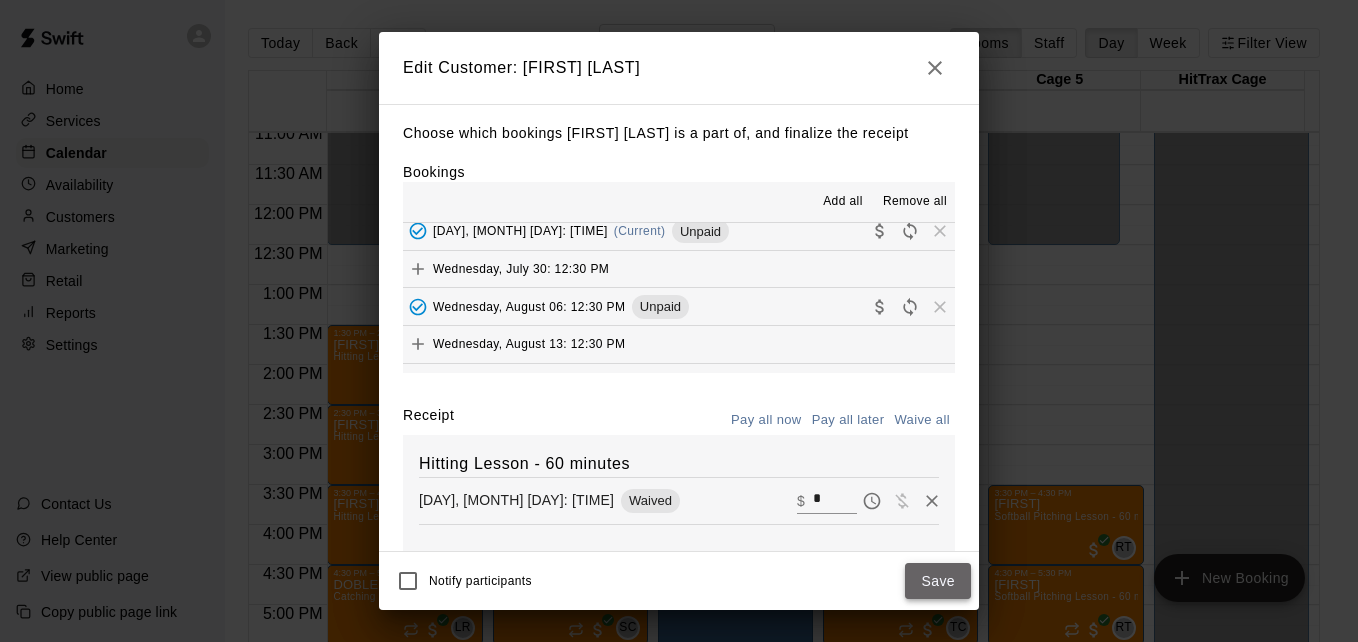click on "Save" at bounding box center [938, 581] 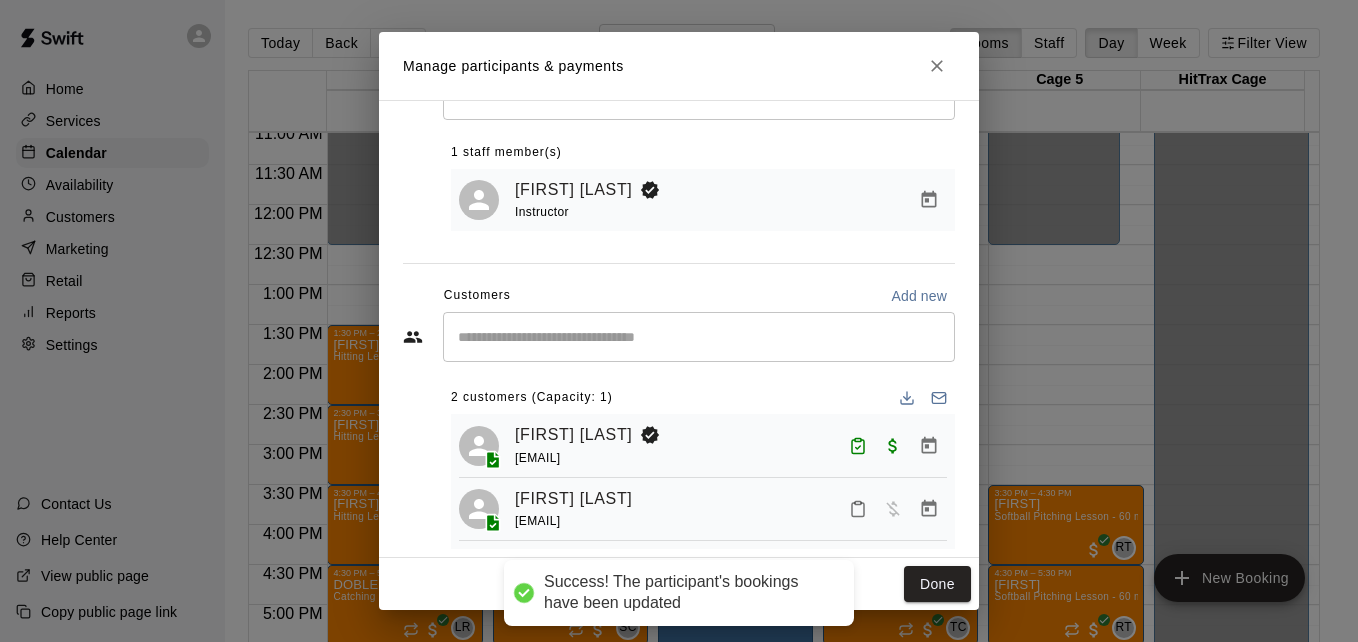 scroll, scrollTop: 115, scrollLeft: 0, axis: vertical 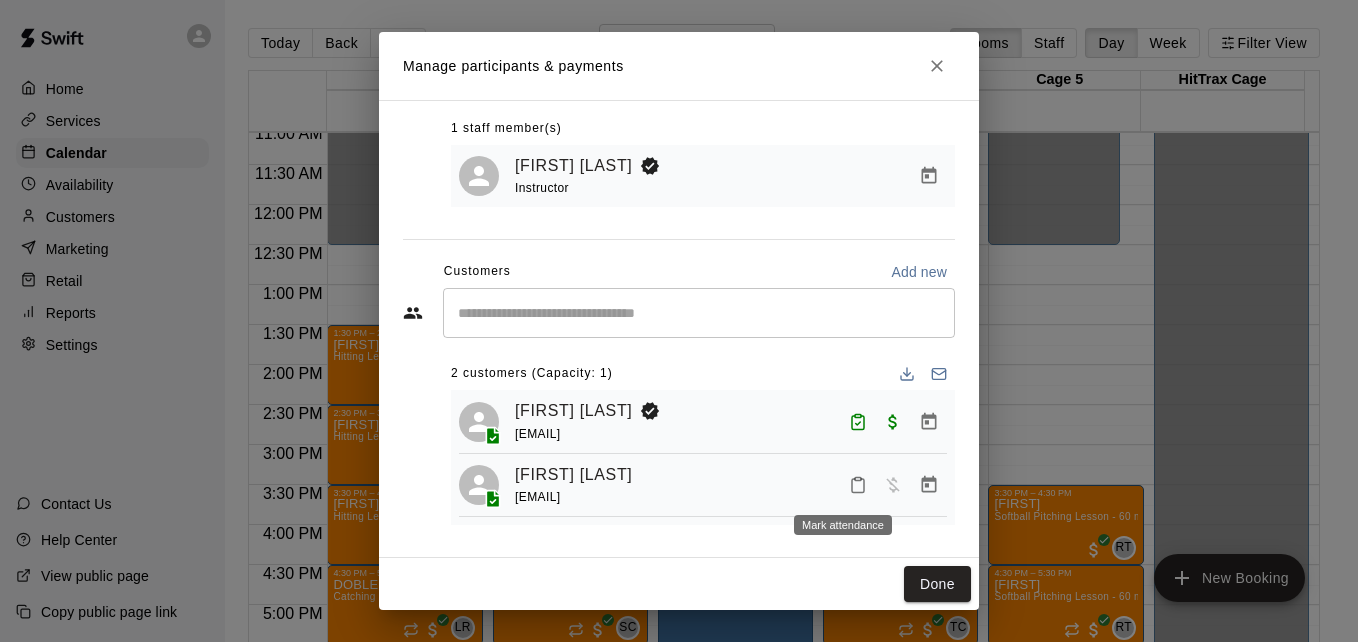 click 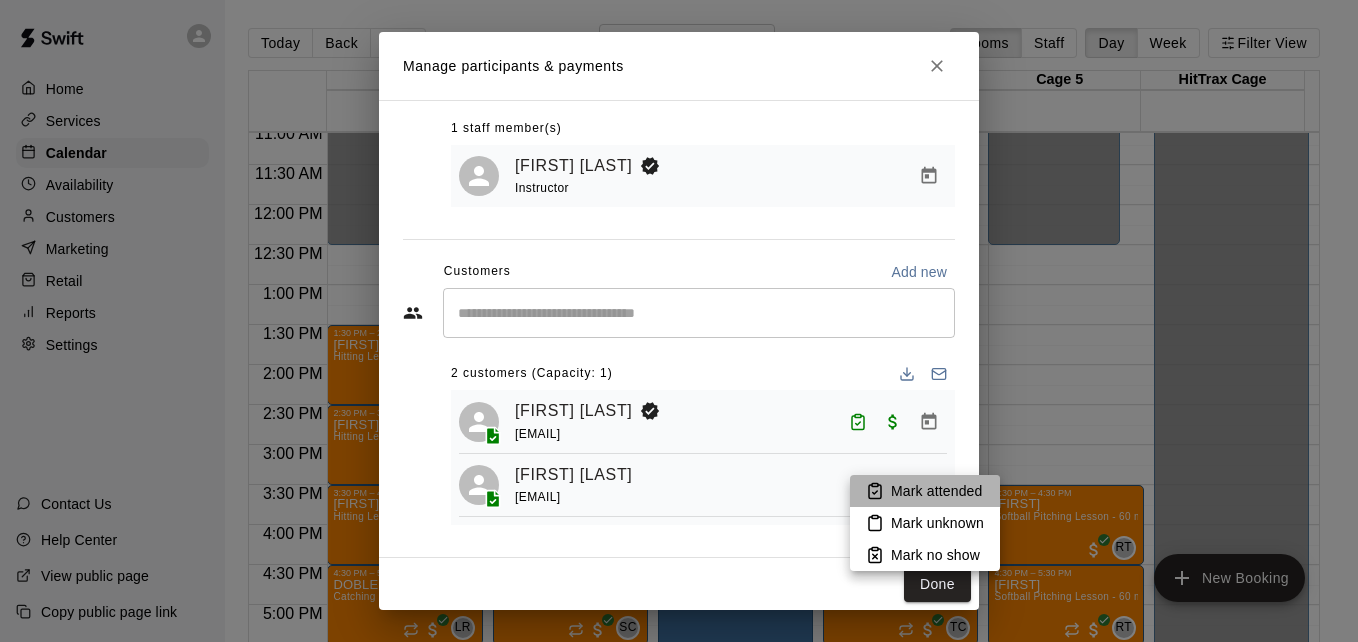 click on "Mark attended" at bounding box center [936, 491] 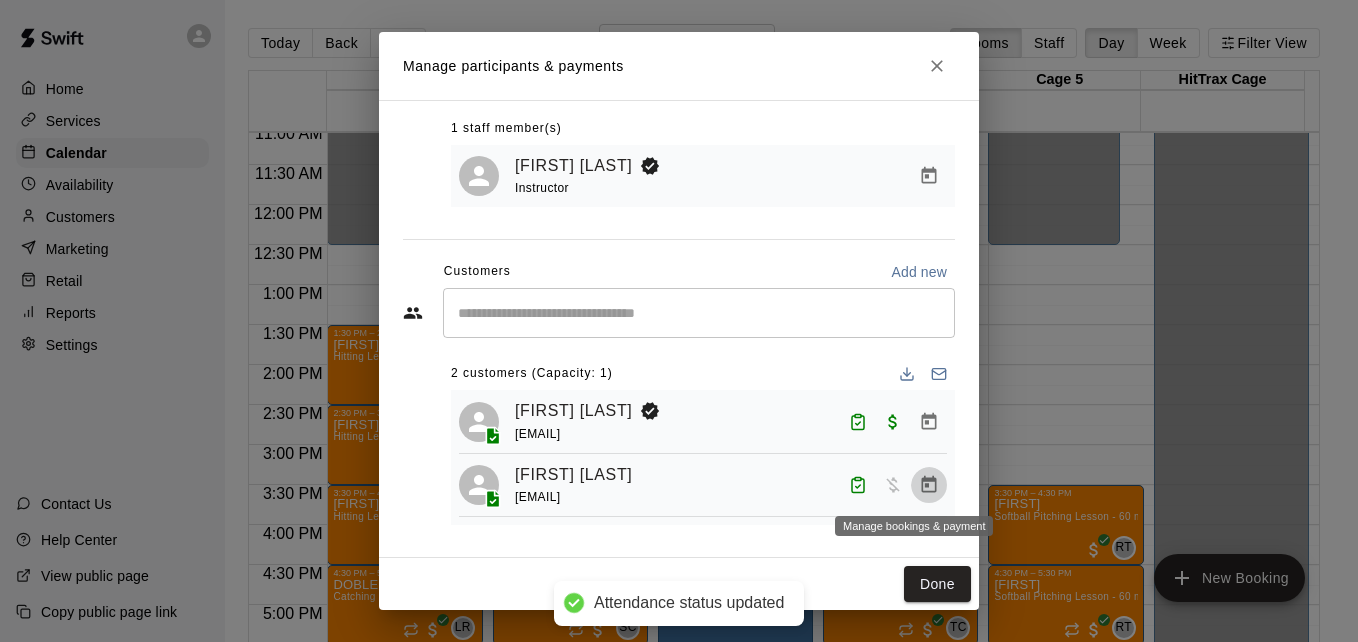 click 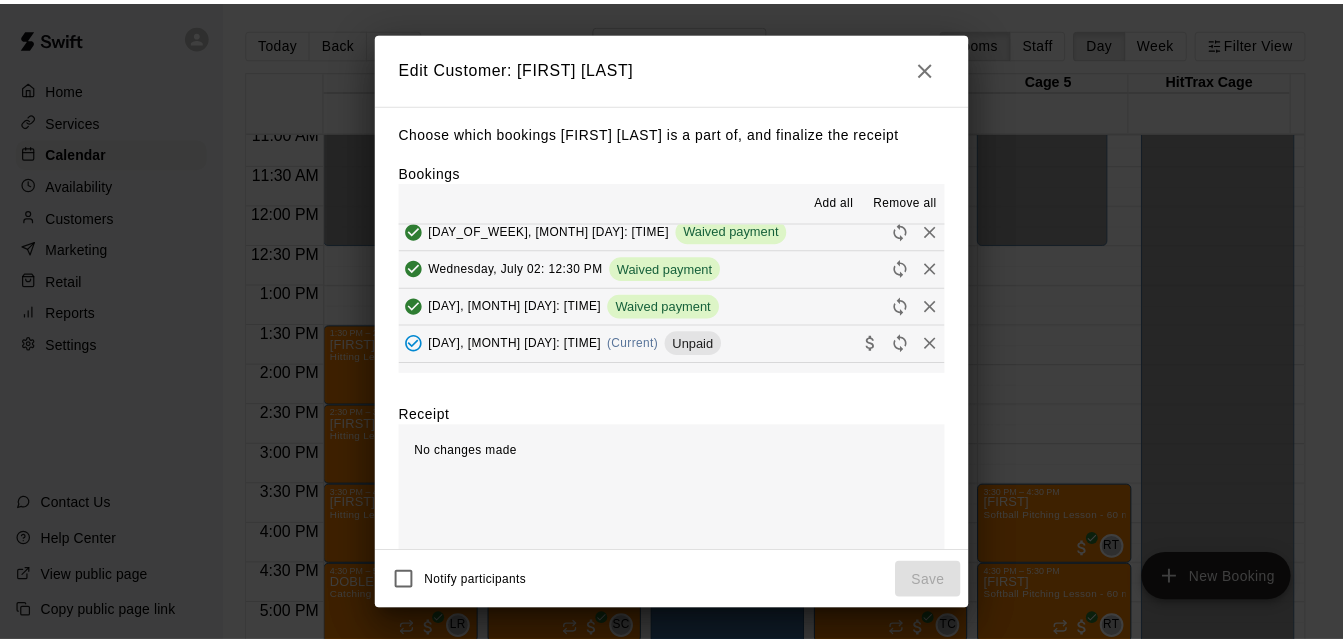 scroll, scrollTop: 80, scrollLeft: 0, axis: vertical 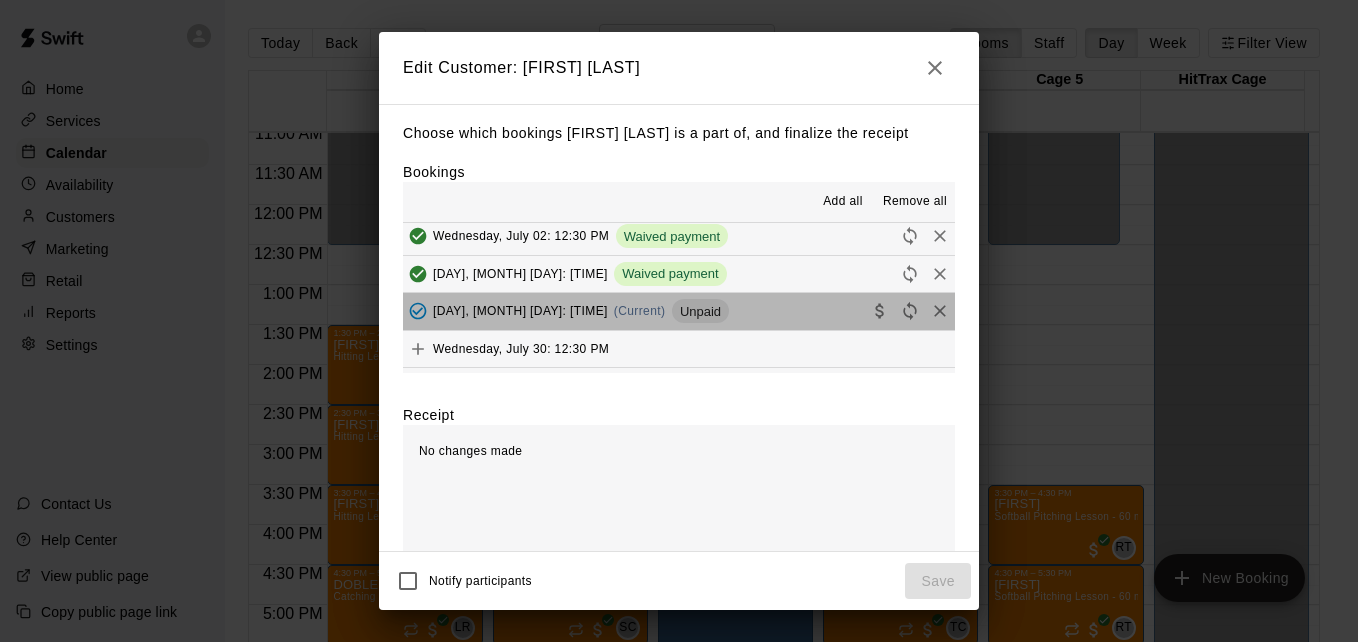 click on "[DAY], [MONTH] [DAY]: [TIME] (Current) Unpaid" at bounding box center [679, 311] 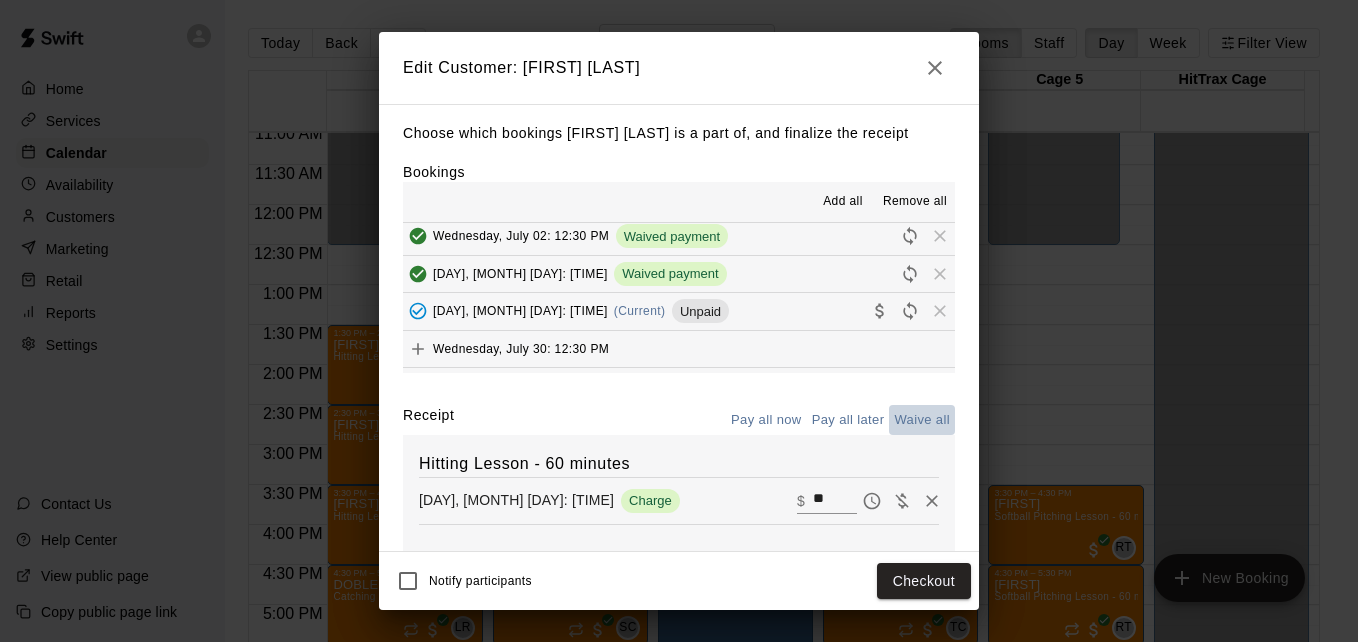 click on "Waive all" at bounding box center [922, 420] 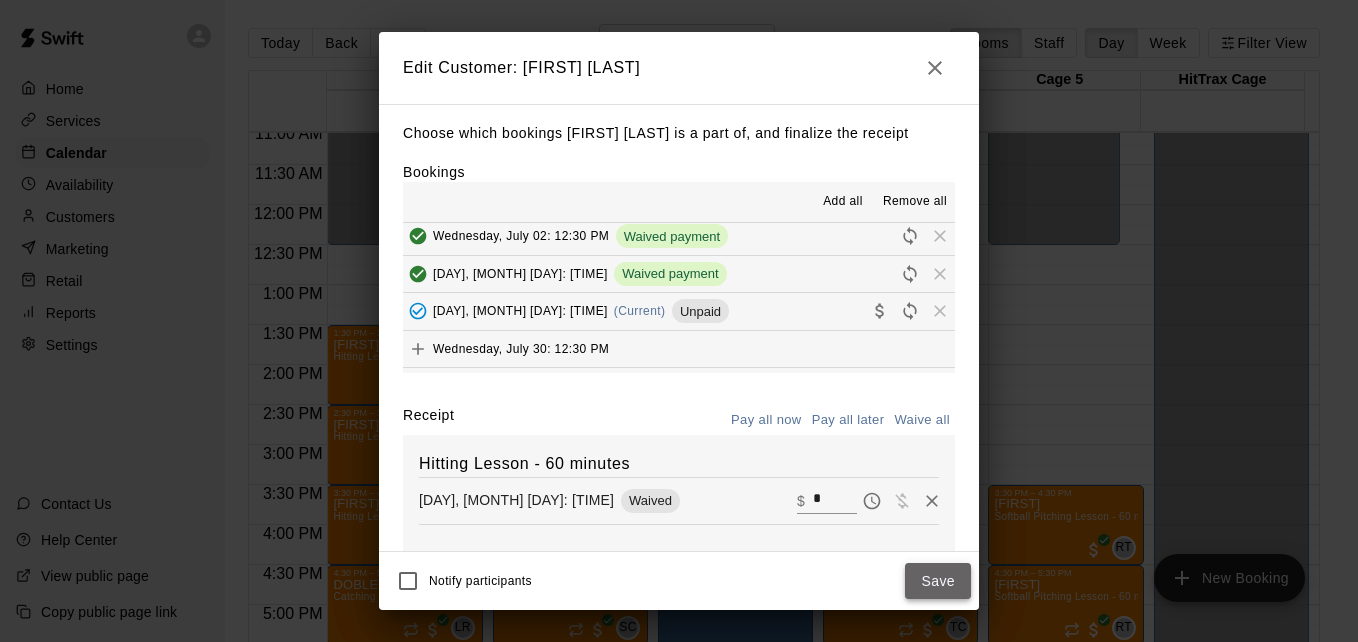 click on "Save" at bounding box center [938, 581] 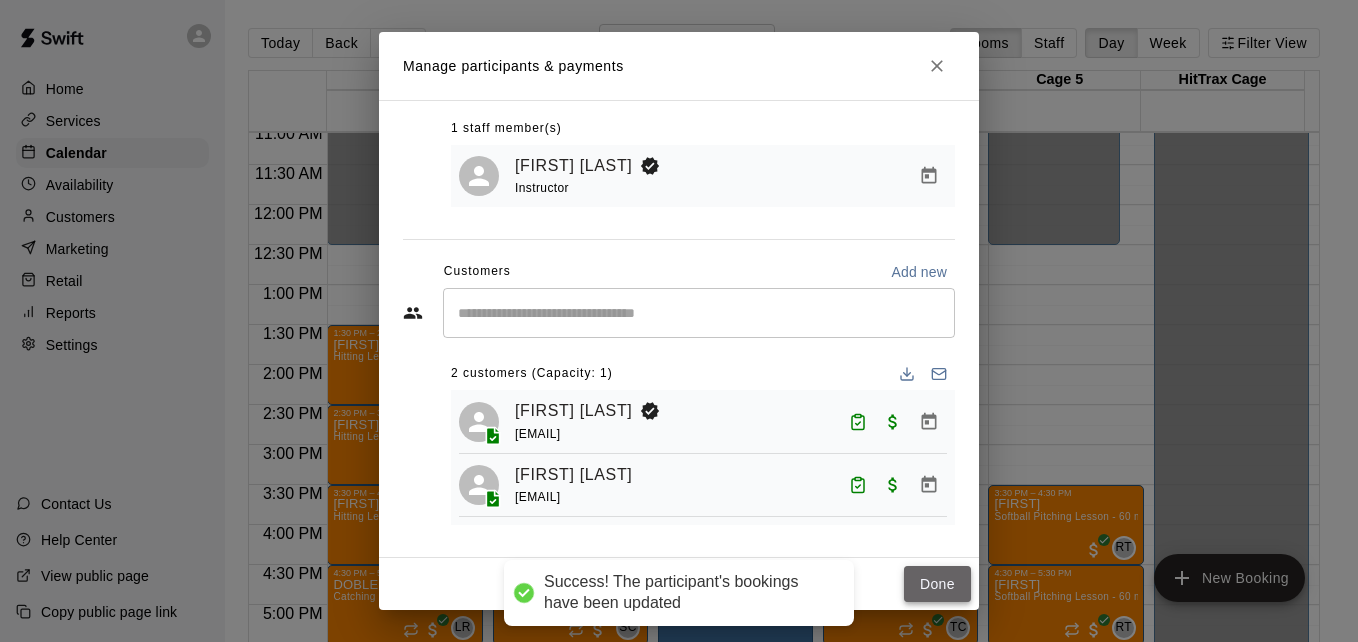 click on "Done" at bounding box center (937, 584) 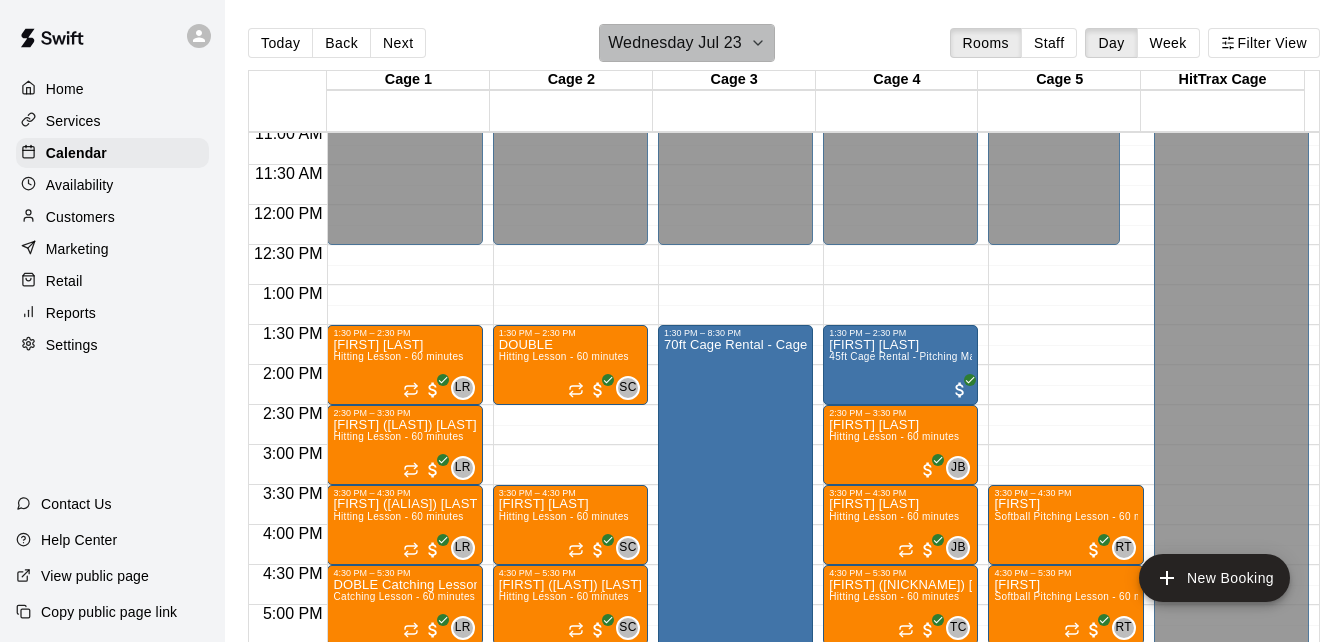 click on "Wednesday Jul 23" at bounding box center [687, 43] 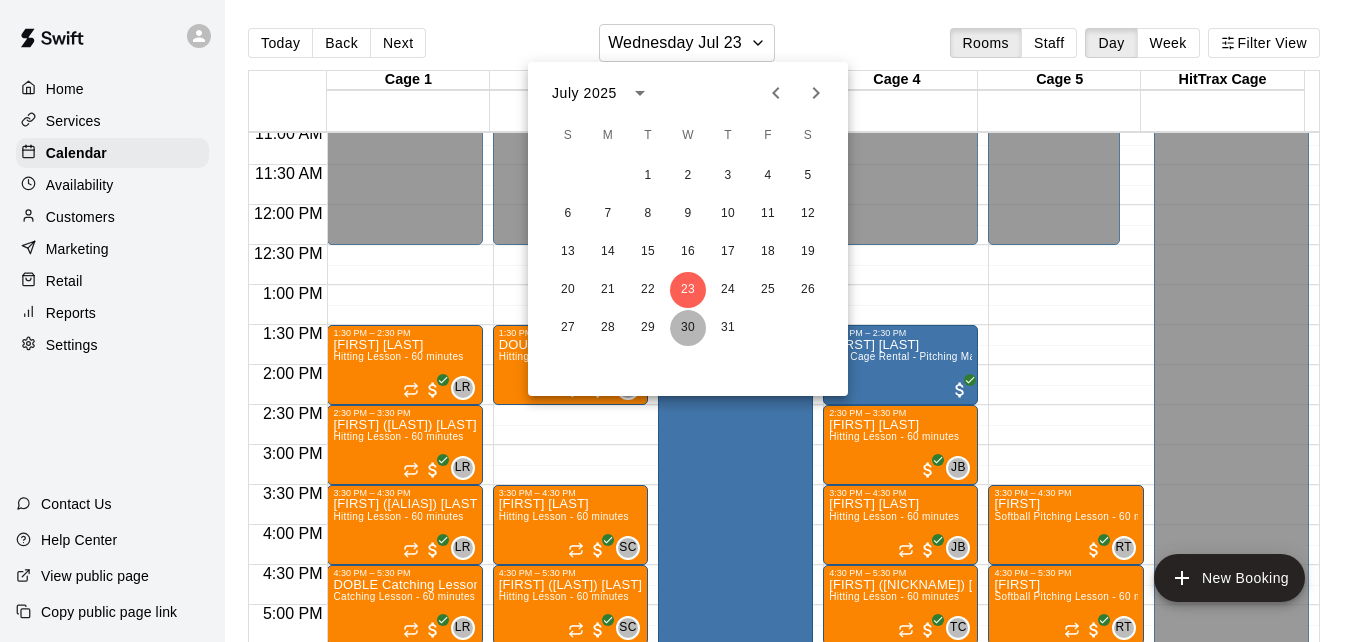 click on "30" at bounding box center (688, 328) 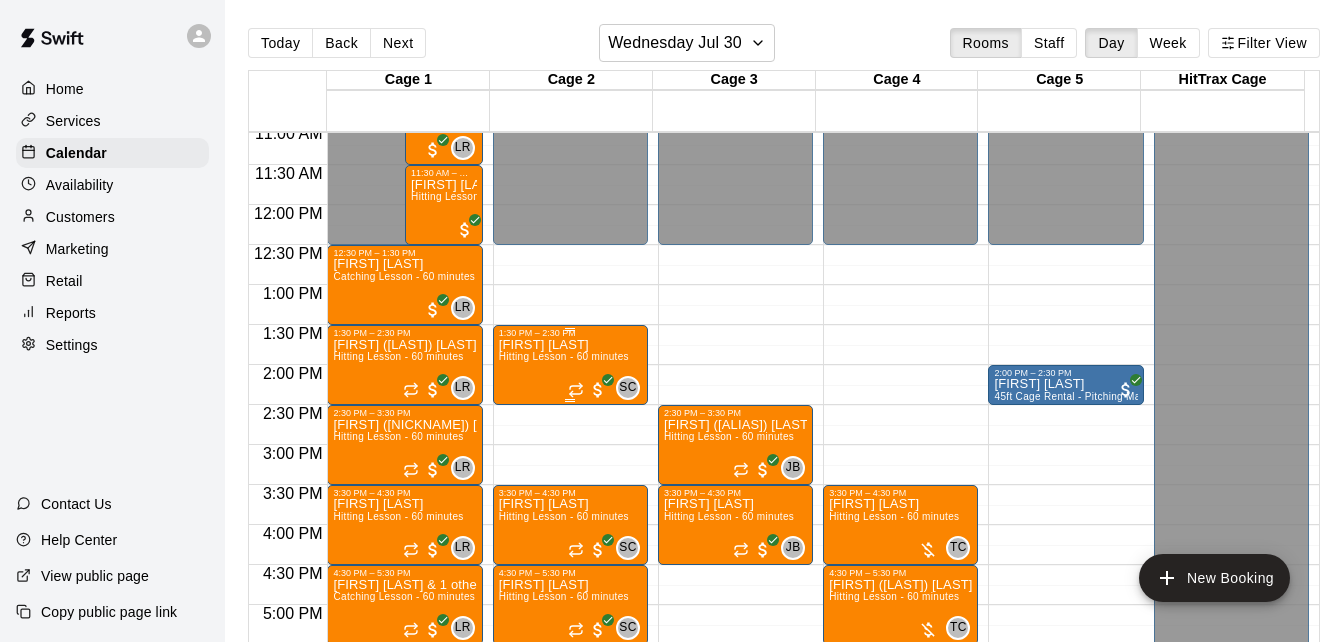 click on "[FIRST] [LAST]" at bounding box center [564, 345] 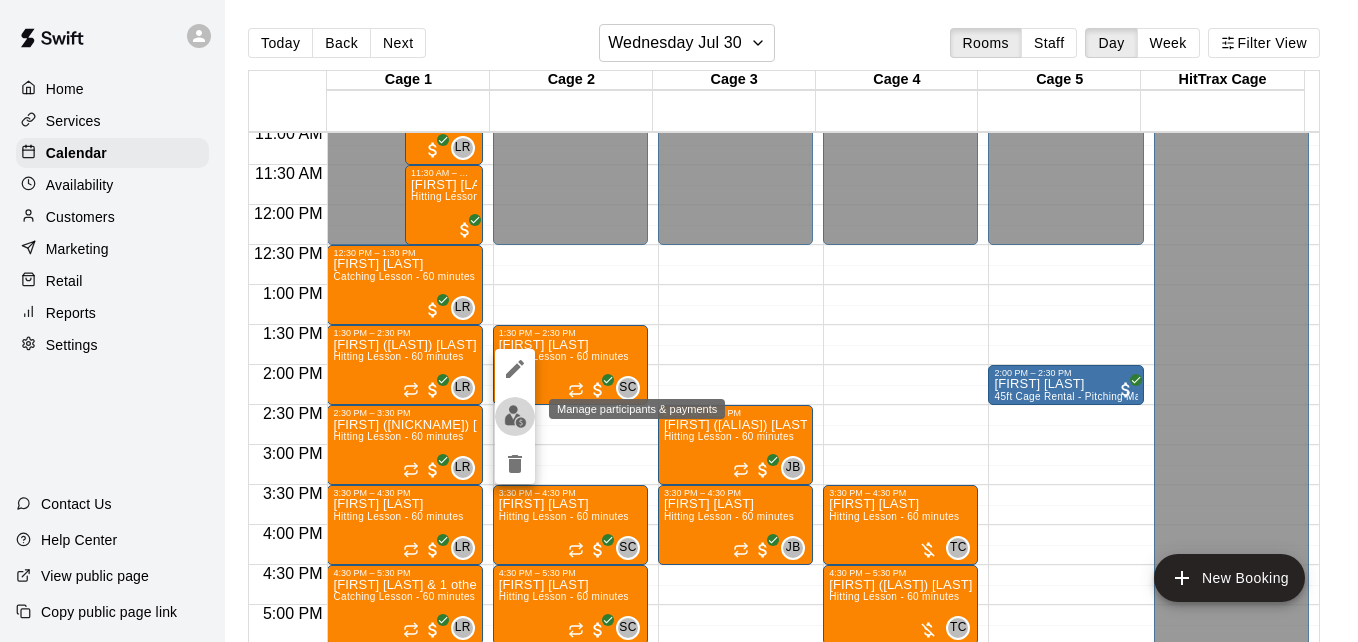 click at bounding box center (515, 416) 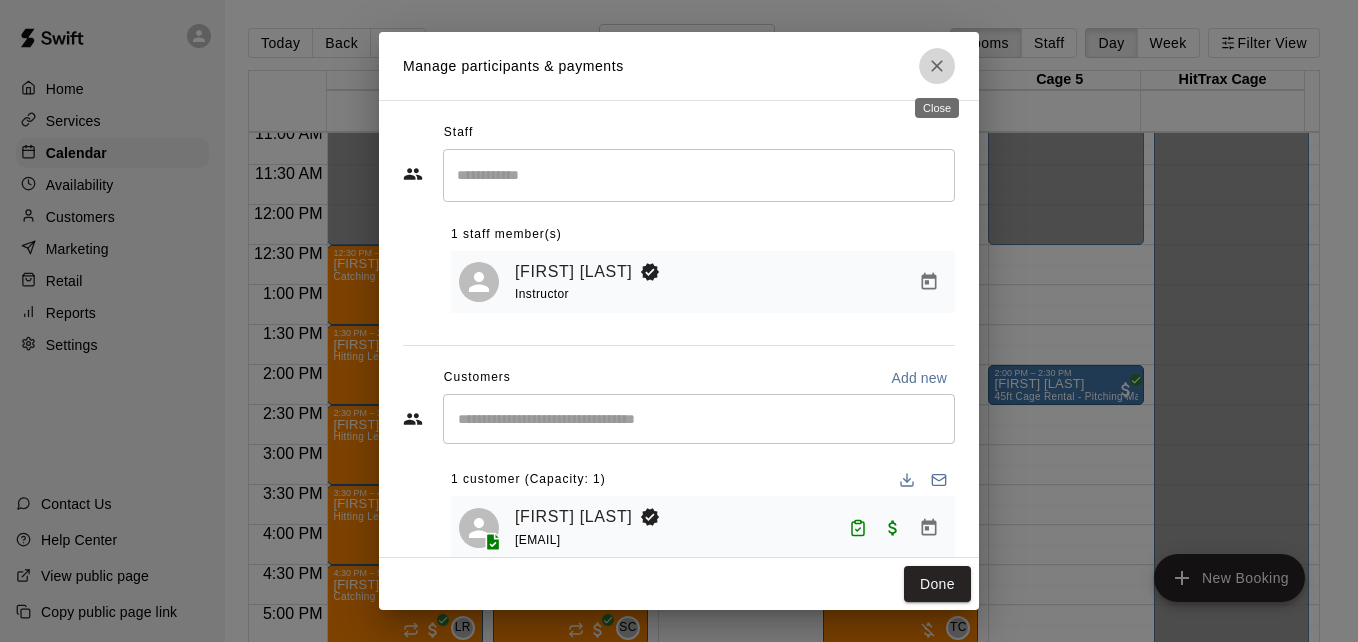click at bounding box center [937, 66] 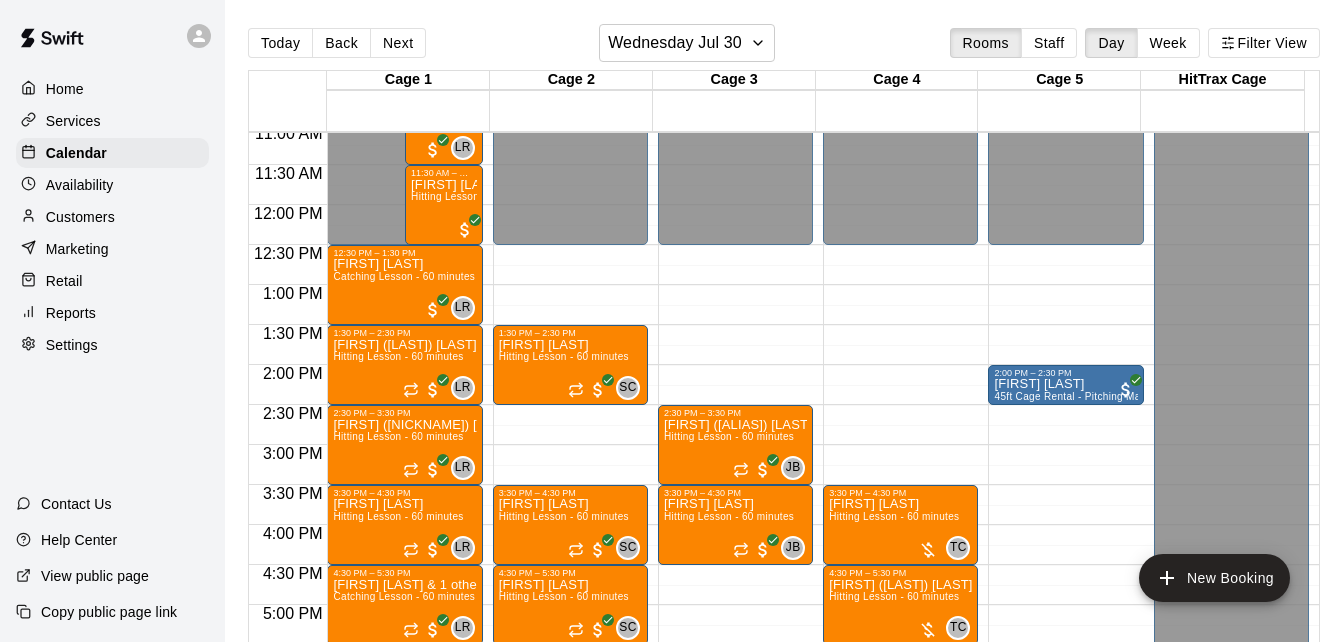 click on "Reports" at bounding box center [112, 313] 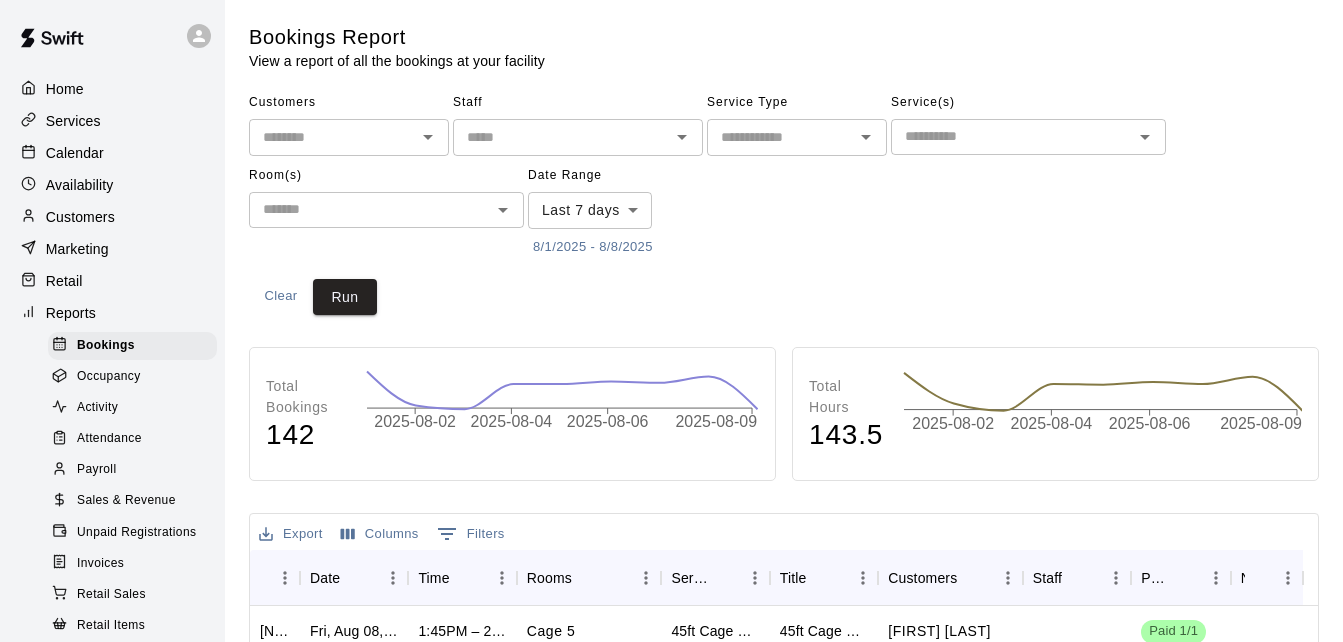 click on "Unpaid Registrations" at bounding box center [136, 533] 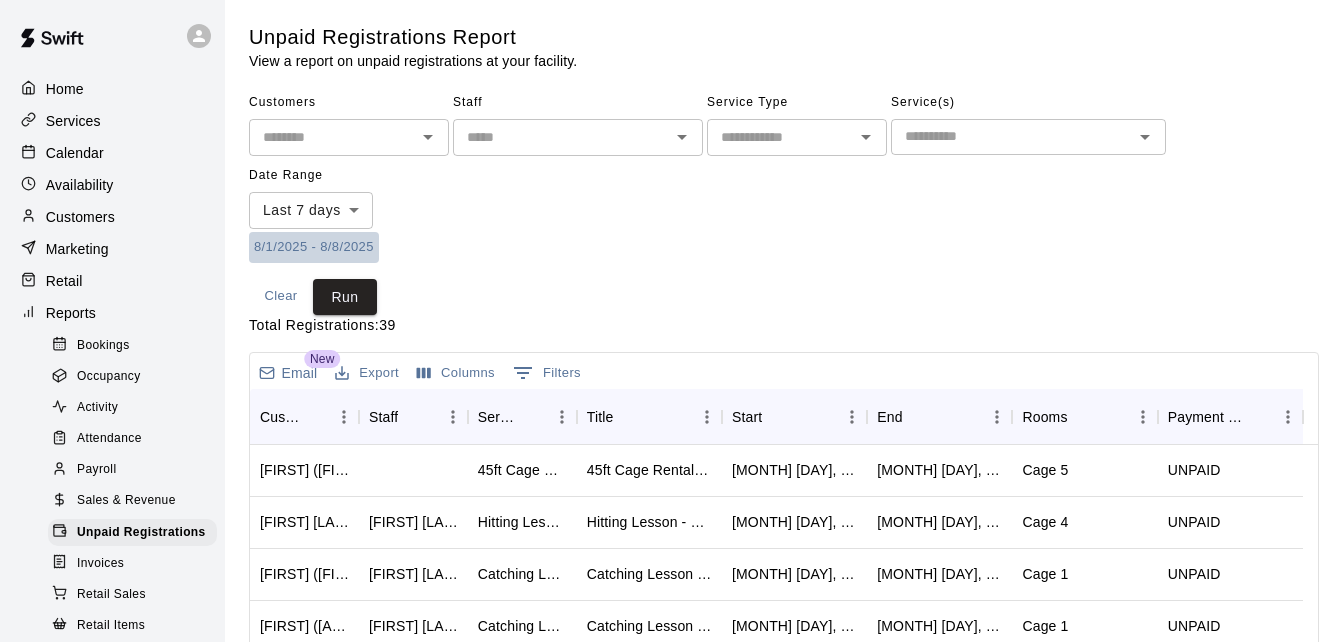 click on "8/1/2025 - 8/8/2025" at bounding box center [314, 247] 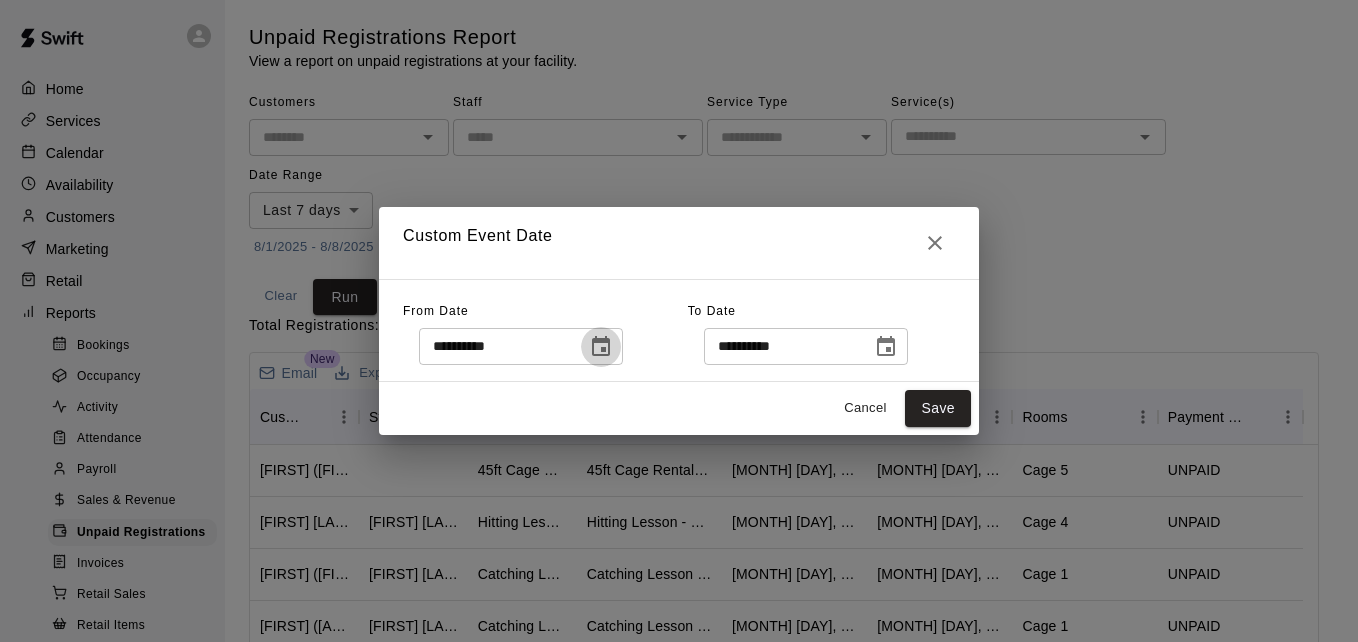 click 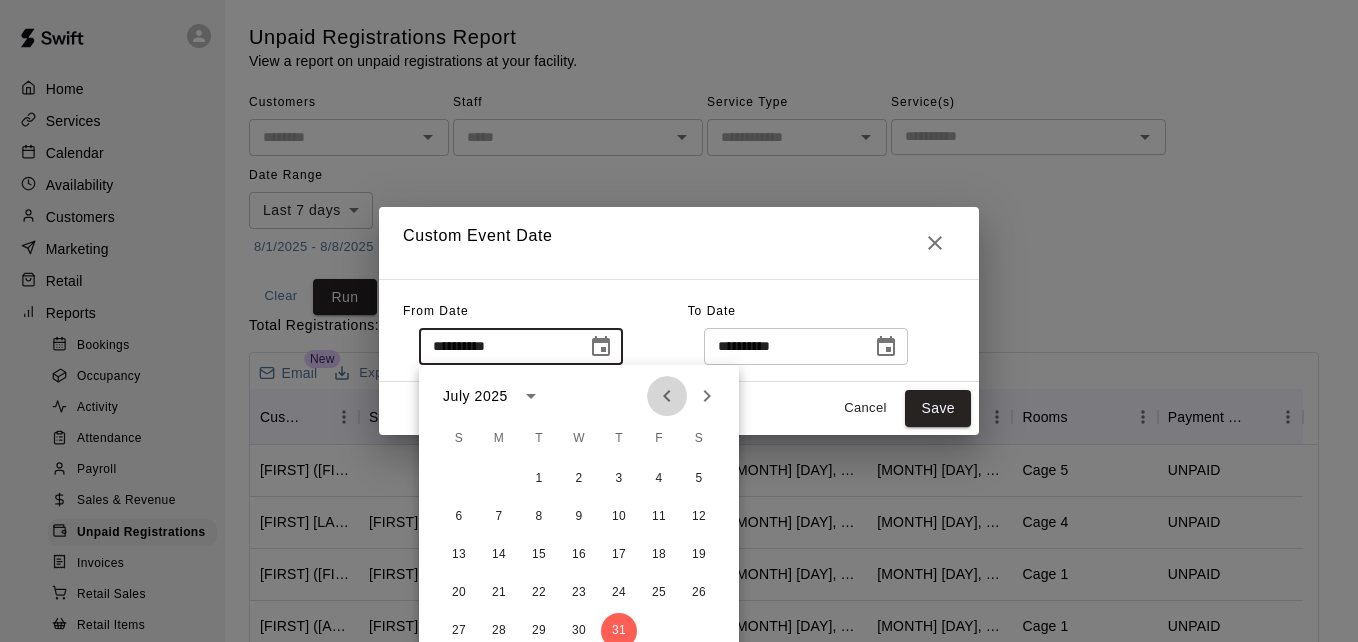 click 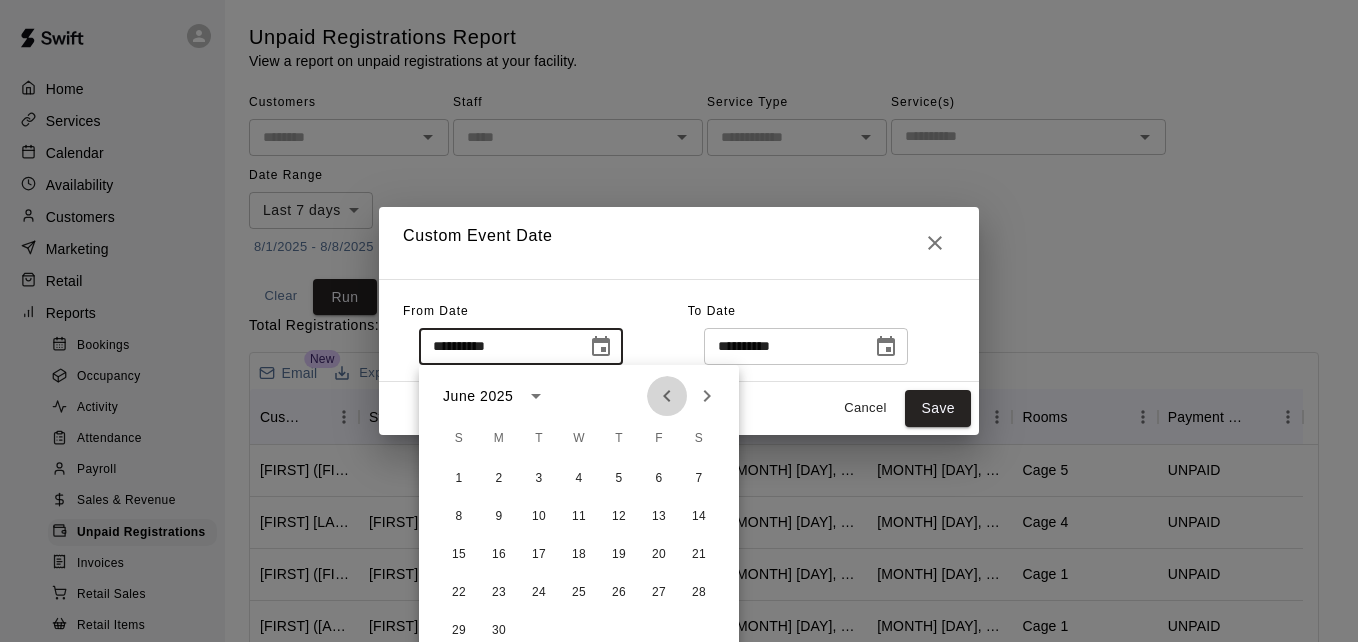 click 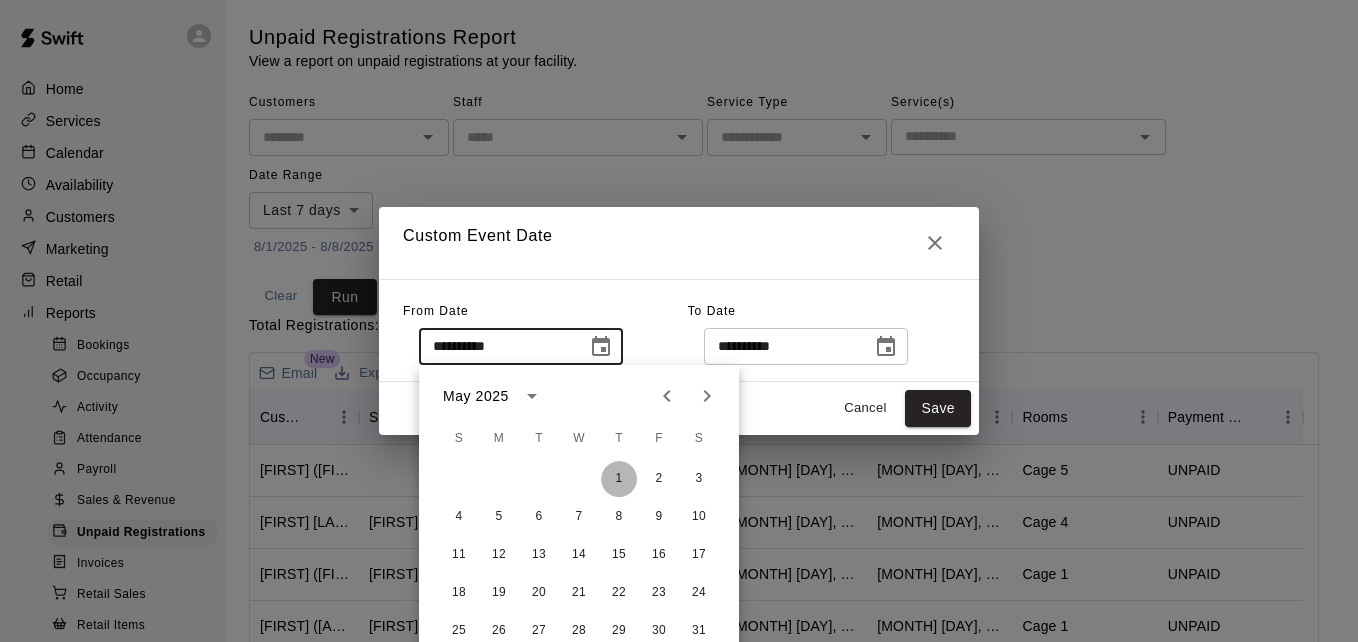 click on "1" at bounding box center (619, 479) 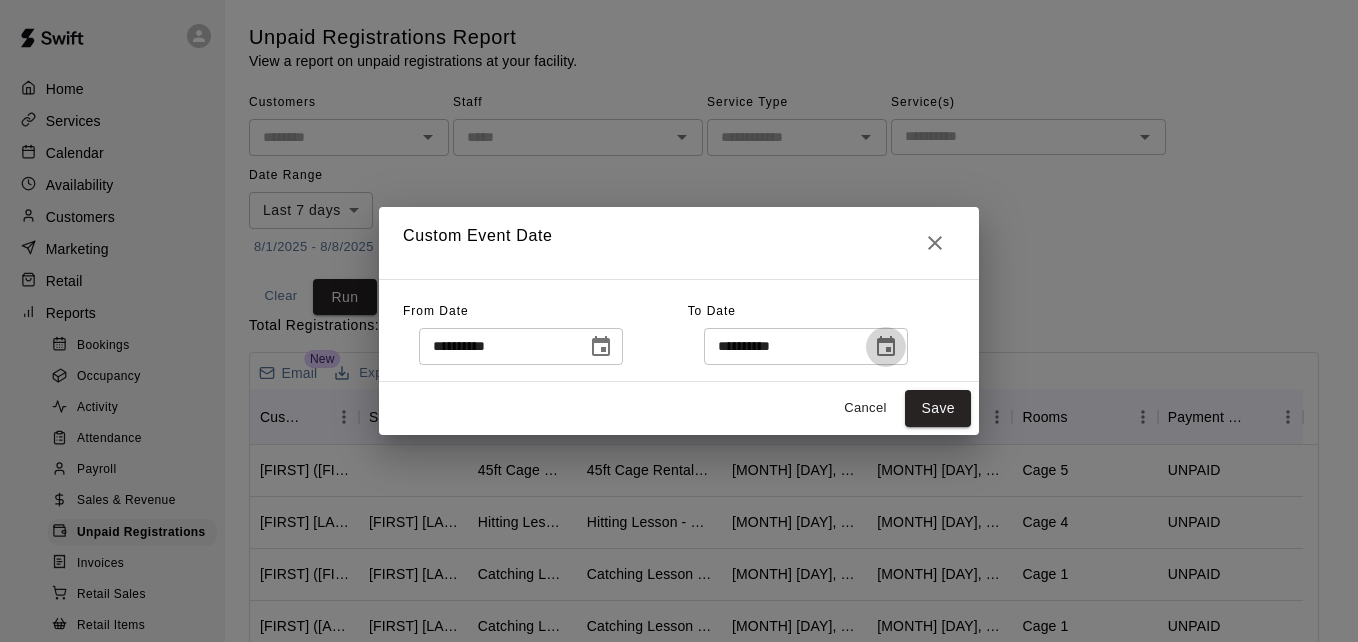 click 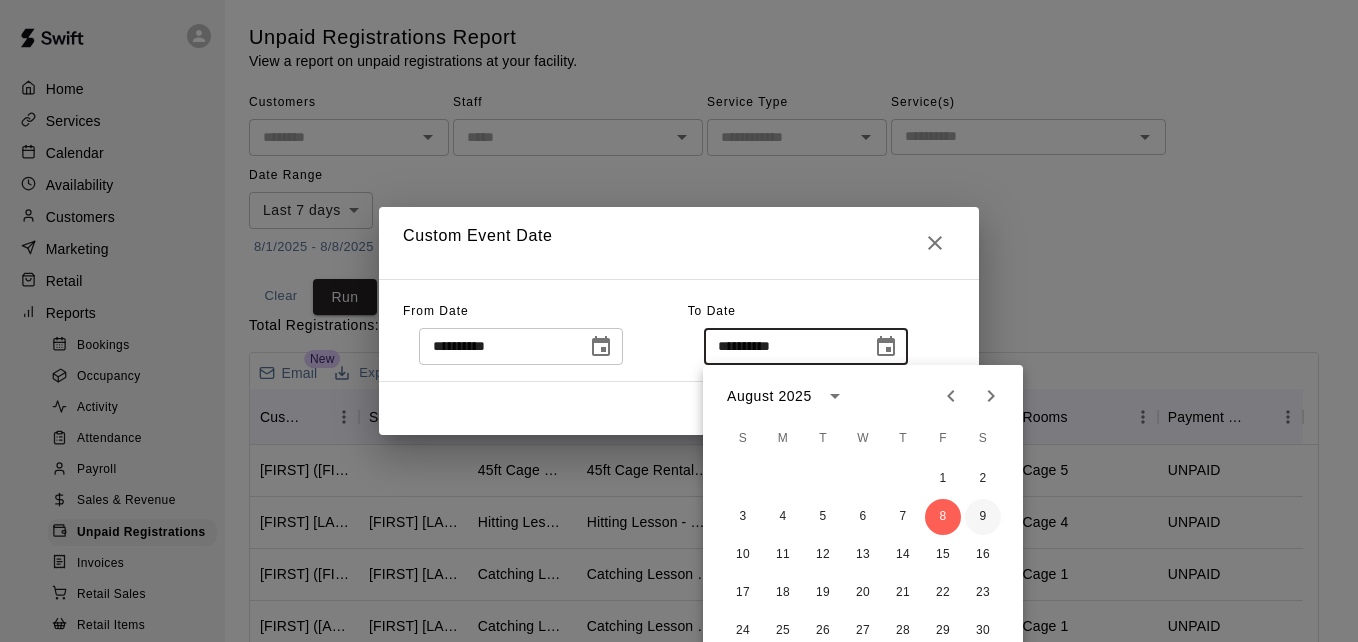 click on "9" at bounding box center (983, 517) 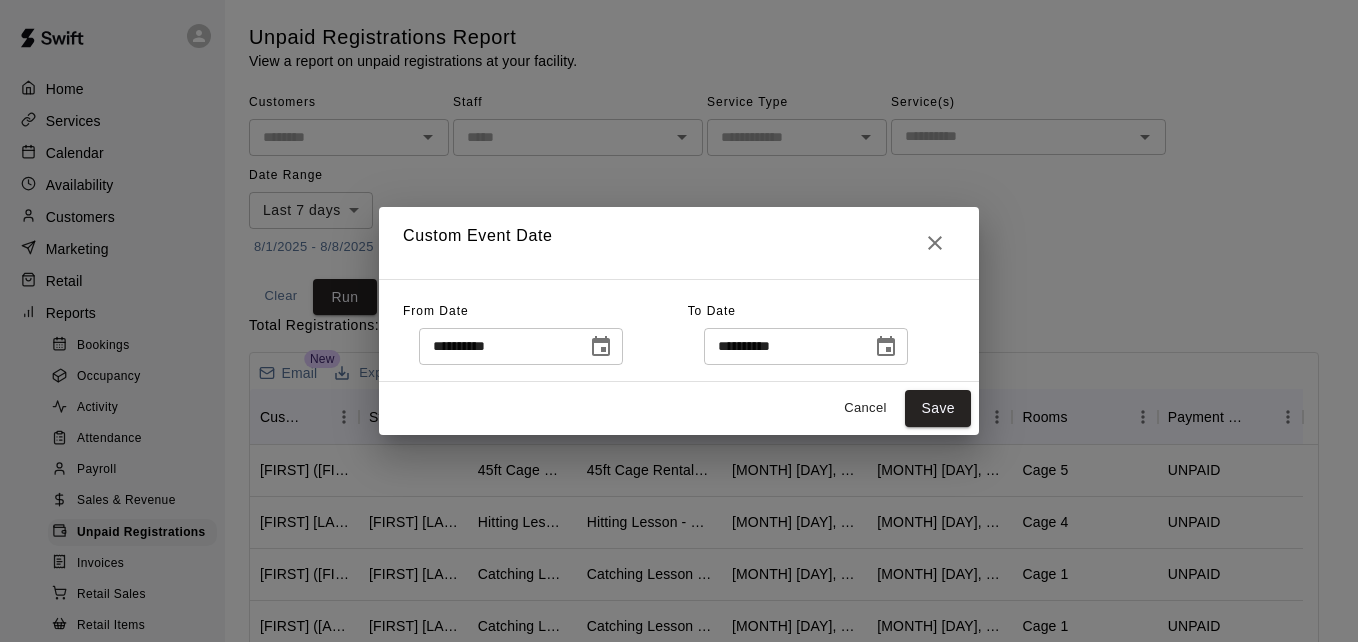 type on "**********" 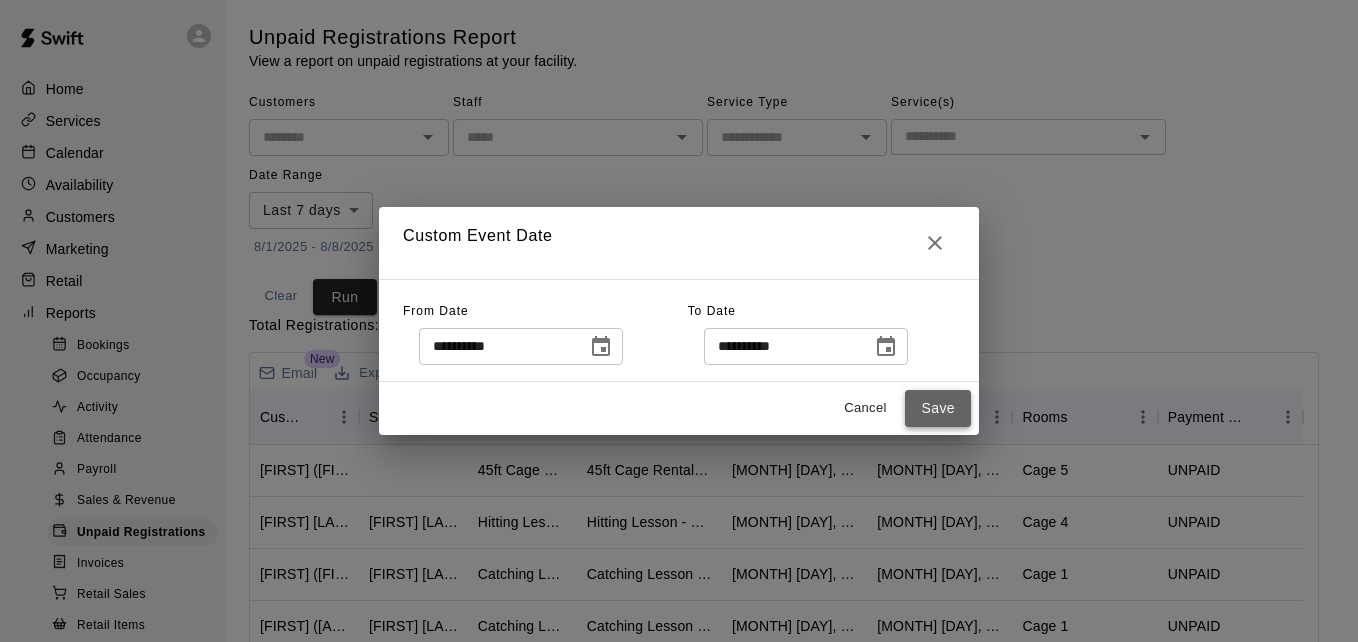 click on "Save" at bounding box center (938, 408) 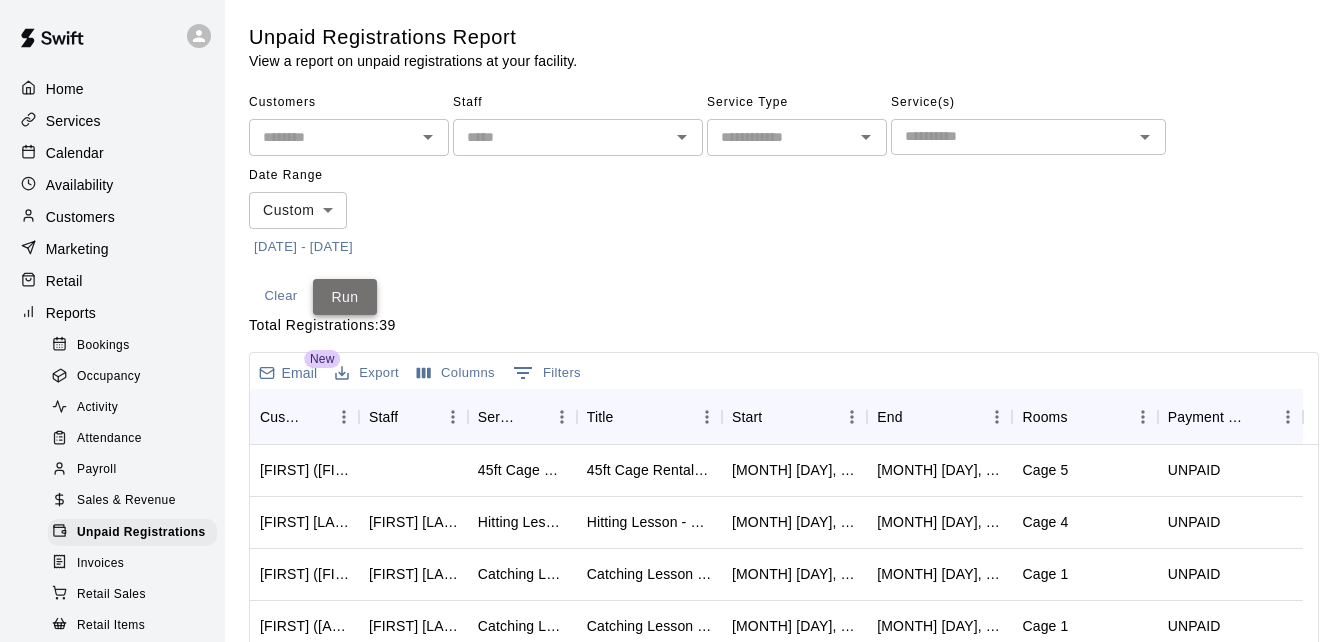 click on "Run" at bounding box center (345, 297) 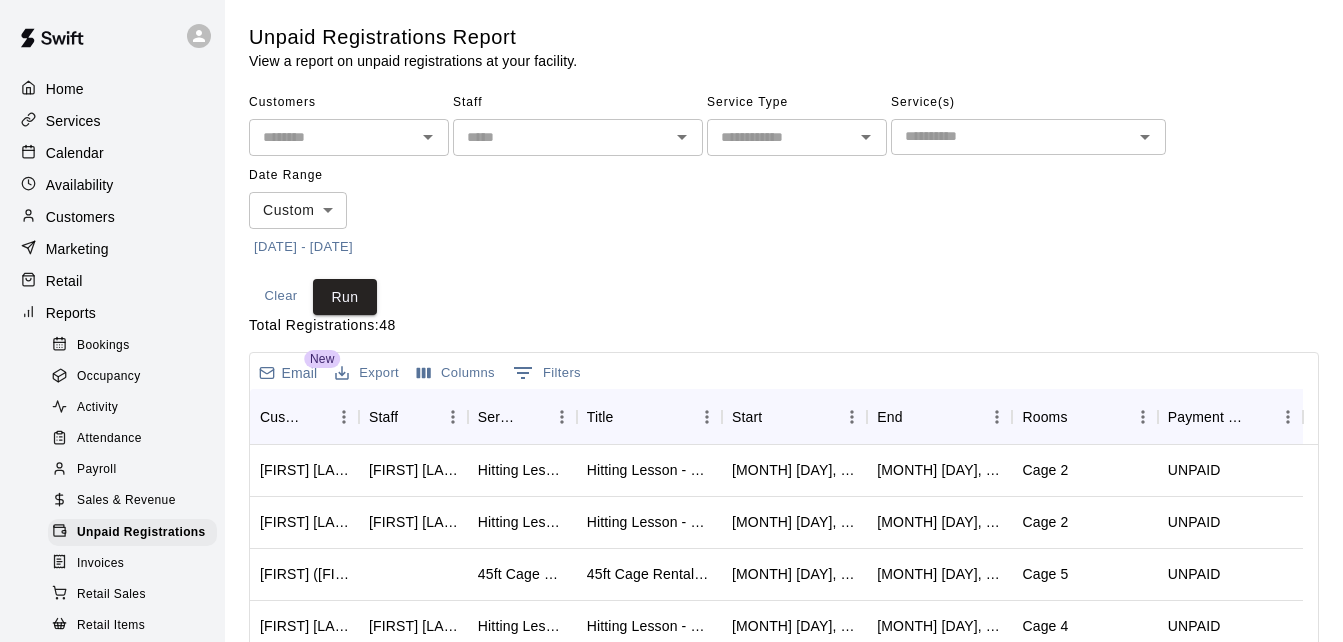 click at bounding box center [332, 137] 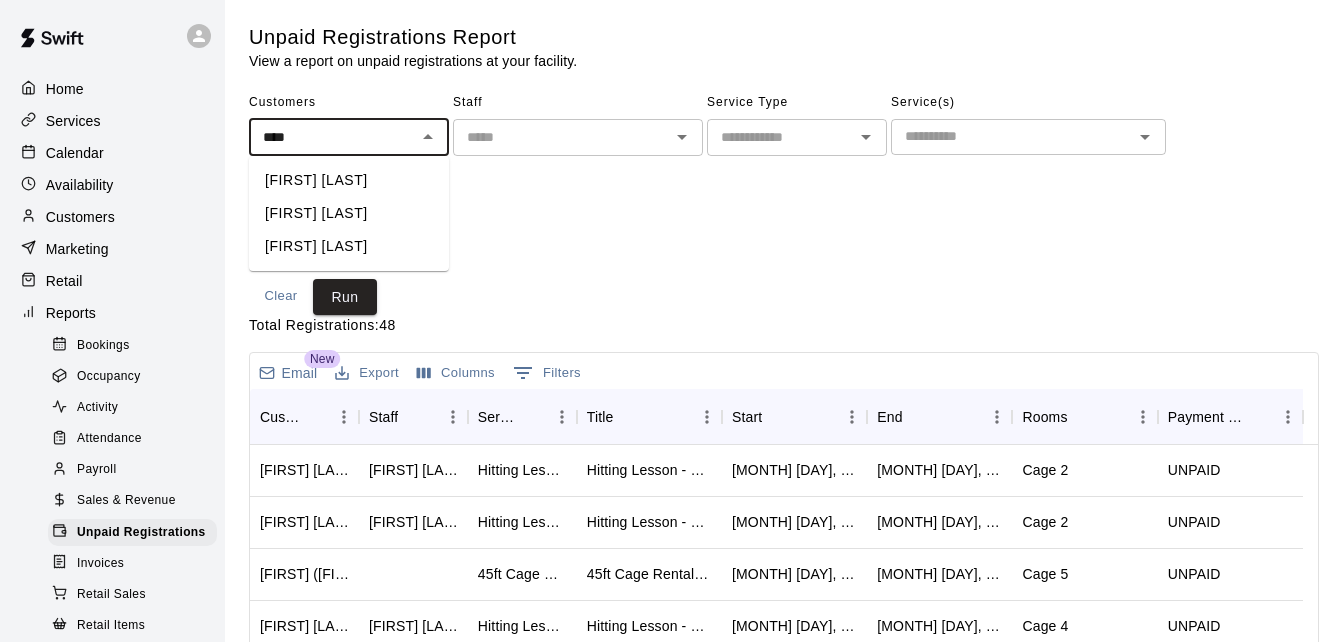 click on "[FIRST] [LAST]" at bounding box center (349, 246) 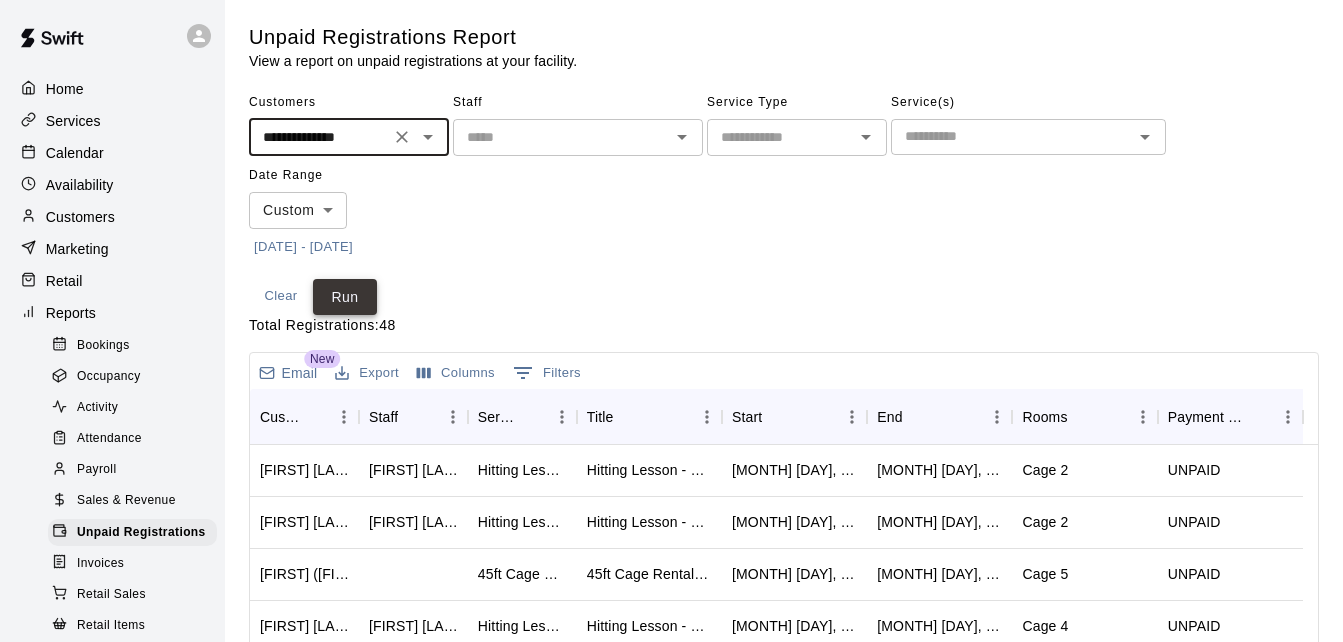 type on "**********" 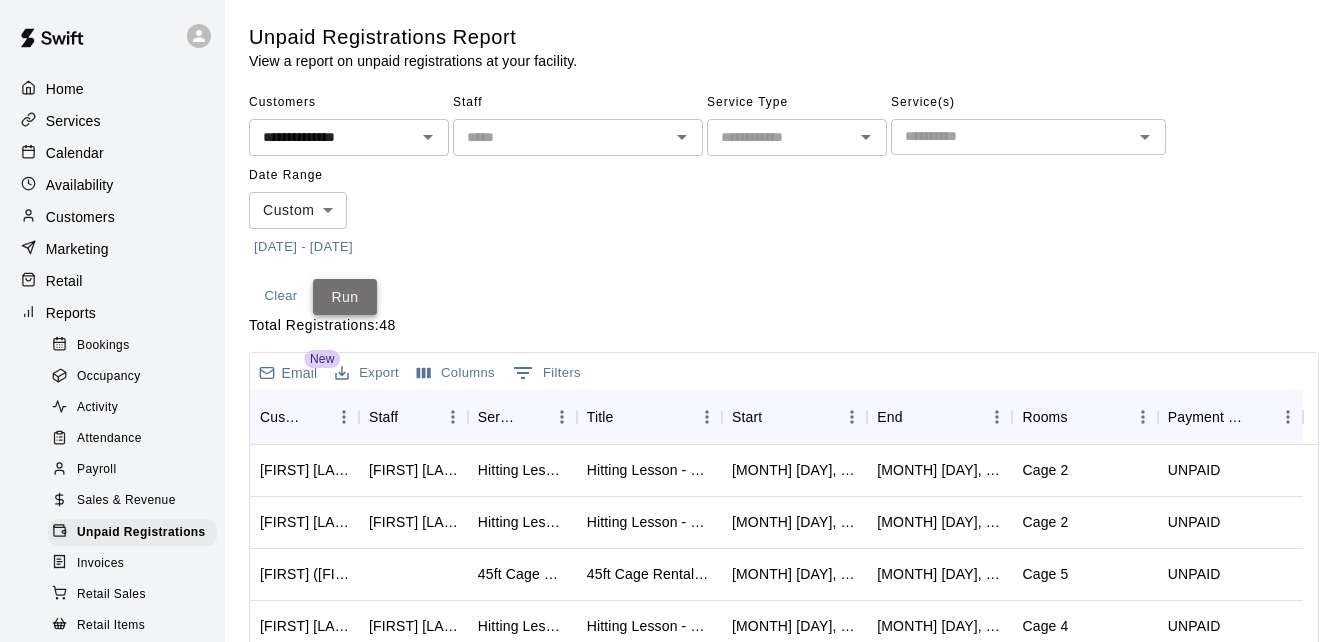 click on "Run" at bounding box center [345, 297] 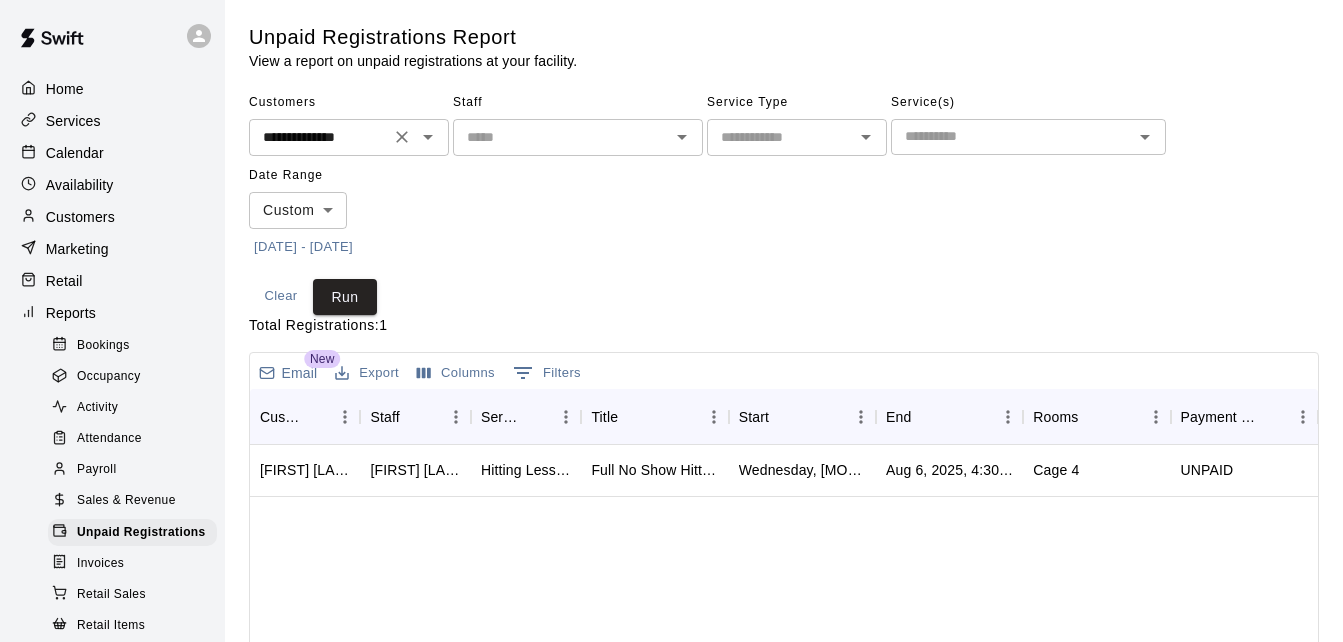 click 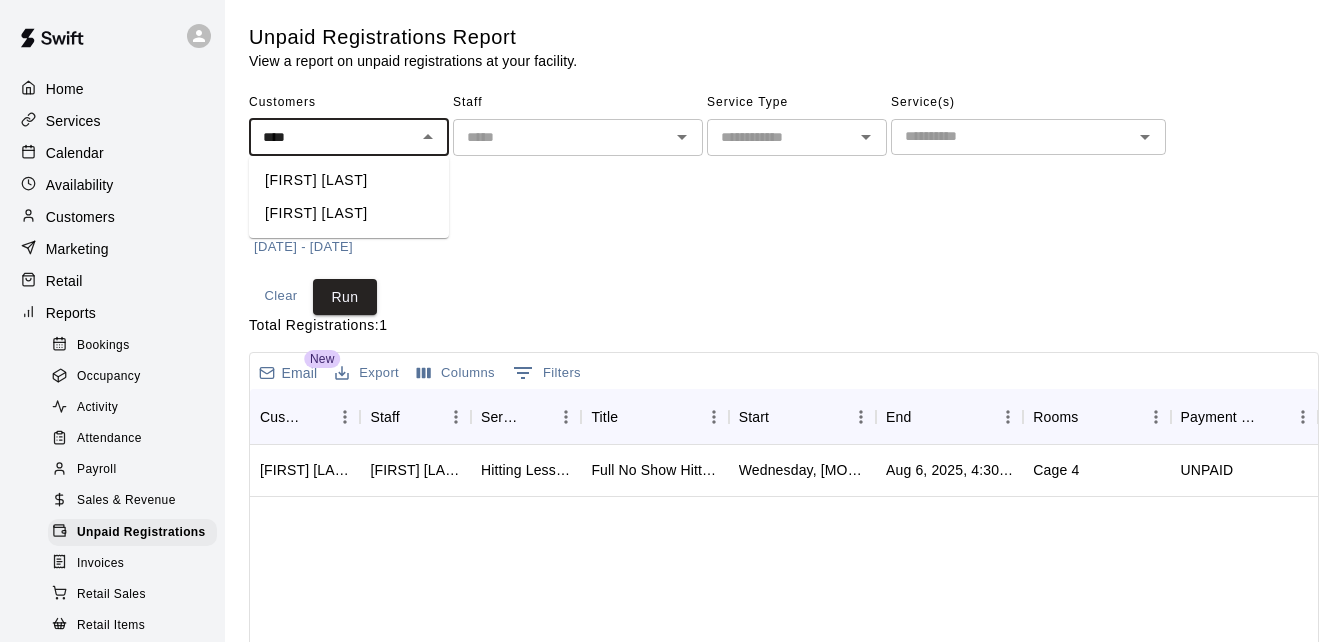 click on "[FIRST] [LAST]" at bounding box center (349, 180) 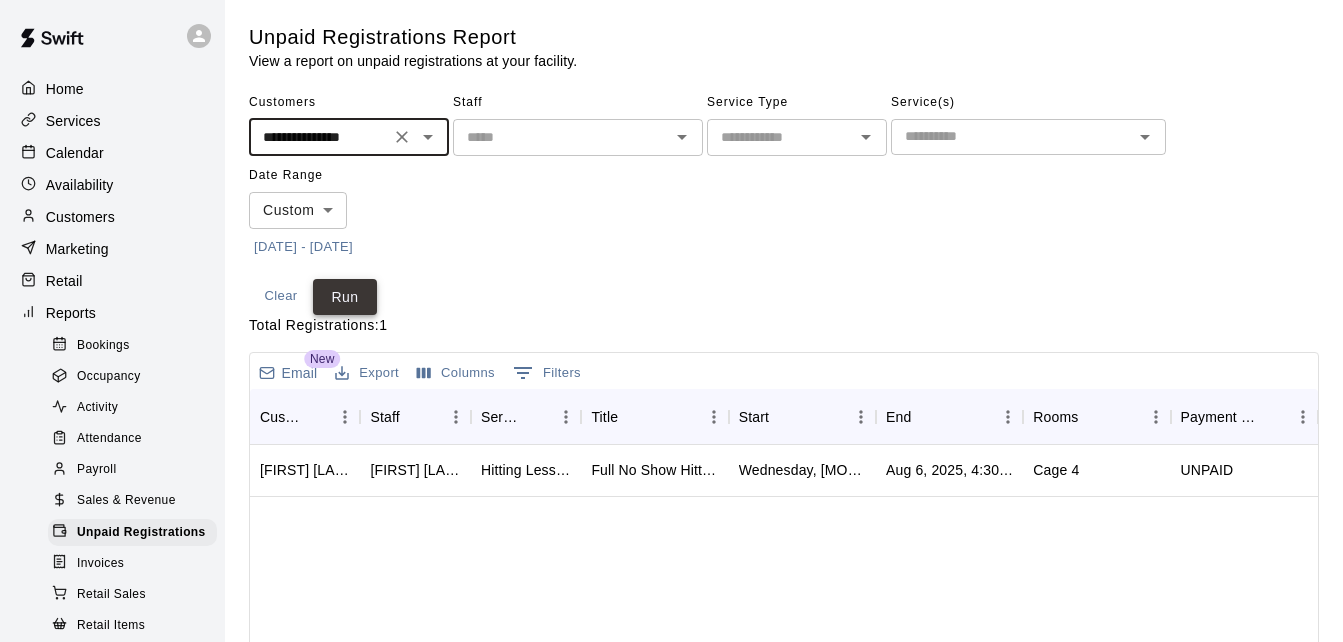 type on "**********" 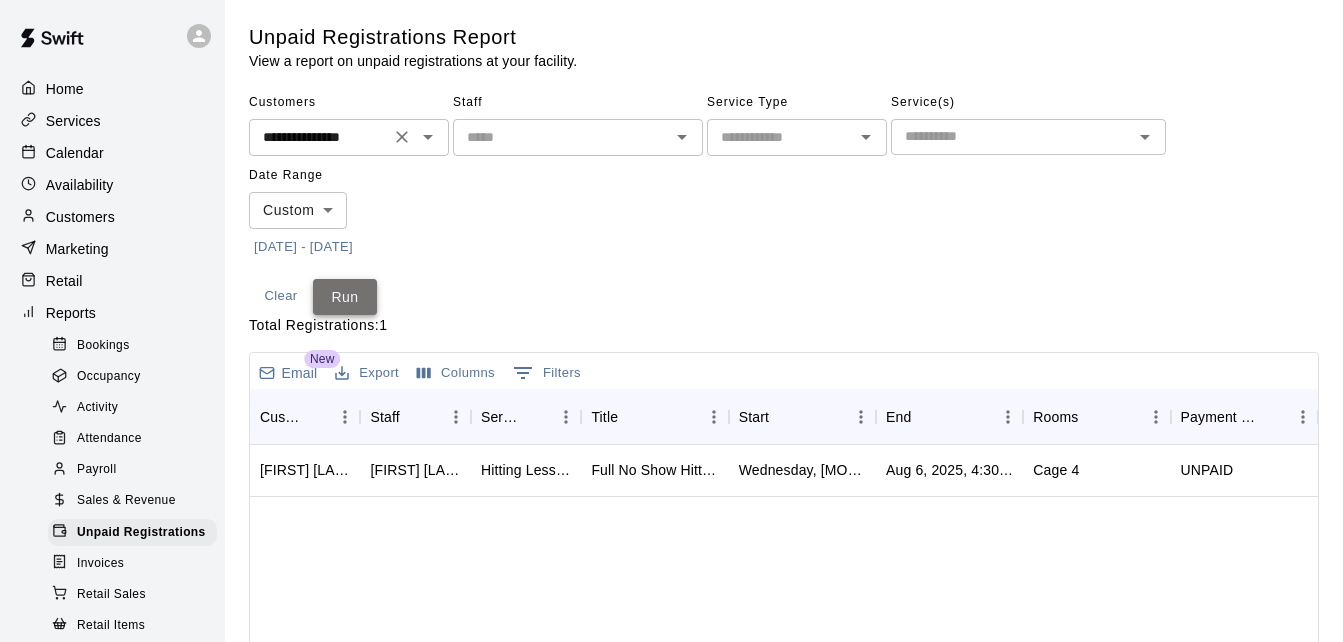 click on "Run" at bounding box center (345, 297) 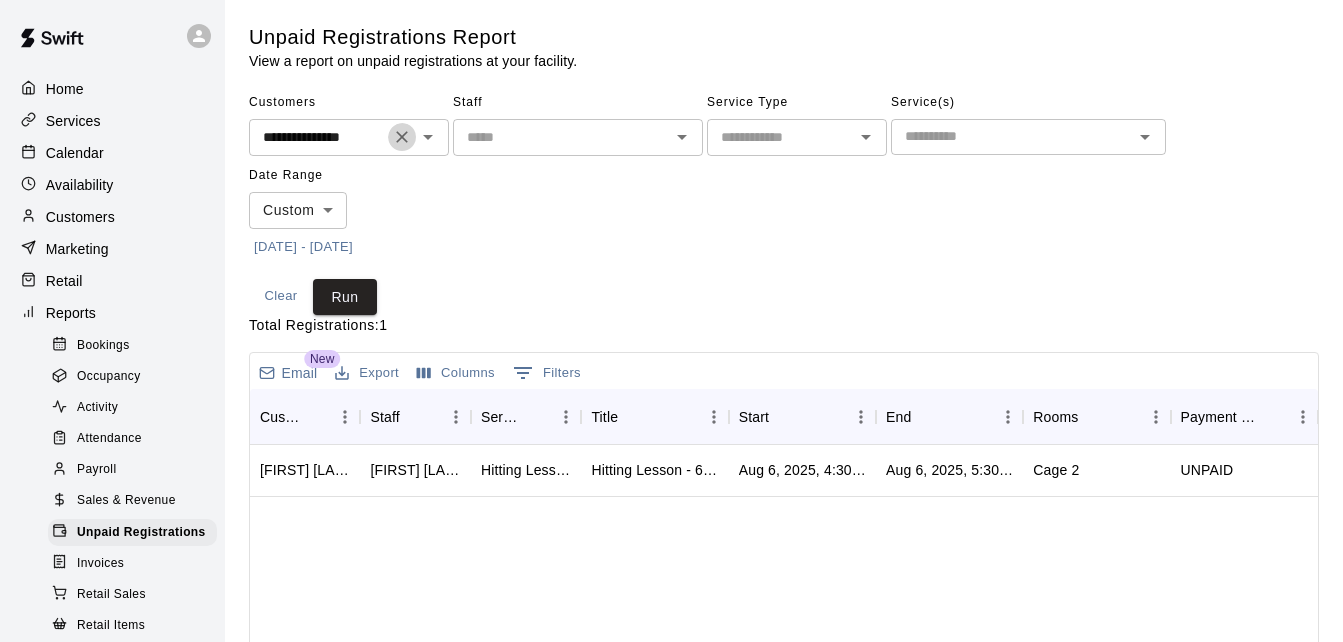 click 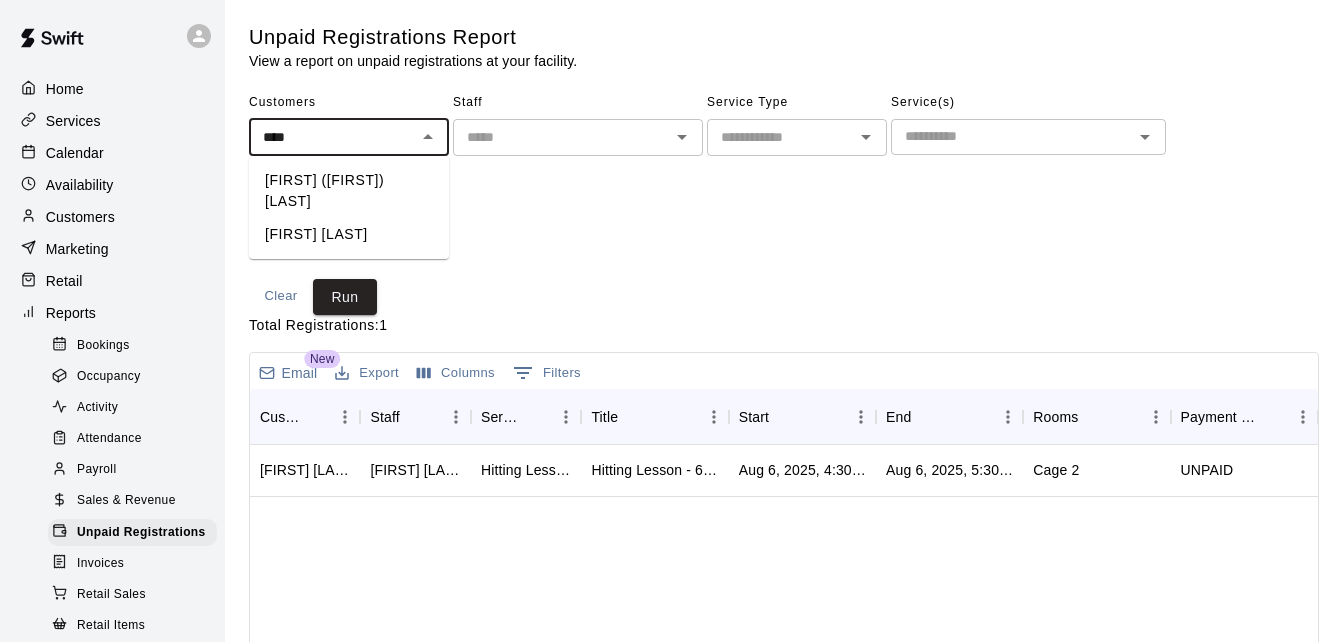 click on "[FIRST] ([FIRST]) [LAST]" at bounding box center [349, 191] 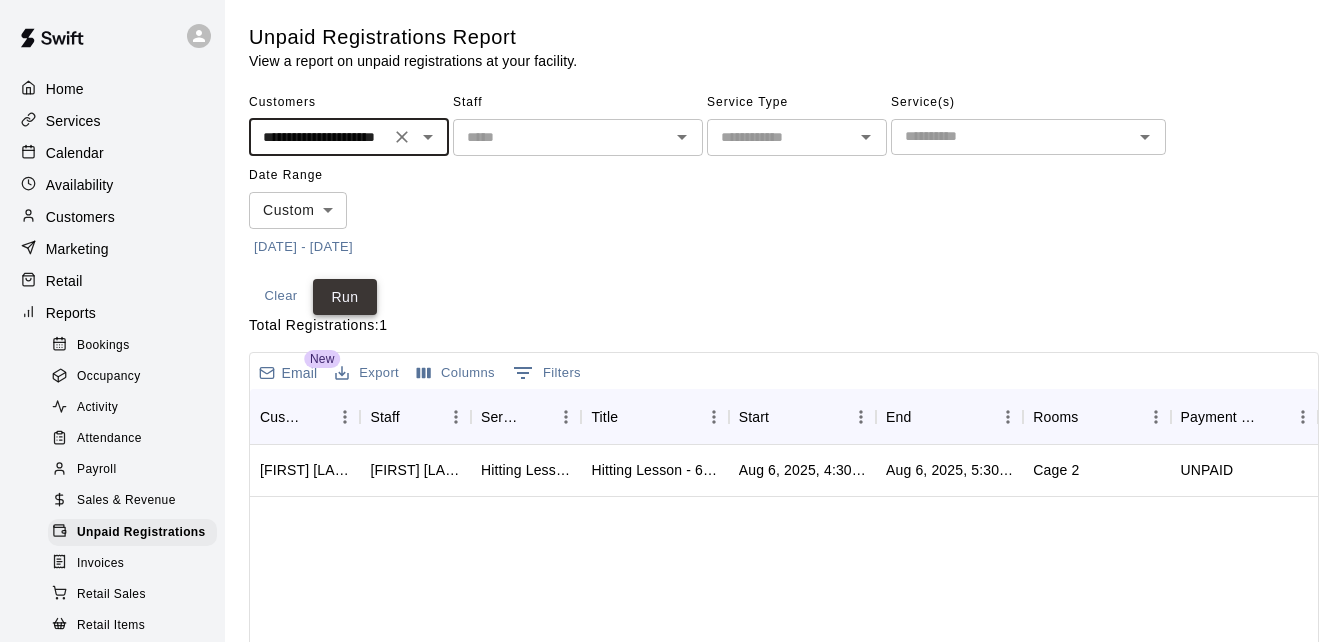 type on "**********" 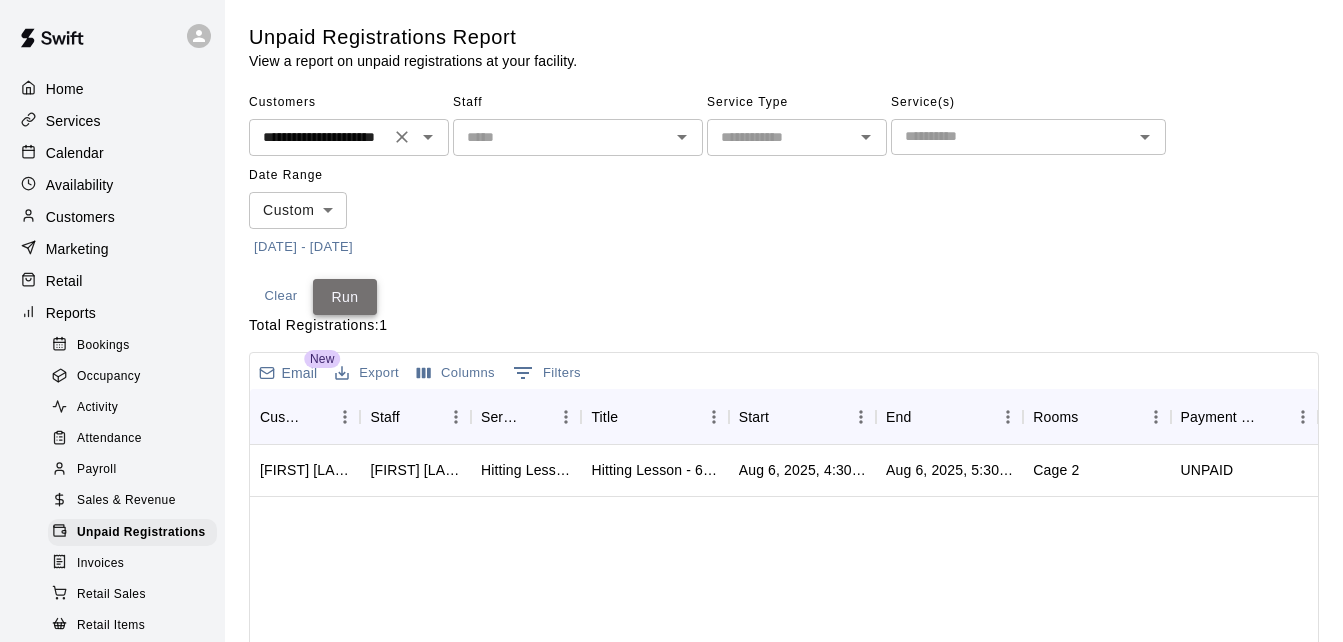 click on "Run" at bounding box center (345, 297) 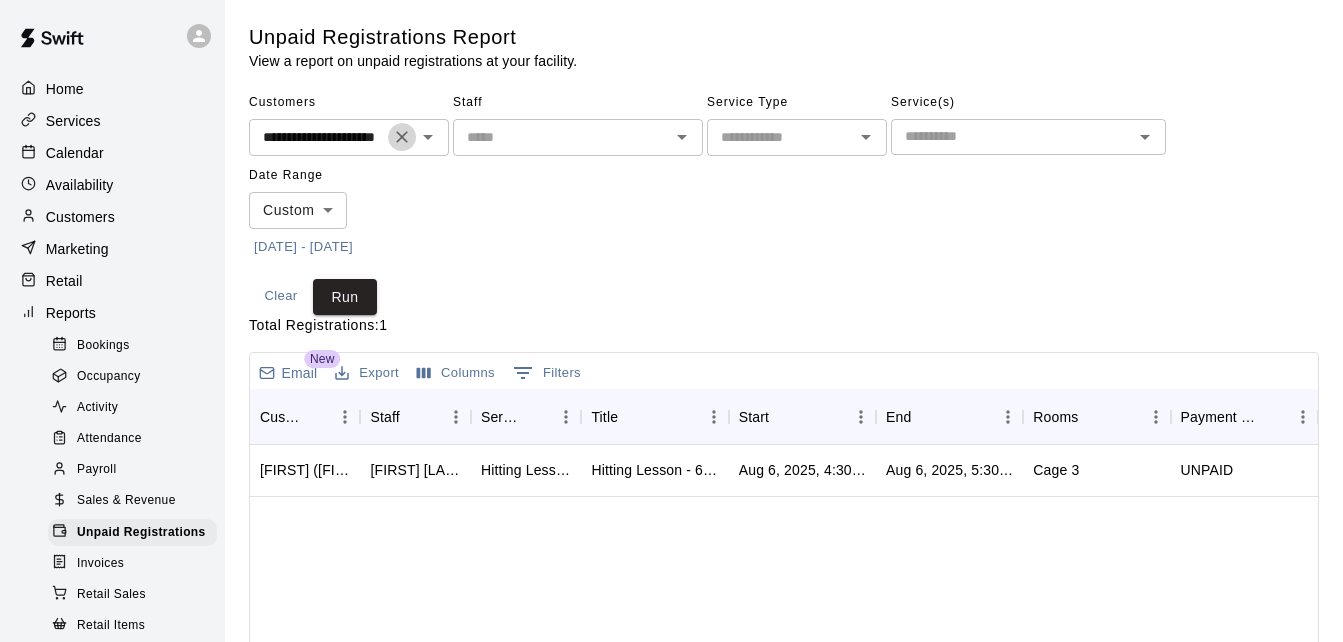 click 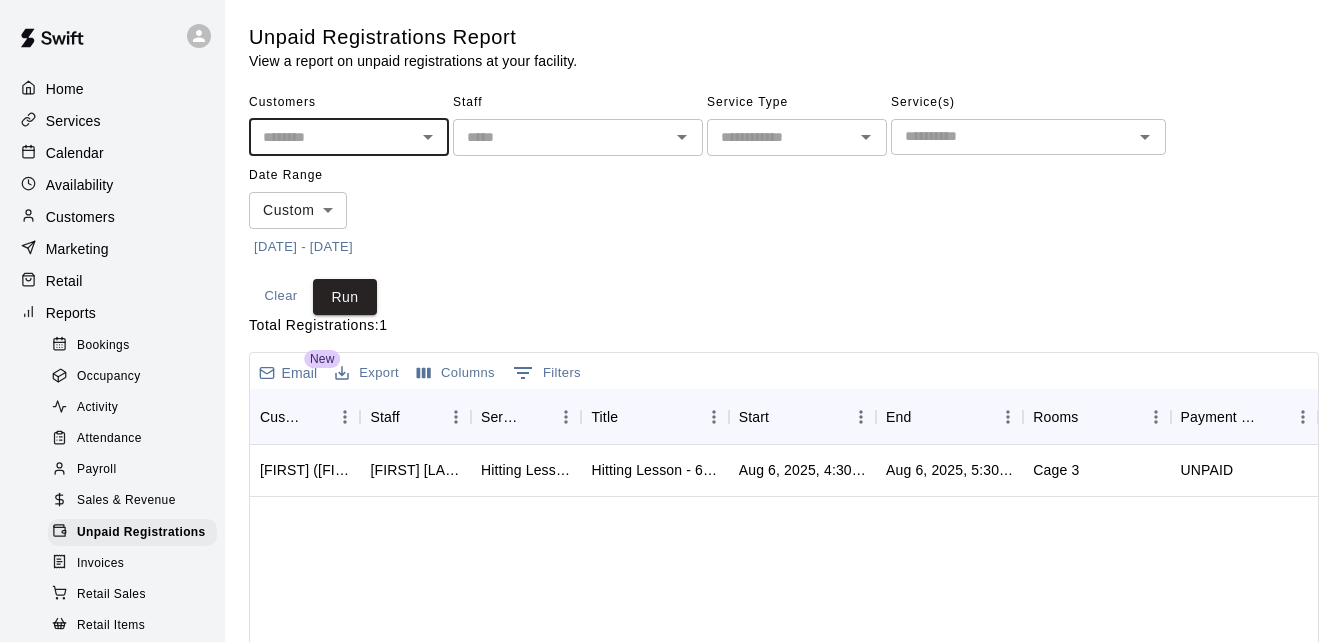 scroll, scrollTop: 0, scrollLeft: 0, axis: both 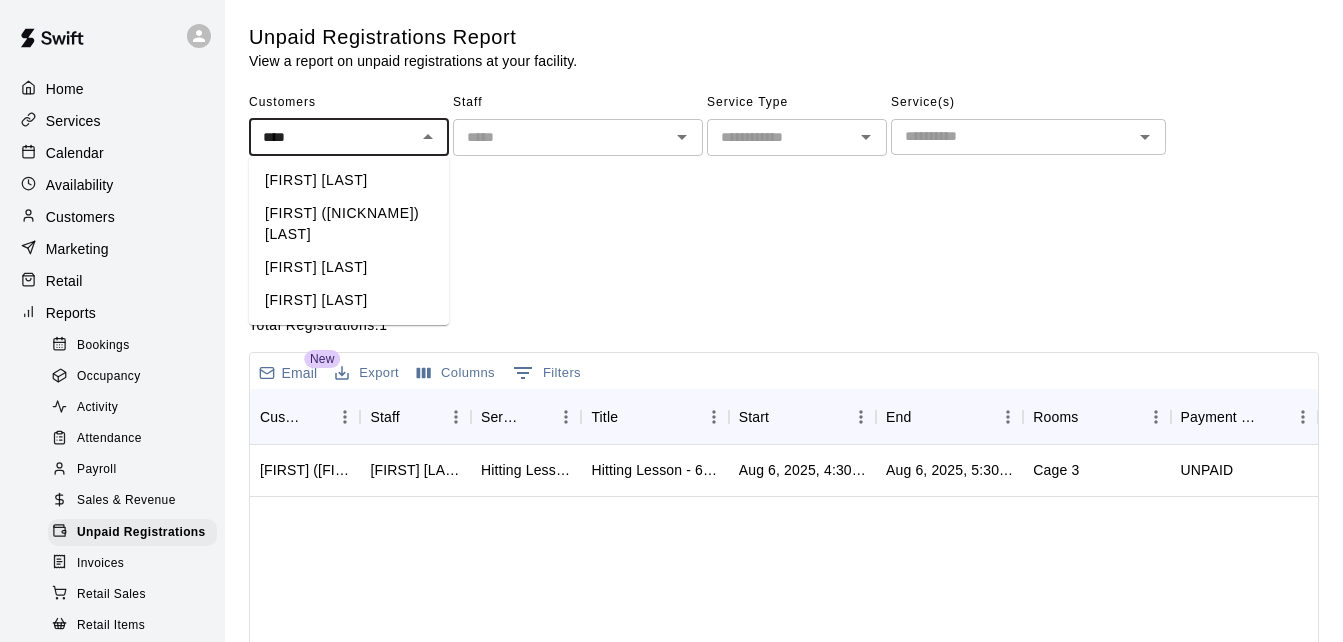 click on "[FIRST] [LAST]" at bounding box center [349, 267] 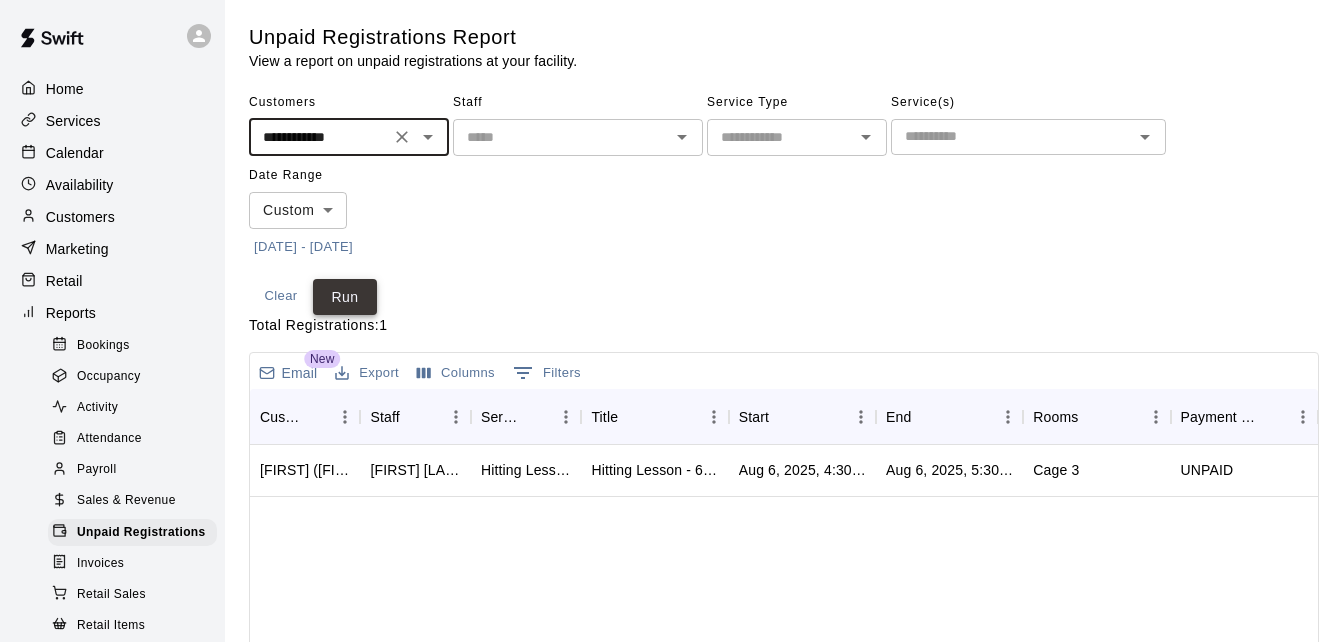 type on "**********" 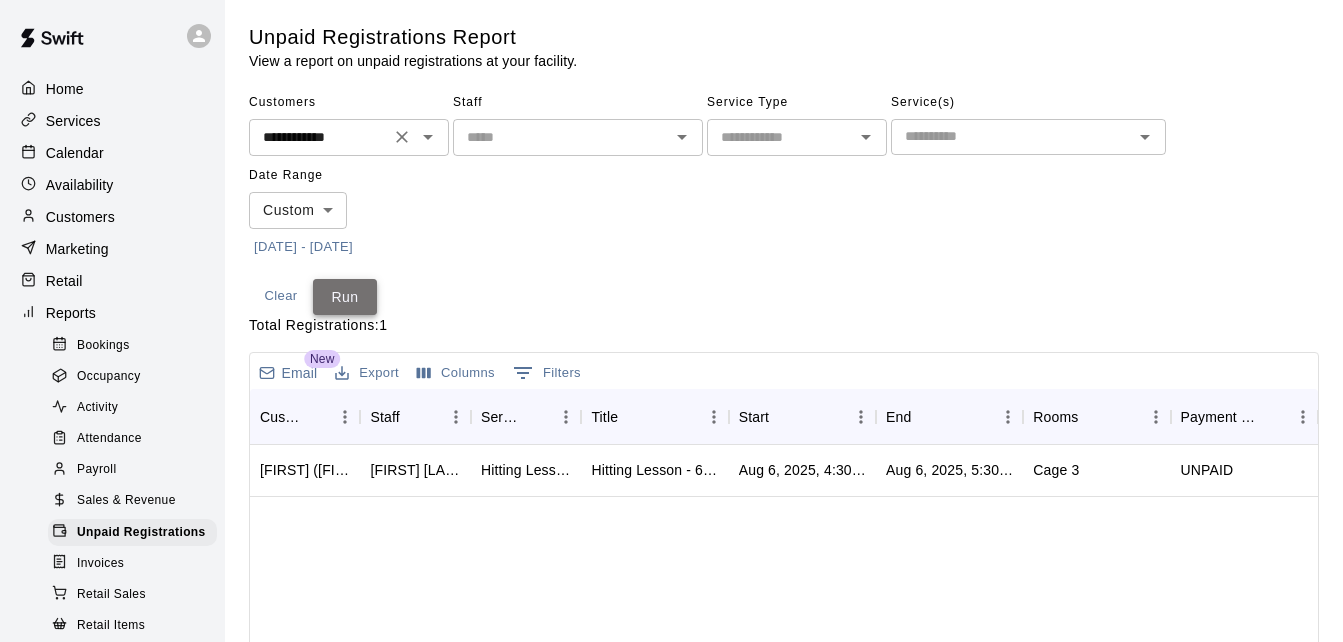 click on "Run" at bounding box center [345, 297] 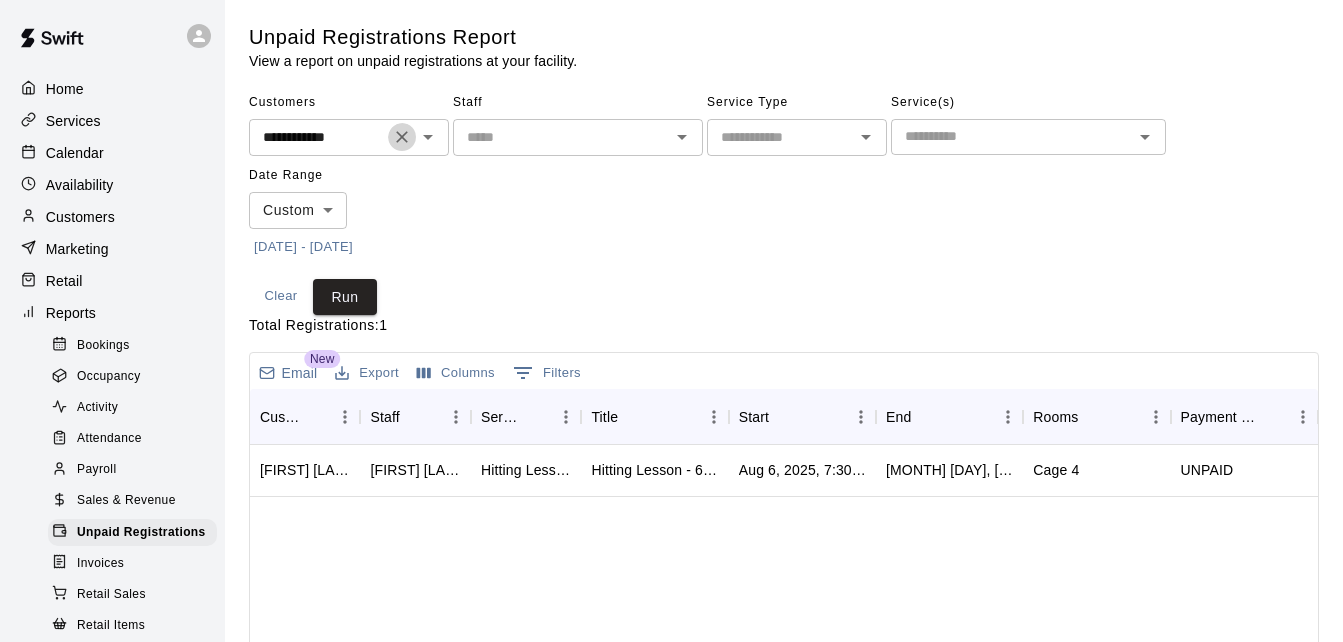 click 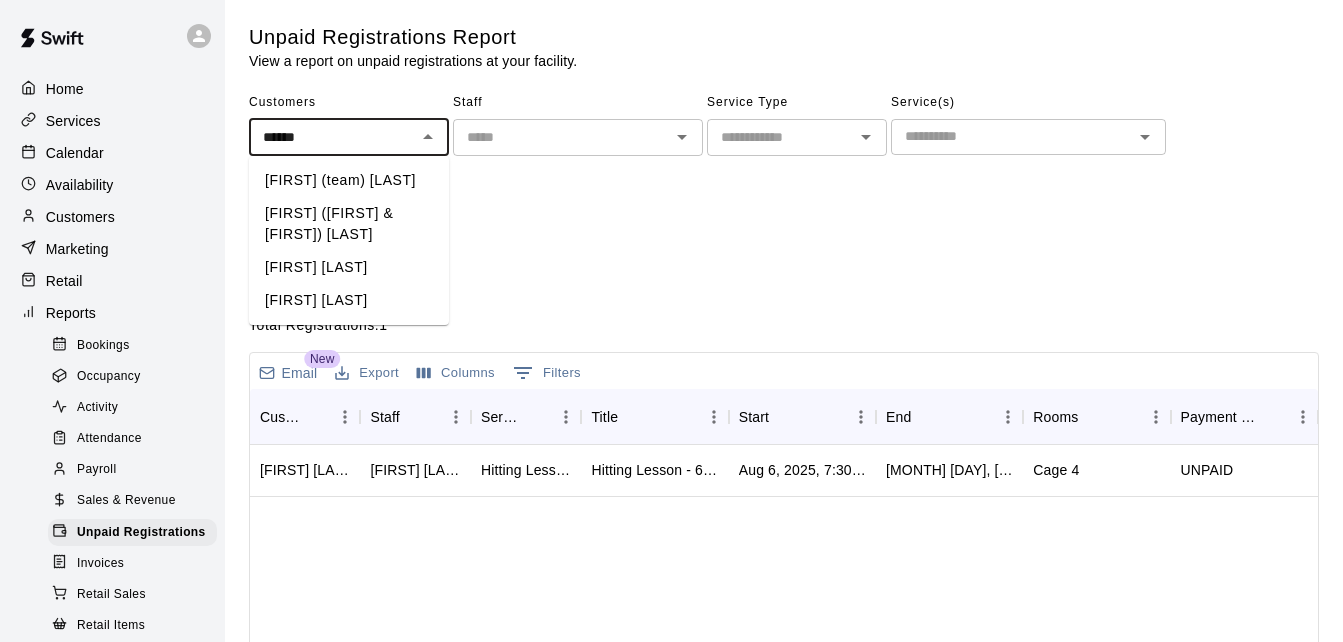 click on "[FIRST] ([FIRST] & [FIRST]) [LAST]" at bounding box center (349, 224) 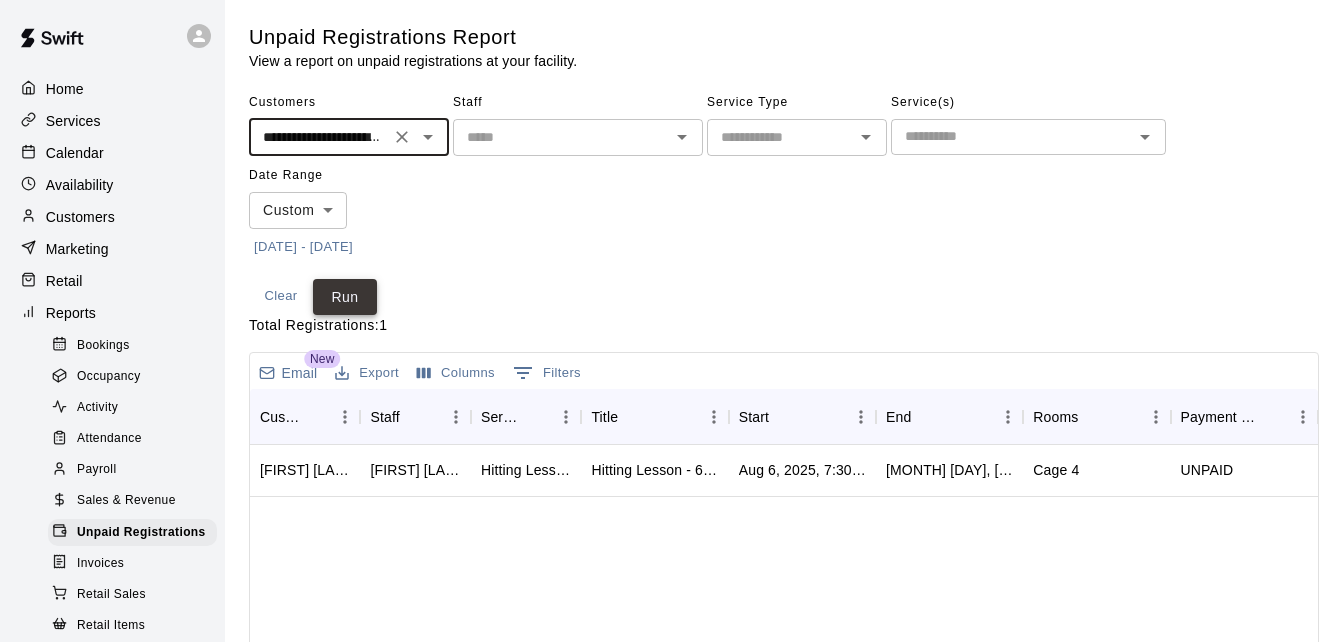 type on "**********" 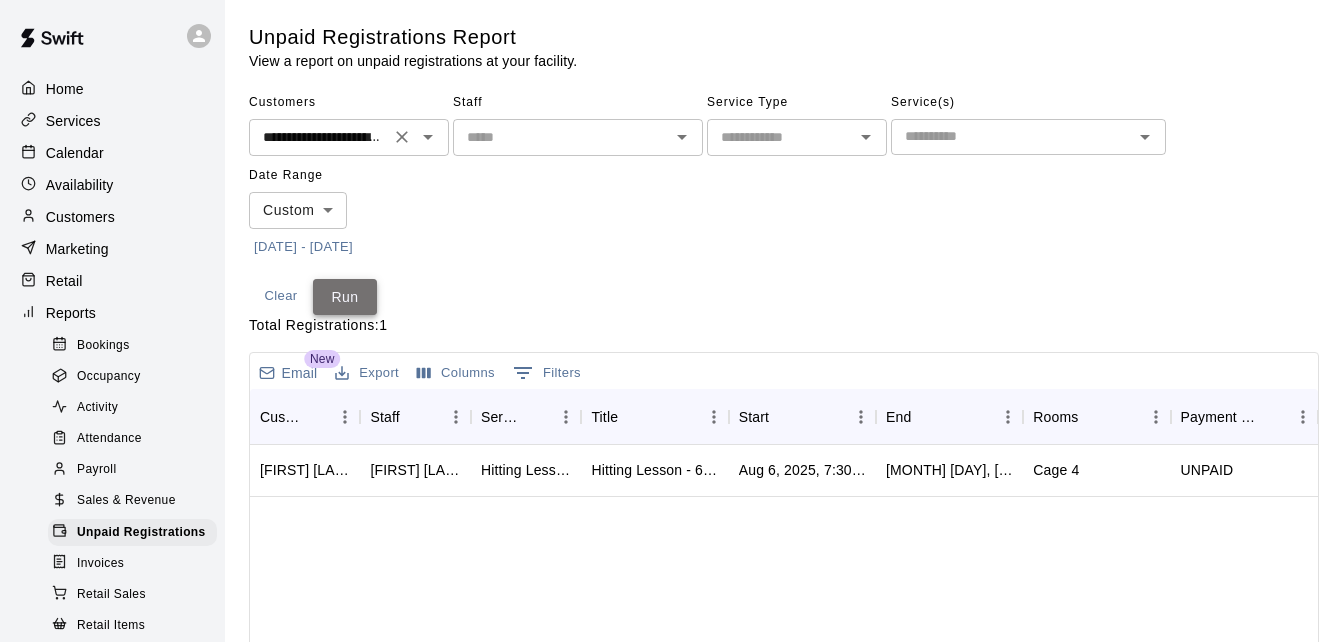 click on "Run" at bounding box center [345, 297] 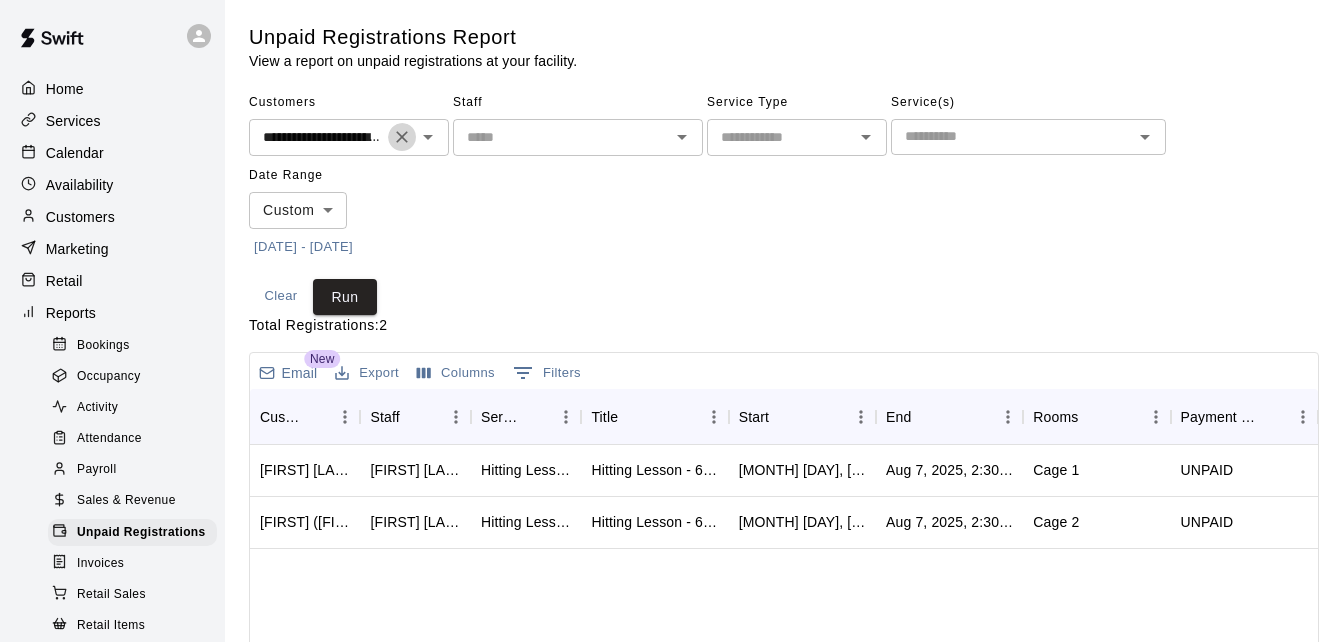 click 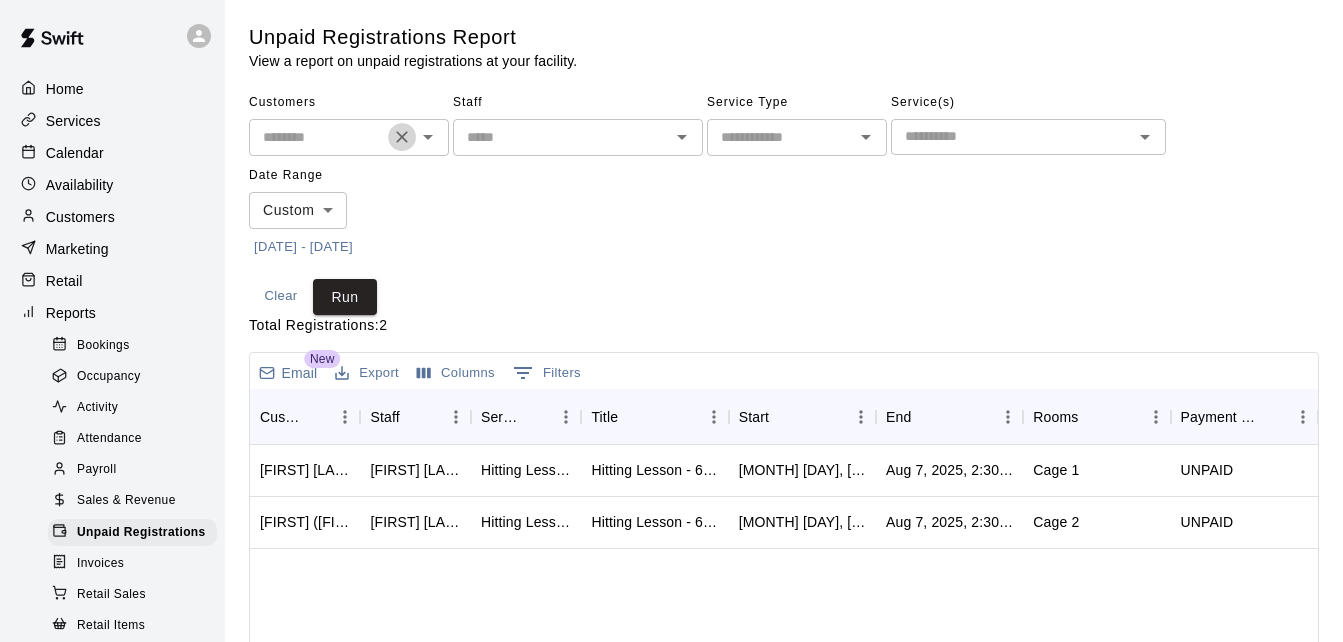 scroll, scrollTop: 0, scrollLeft: 0, axis: both 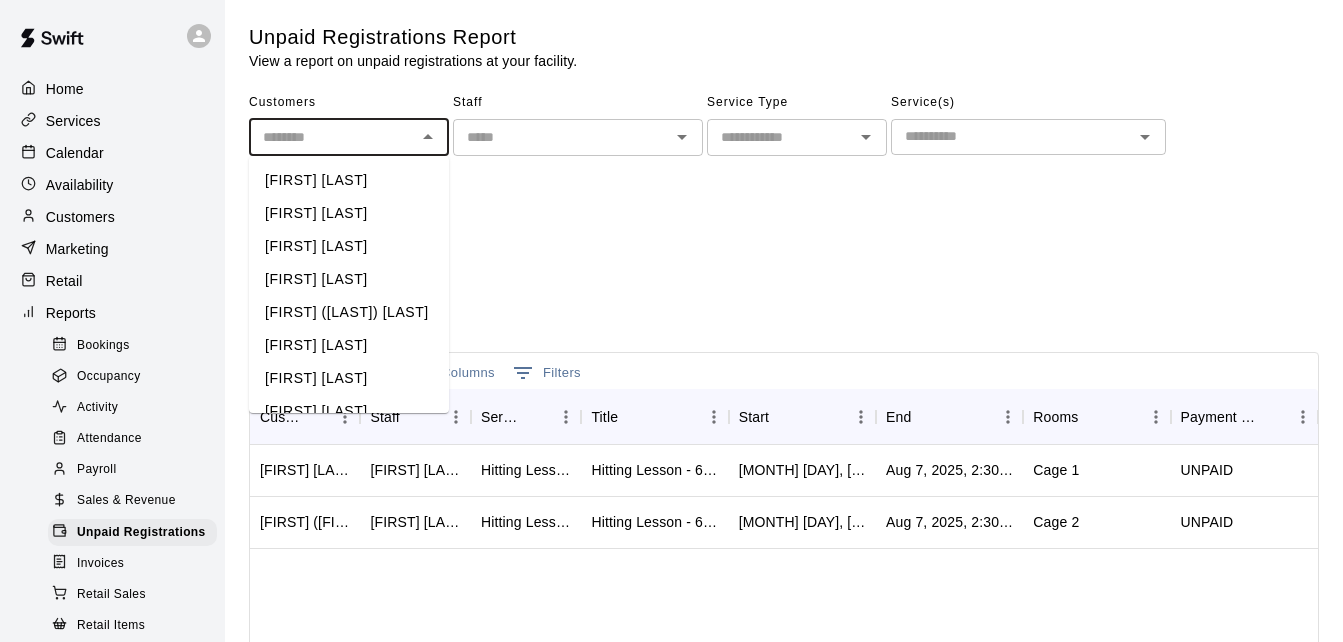 click at bounding box center (332, 137) 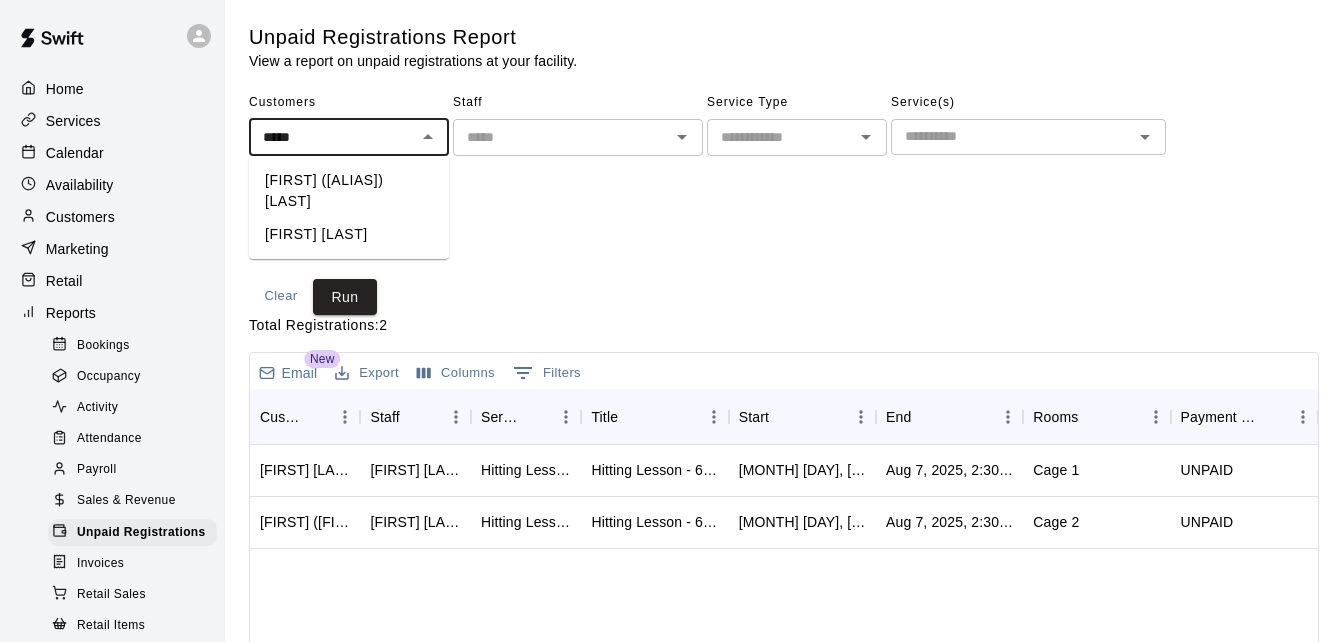 click on "[FIRST] [LAST]" at bounding box center [349, 234] 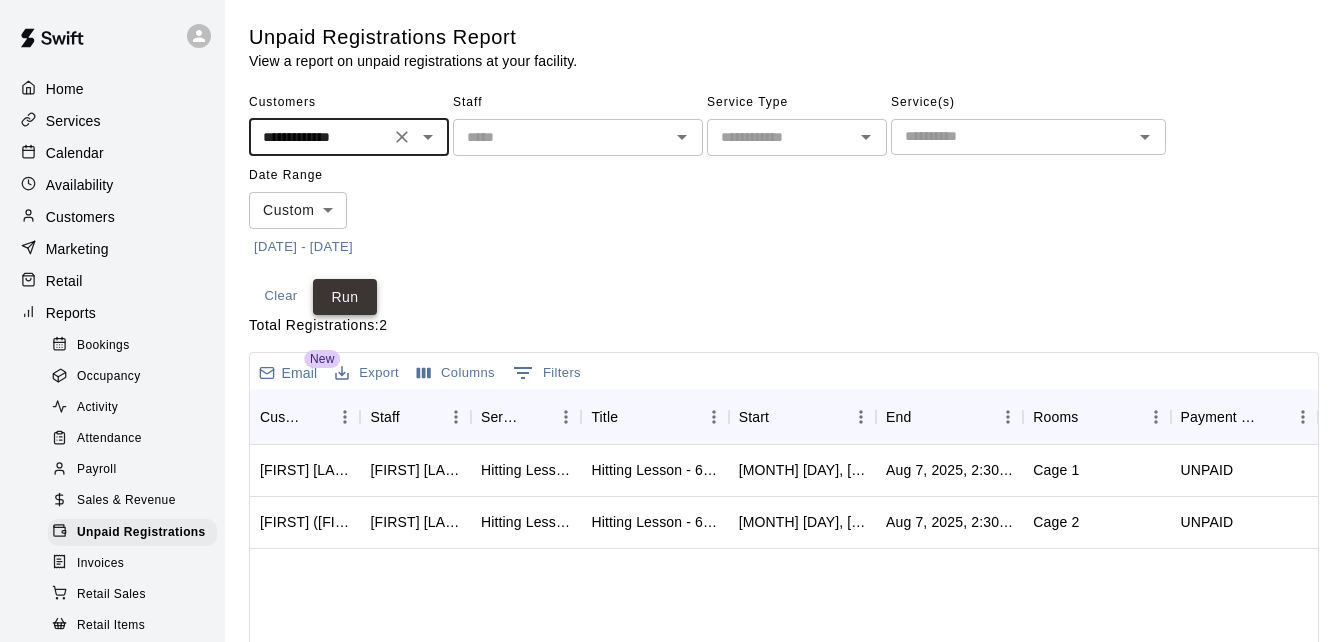 type on "**********" 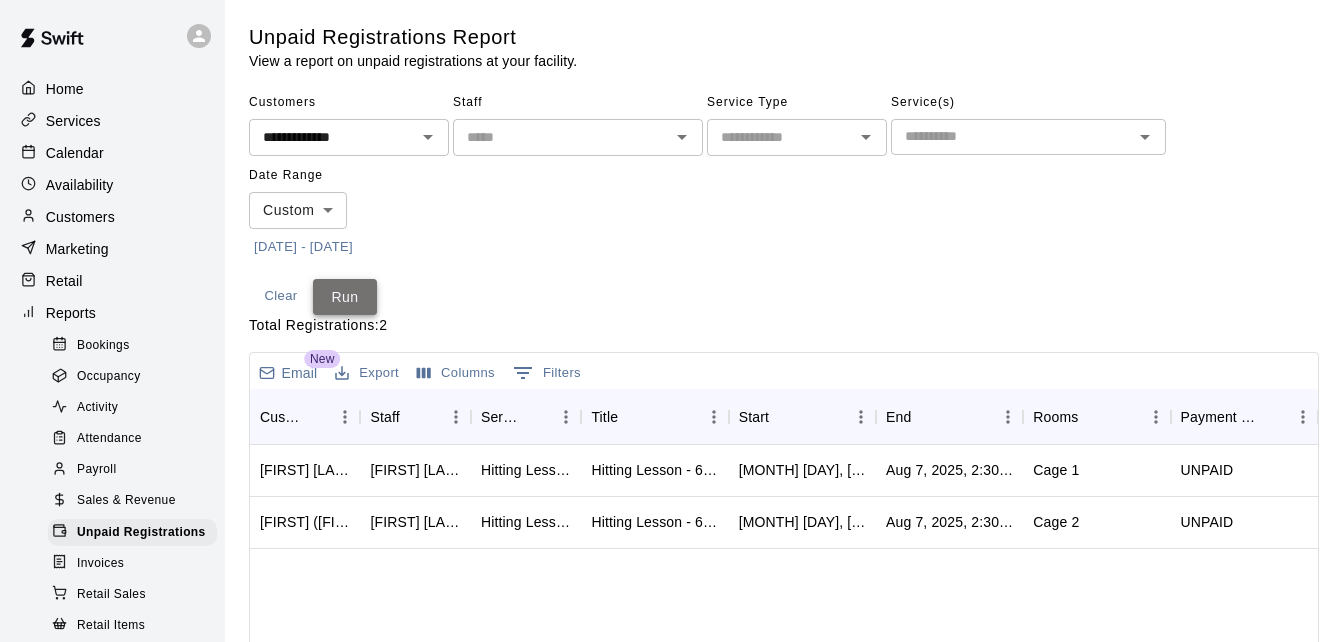 click on "Run" at bounding box center (345, 297) 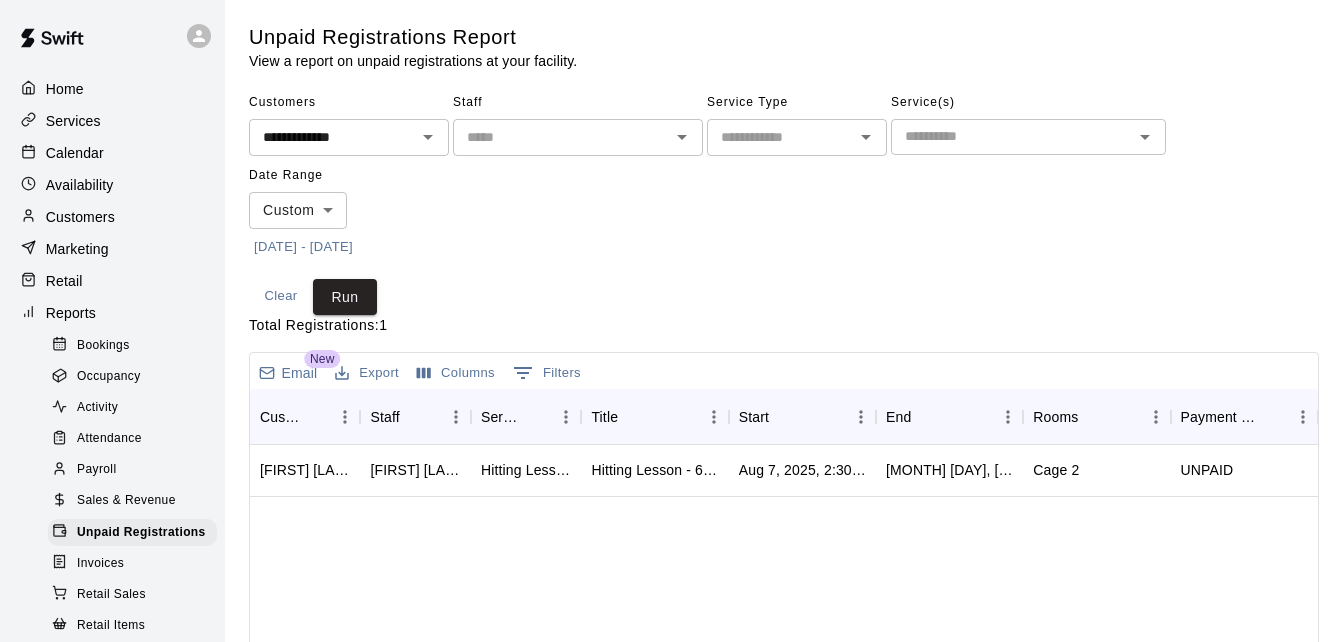 click 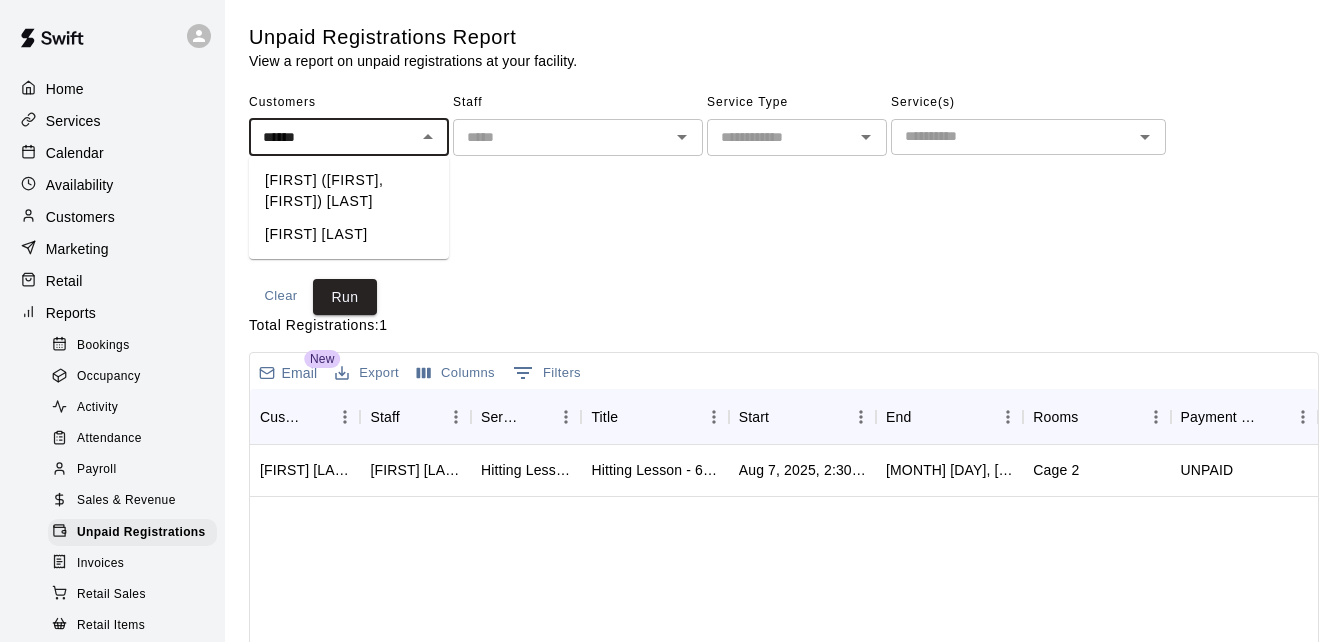 click on "[FIRST] [LAST]" at bounding box center [349, 234] 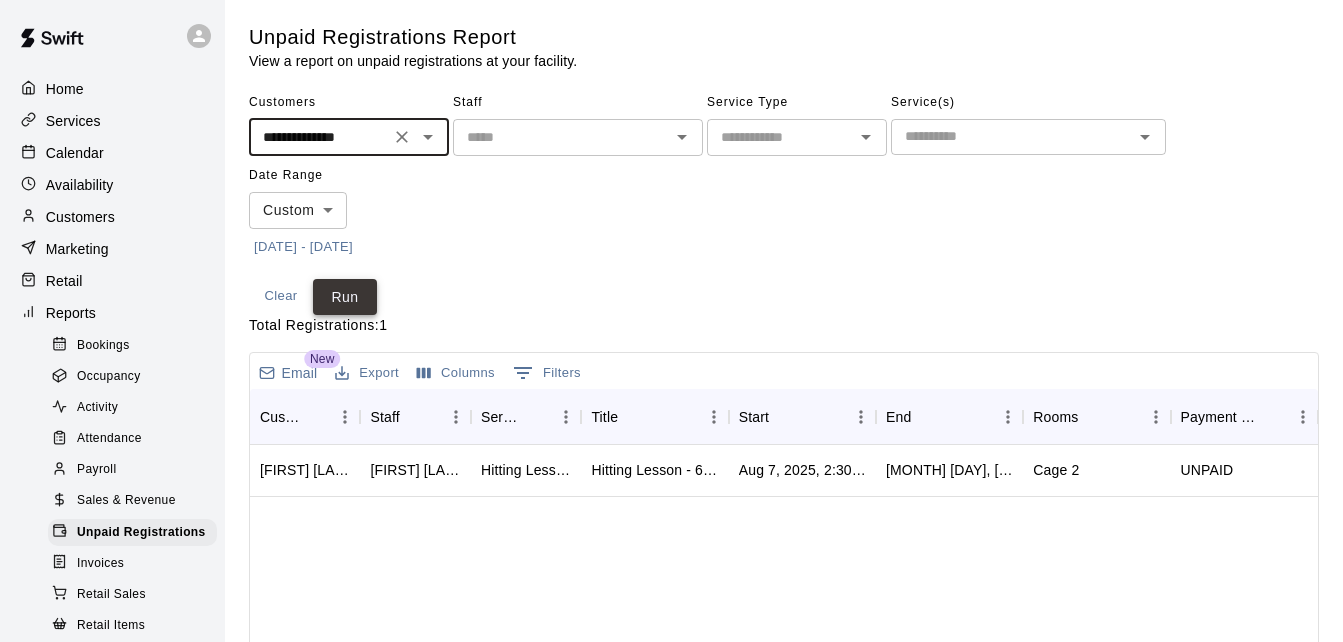 type on "**********" 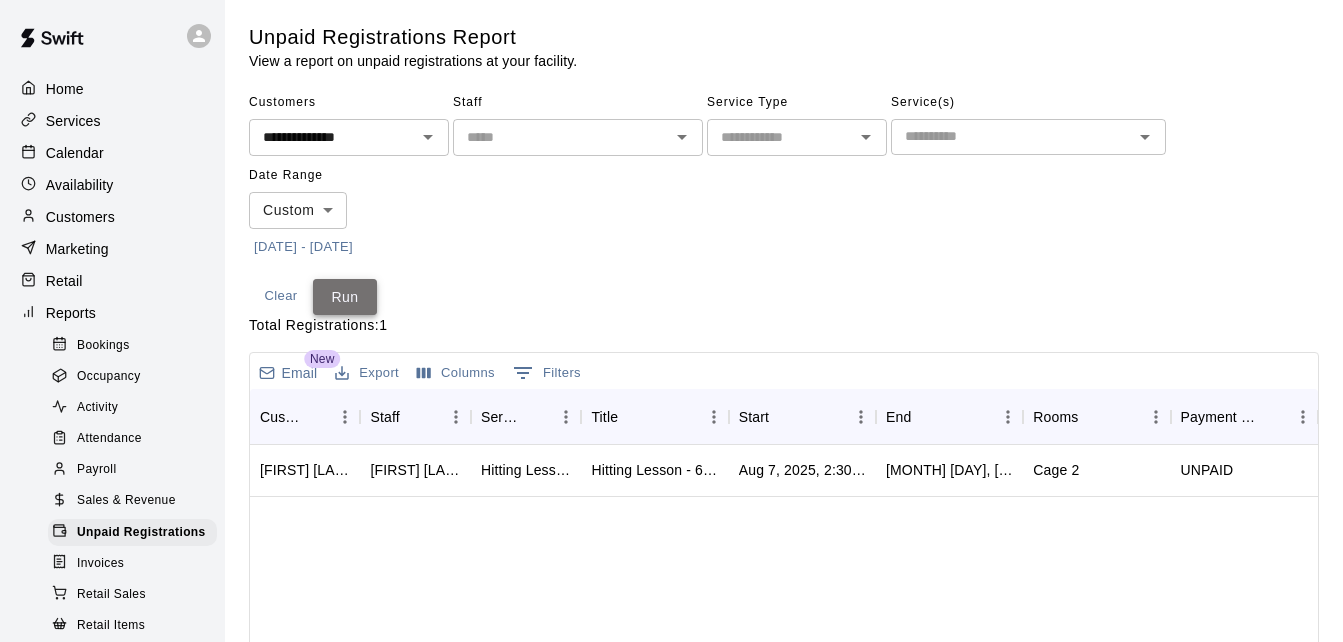 click on "Run" at bounding box center [345, 297] 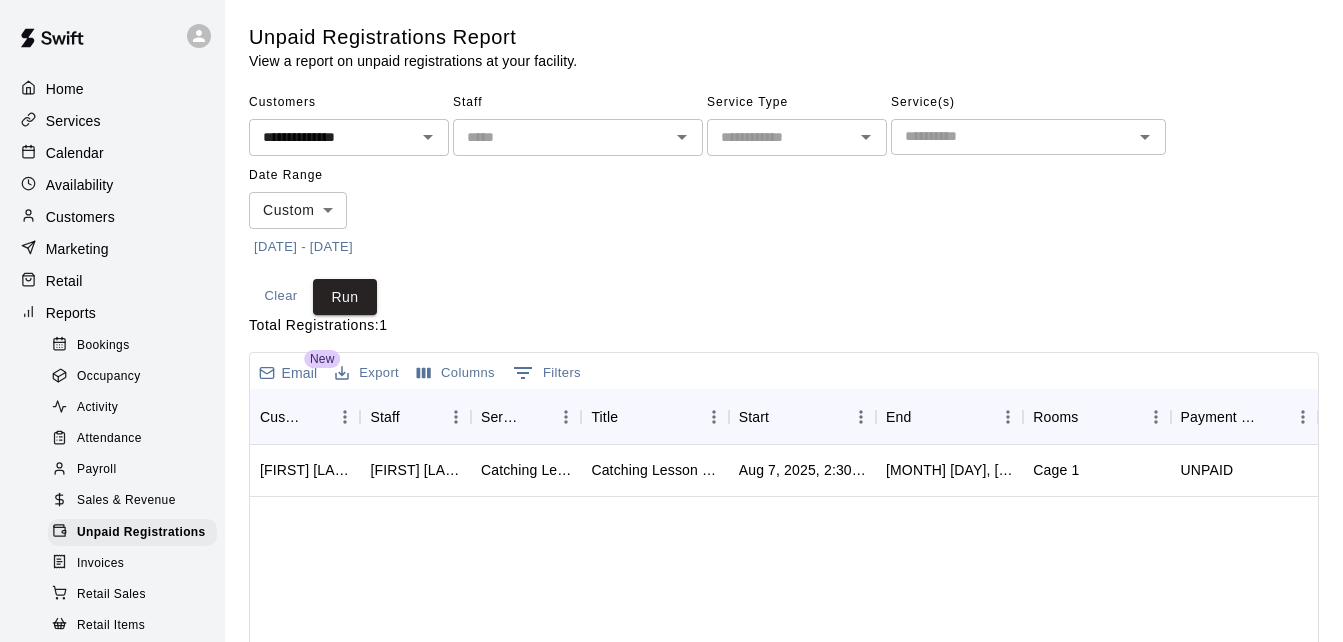 click 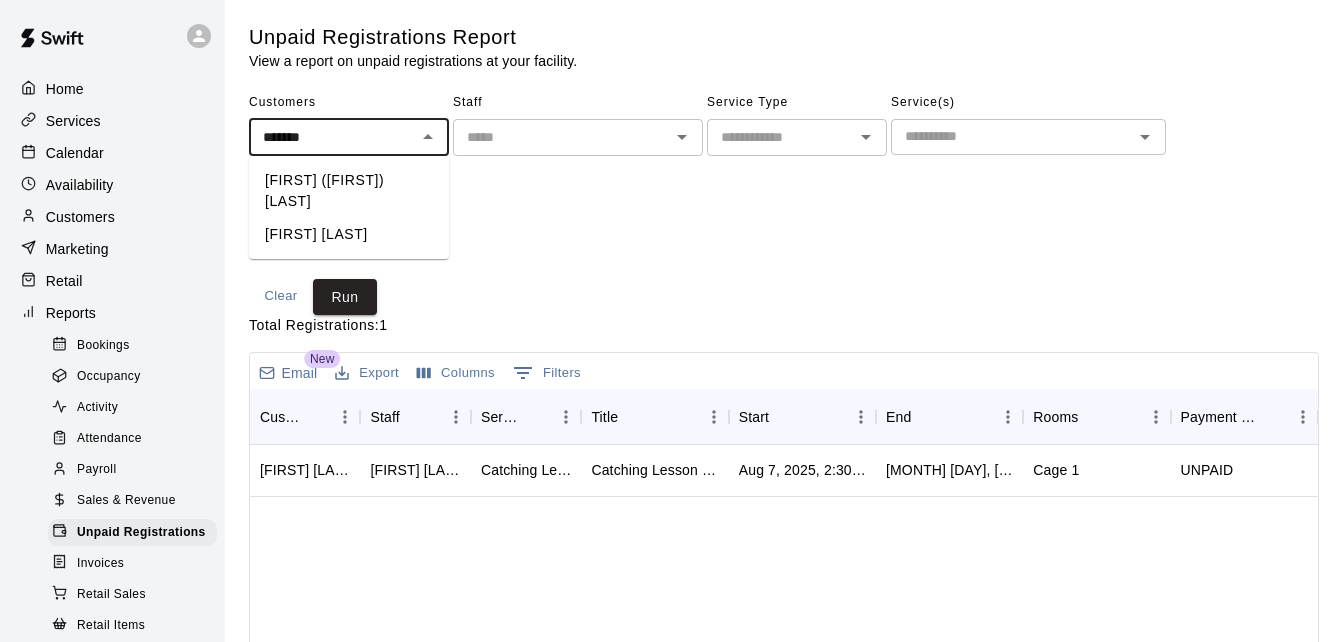 click on "[FIRST] ([FIRST]) [LAST]" at bounding box center [349, 191] 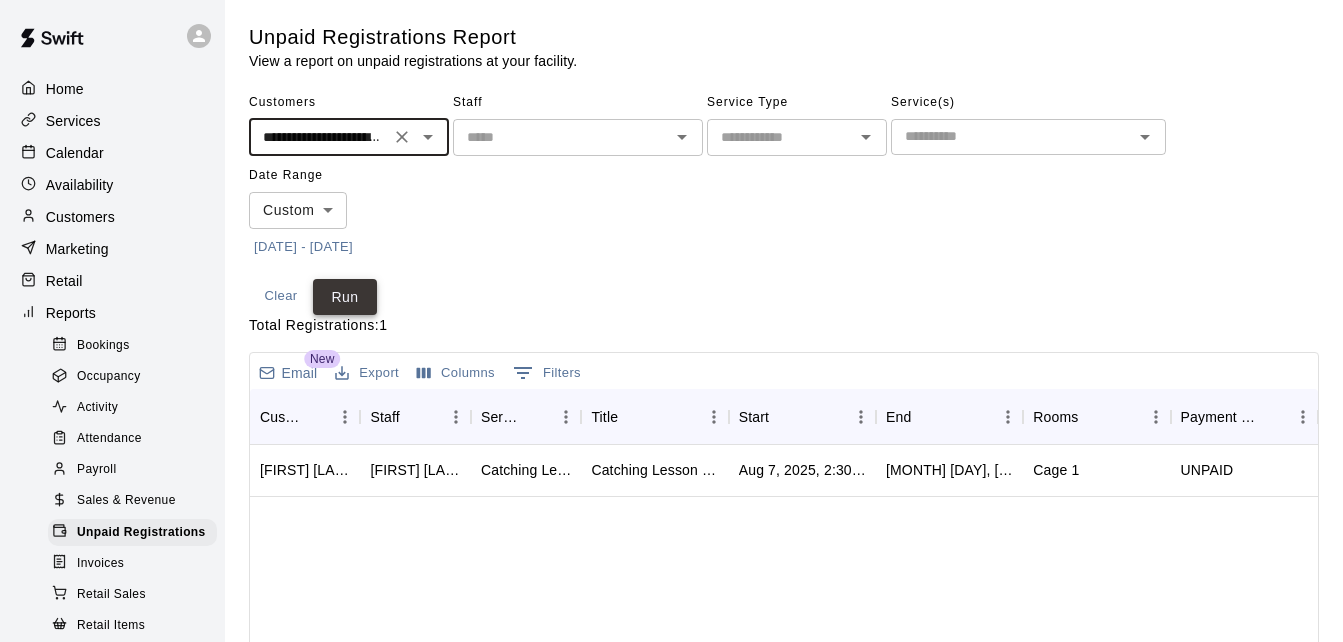 type on "**********" 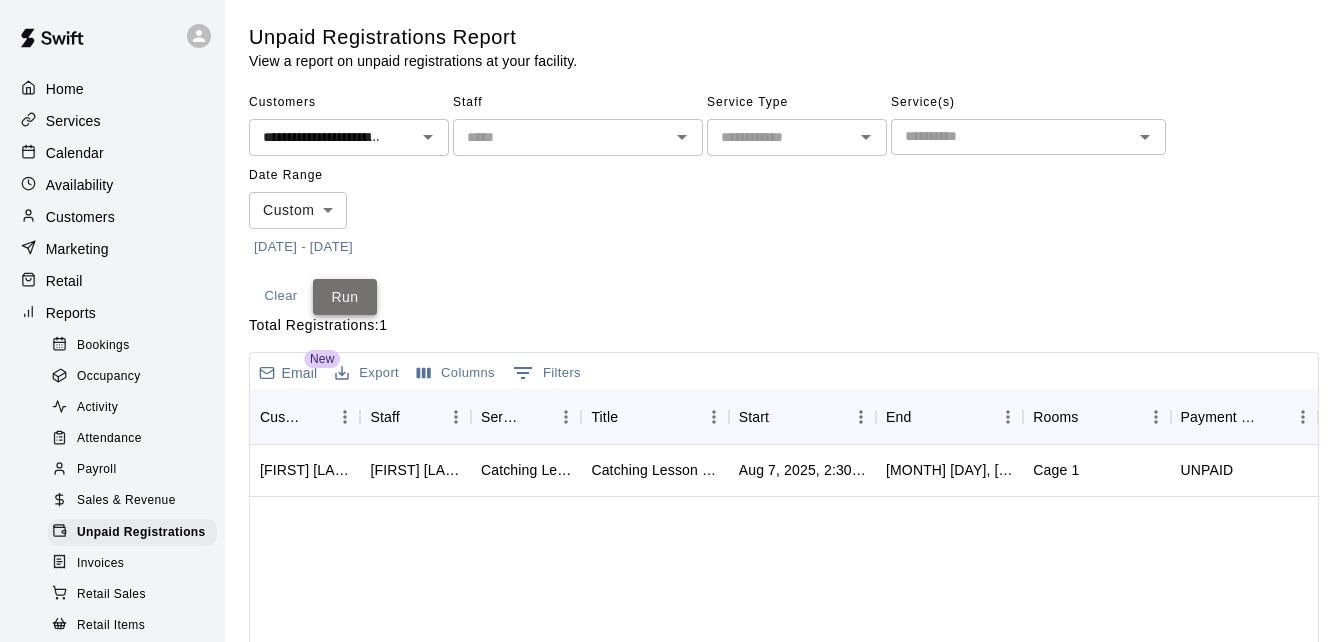 click on "Run" at bounding box center (345, 297) 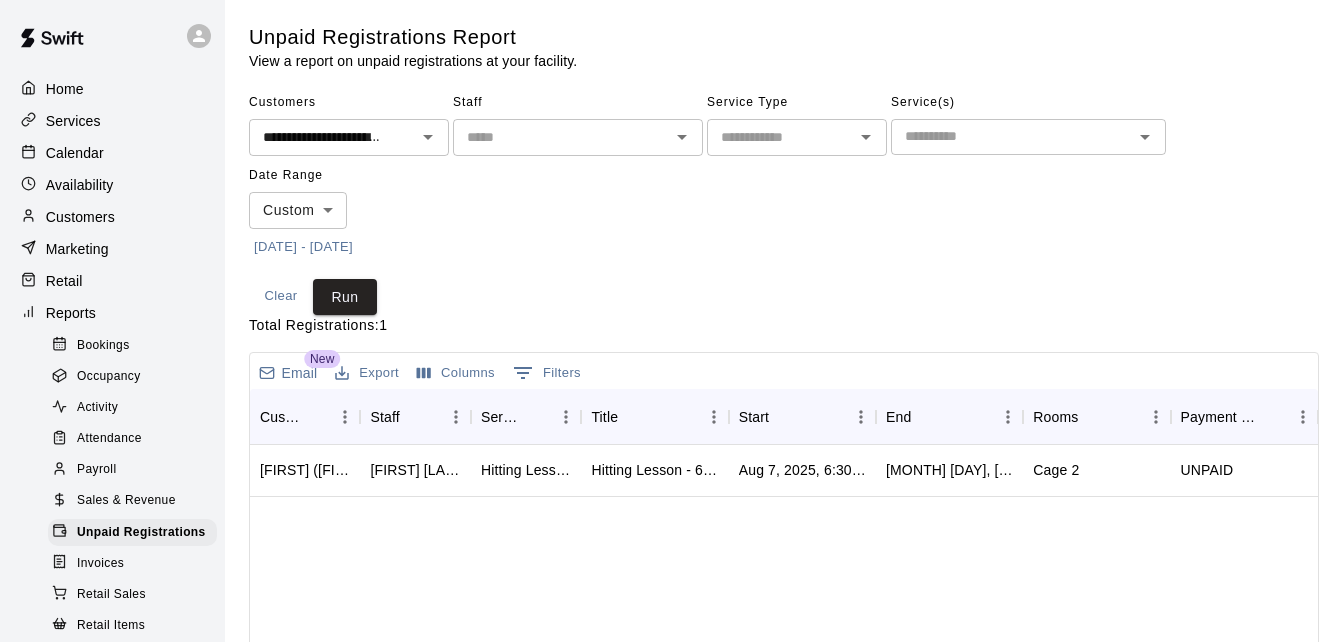 click 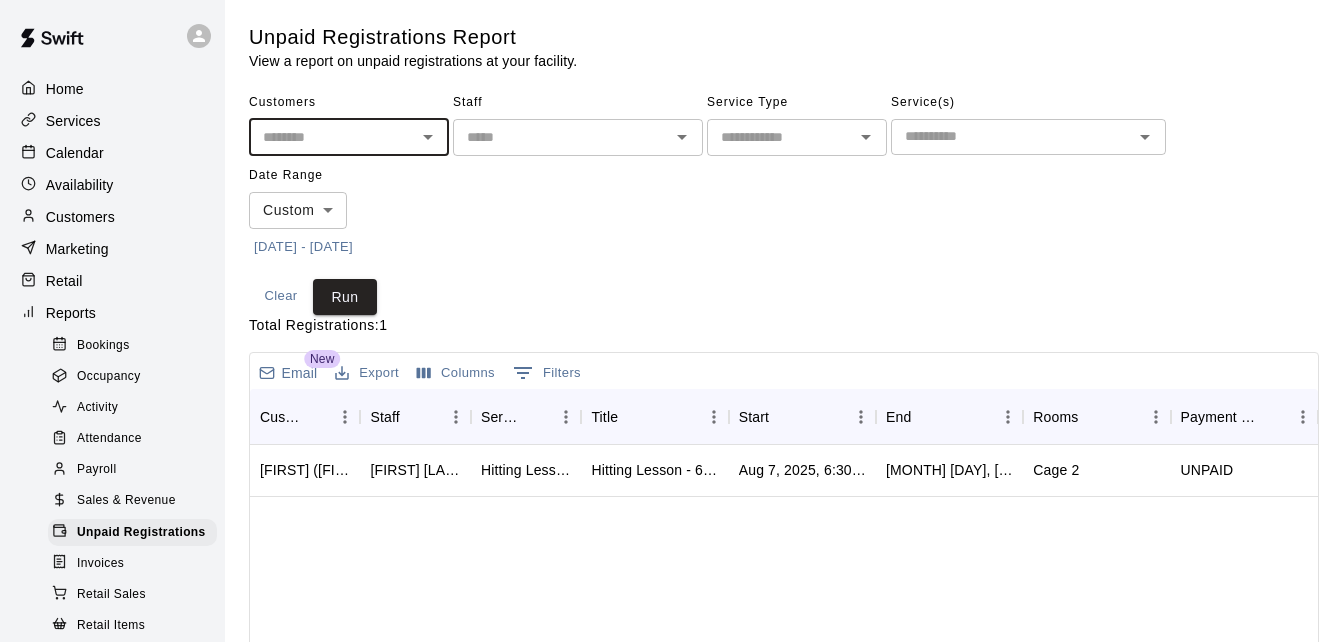 scroll, scrollTop: 0, scrollLeft: 0, axis: both 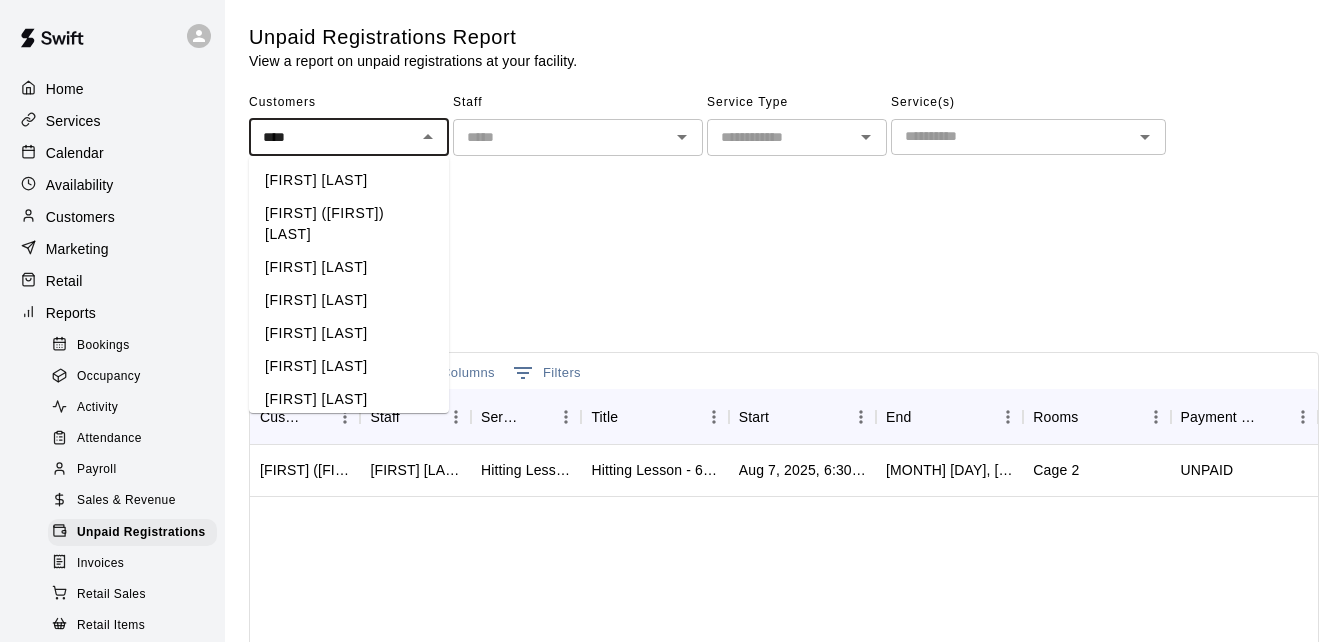 click on "[FIRST] [LAST]" at bounding box center (349, 180) 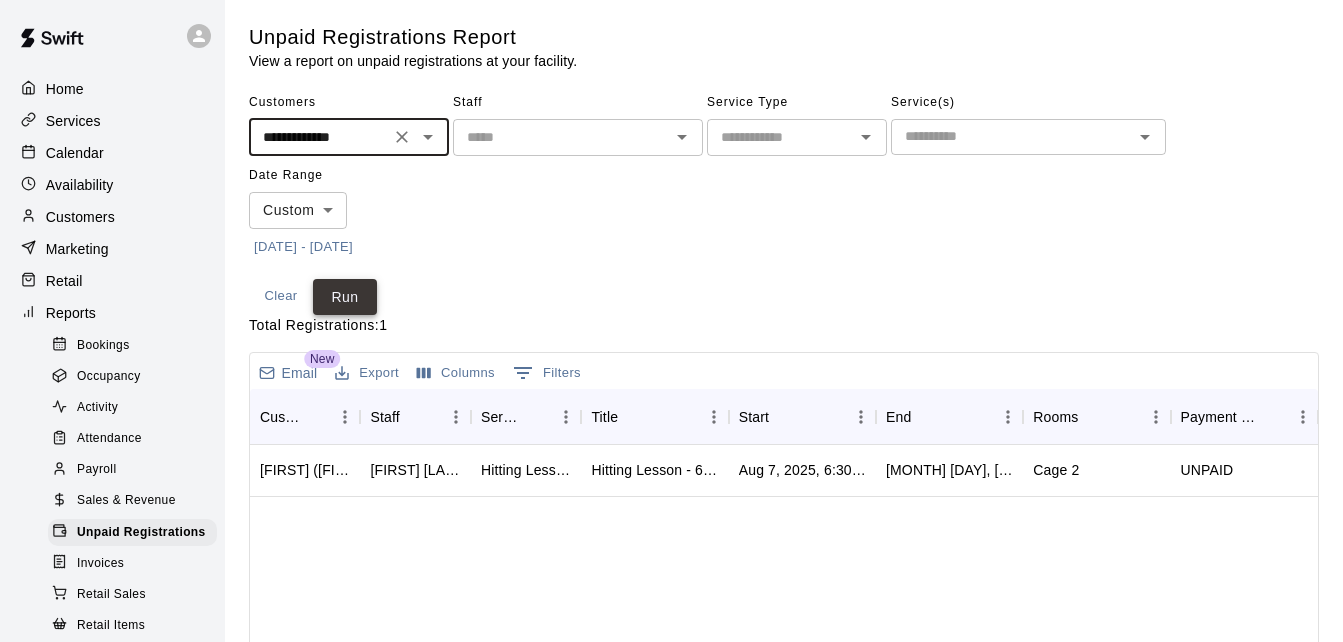 type on "**********" 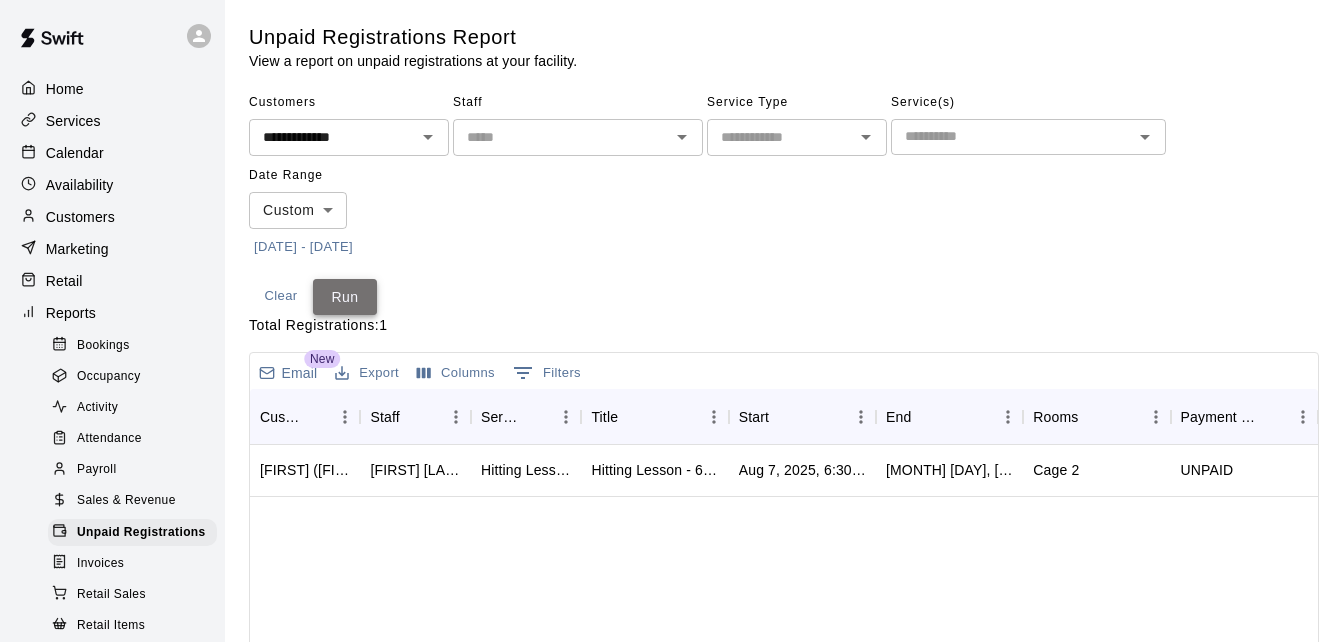 click on "Run" at bounding box center (345, 297) 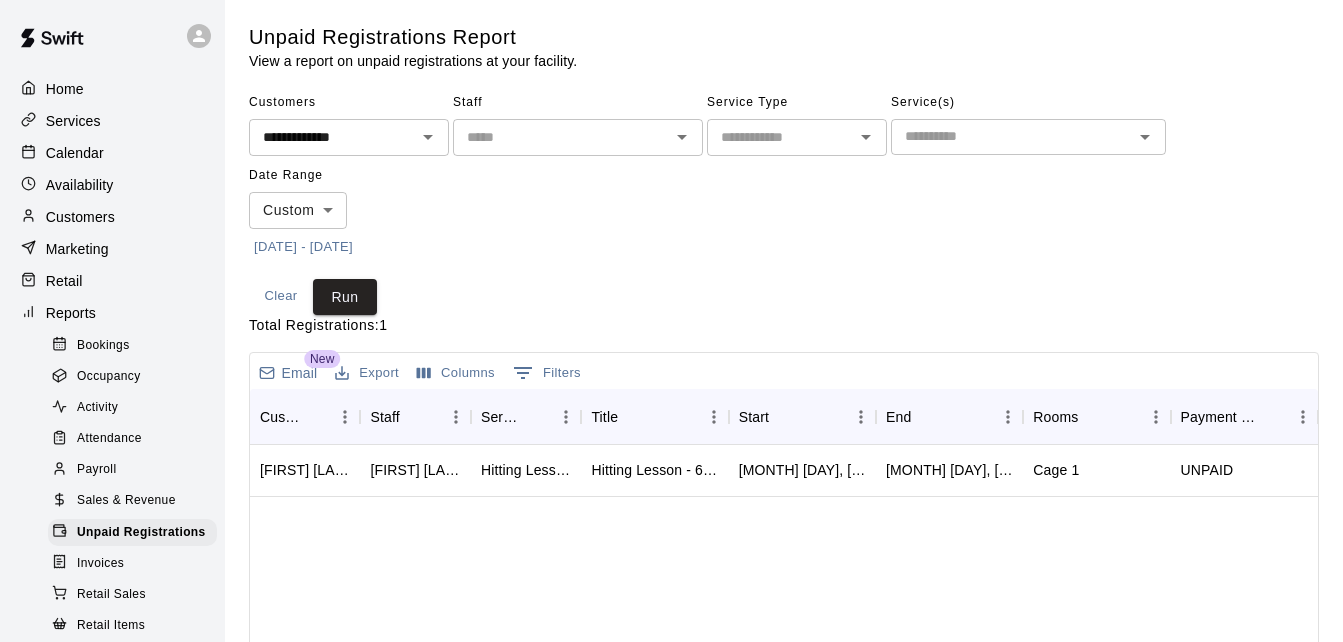click 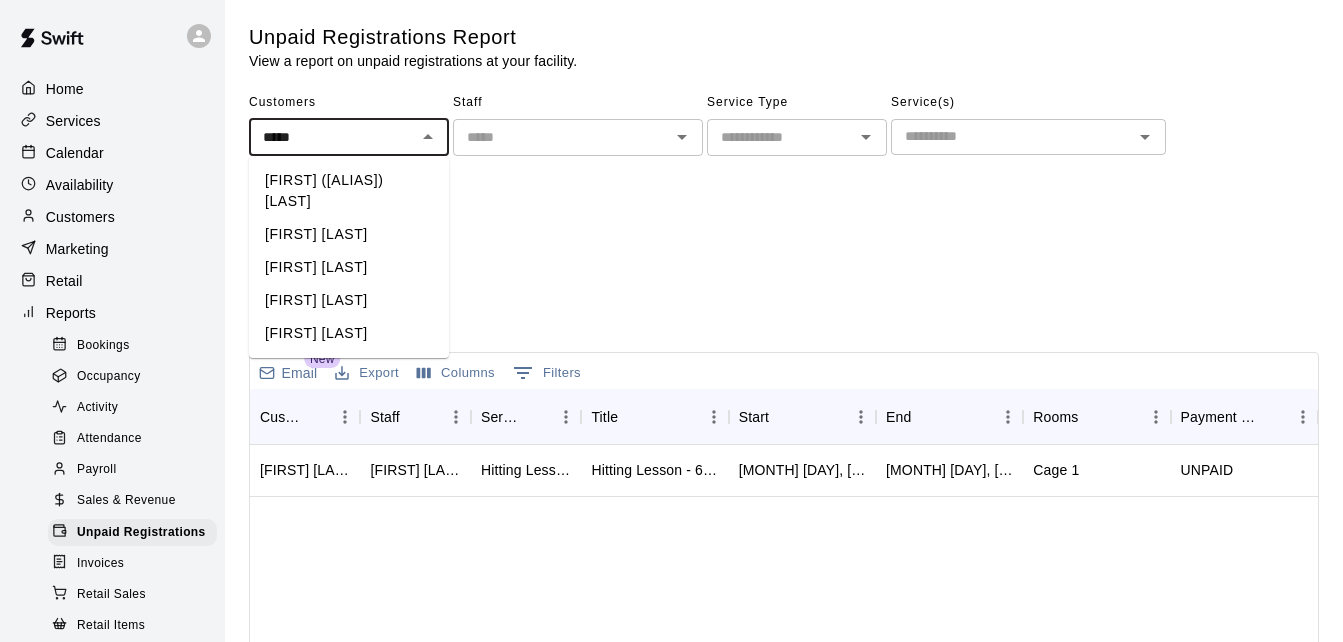 click on "[FIRST] [LAST]" at bounding box center [349, 300] 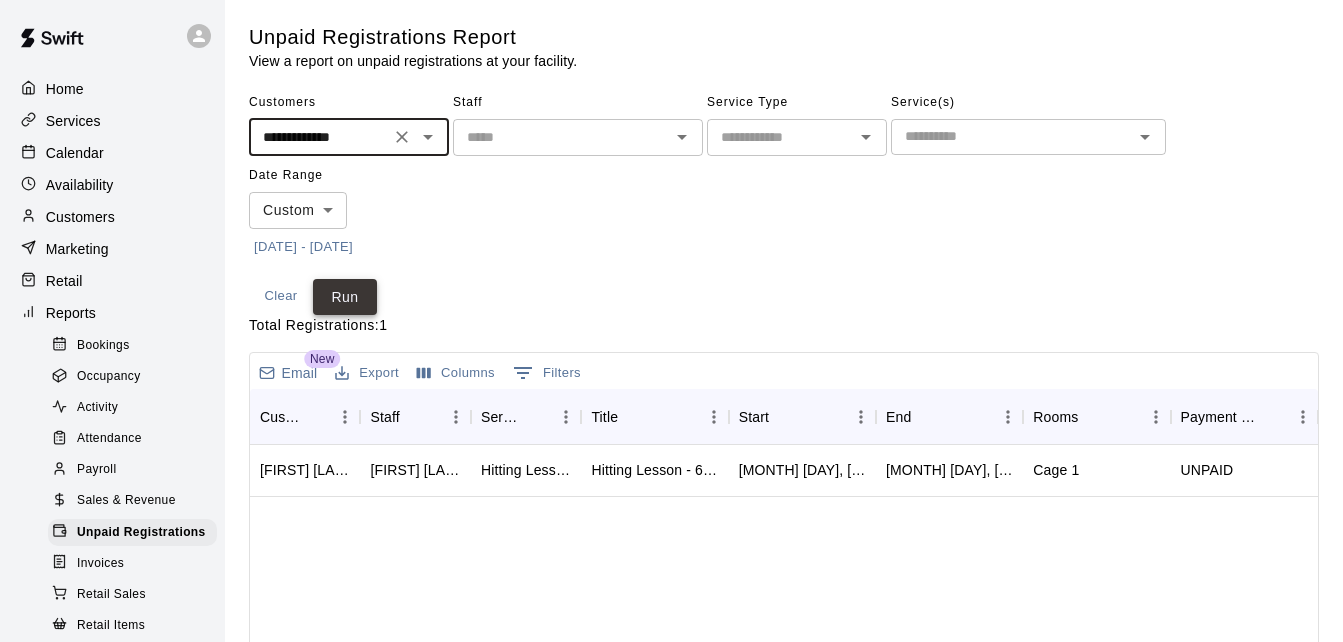 type on "**********" 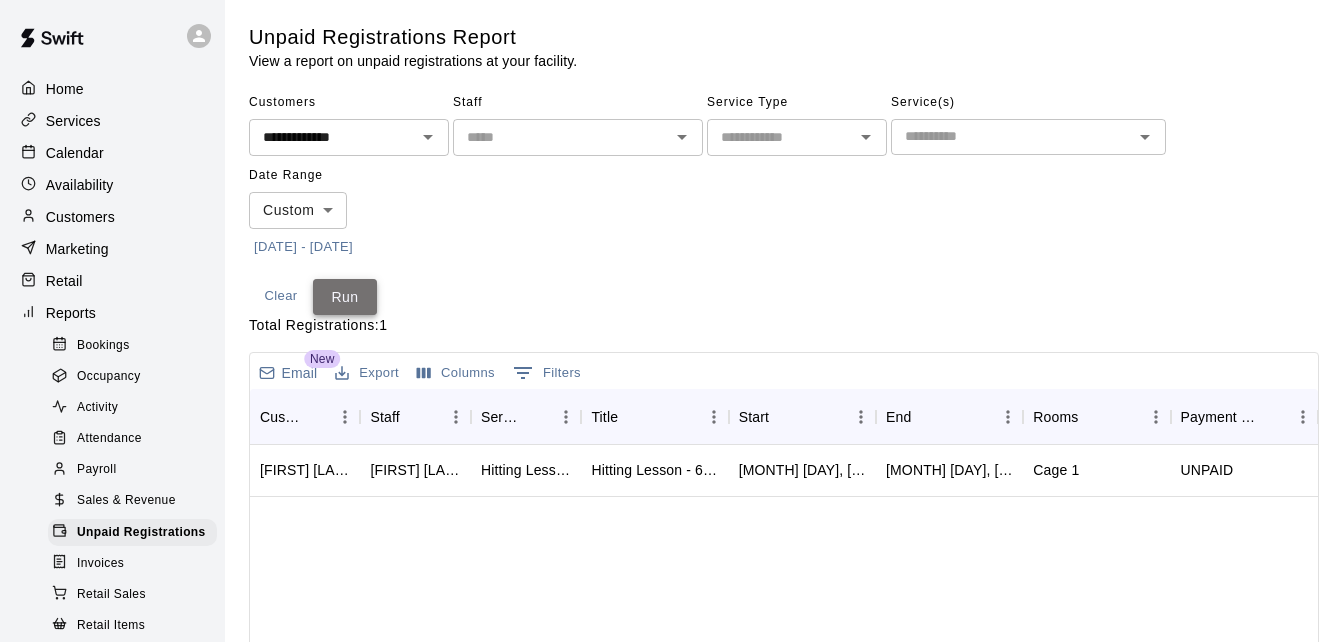 click on "Run" at bounding box center [345, 297] 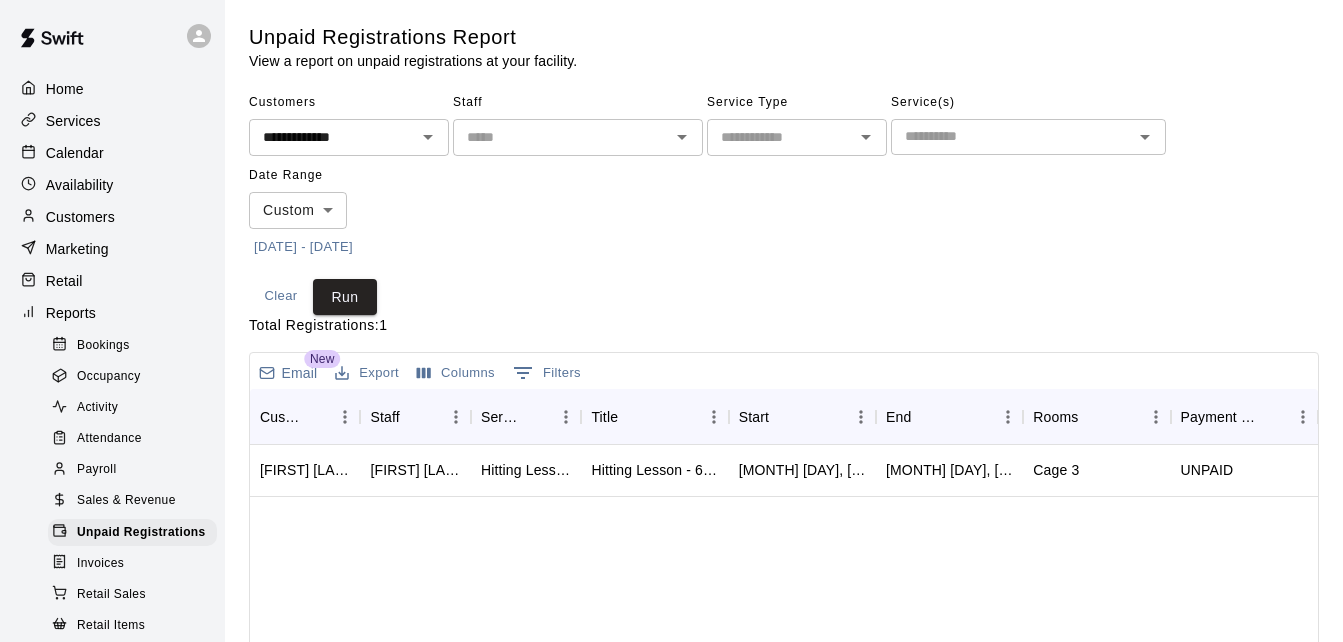 click 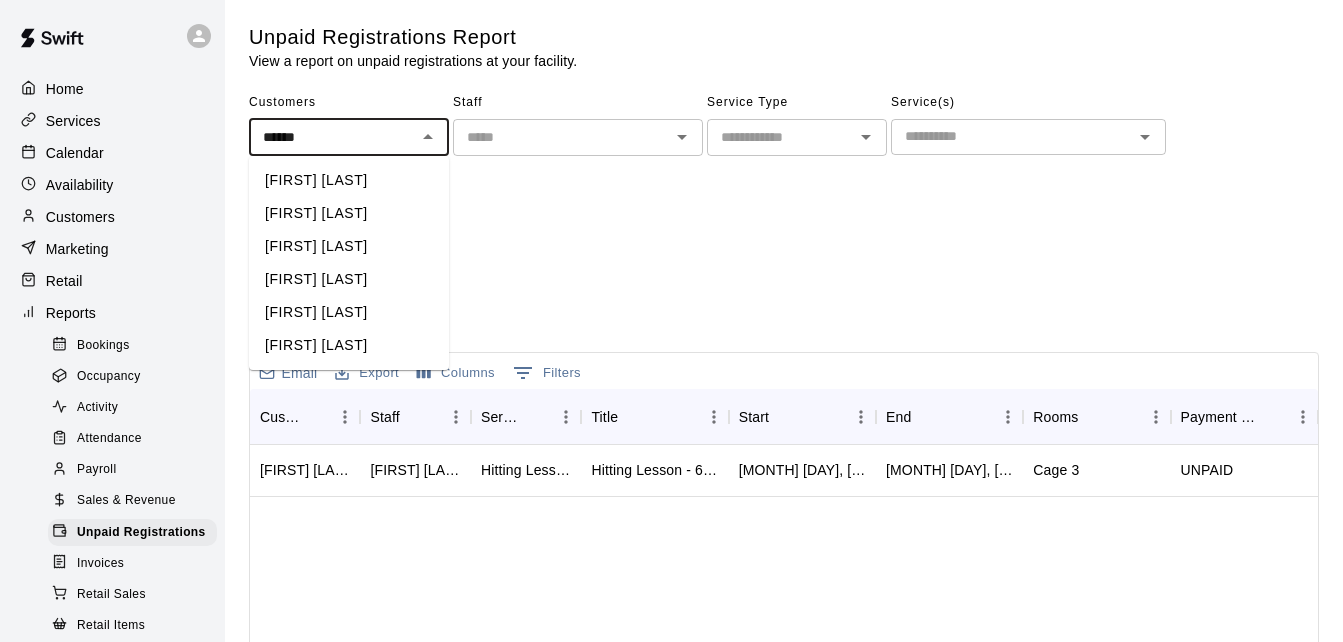 click on "[FIRST] [LAST]" at bounding box center (349, 213) 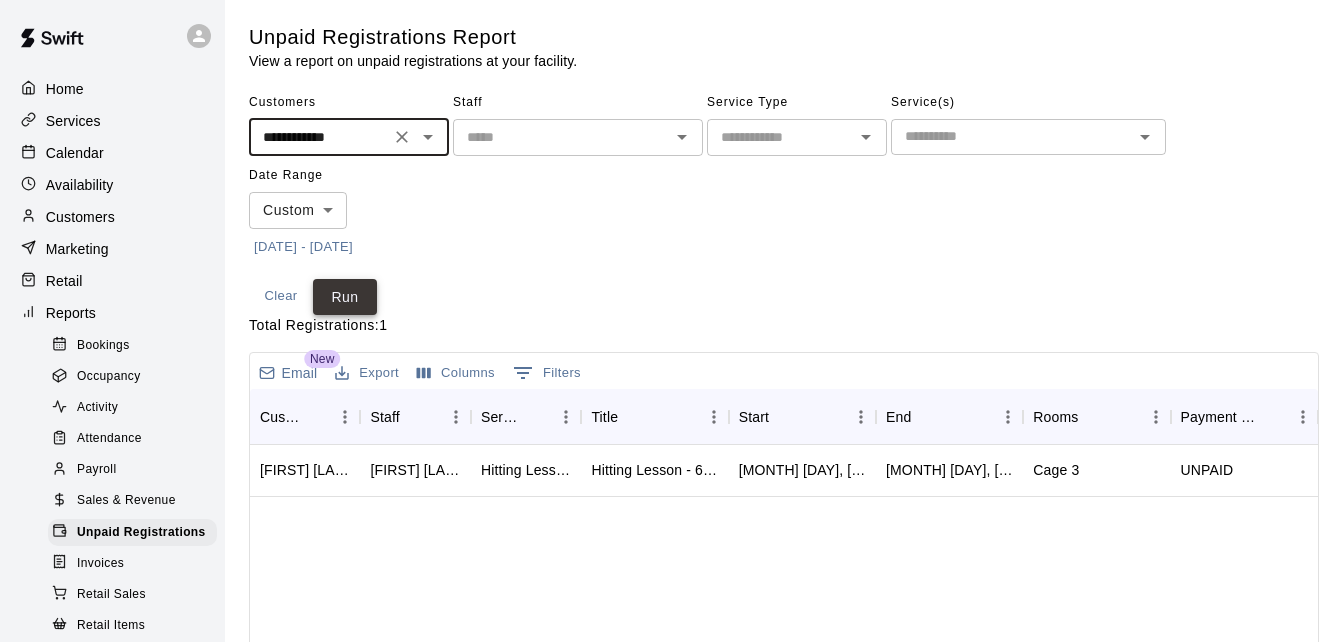 type on "**********" 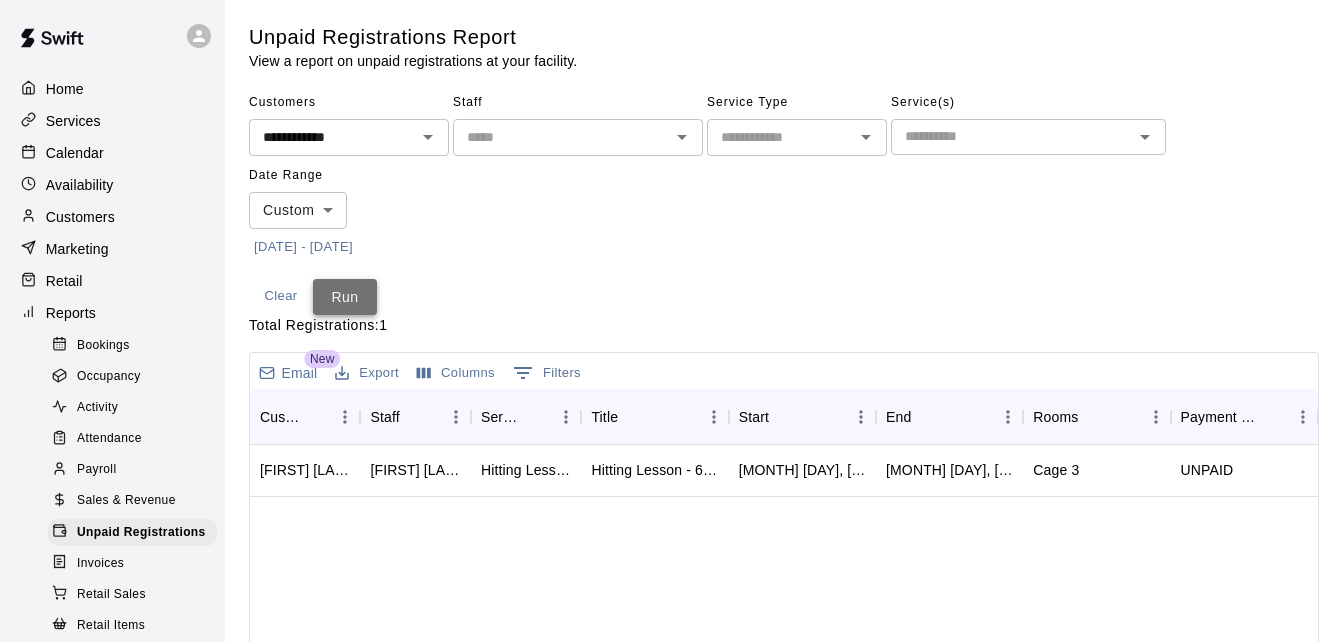 click on "Run" at bounding box center [345, 297] 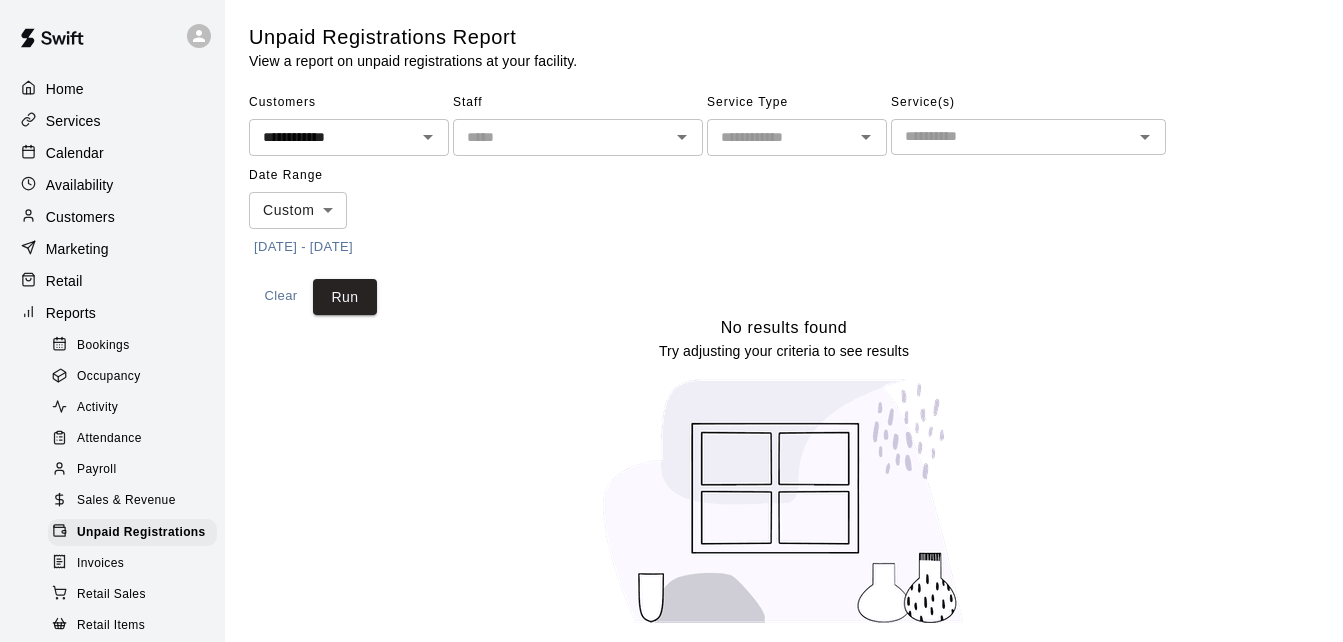 click 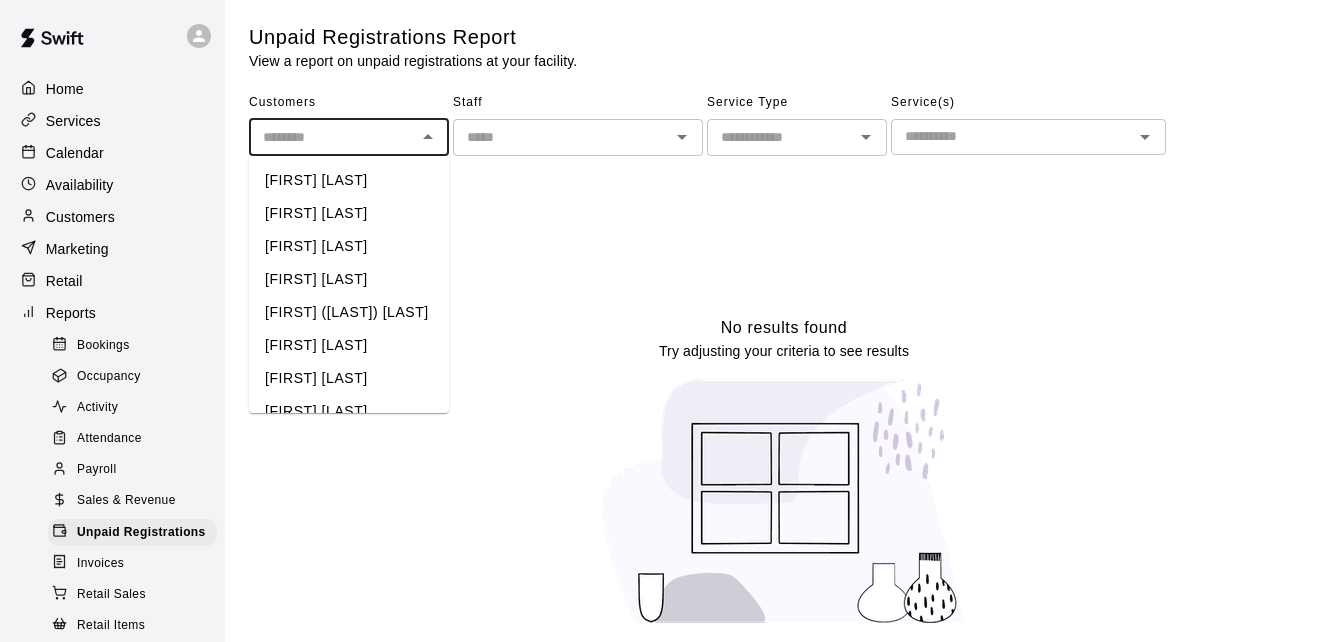 click at bounding box center (332, 137) 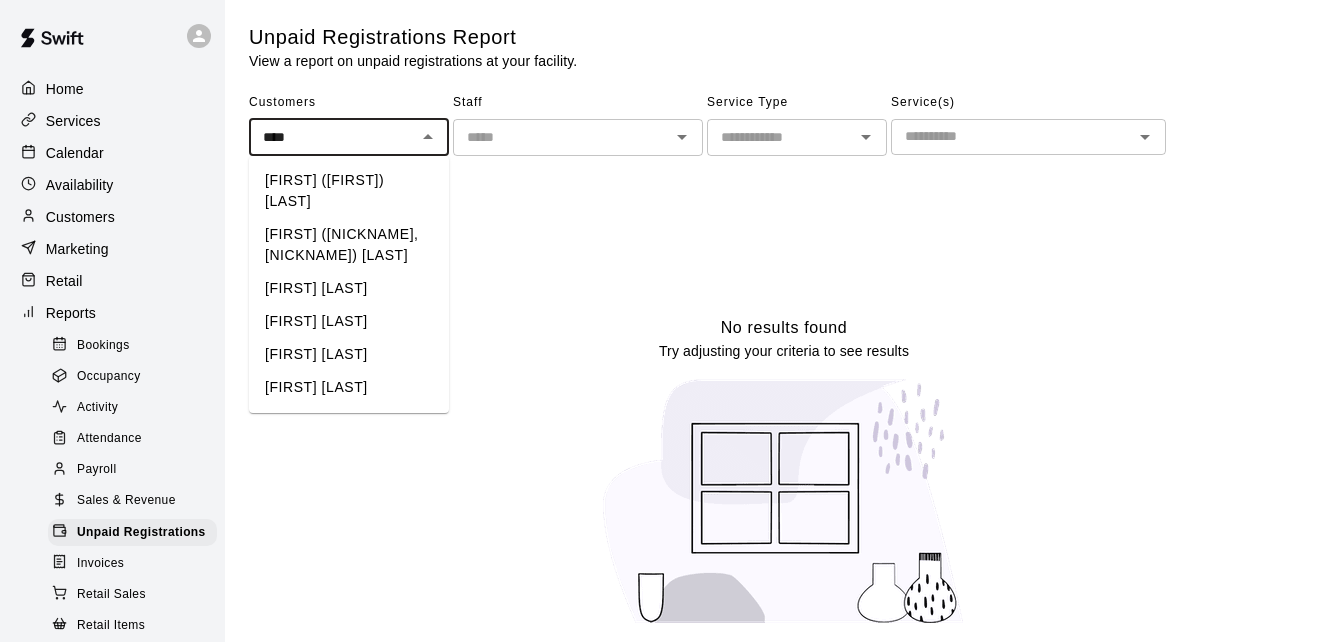 click on "[FIRST] ([NICKNAME], [NICKNAME]) [LAST]" at bounding box center [349, 245] 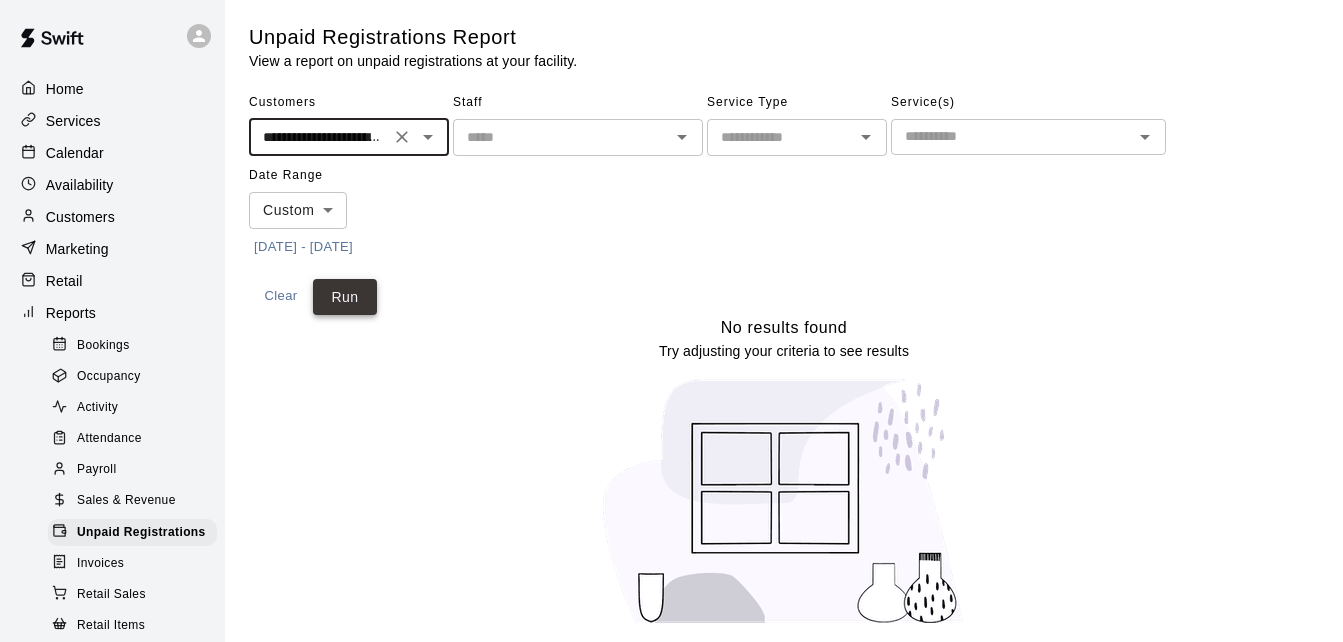 type on "**********" 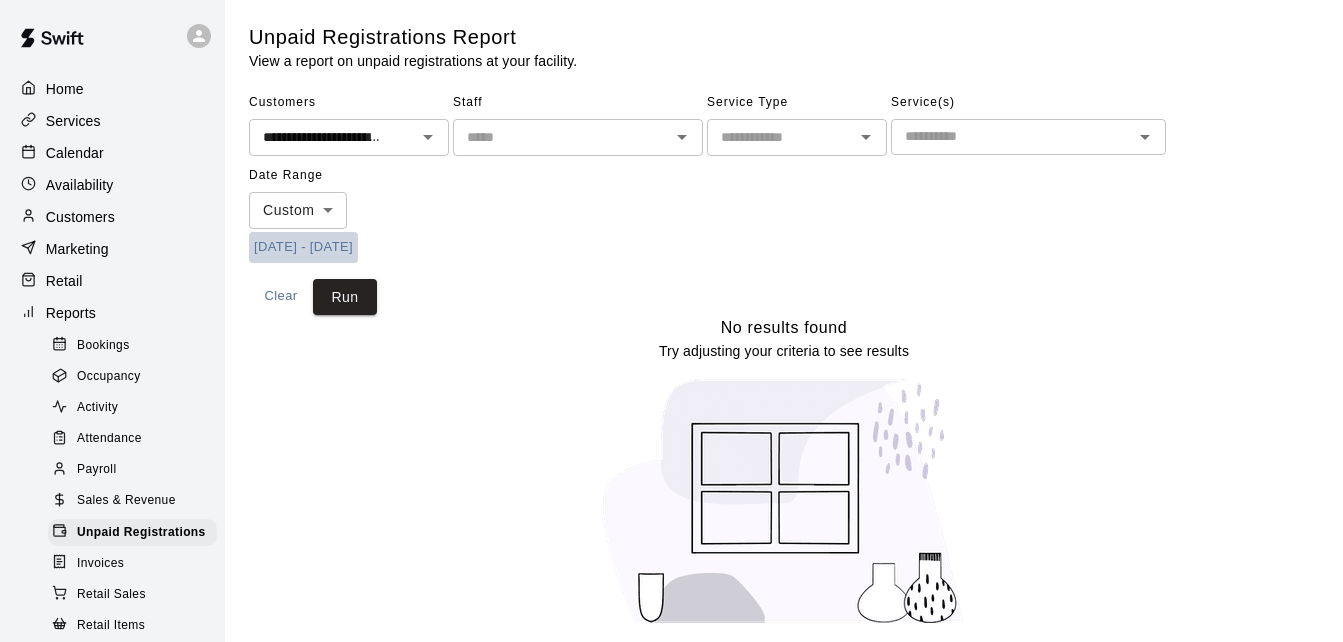 click on "[DATE] - [DATE]" at bounding box center [303, 247] 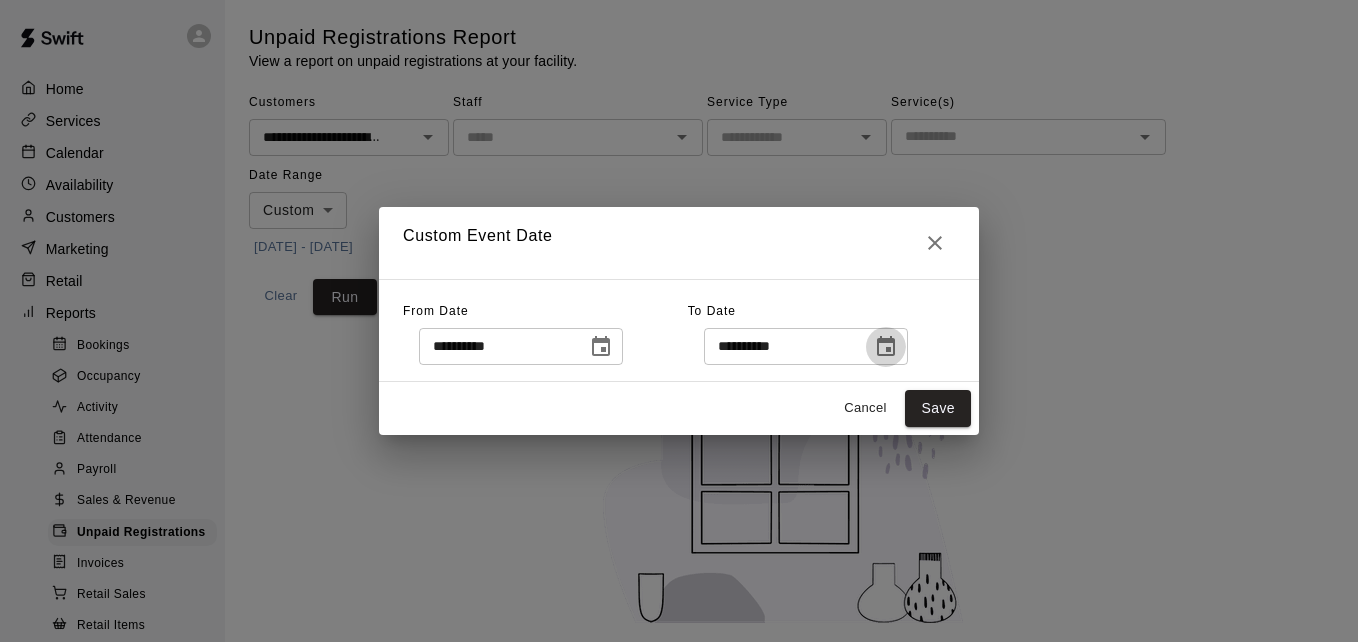 click 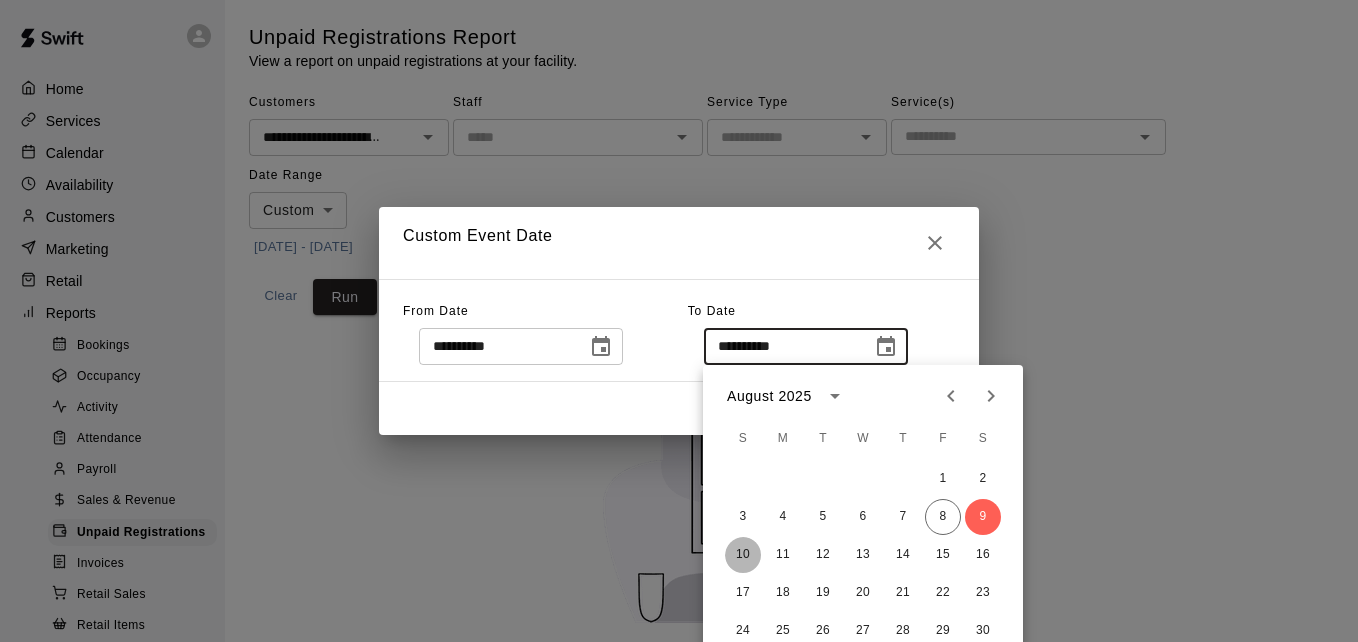 click on "10" at bounding box center [743, 555] 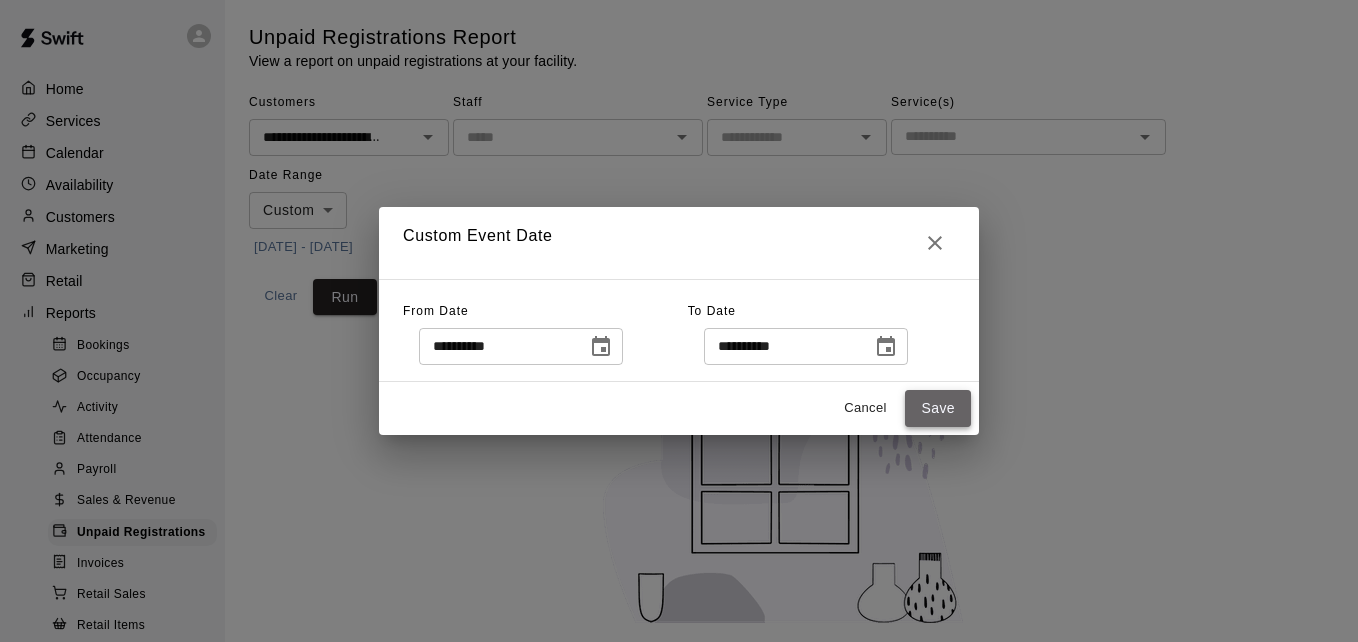 click on "Save" at bounding box center (938, 408) 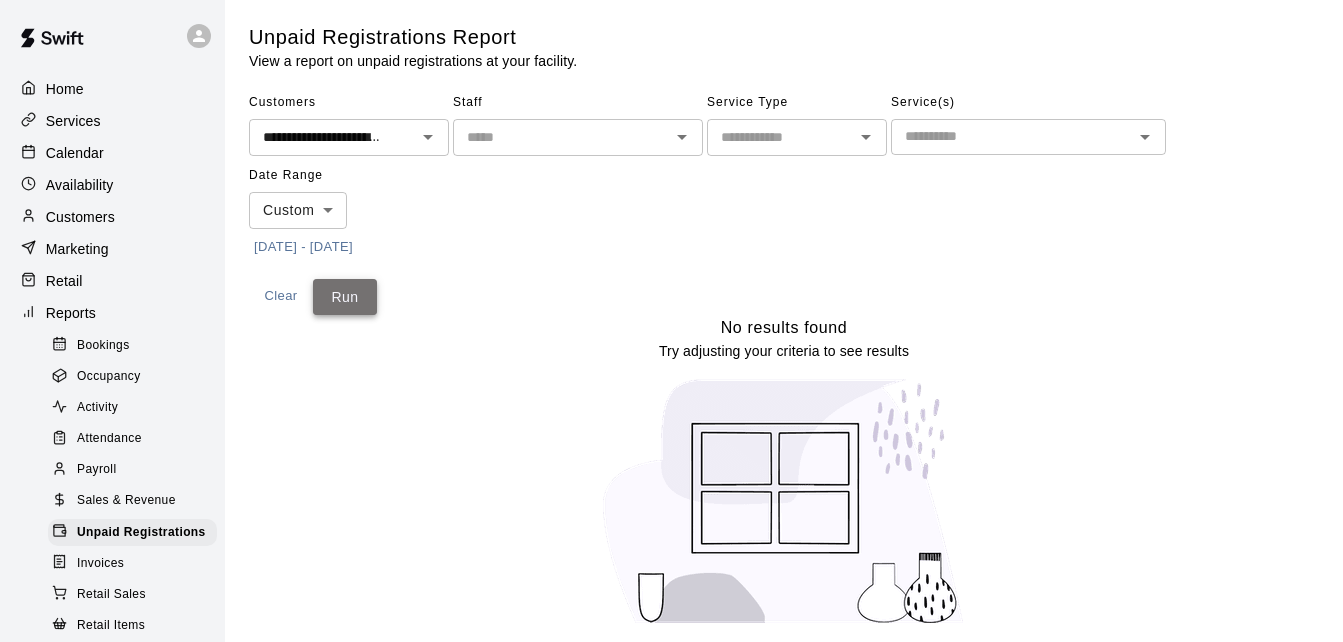 click on "Run" at bounding box center (345, 297) 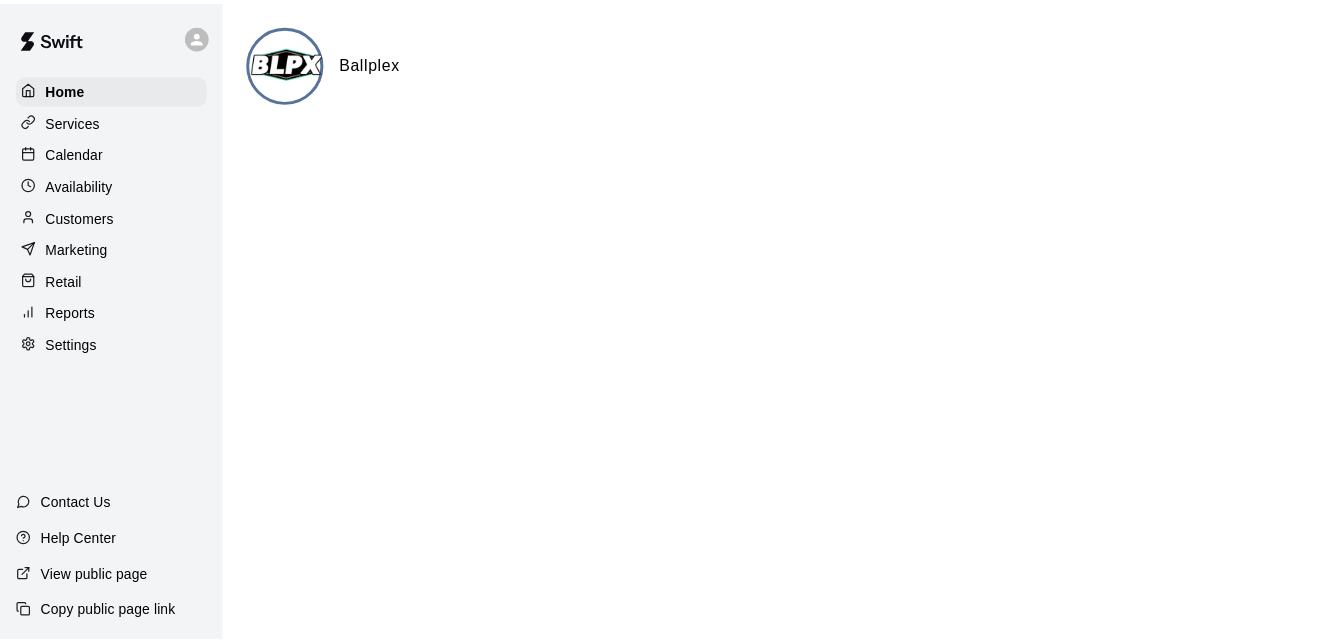 scroll, scrollTop: 0, scrollLeft: 0, axis: both 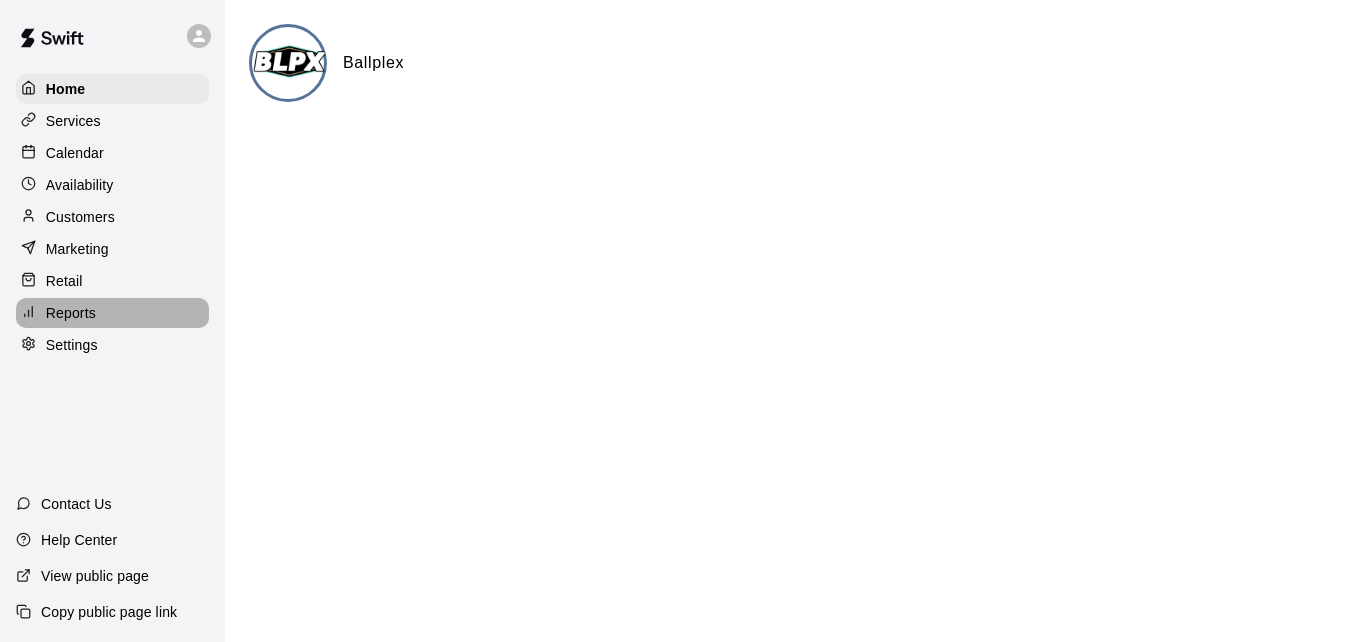 click on "Reports" at bounding box center [112, 313] 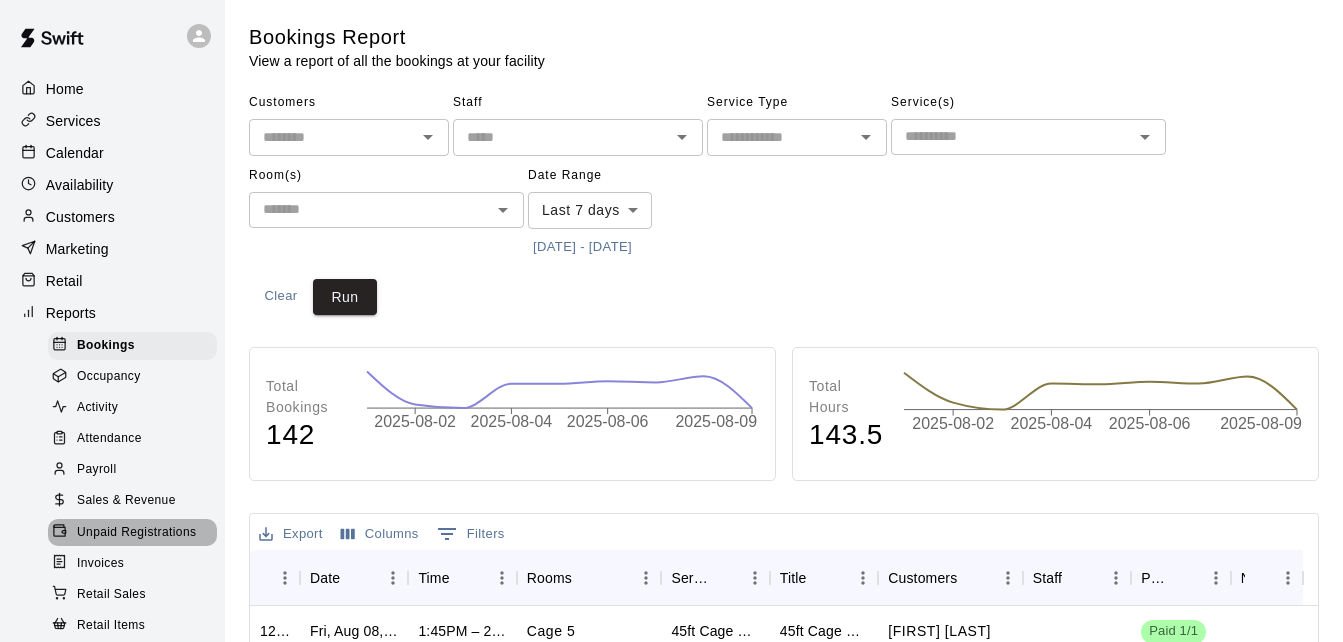 click on "Unpaid Registrations" at bounding box center (136, 533) 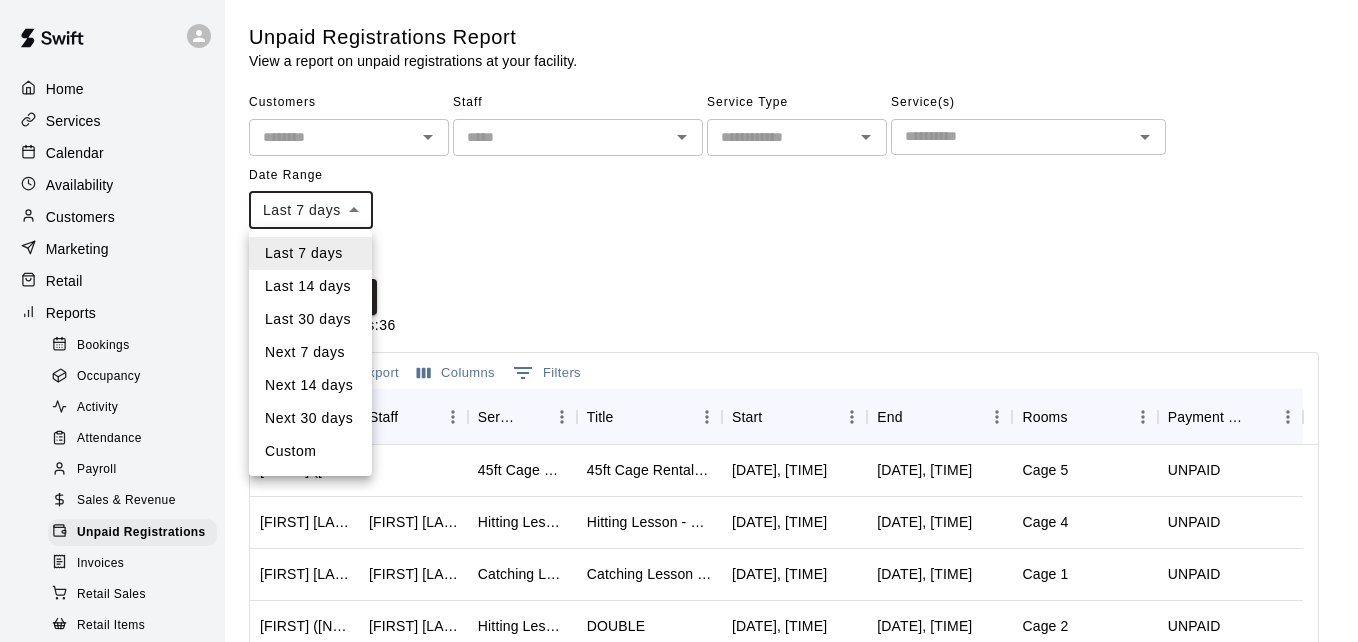 click on "[FIRST] ([NICKNAME]) [LAST] 45ft Cage Rental - Pitching Machine Baseball 45ft Cage Rental - Pitching Machine Baseball [DATE], [TIME] [DATE], [TIME] Cage 5 UNPAID [FIRST] [LAST] [FIRST] [LAST] Hitting Lesson - 60 minutes Hitting Lesson - 60 minutes [DATE], [TIME] [DATE], [TIME] Cage 4 UNPAID [FIRST] [LAST] ([NICKNAME] [LAST]) [FIRST] [LAST] Catching Lesson - 60 minutes Catching Lesson - 60 minutes Cage 1 UNPAID 100" at bounding box center (679, 530) 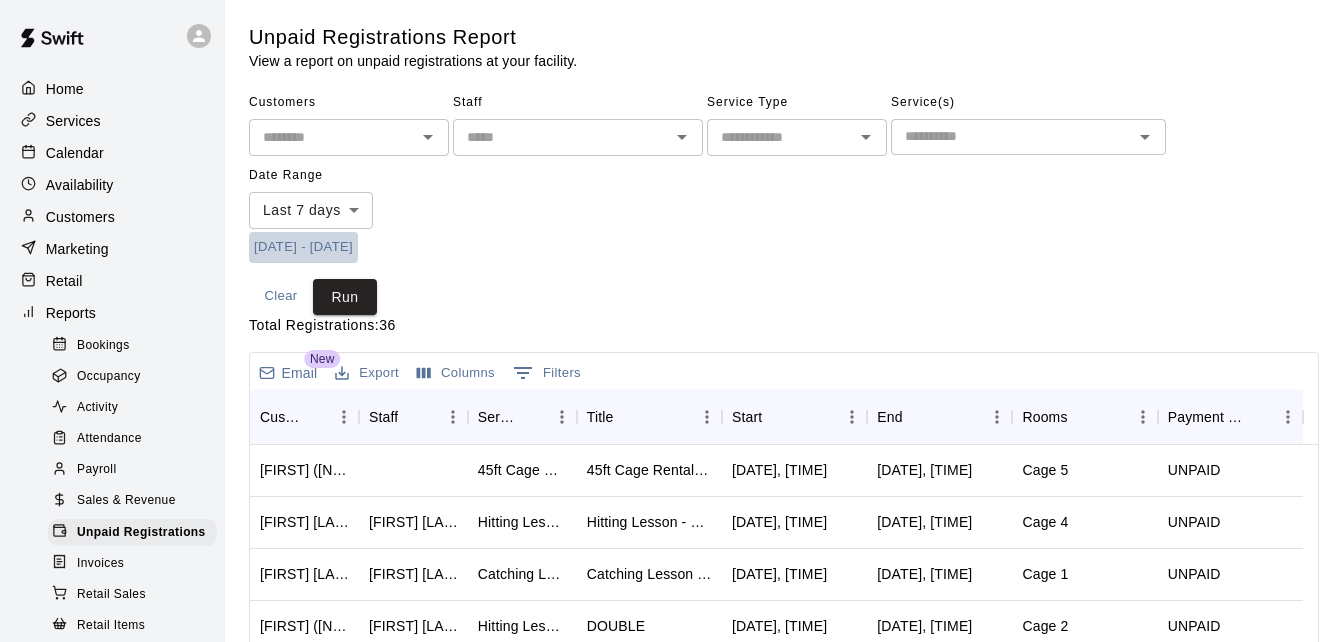 click on "[DATE] - [DATE]" at bounding box center (303, 247) 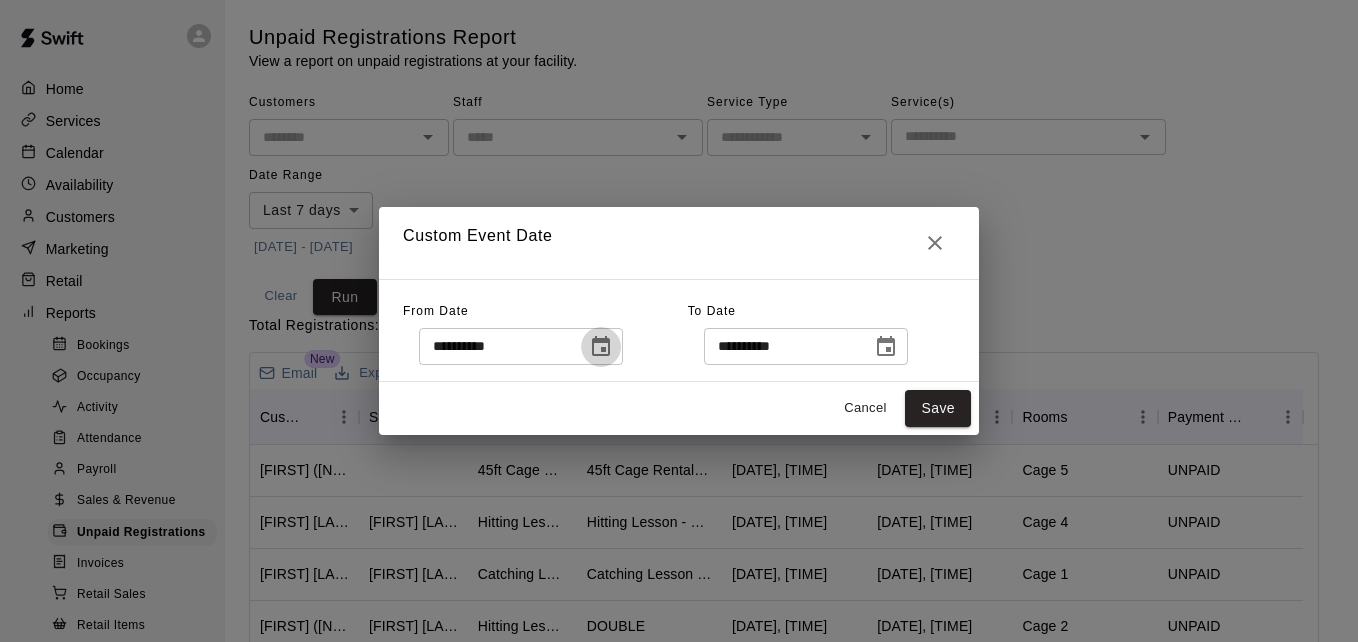 click 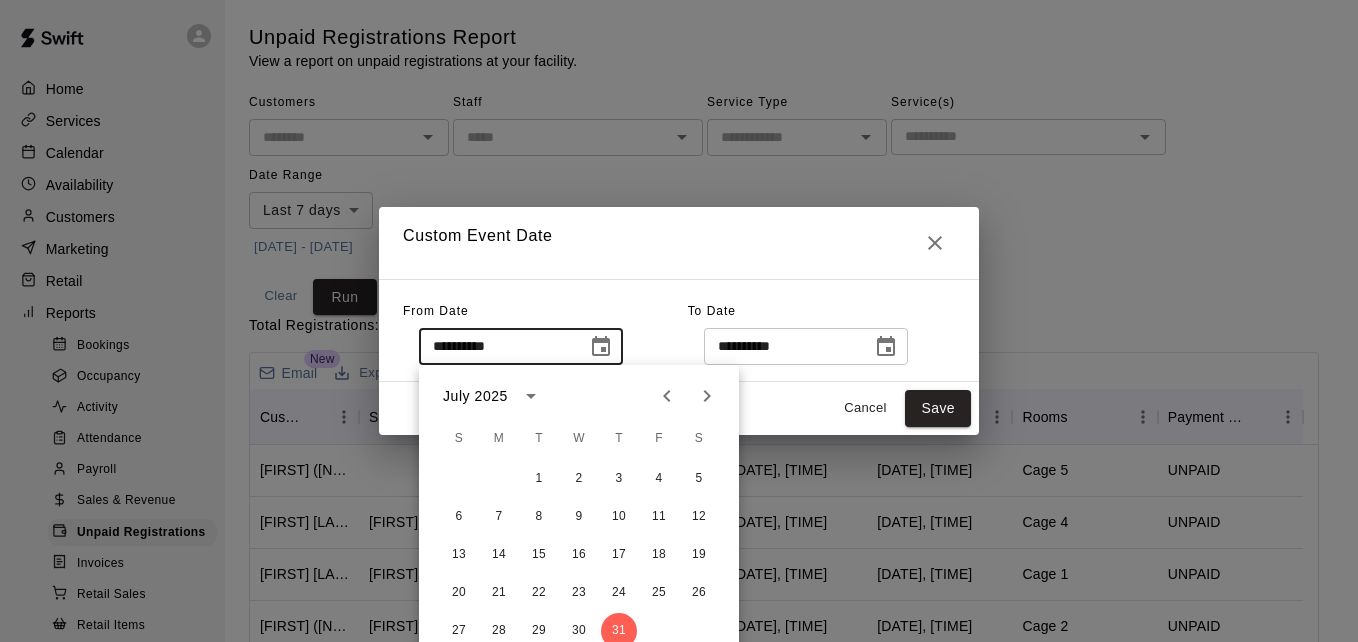 click 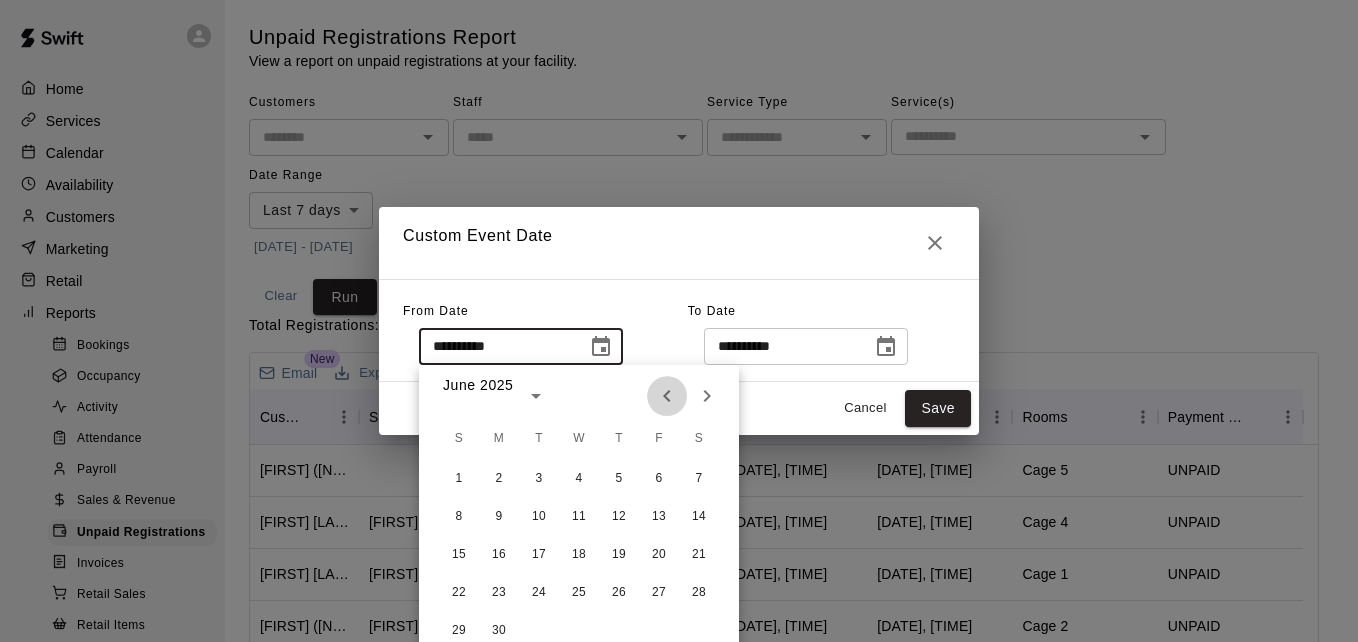 click 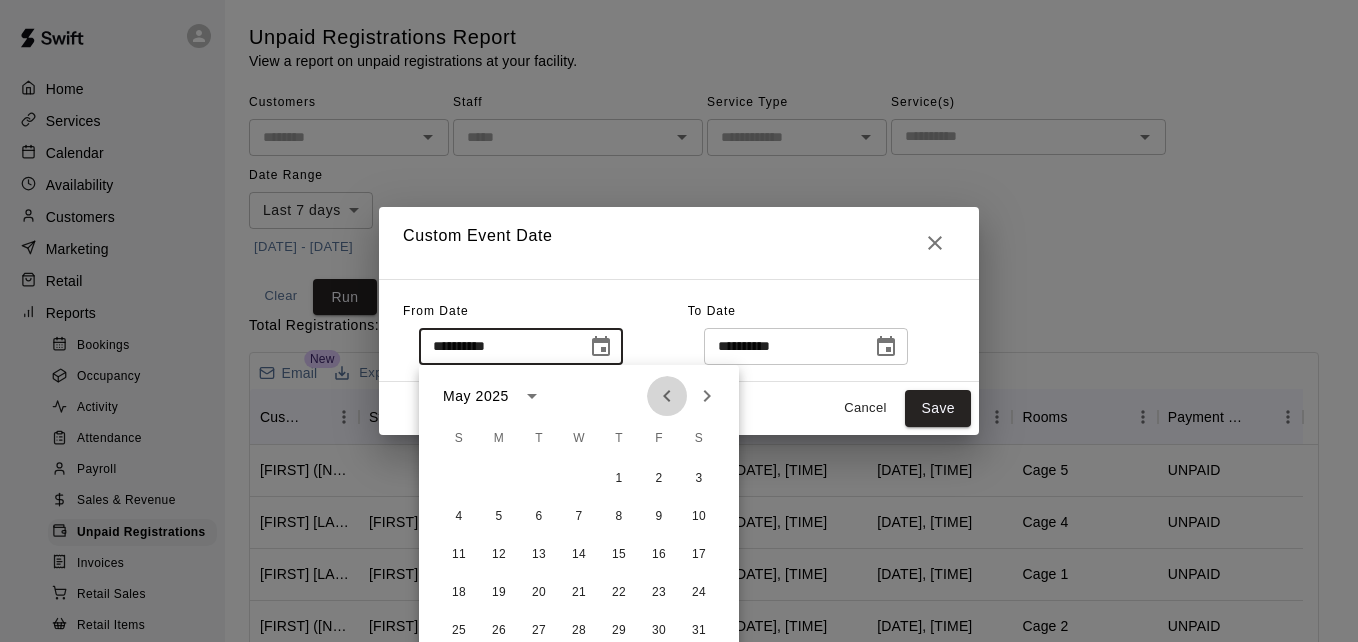 click 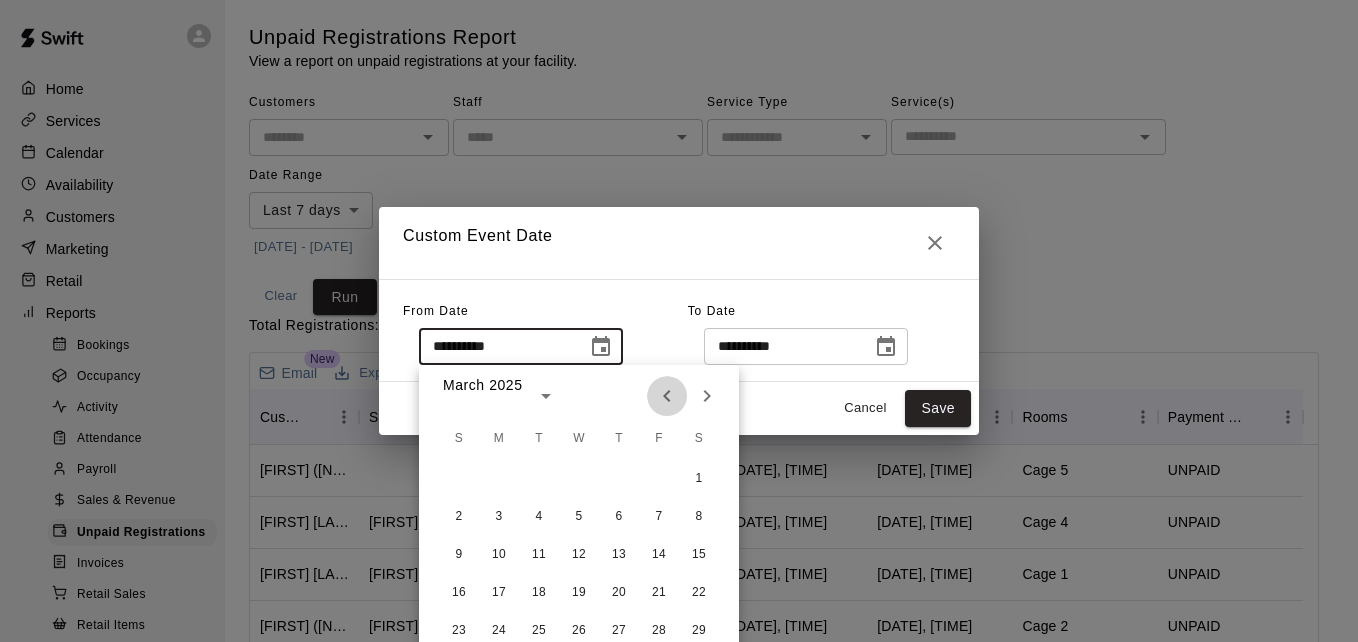 click 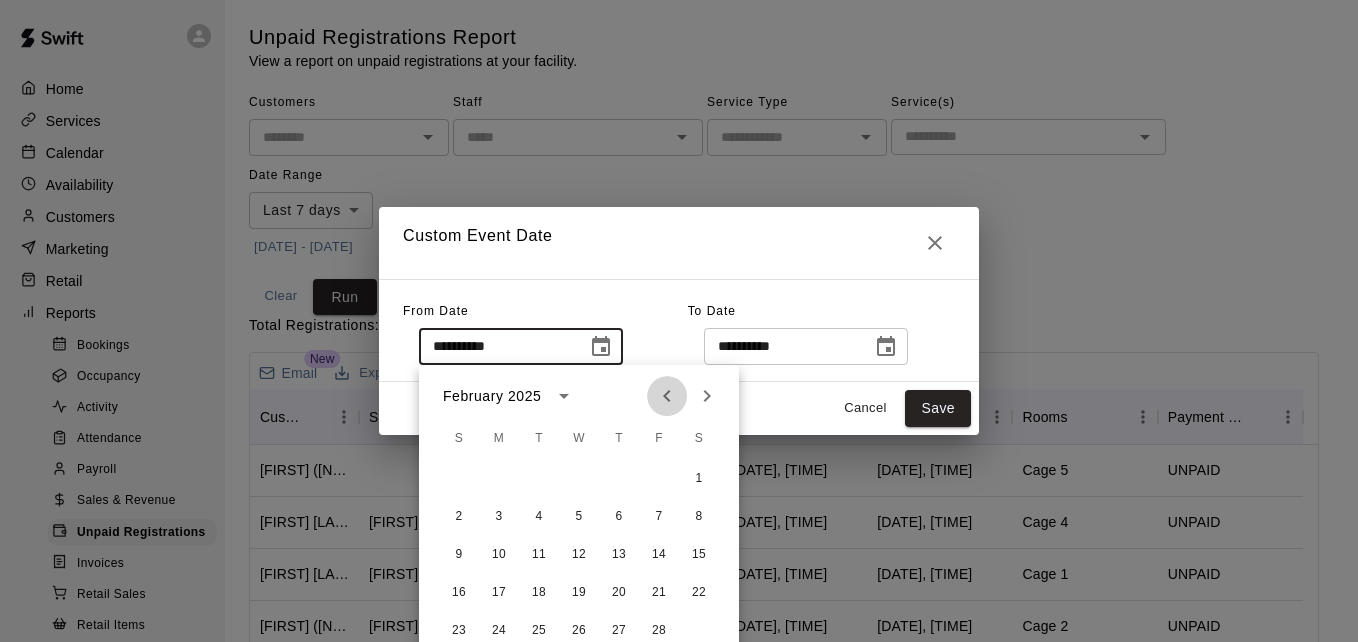 click 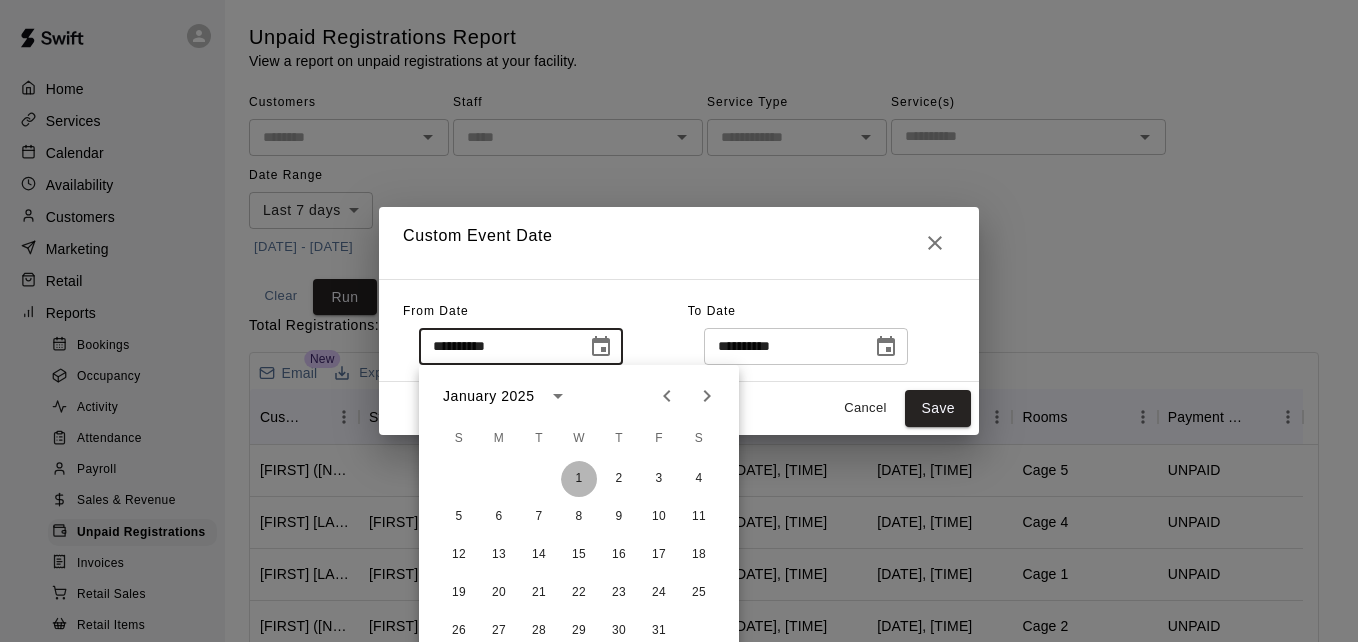 click on "1" at bounding box center [579, 479] 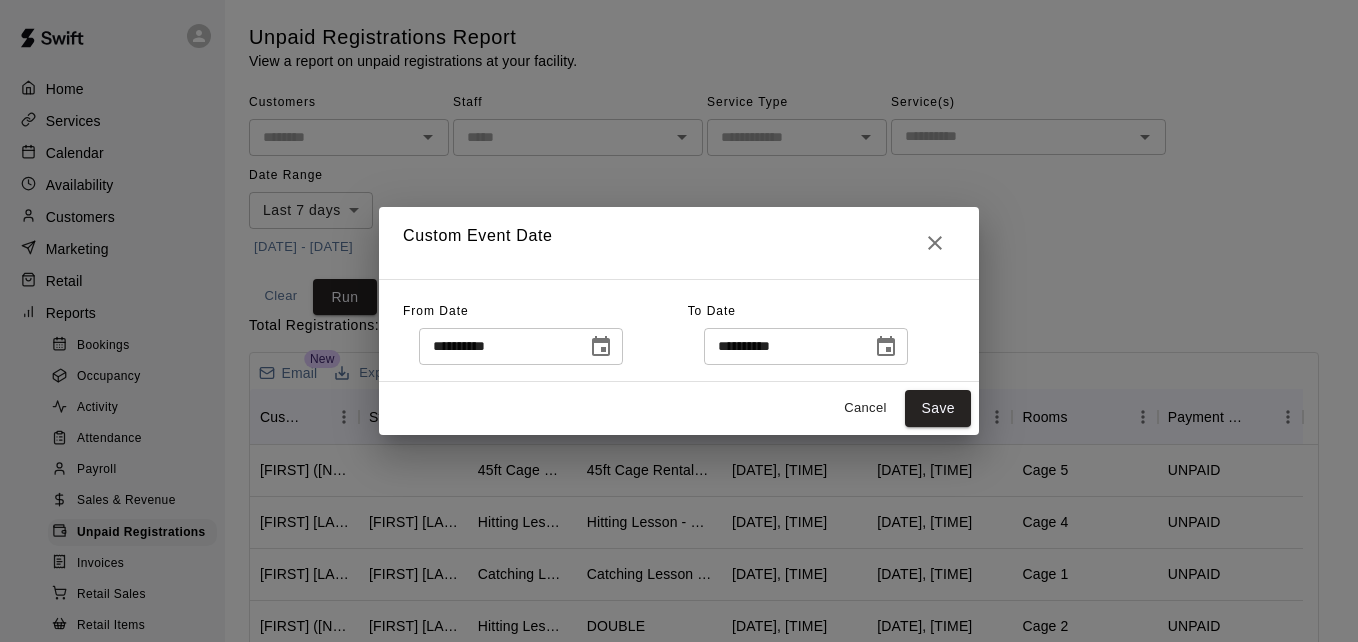 click 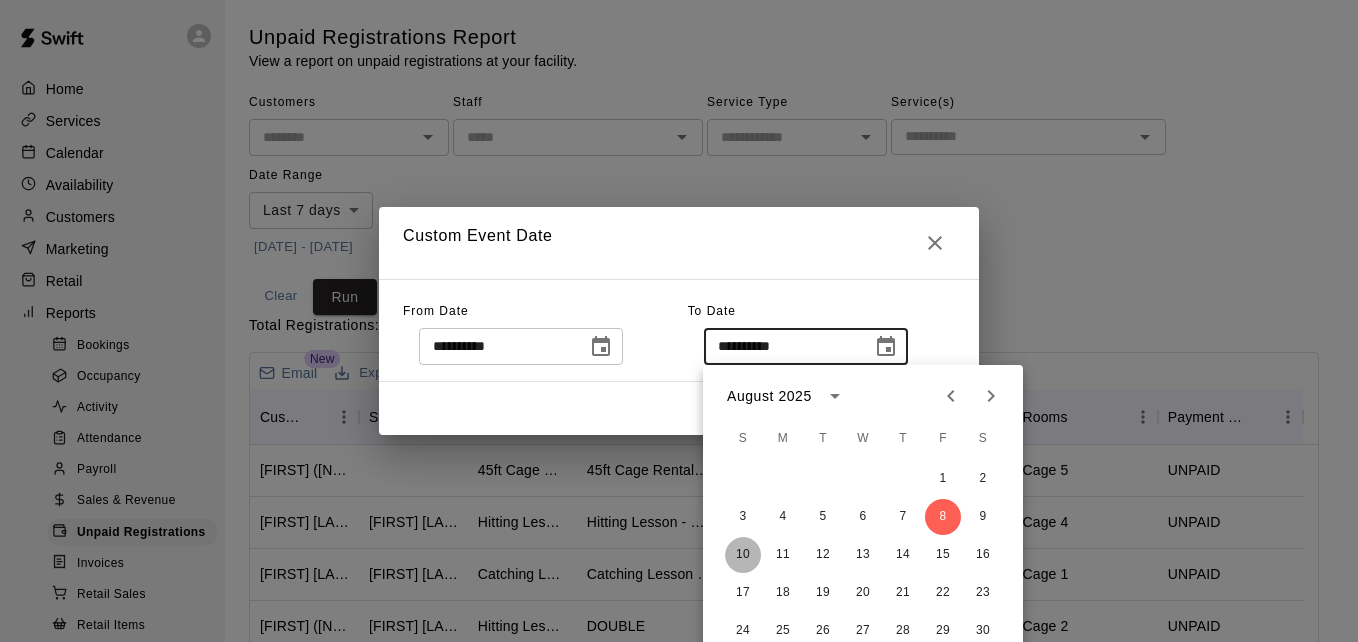 click on "10" at bounding box center [743, 555] 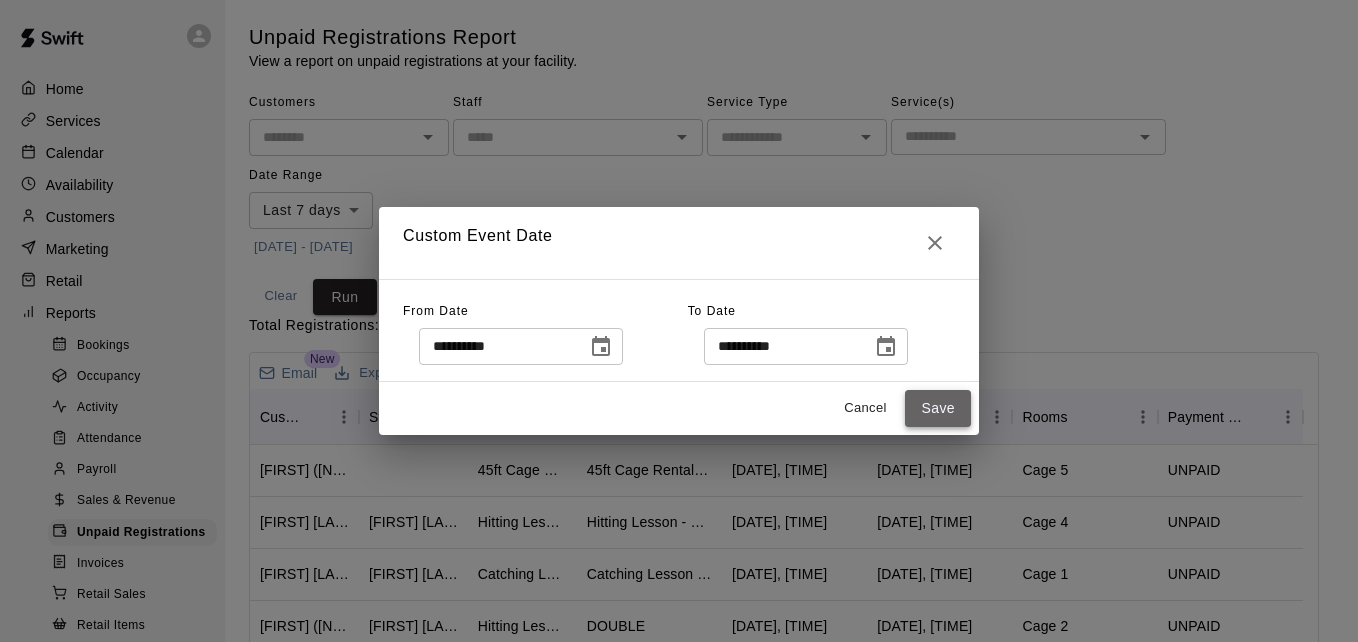 click on "Save" at bounding box center [938, 408] 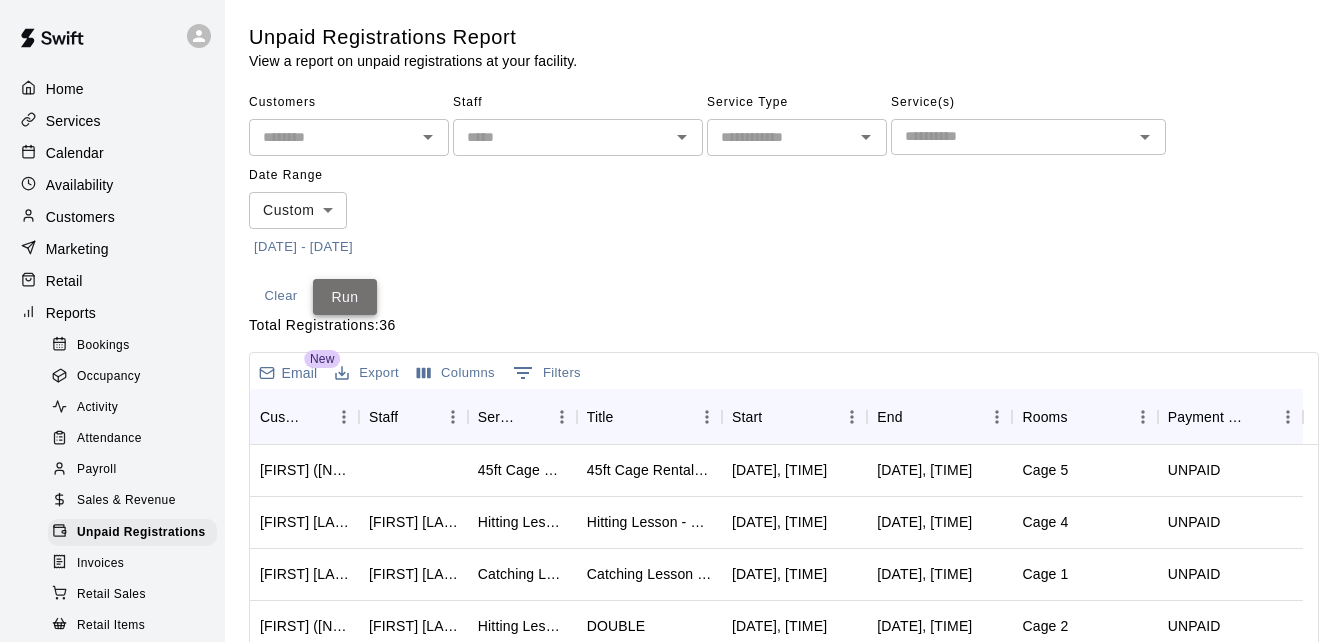 click on "Run" at bounding box center [345, 297] 